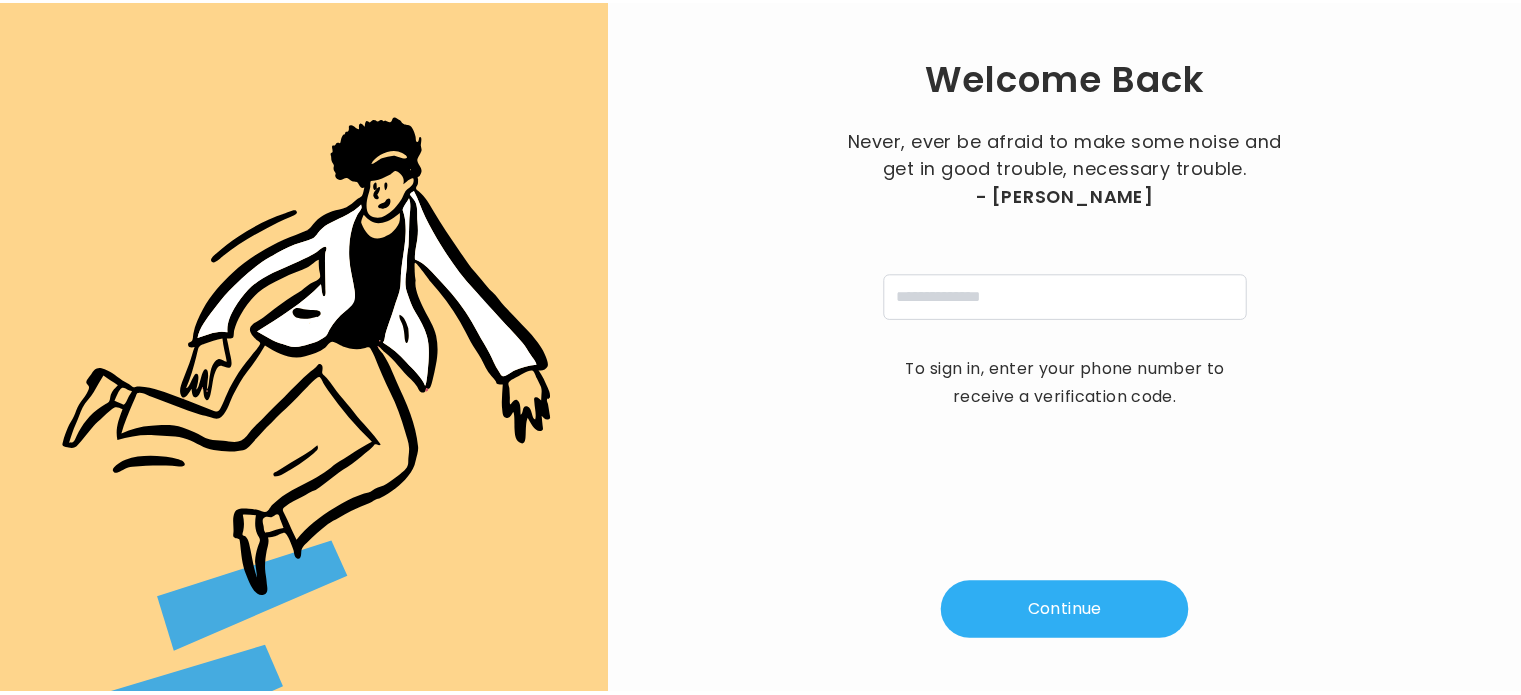 scroll, scrollTop: 0, scrollLeft: 0, axis: both 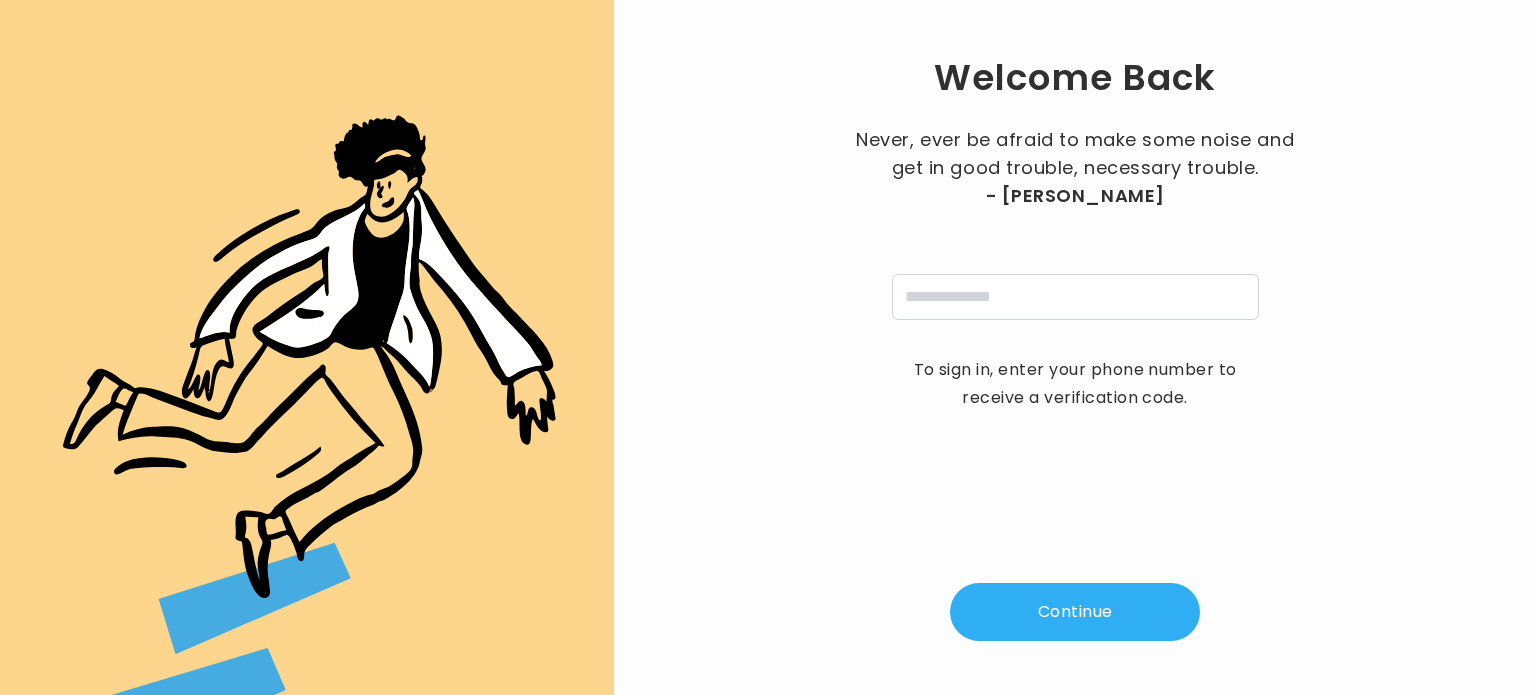 click on "Welcome Back Never, ever be afraid to make some noise and get in good trouble, necessary trouble.   - [PERSON_NAME] To sign in, enter your phone number to receive a verification code. Continue" at bounding box center [1075, 347] 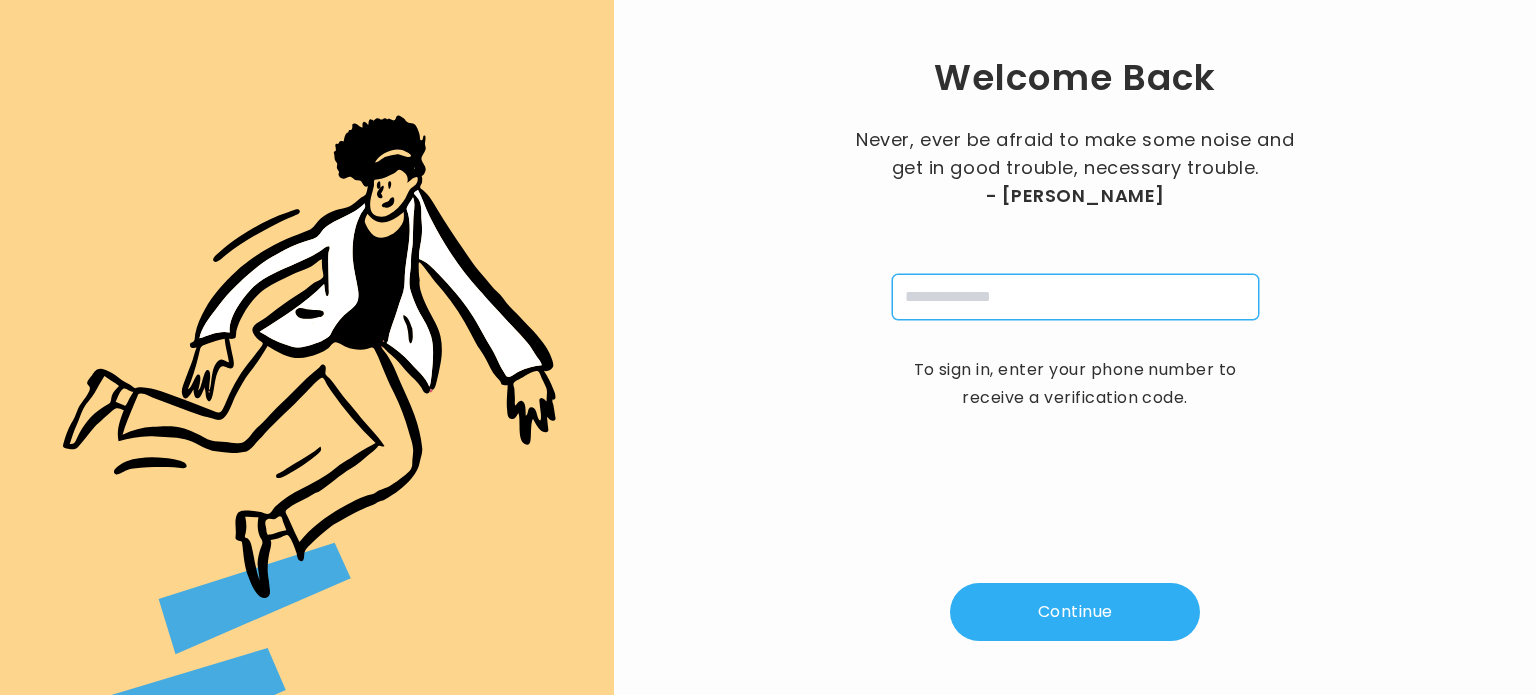 click at bounding box center (1075, 297) 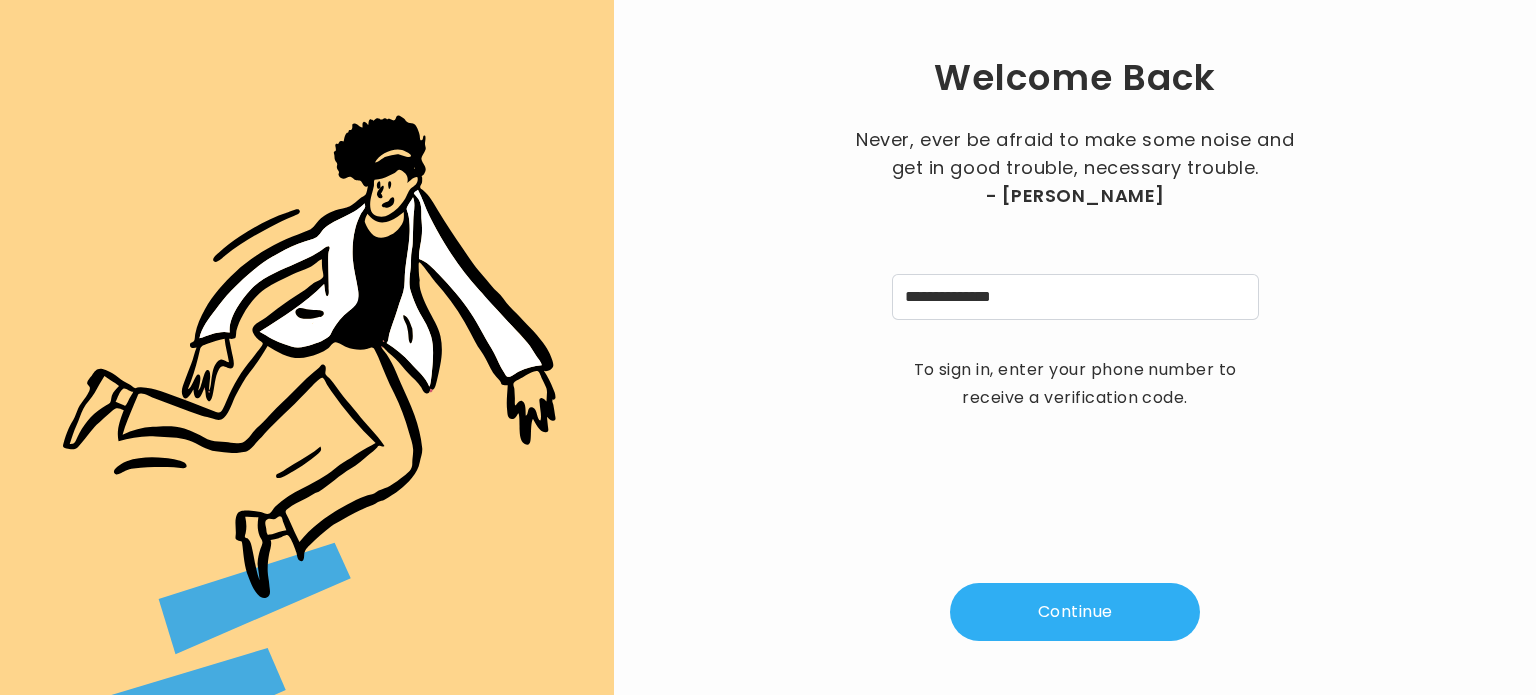 click on "Continue" at bounding box center [1075, 612] 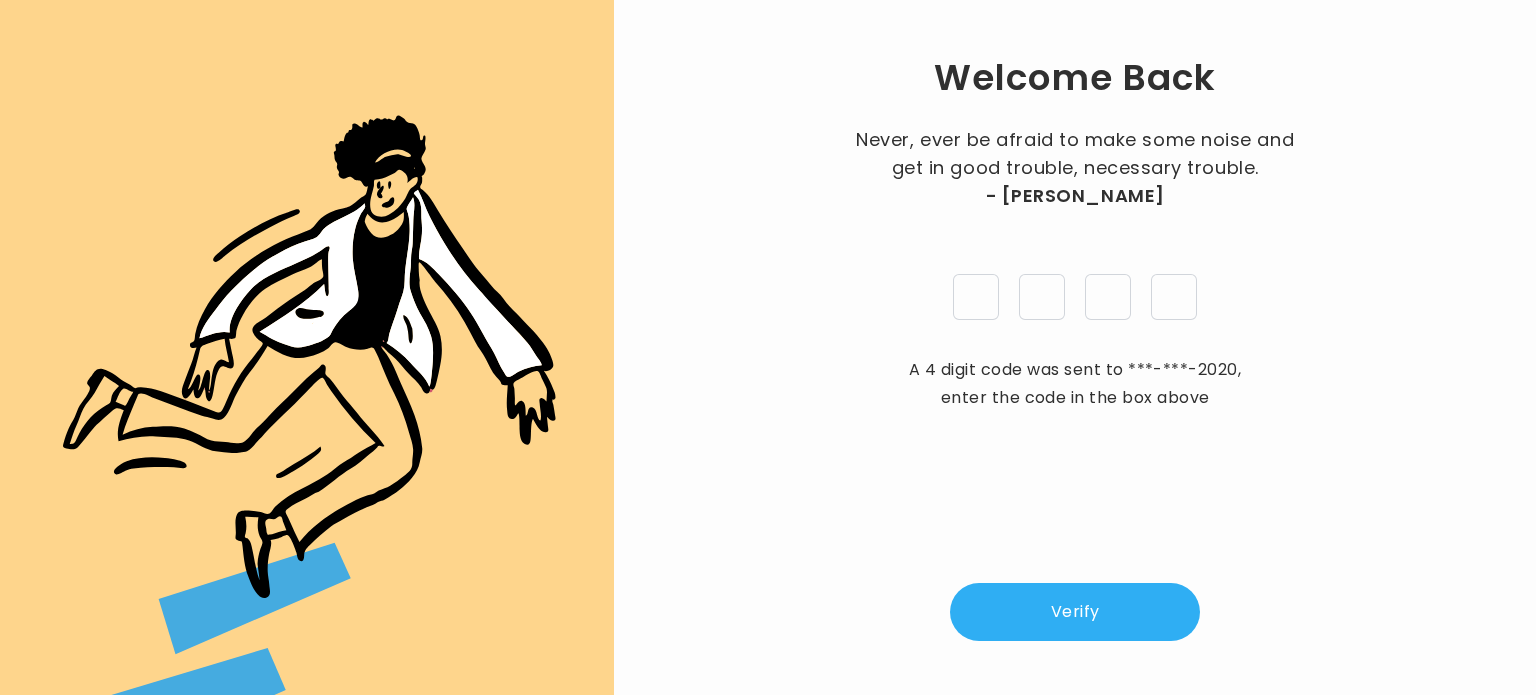 type on "*" 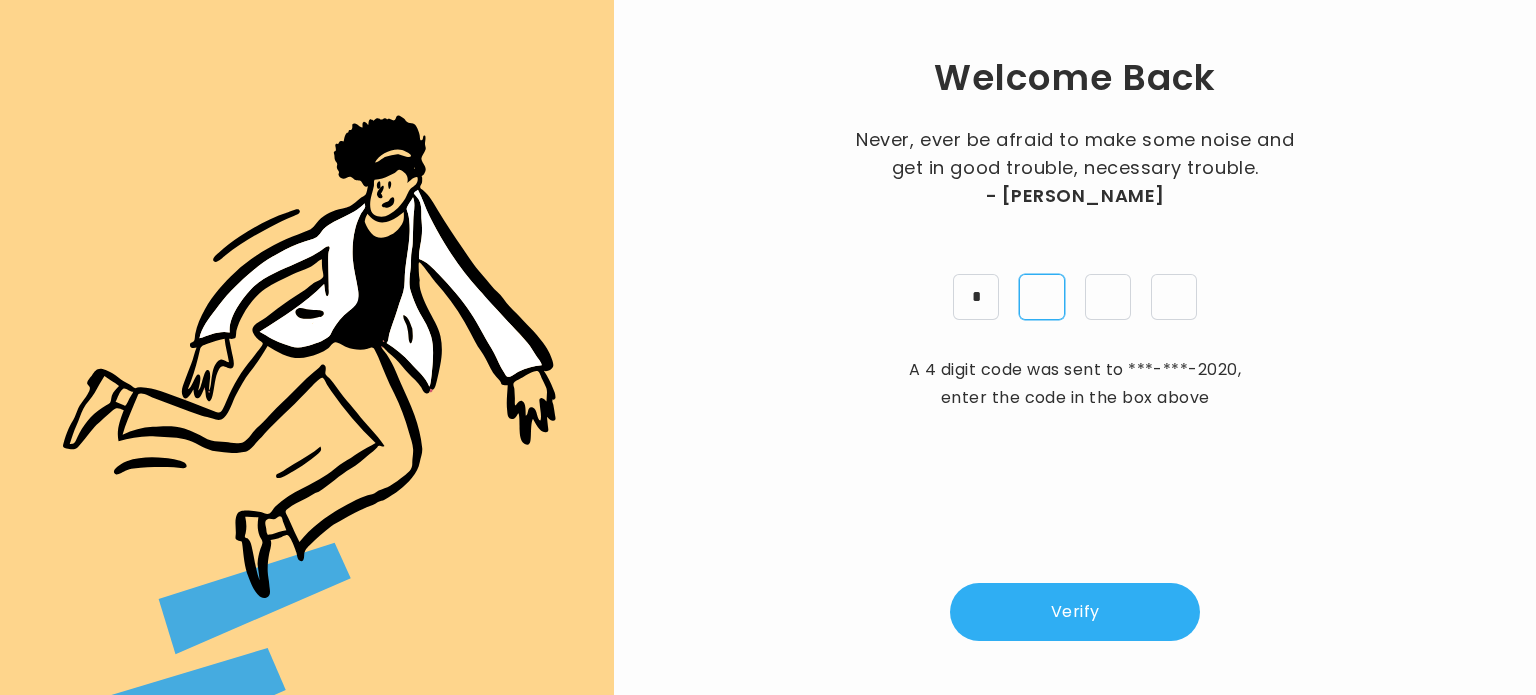 type on "*" 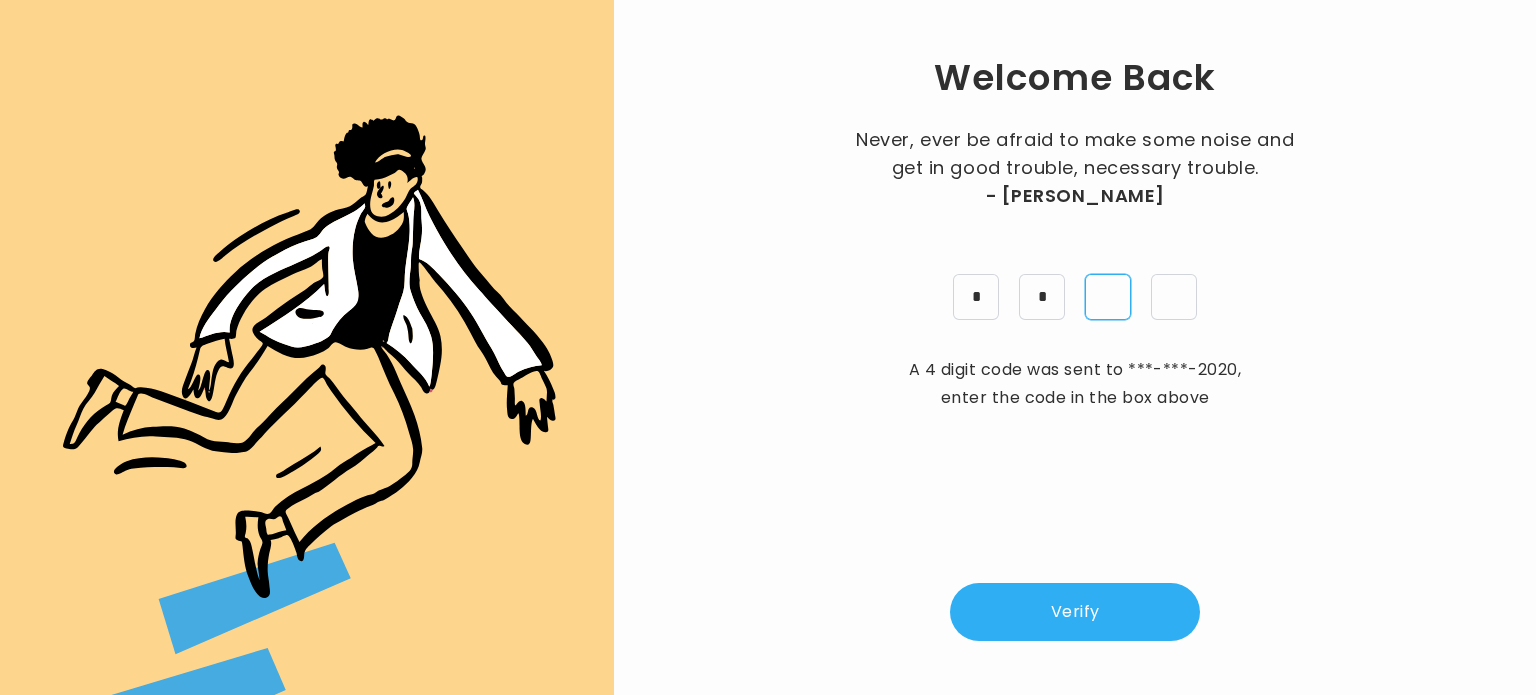 type on "*" 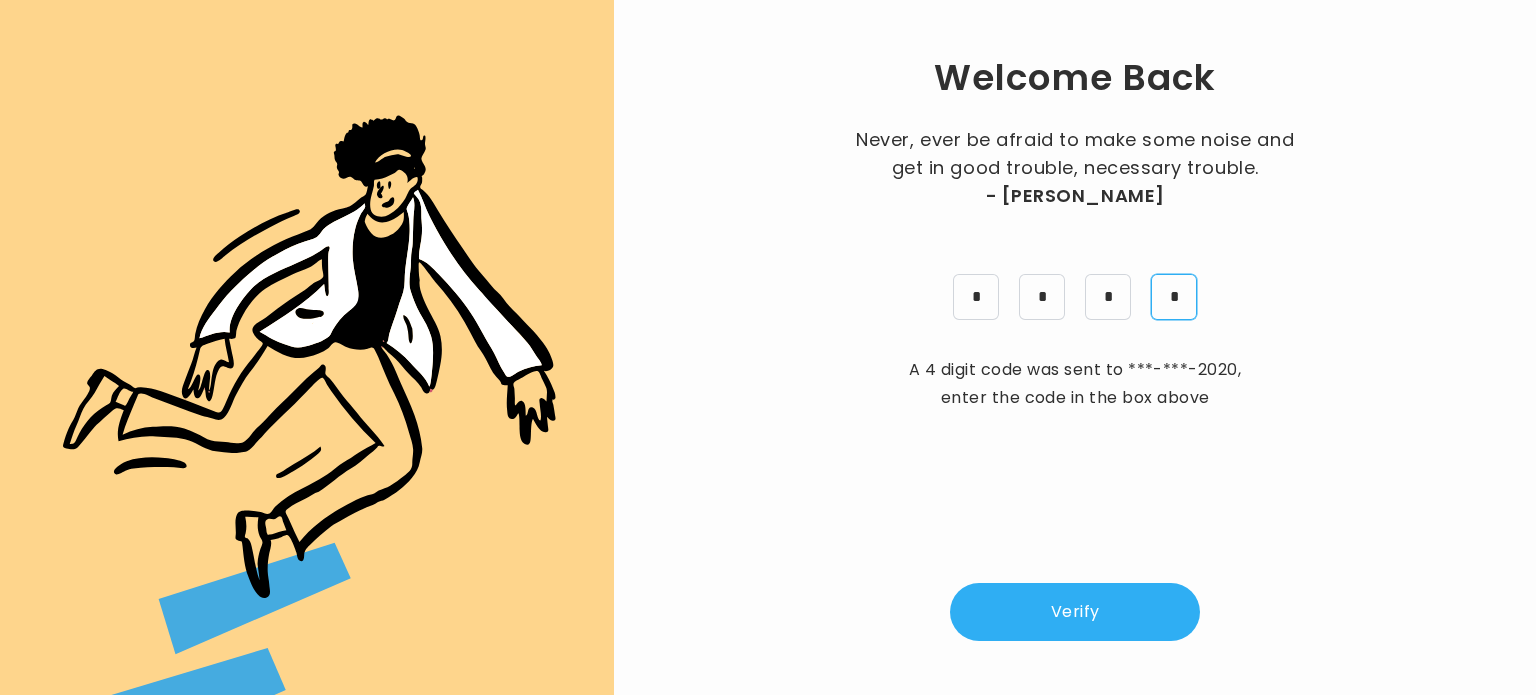 type on "*" 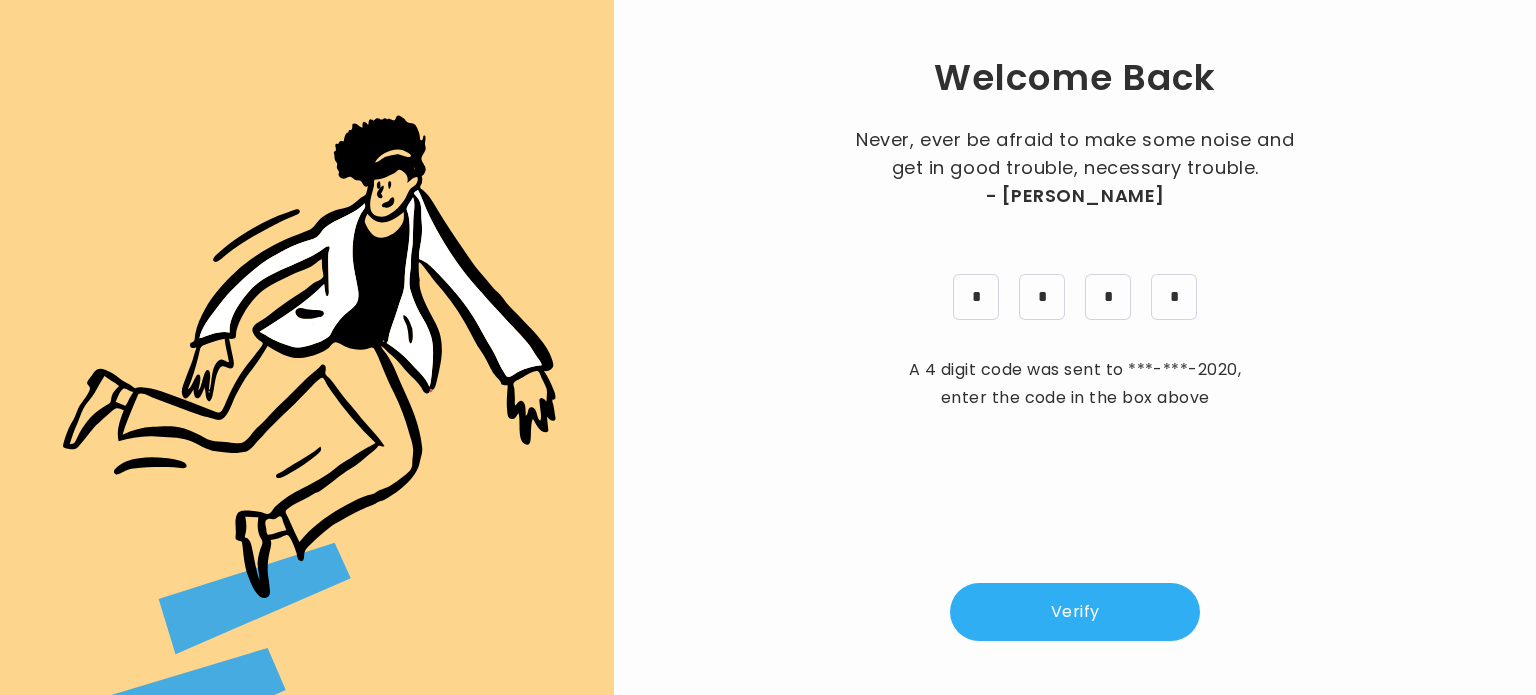 click on "Verify" at bounding box center [1075, 612] 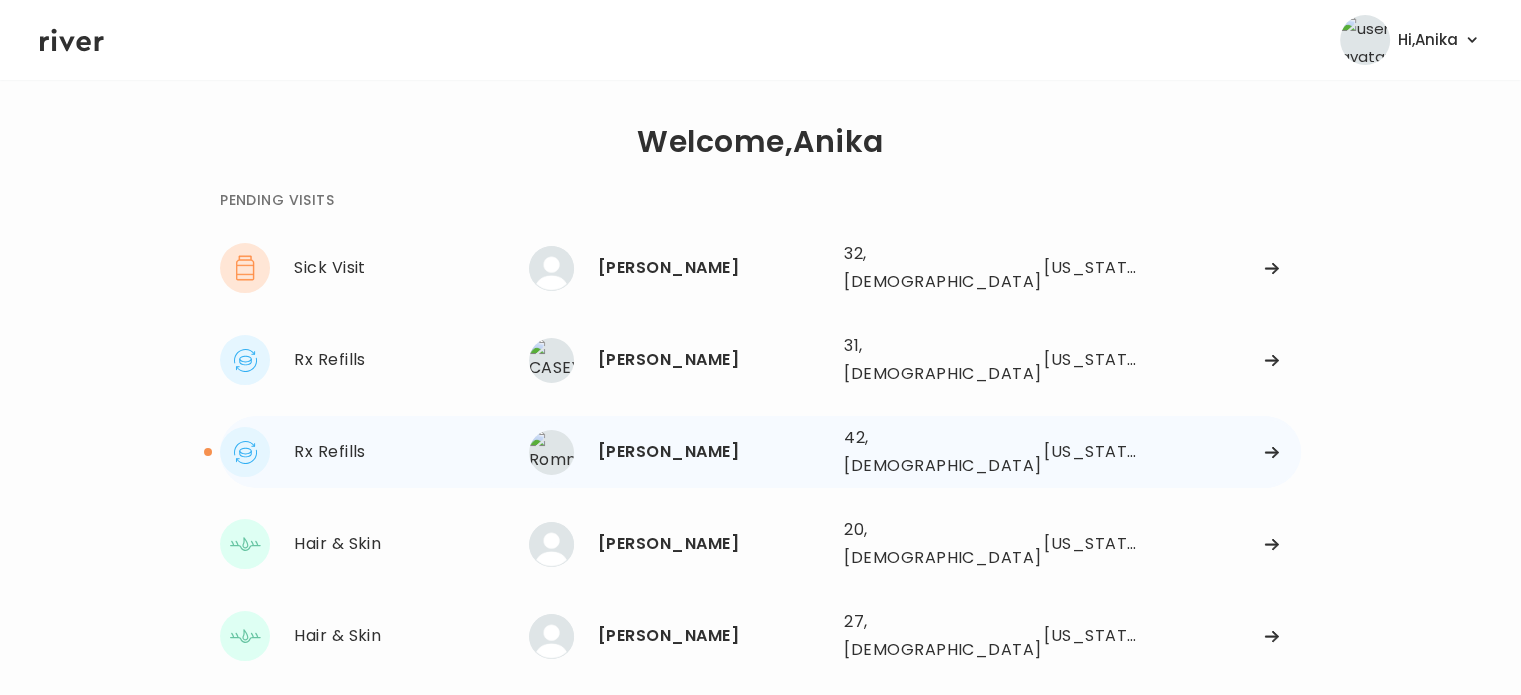 click on "[PERSON_NAME]" at bounding box center [713, 452] 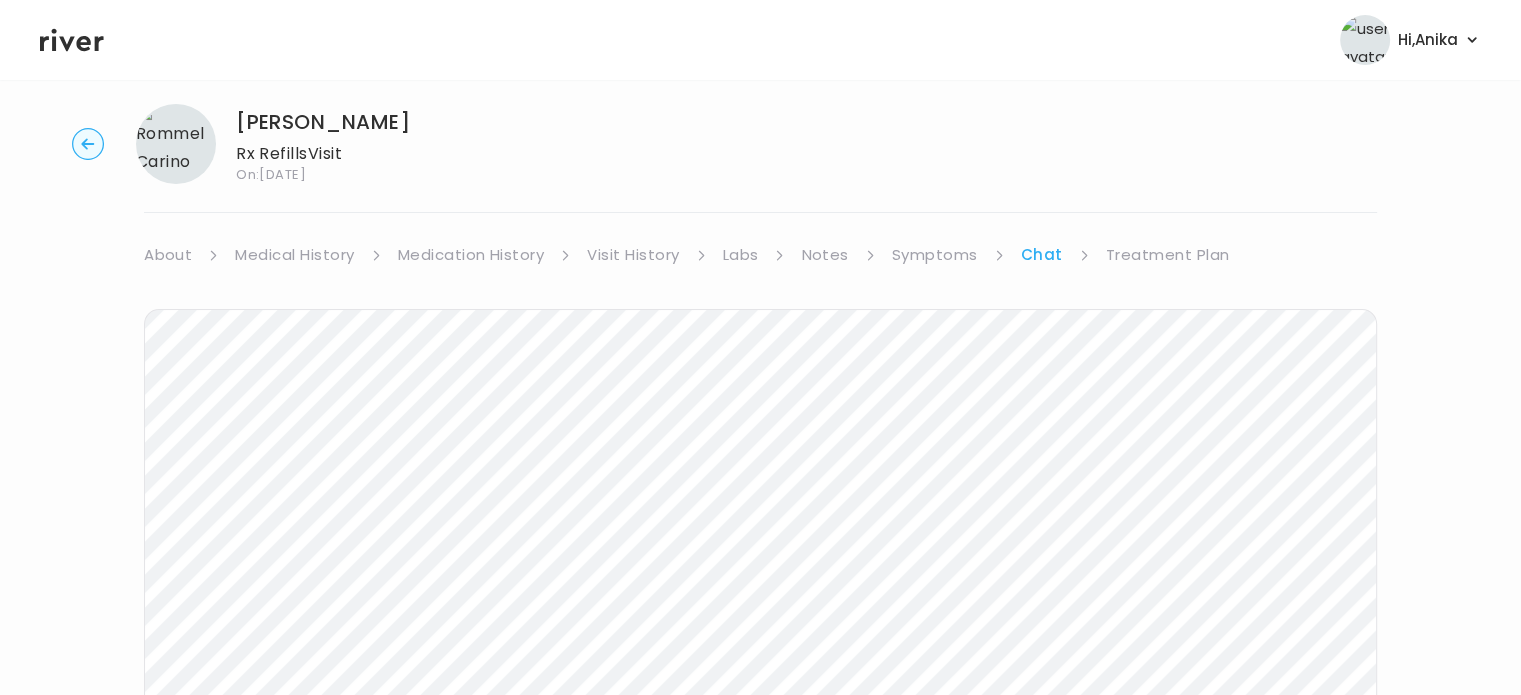 scroll, scrollTop: 0, scrollLeft: 0, axis: both 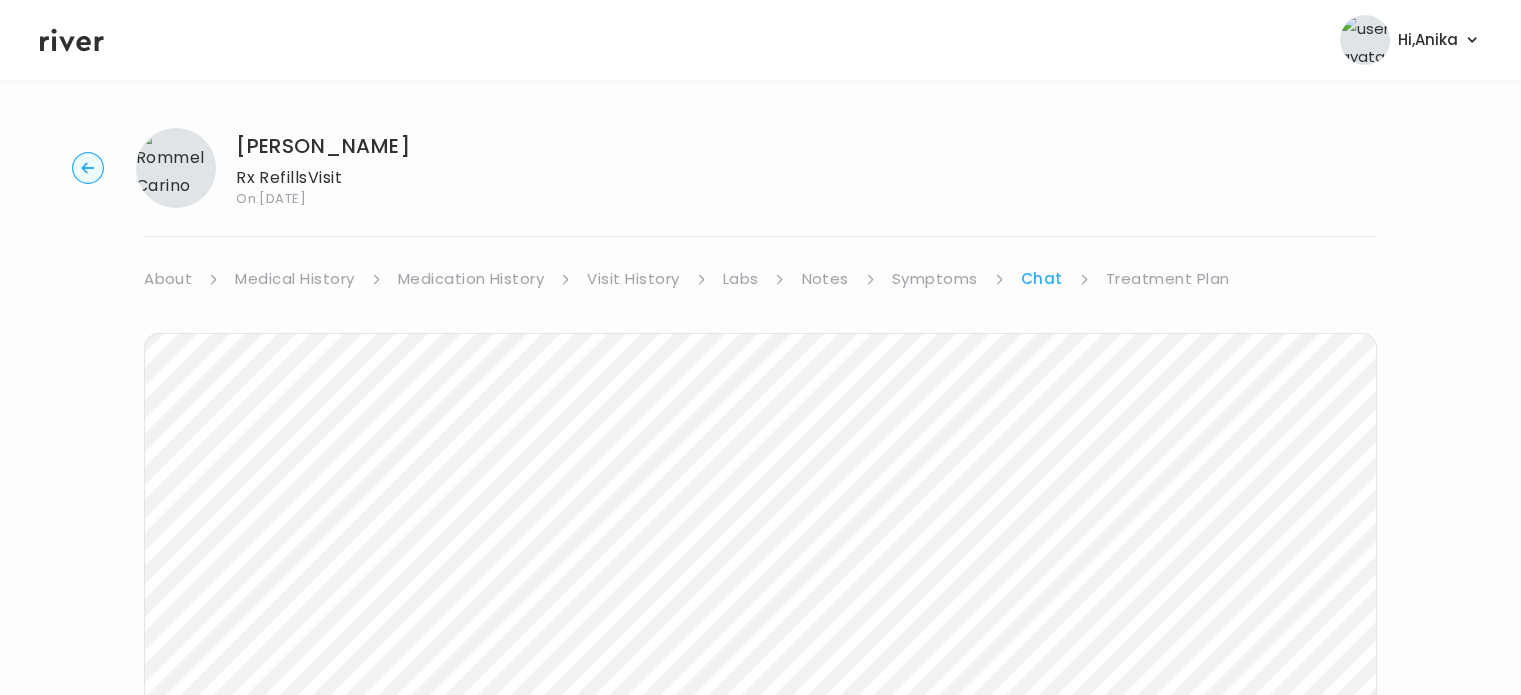 click on "Treatment Plan" at bounding box center (1168, 279) 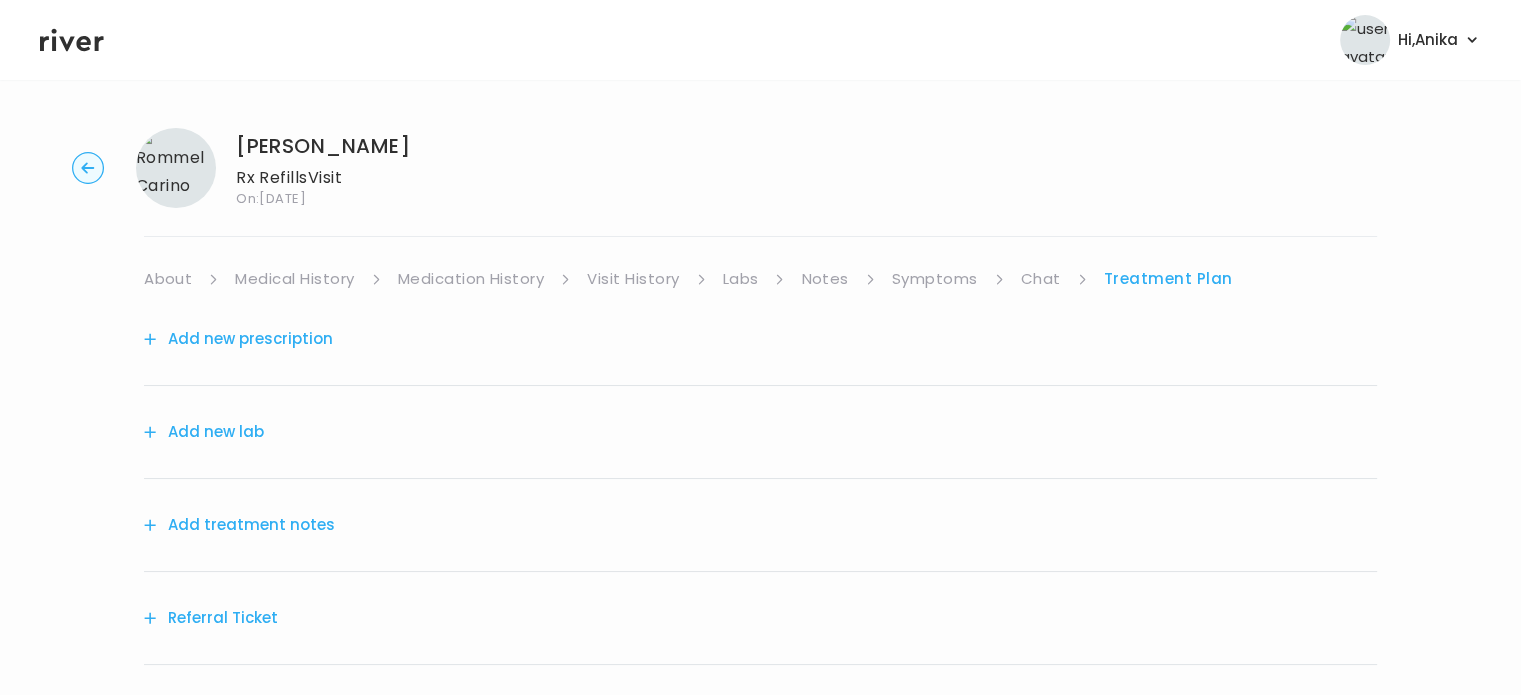 click 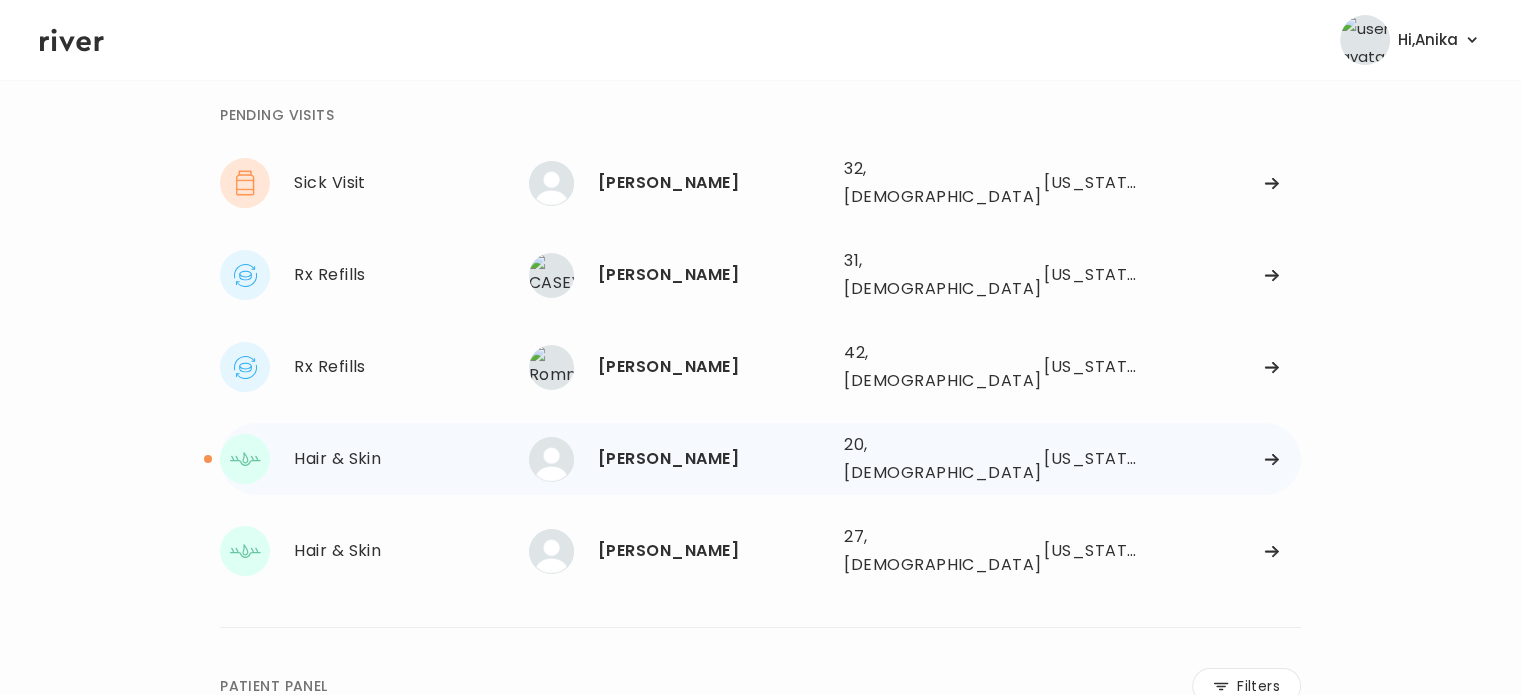 scroll, scrollTop: 128, scrollLeft: 0, axis: vertical 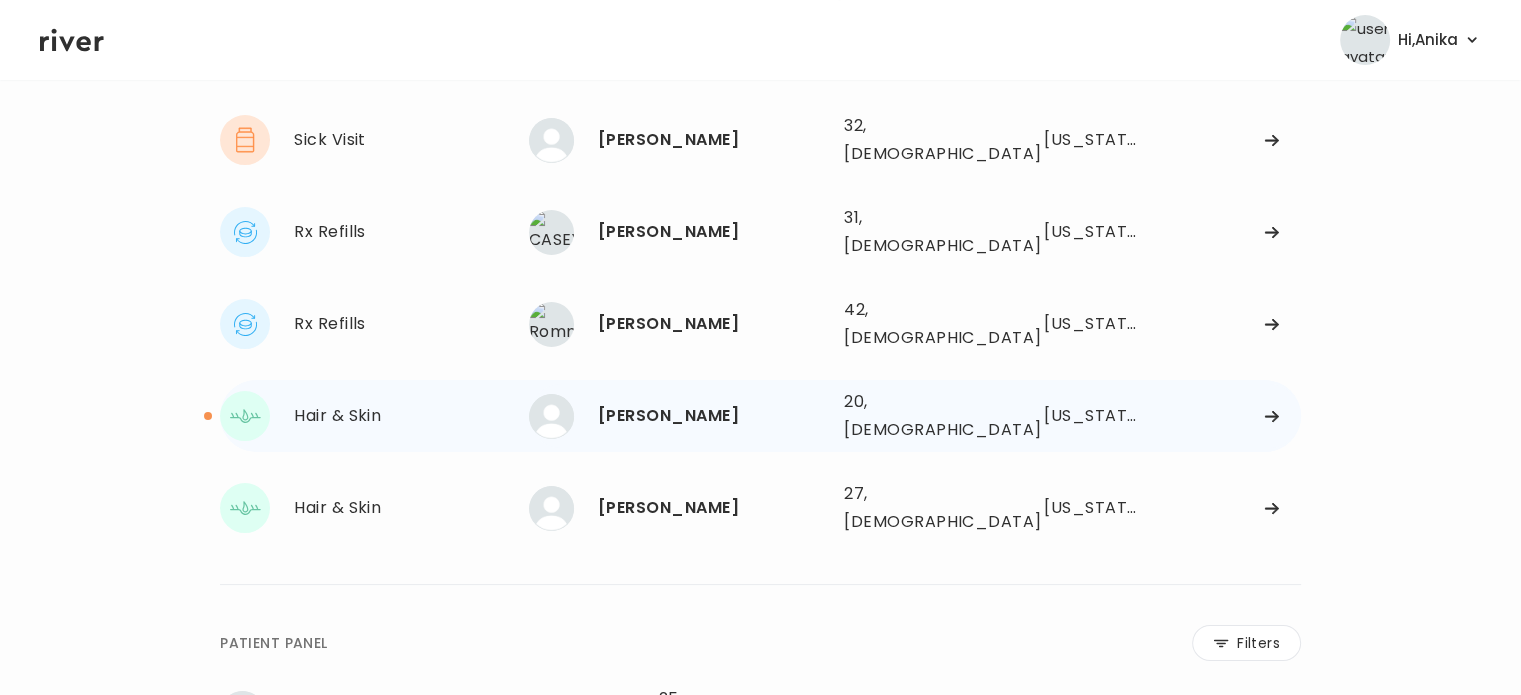 click on "[PERSON_NAME]" at bounding box center [713, 416] 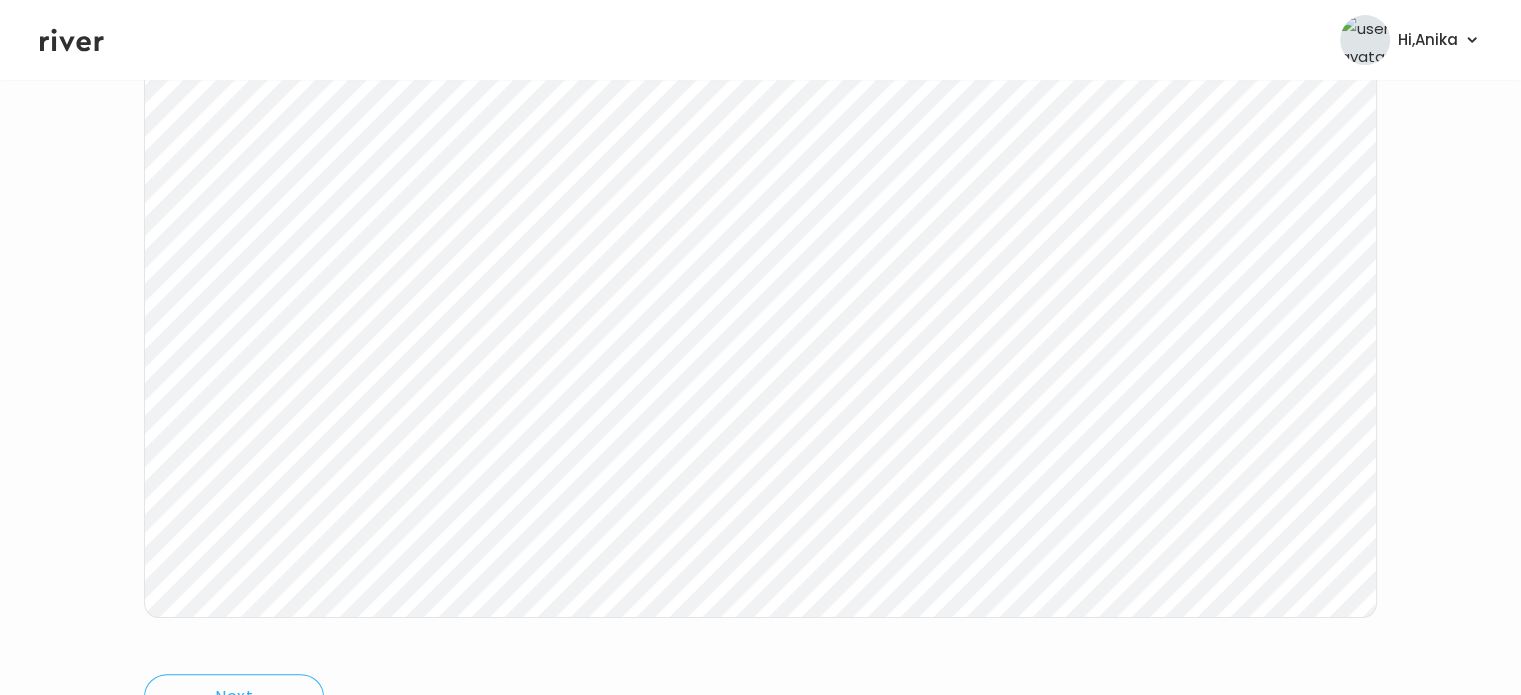 scroll, scrollTop: 311, scrollLeft: 0, axis: vertical 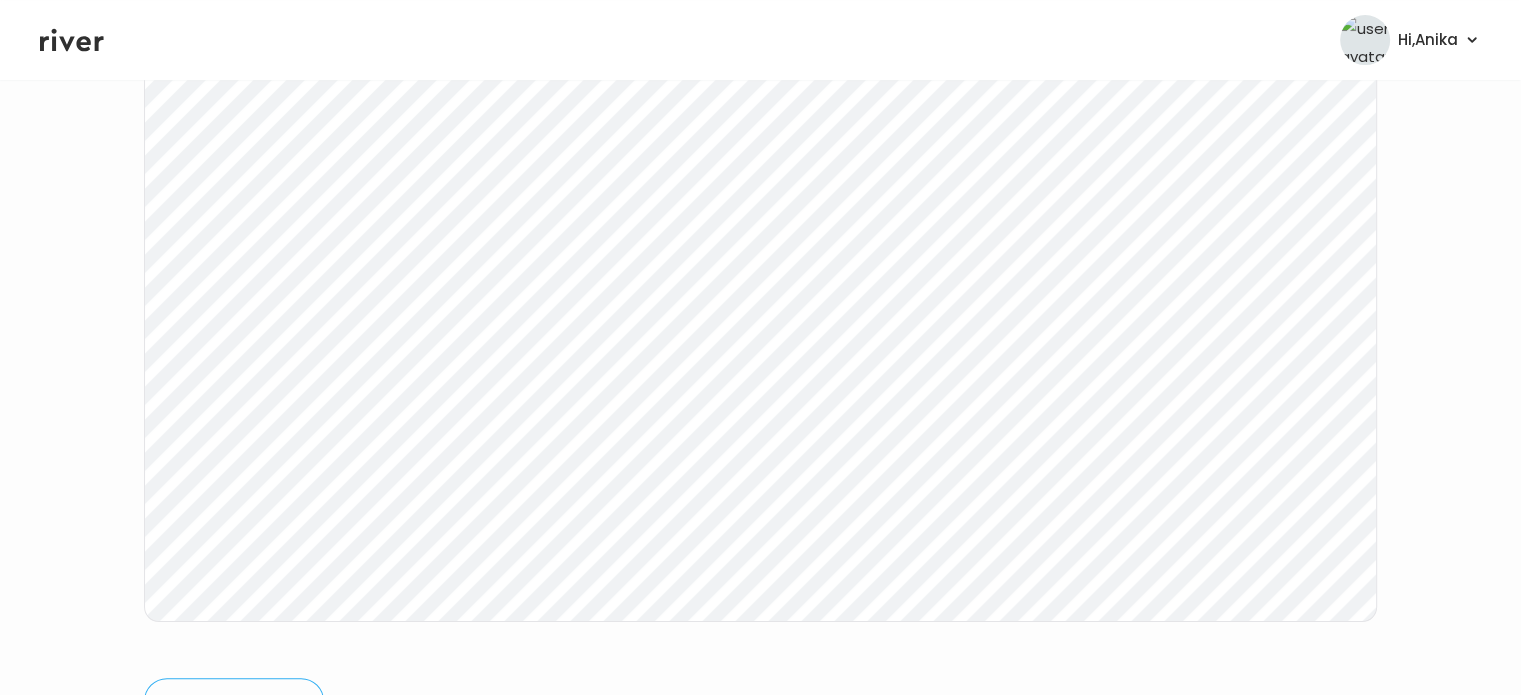 click 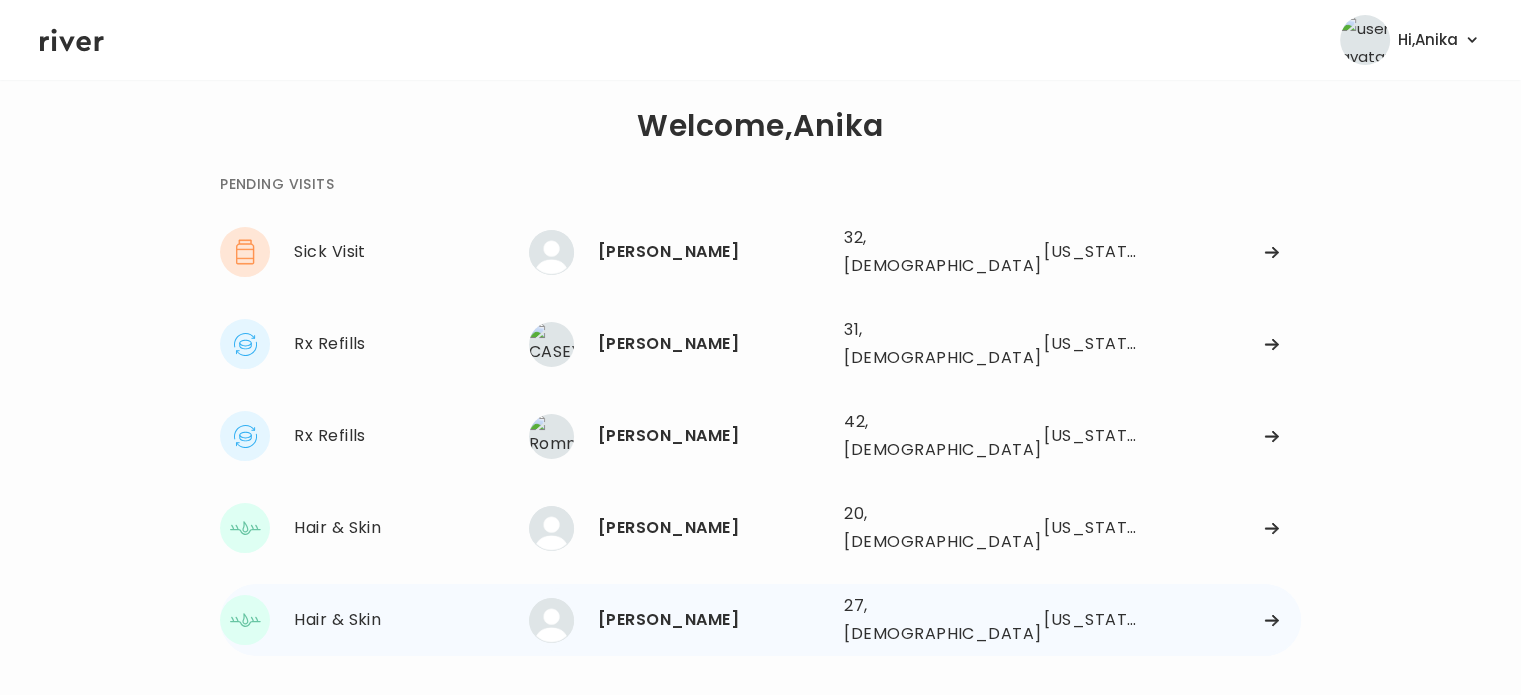 scroll, scrollTop: 0, scrollLeft: 0, axis: both 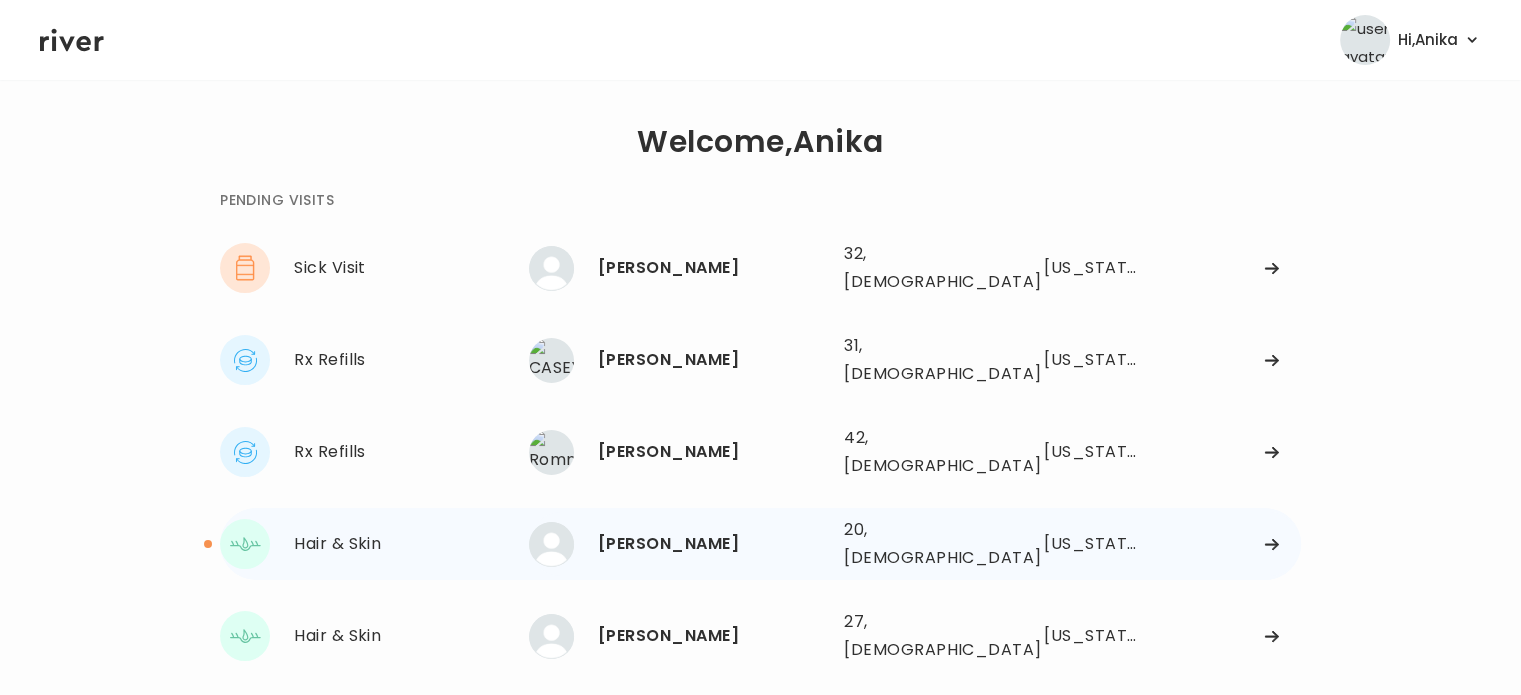 click on "[PERSON_NAME]" at bounding box center [713, 544] 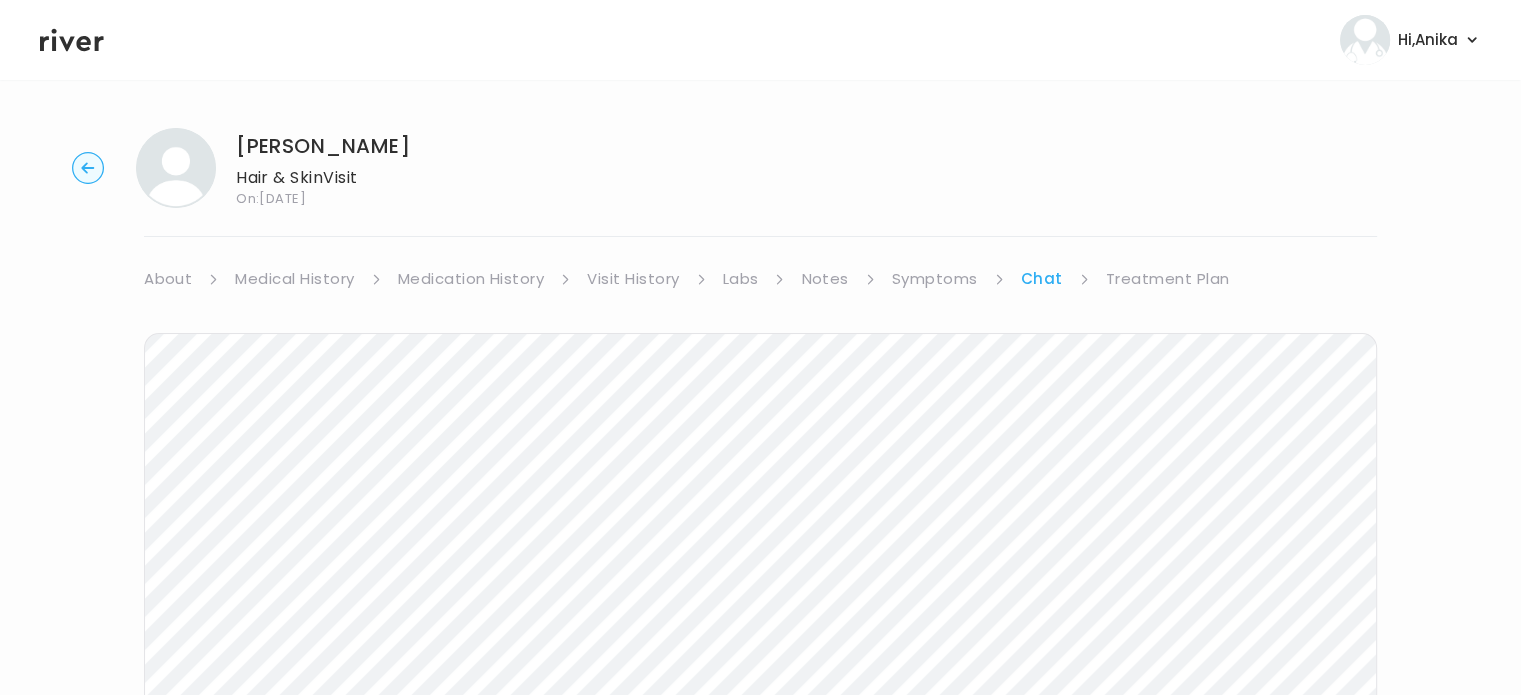 scroll, scrollTop: 415, scrollLeft: 0, axis: vertical 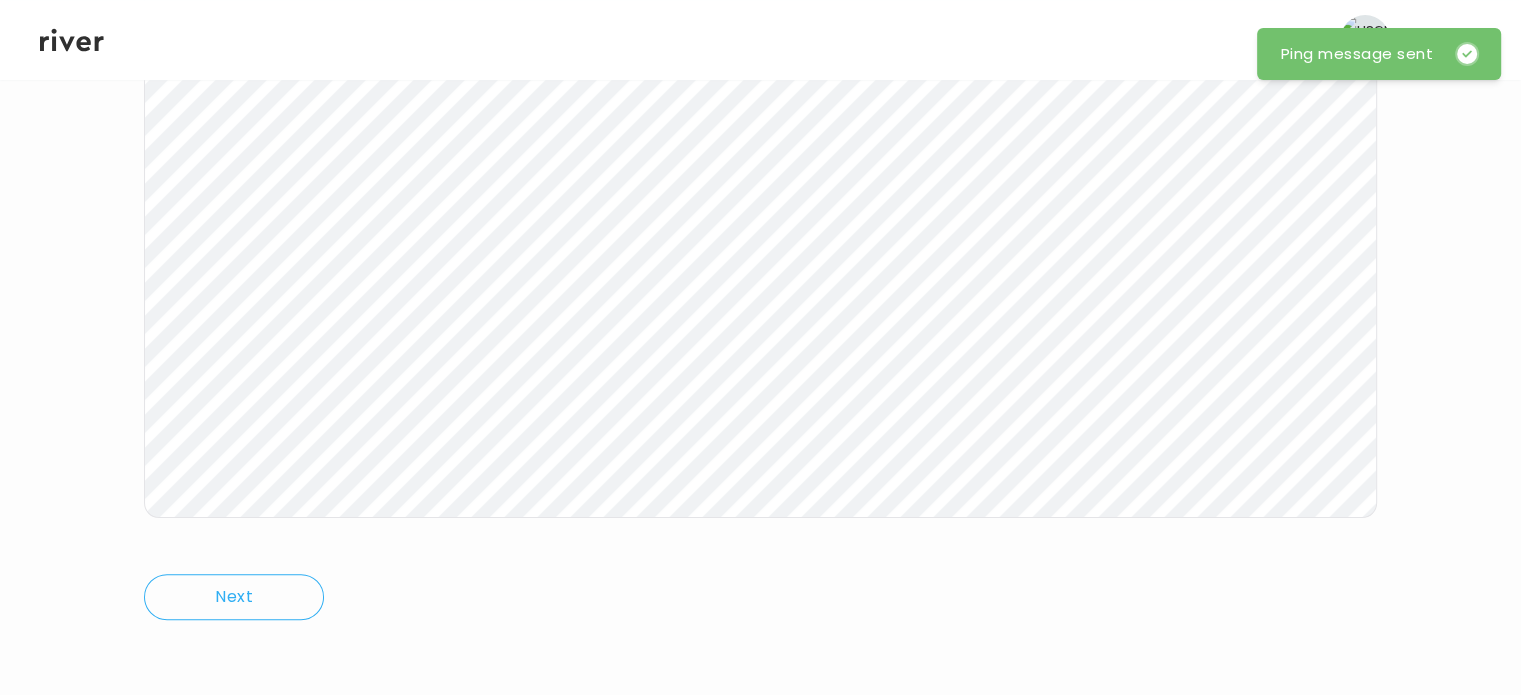 click 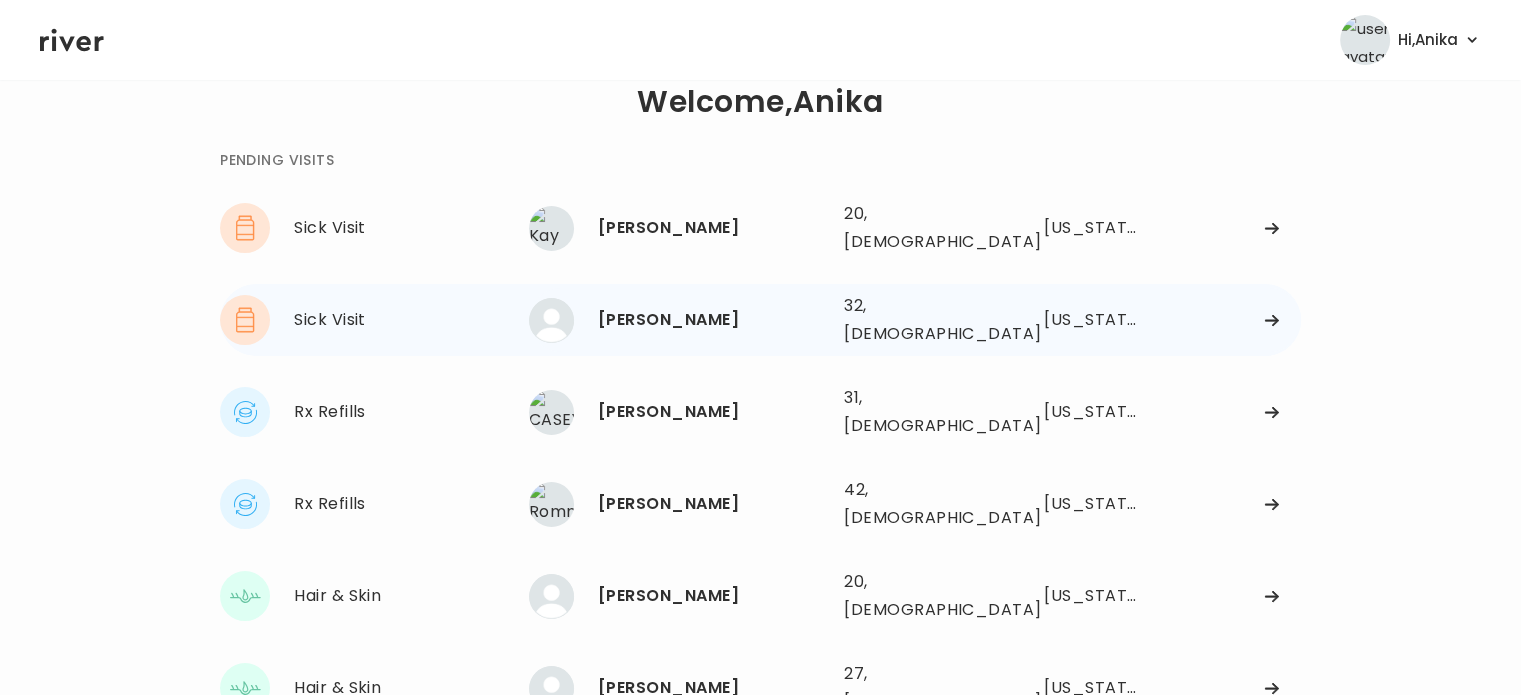 scroll, scrollTop: 28, scrollLeft: 0, axis: vertical 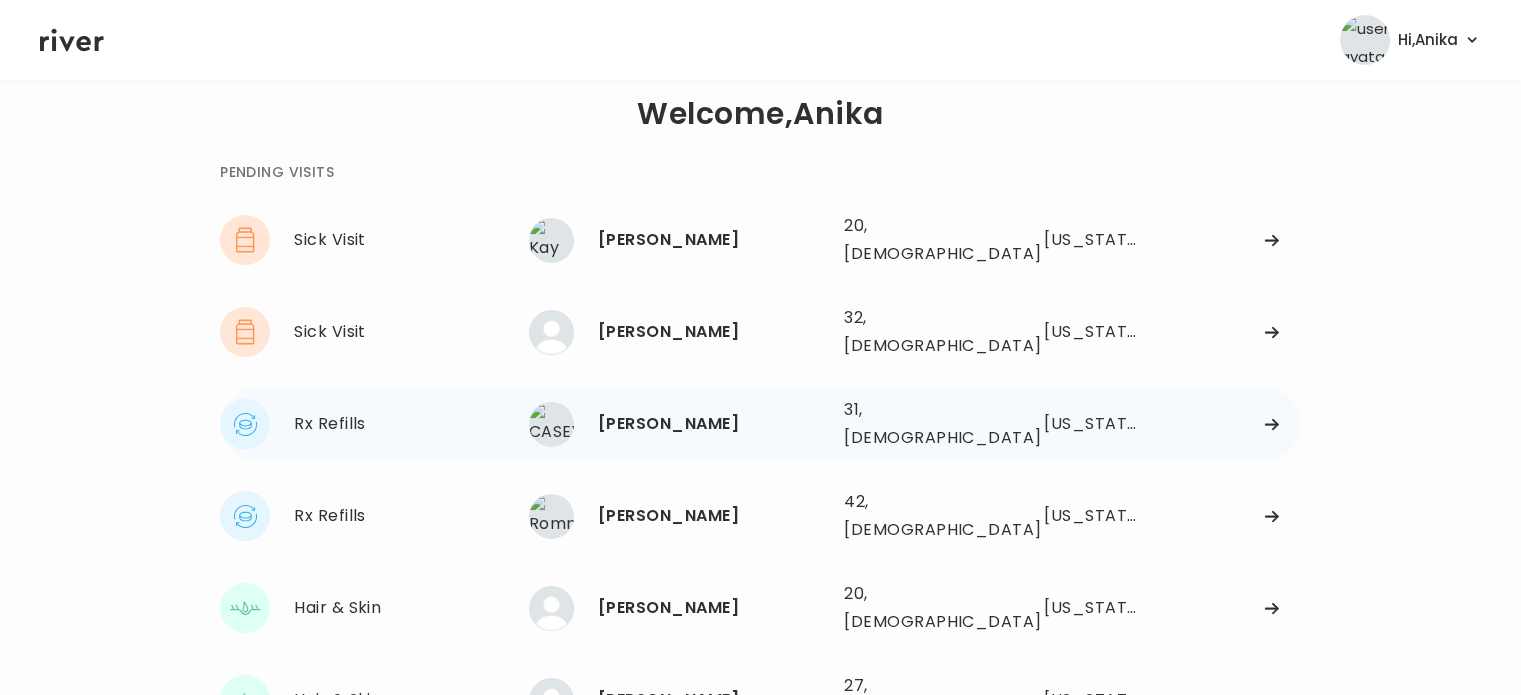 click on "CASEY SKOG" at bounding box center [713, 424] 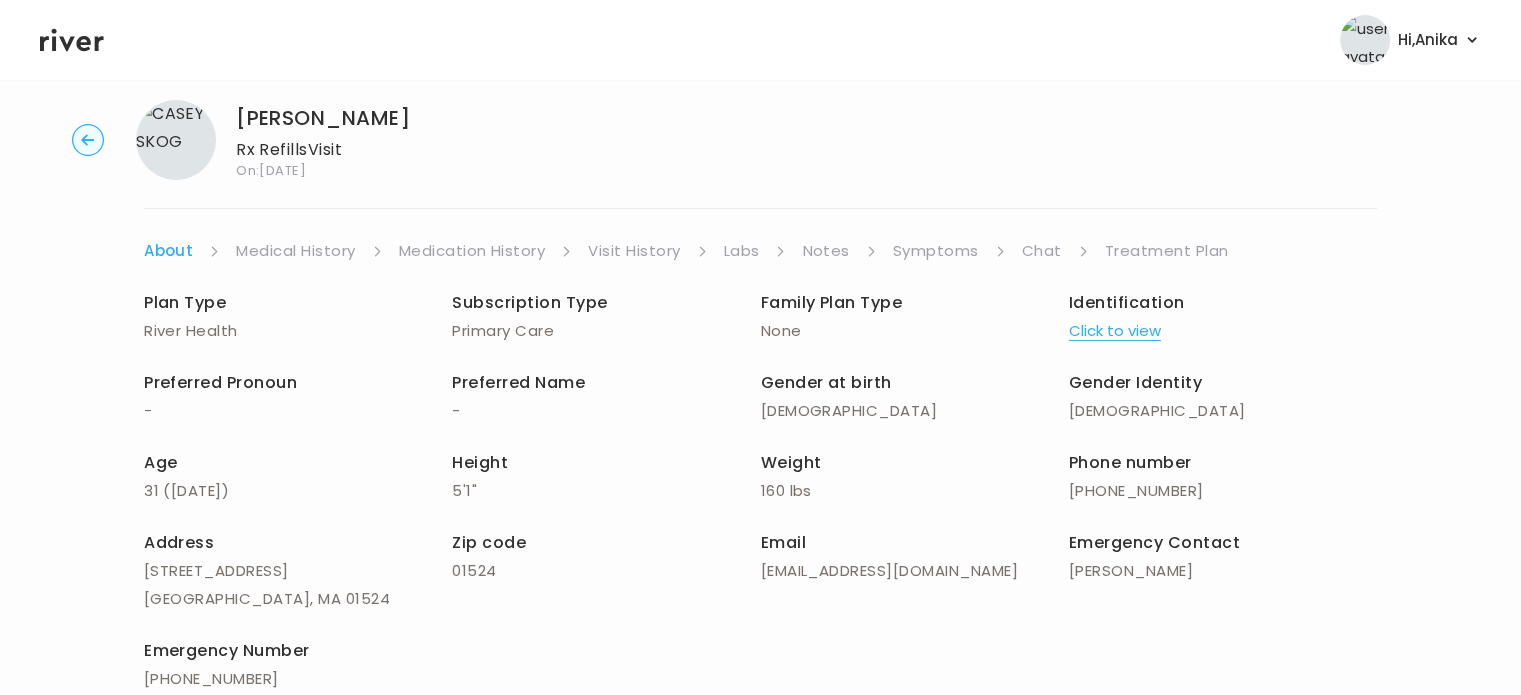 click on "Click to view" at bounding box center [1115, 331] 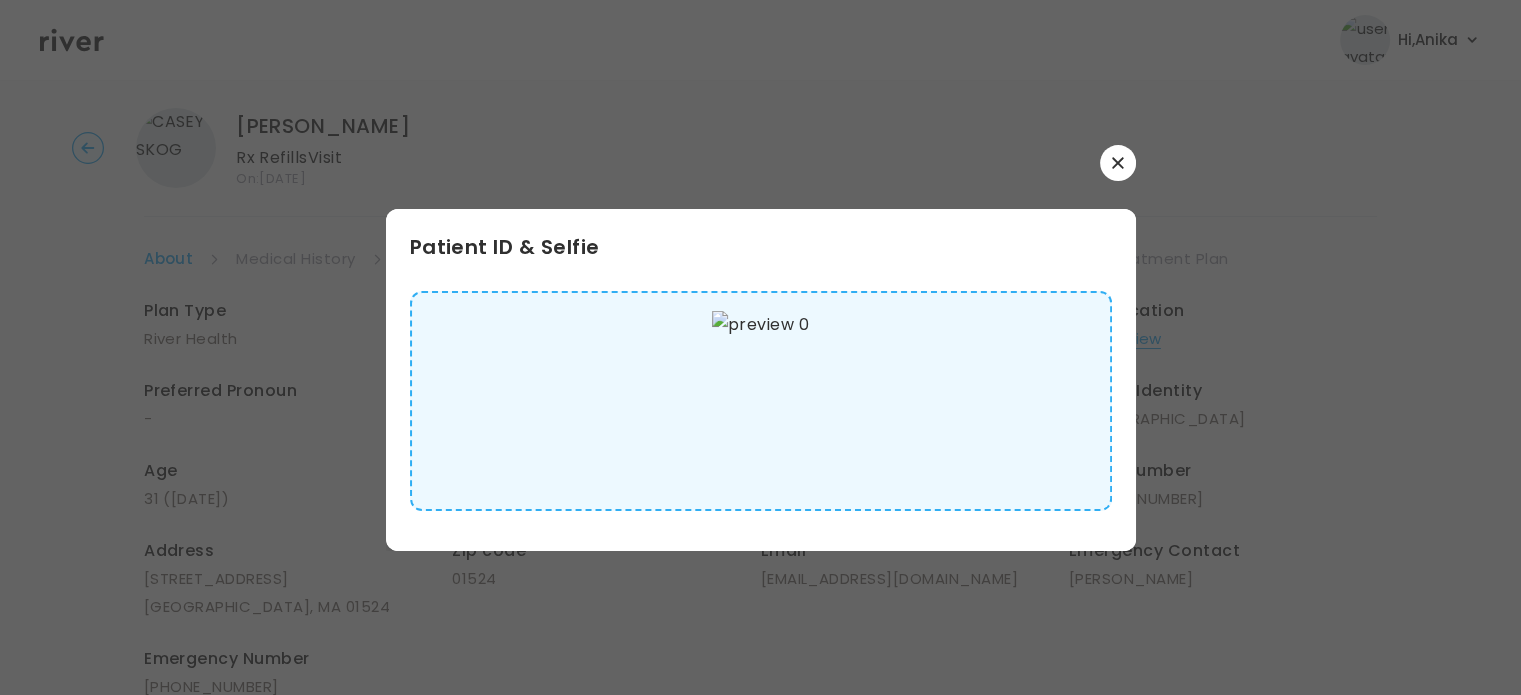 scroll, scrollTop: 20, scrollLeft: 0, axis: vertical 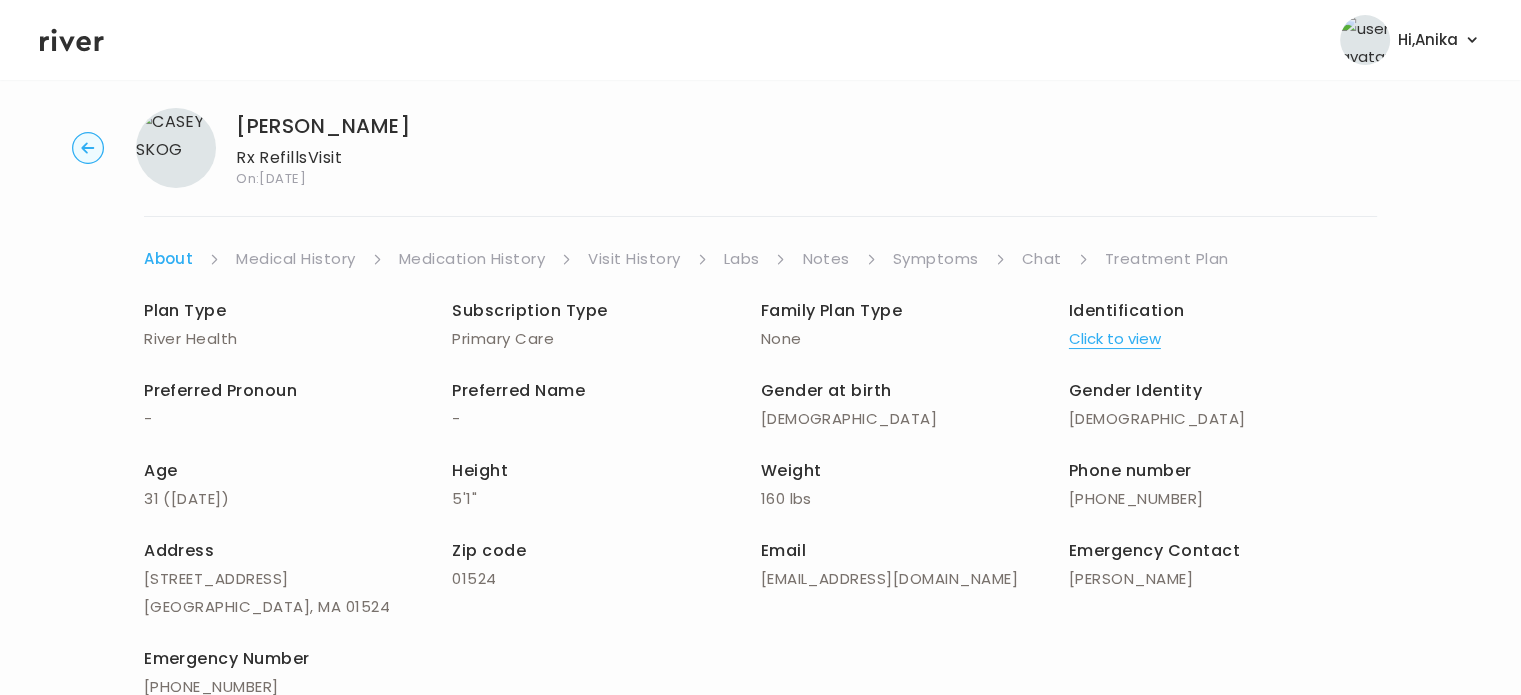 click on "Medical History" at bounding box center (295, 259) 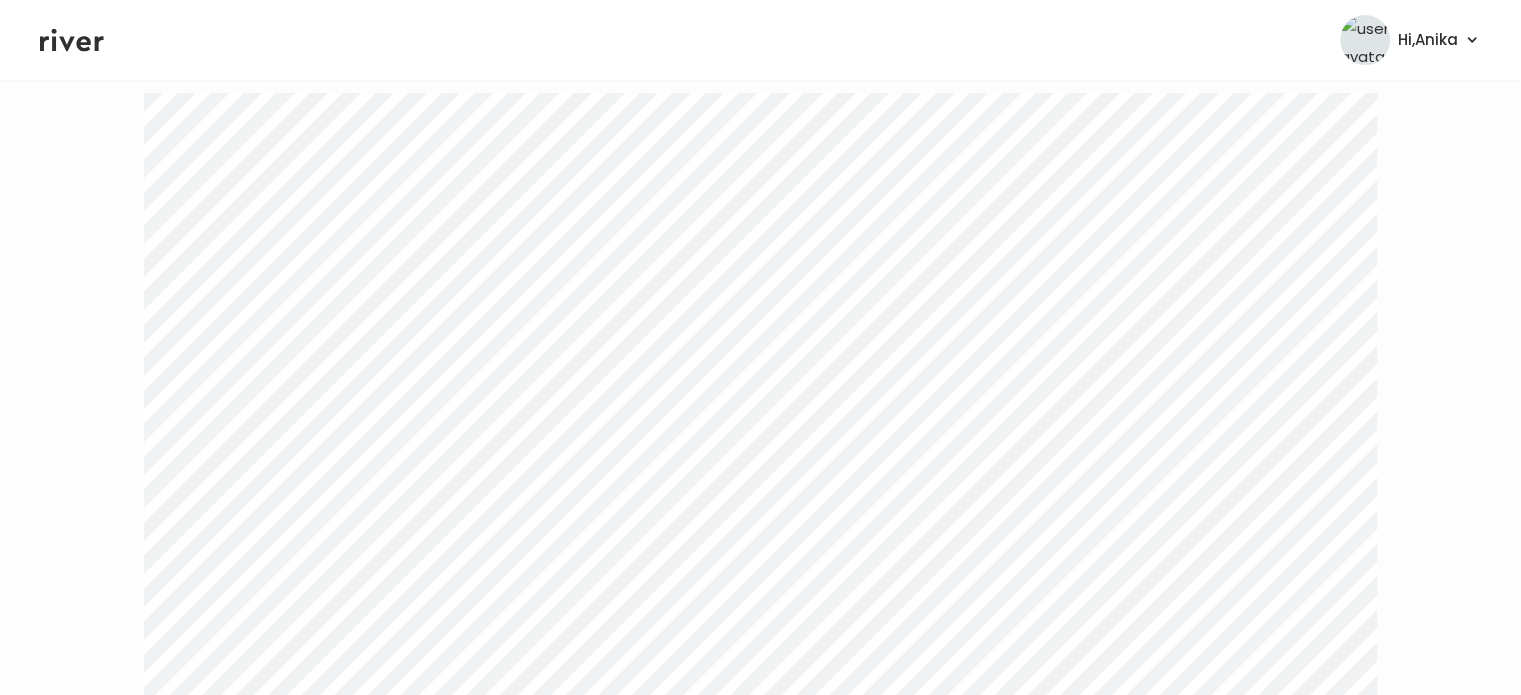 scroll, scrollTop: 79, scrollLeft: 0, axis: vertical 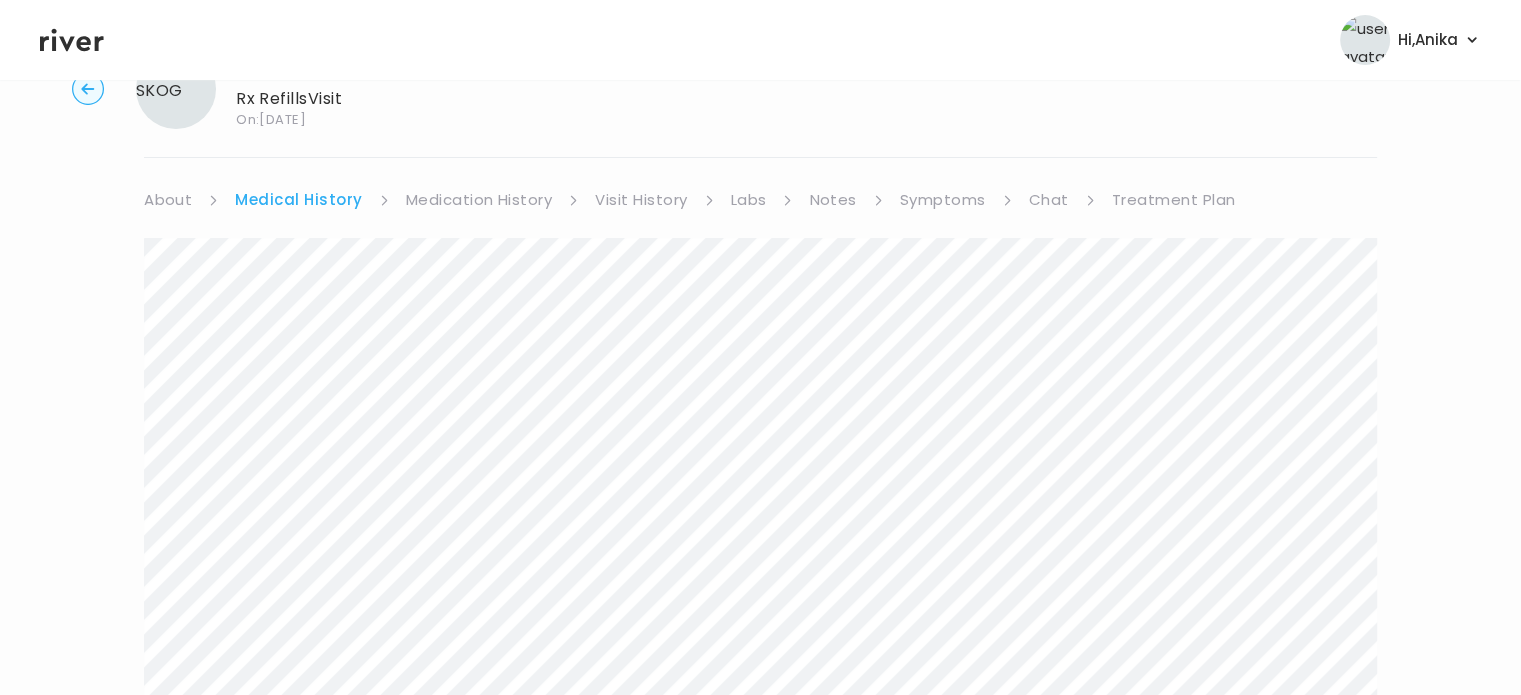 click on "Medication History" at bounding box center (479, 200) 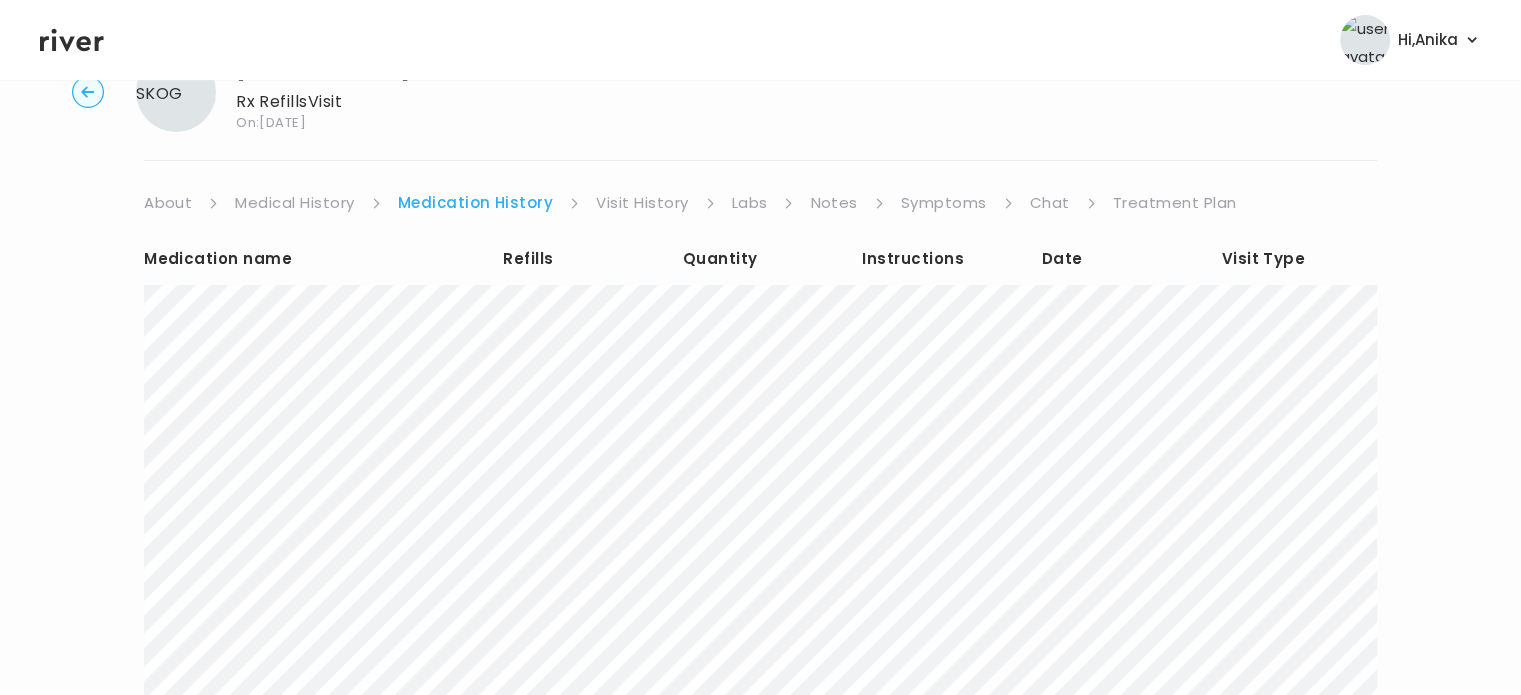 scroll, scrollTop: 78, scrollLeft: 0, axis: vertical 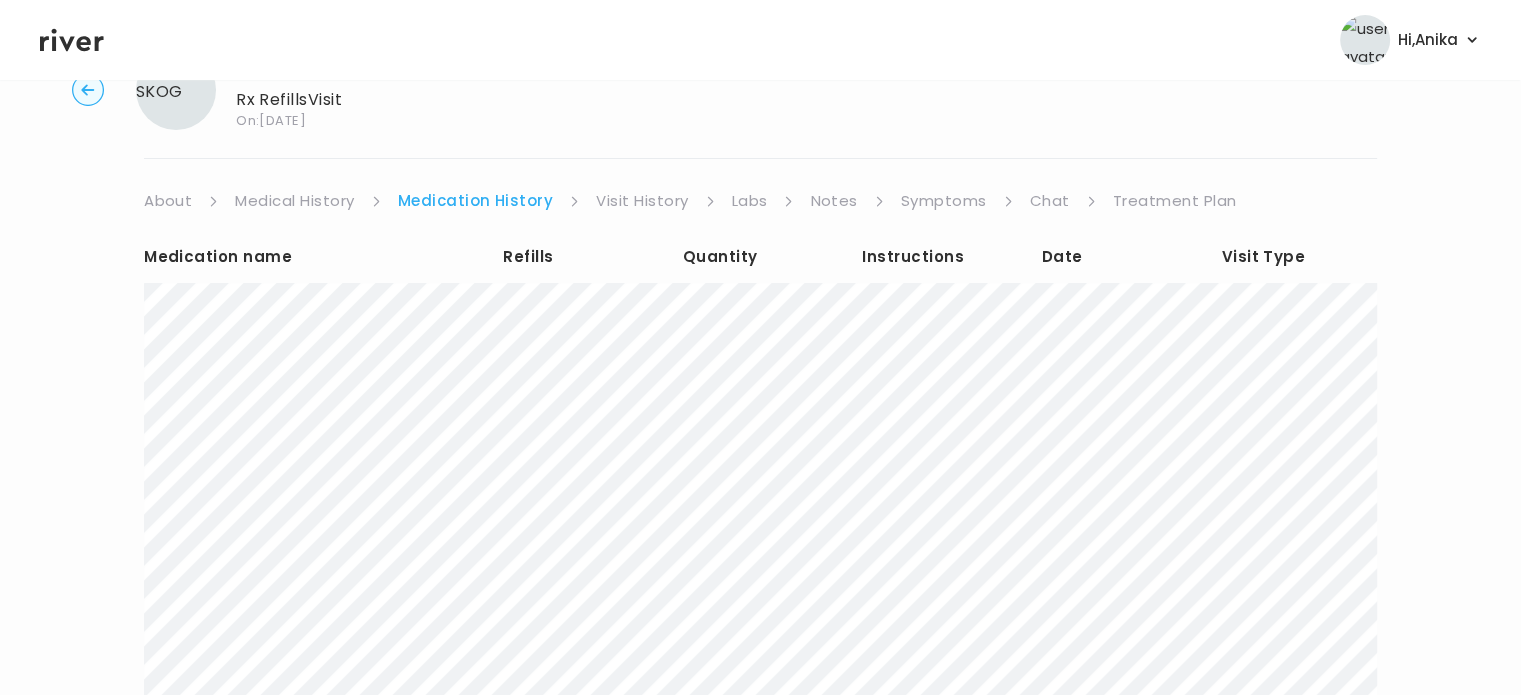click on "Visit History" at bounding box center (642, 201) 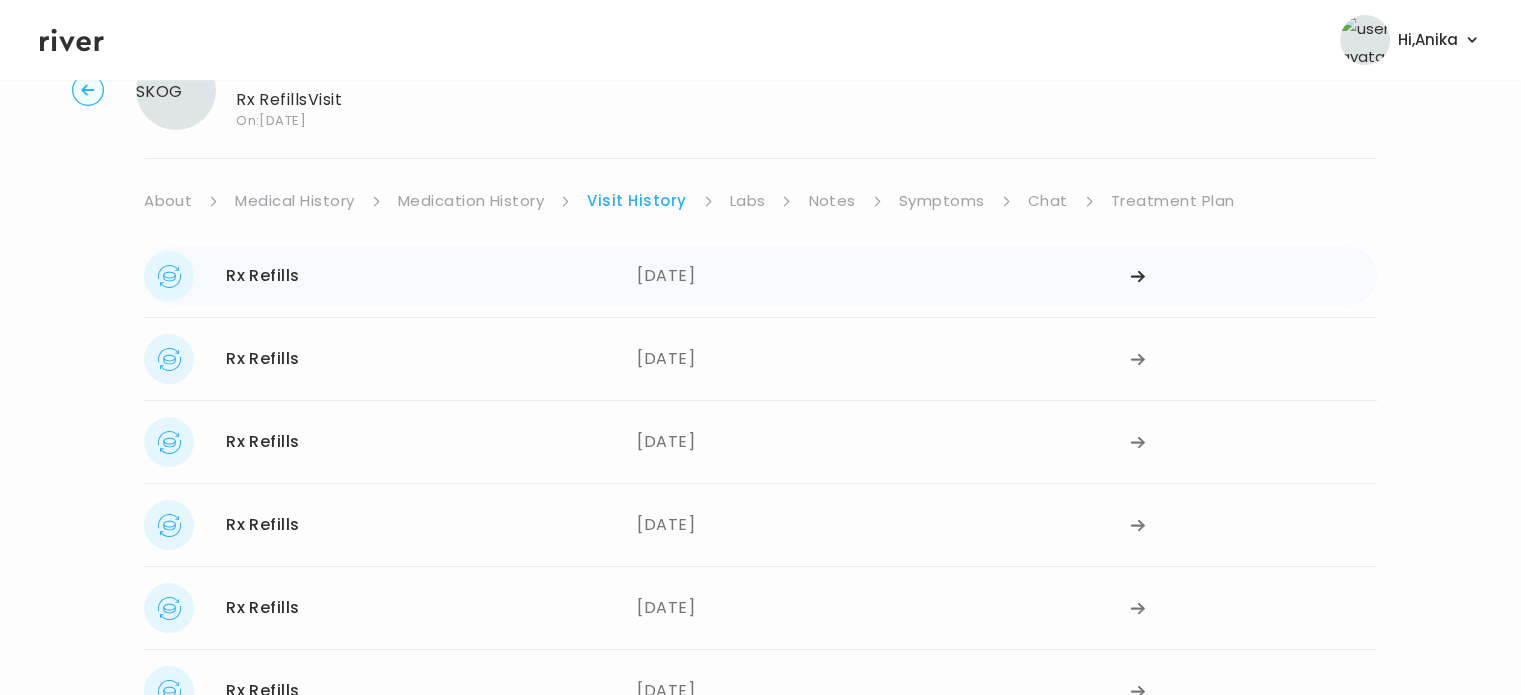 click on "05/07/2025" at bounding box center (883, 276) 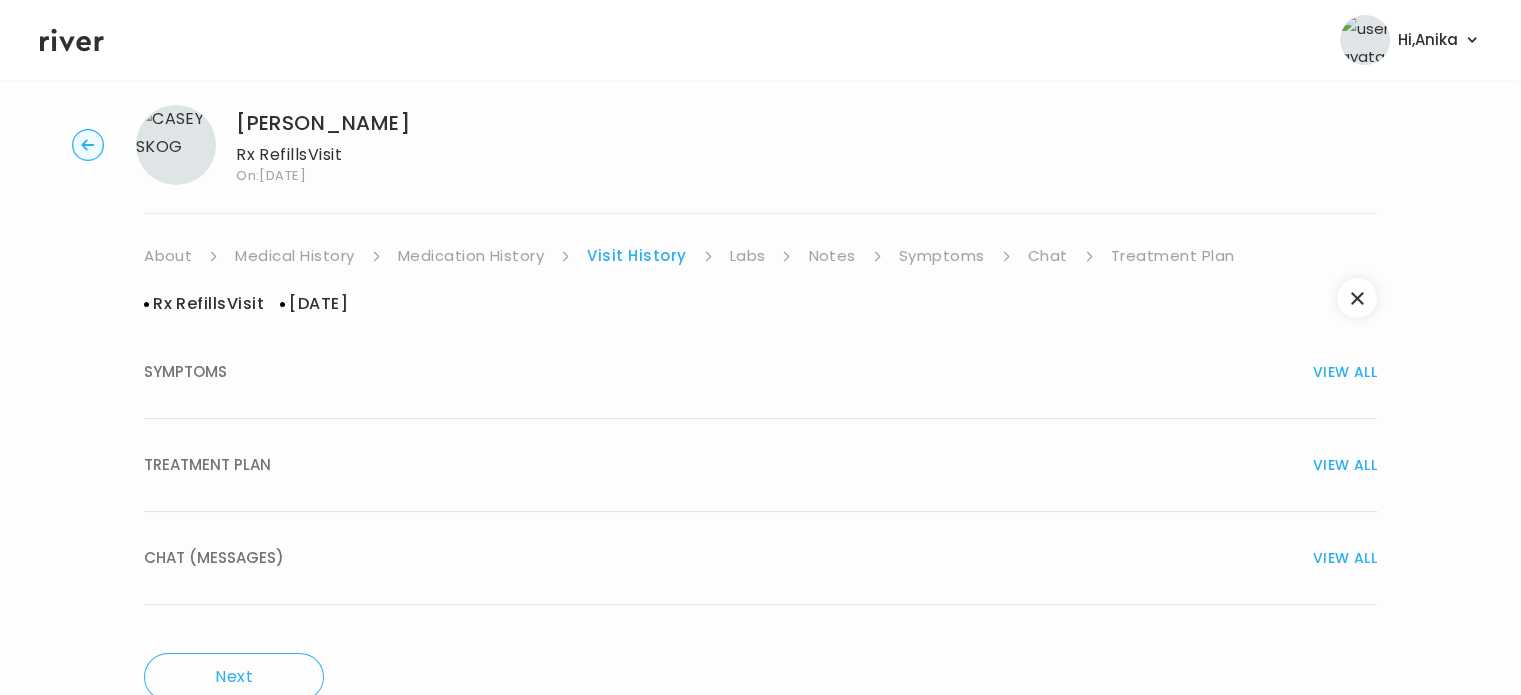 scroll, scrollTop: 0, scrollLeft: 0, axis: both 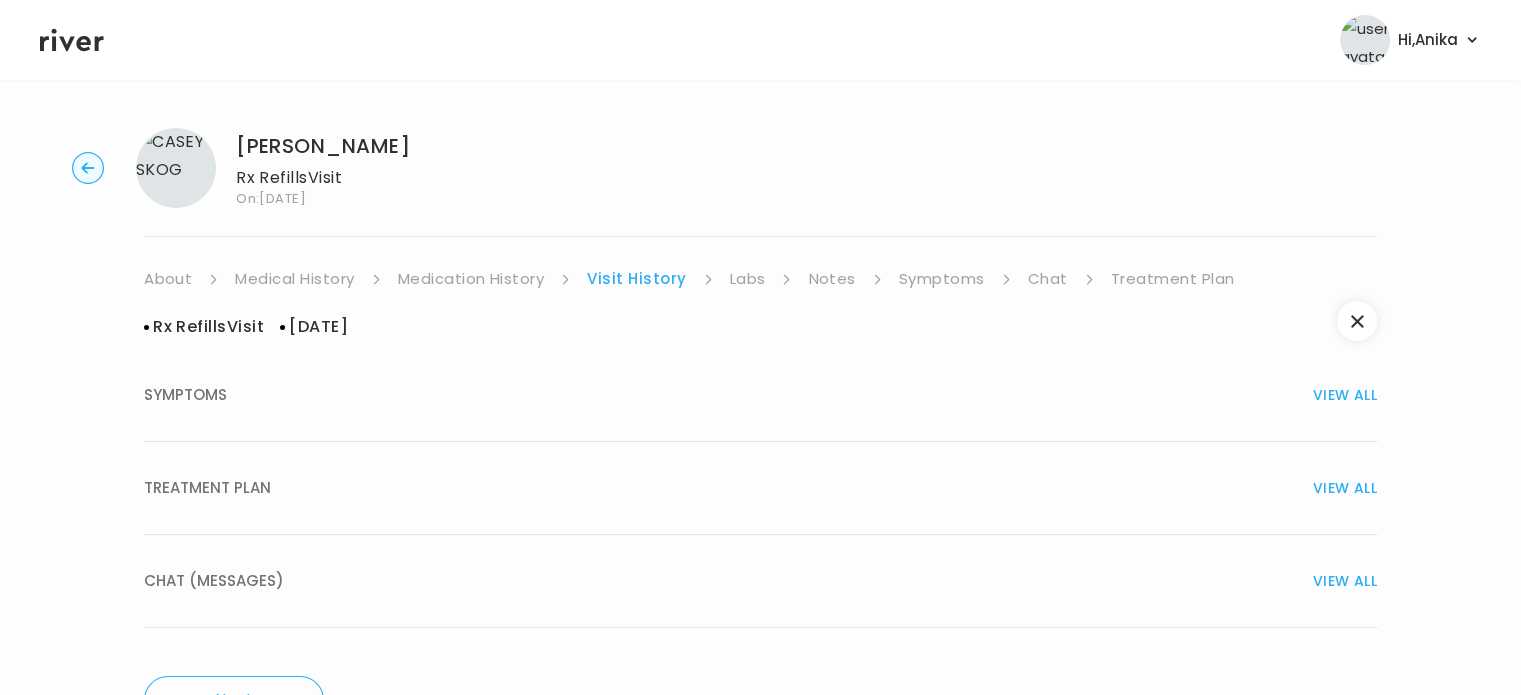 click on "TREATMENT PLAN VIEW ALL" at bounding box center (760, 488) 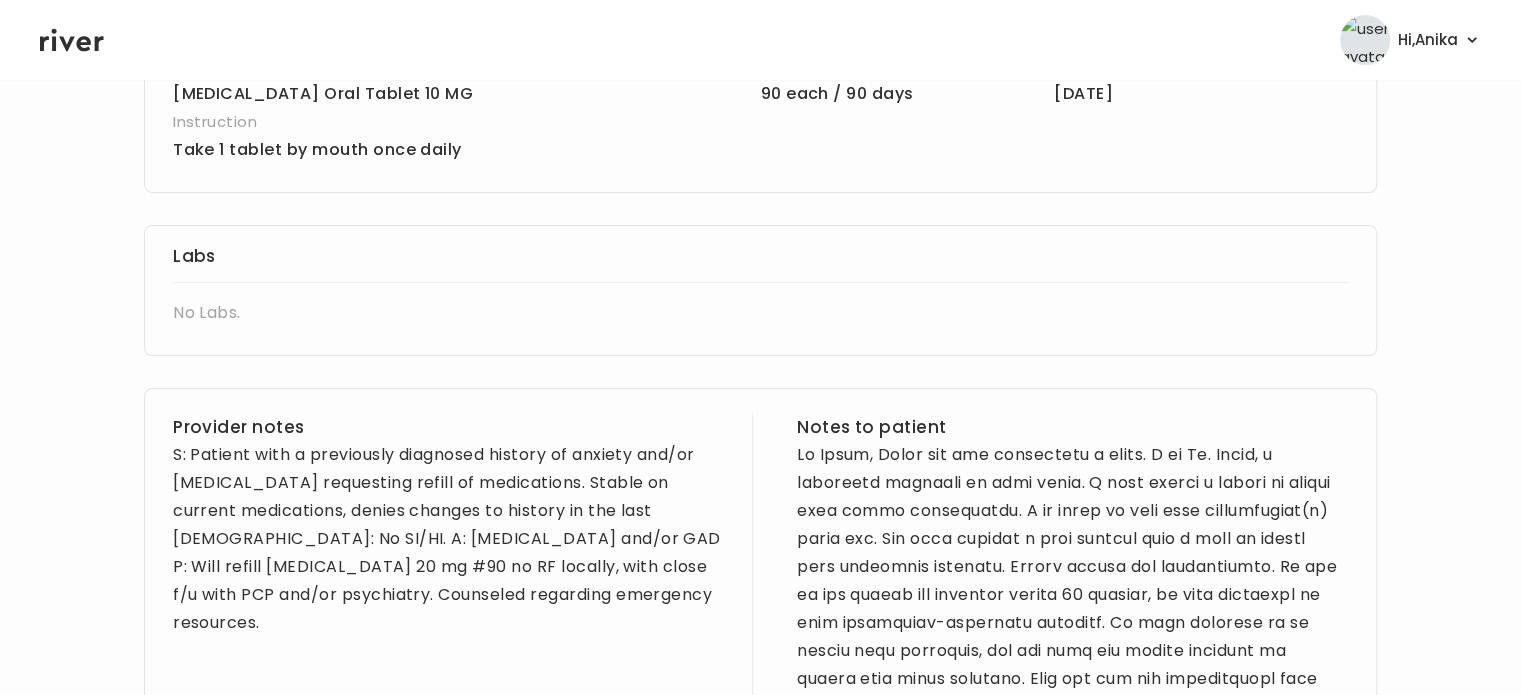scroll, scrollTop: 552, scrollLeft: 0, axis: vertical 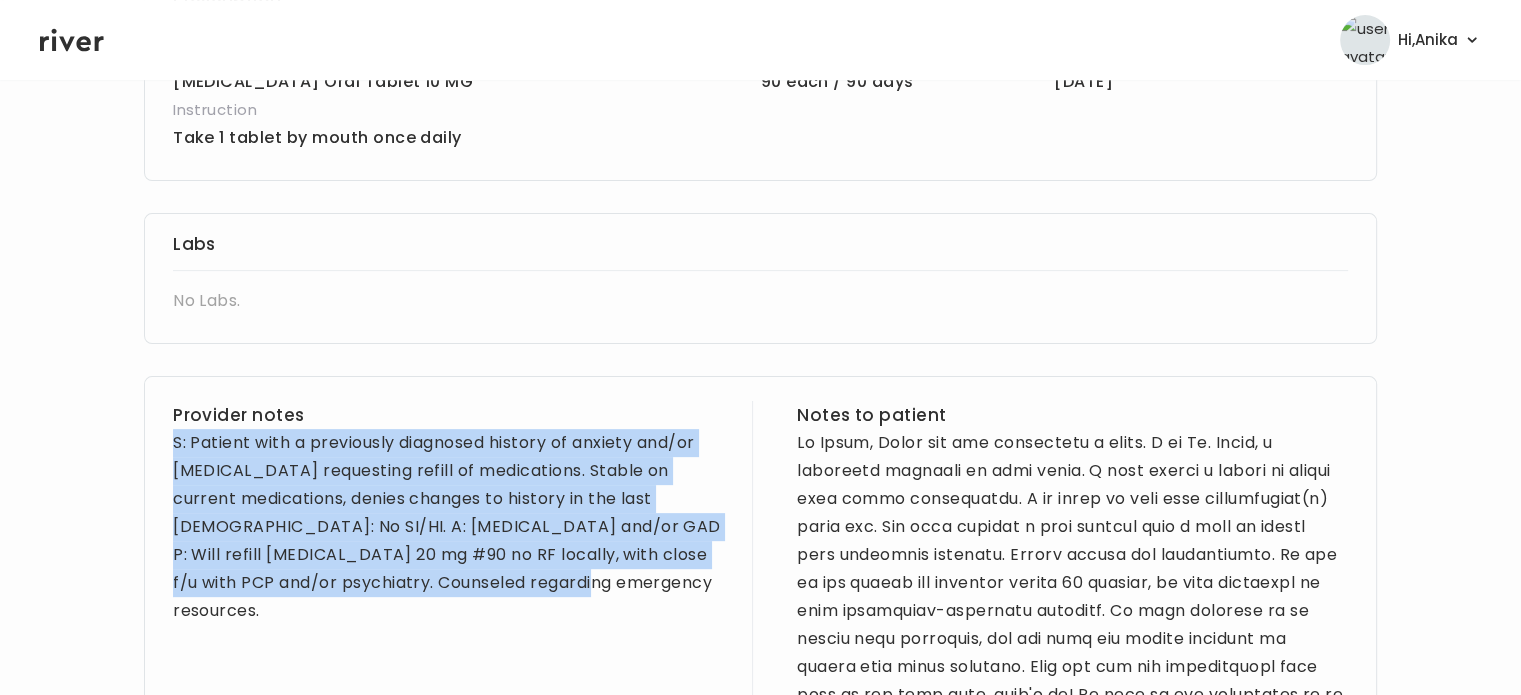 drag, startPoint x: 575, startPoint y: 590, endPoint x: 176, endPoint y: 435, distance: 428.04907 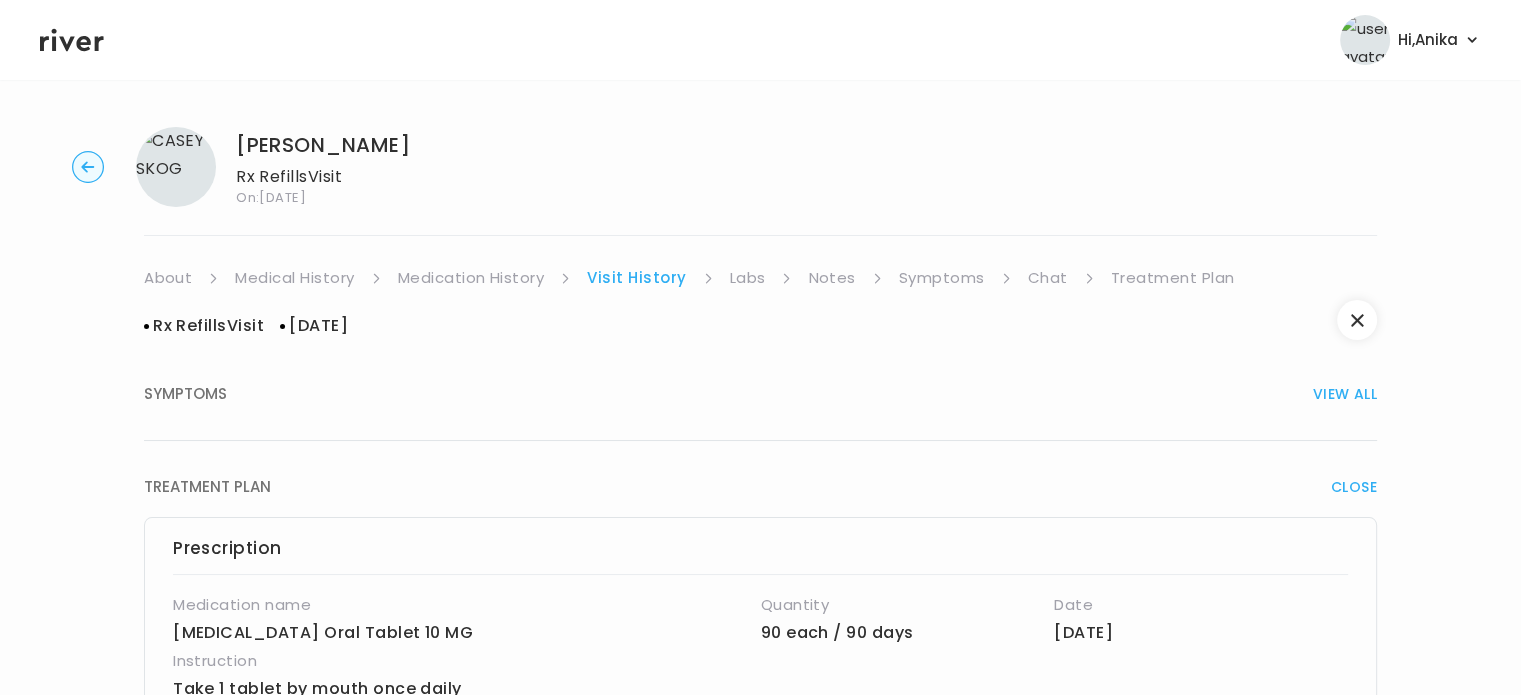 scroll, scrollTop: 0, scrollLeft: 0, axis: both 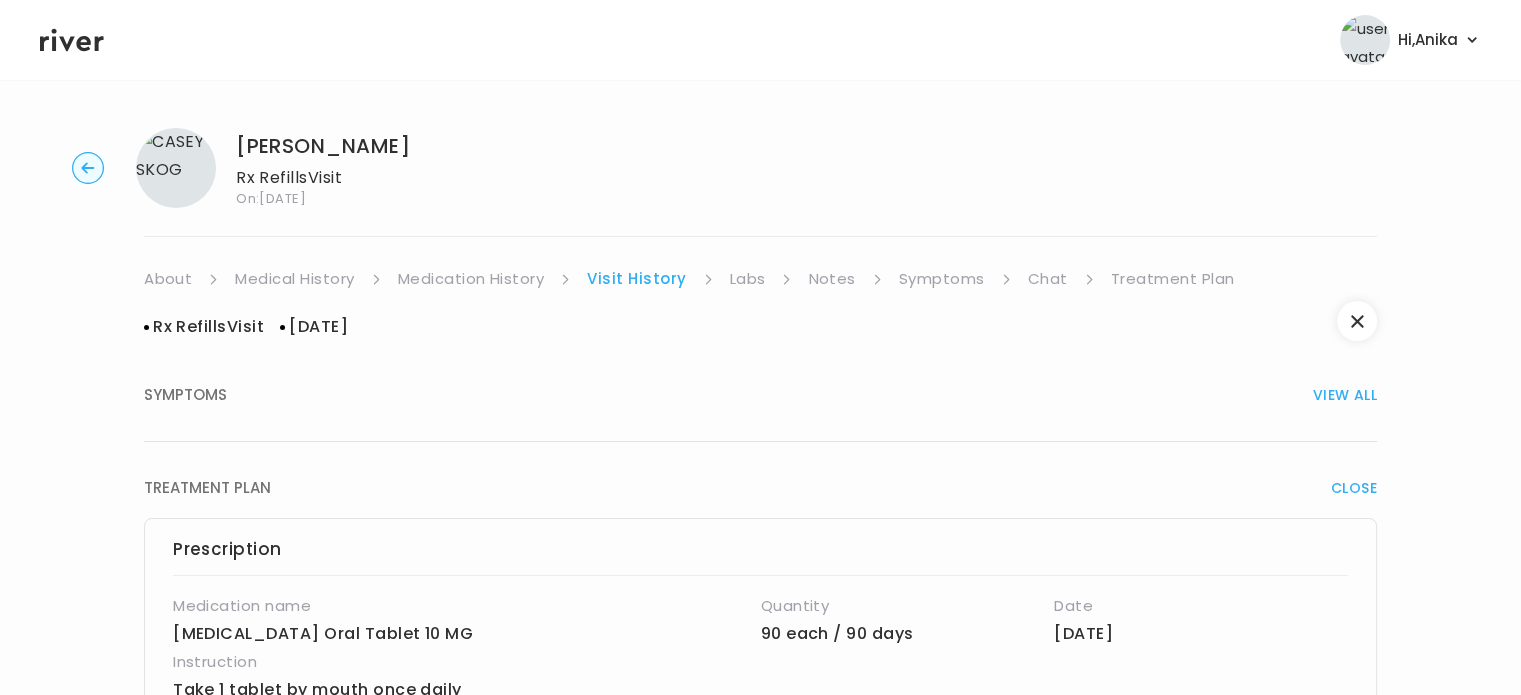 click on "Labs" at bounding box center [748, 279] 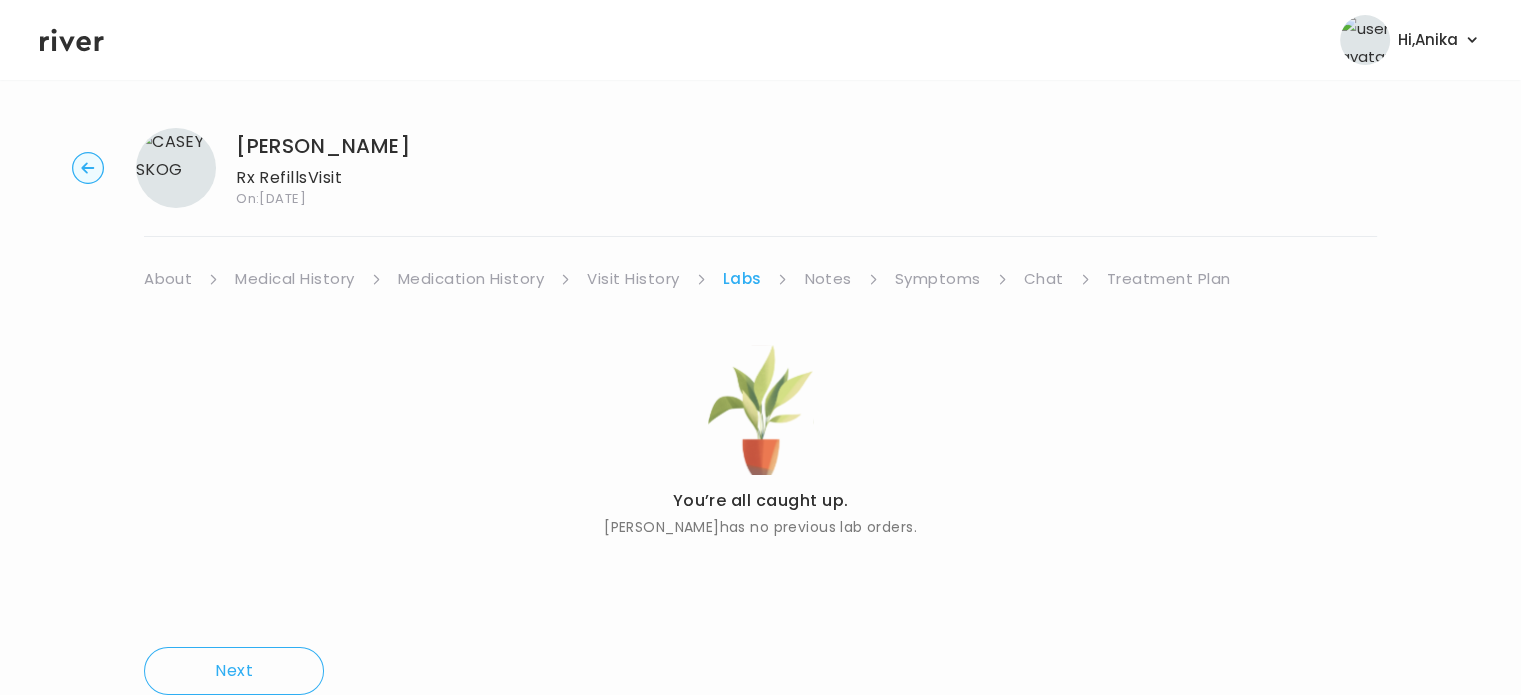 click on "Notes" at bounding box center (827, 279) 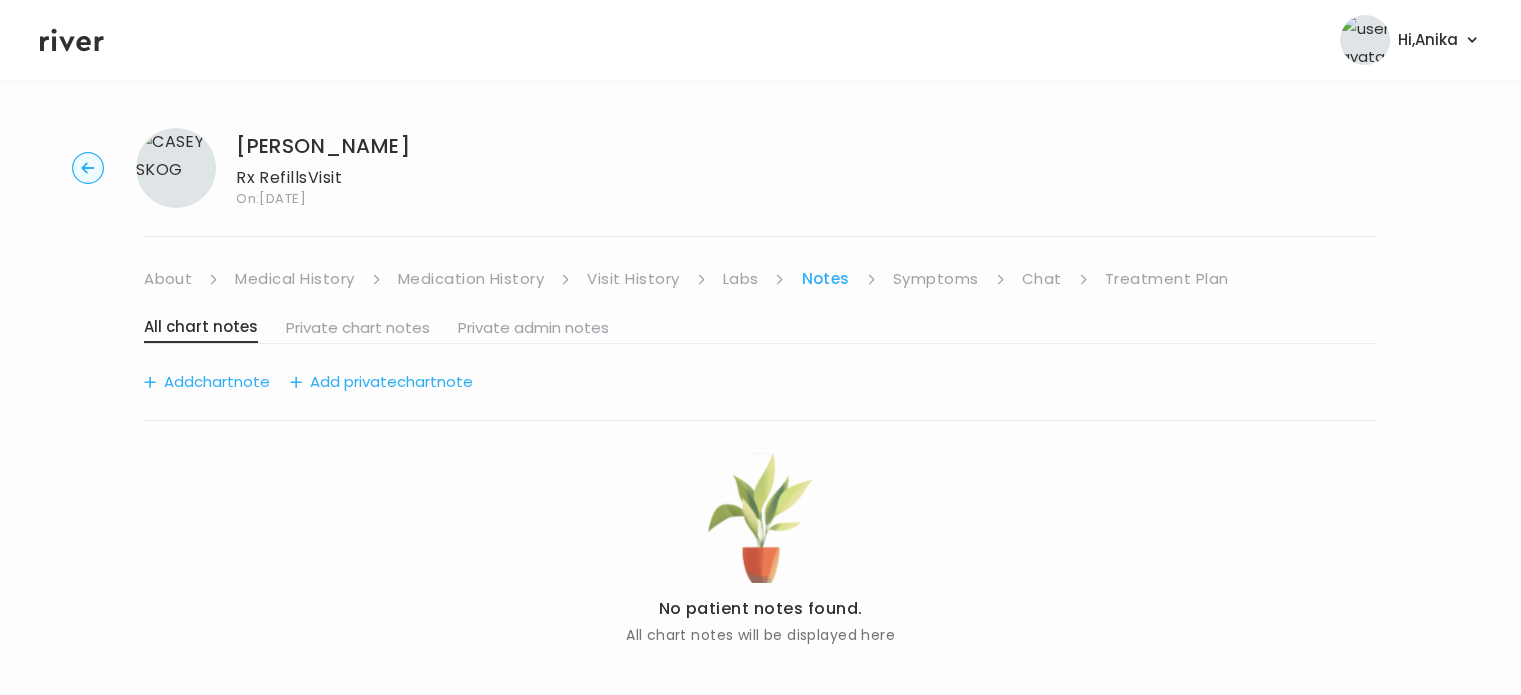 click on "Symptoms" at bounding box center (936, 279) 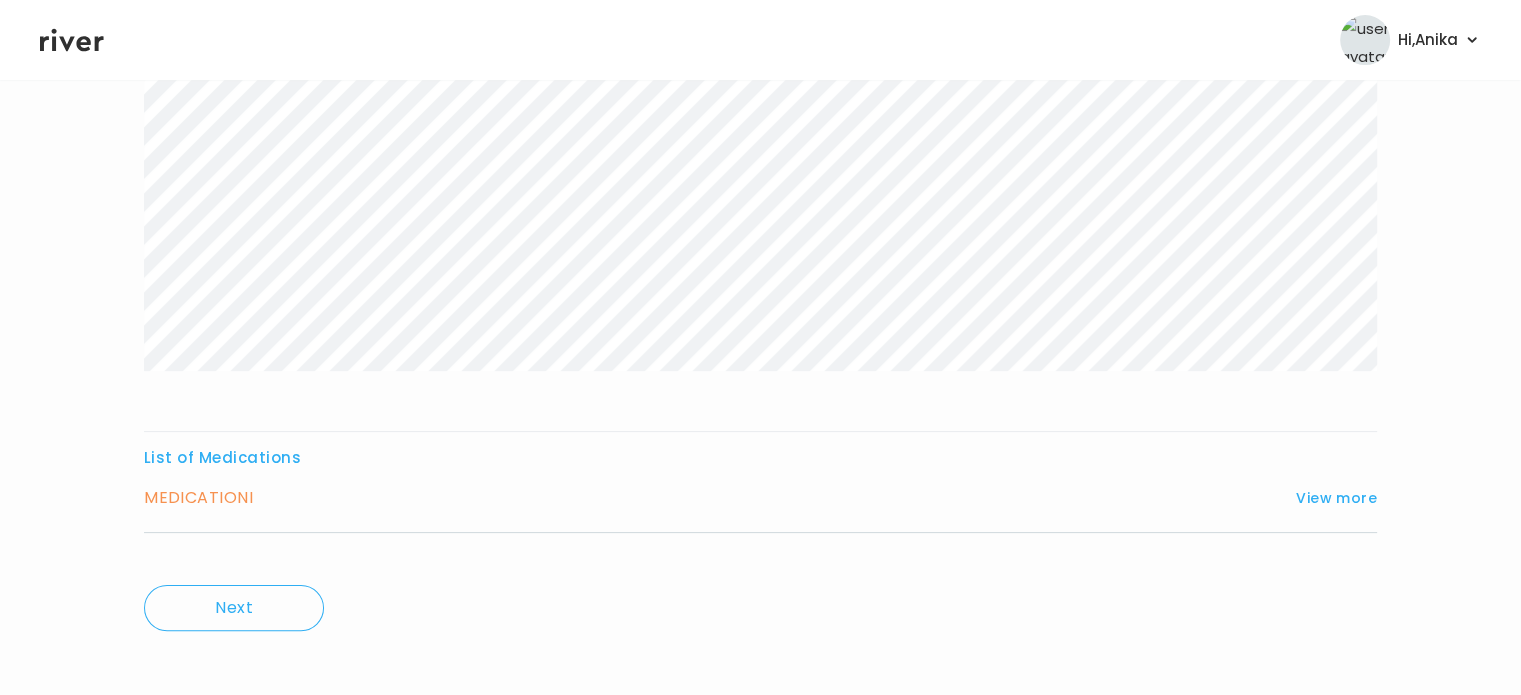 scroll, scrollTop: 332, scrollLeft: 0, axis: vertical 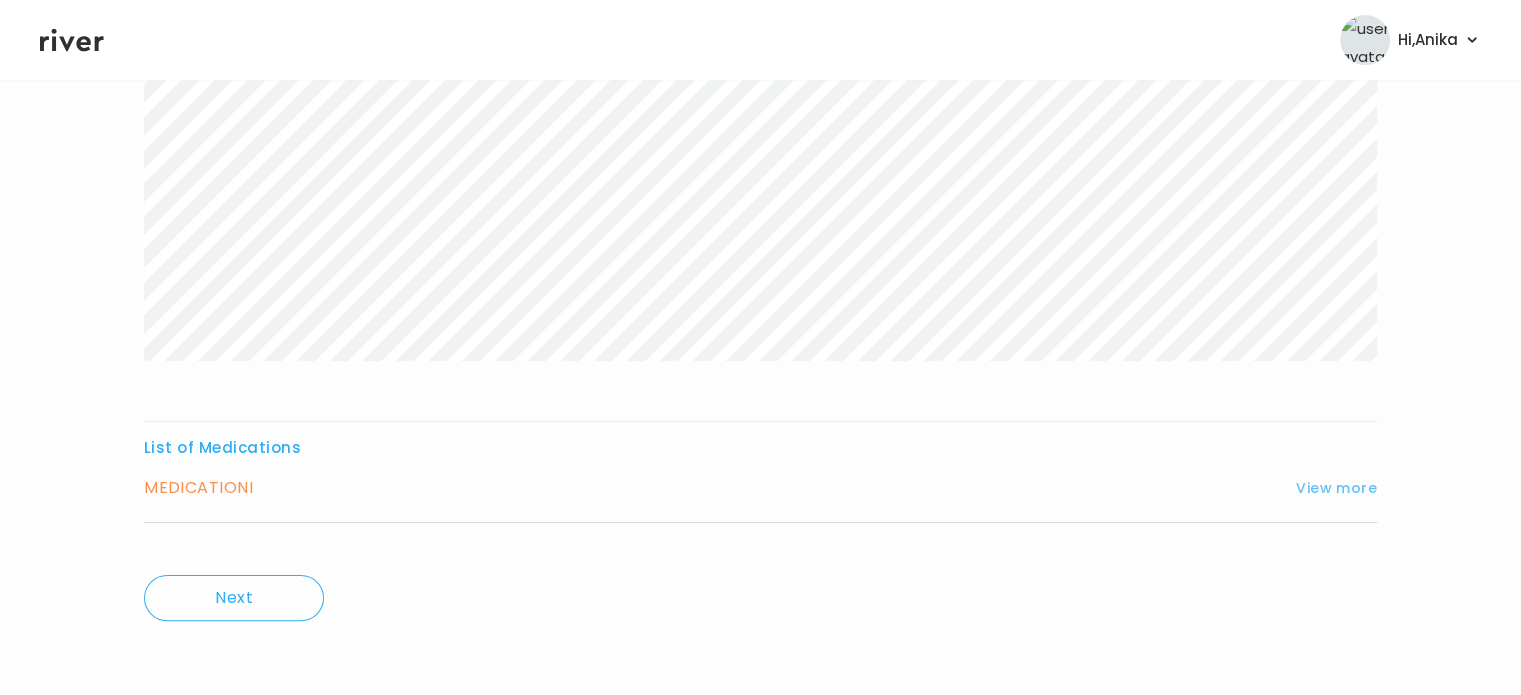 click on "View more" at bounding box center [1336, 488] 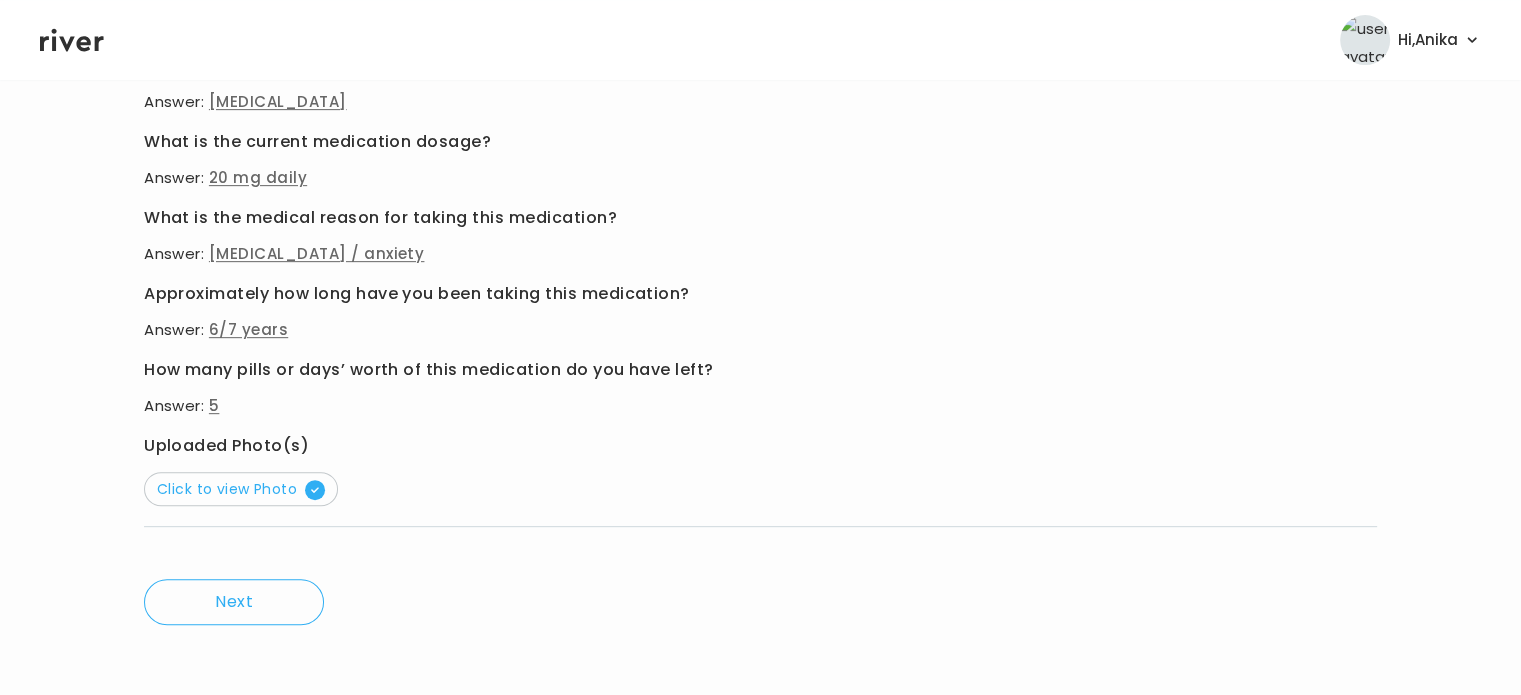 scroll, scrollTop: 869, scrollLeft: 0, axis: vertical 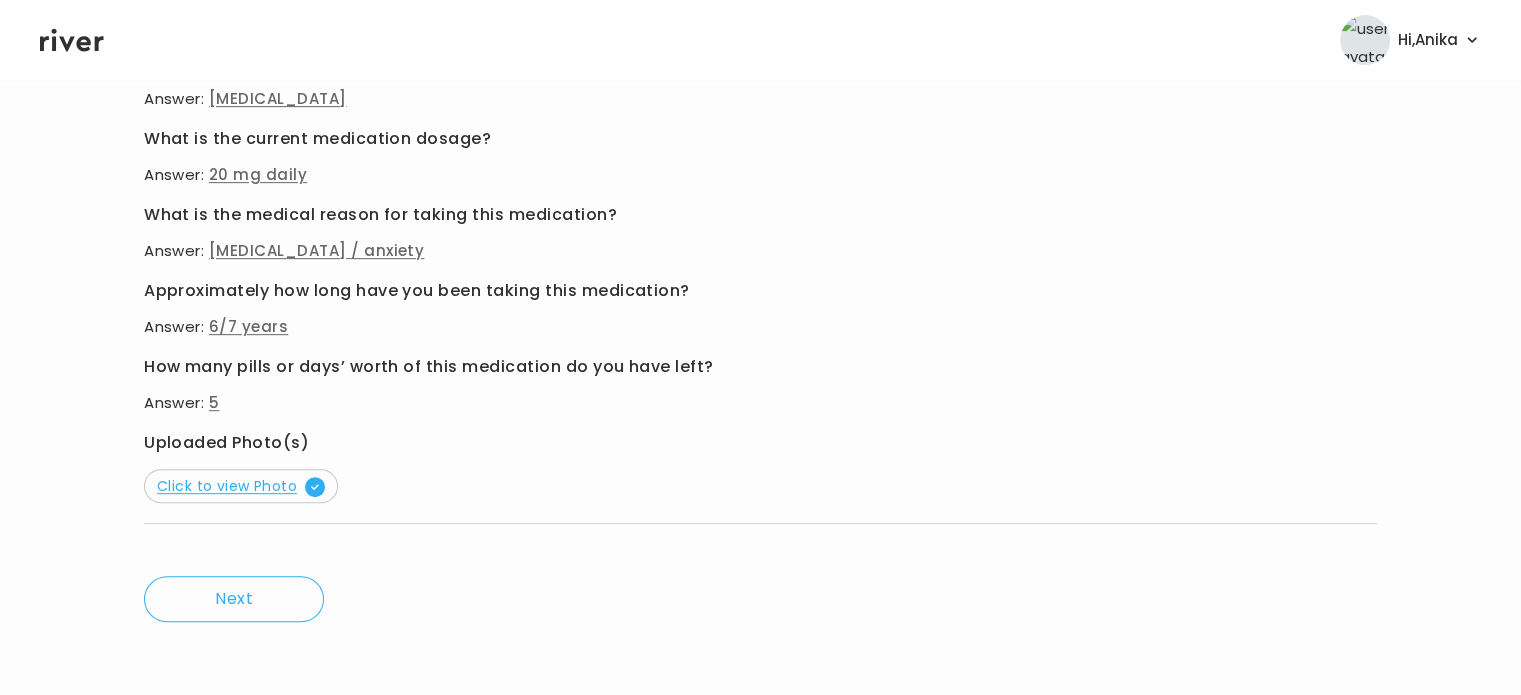 click on "Click to view Photo" at bounding box center [241, 486] 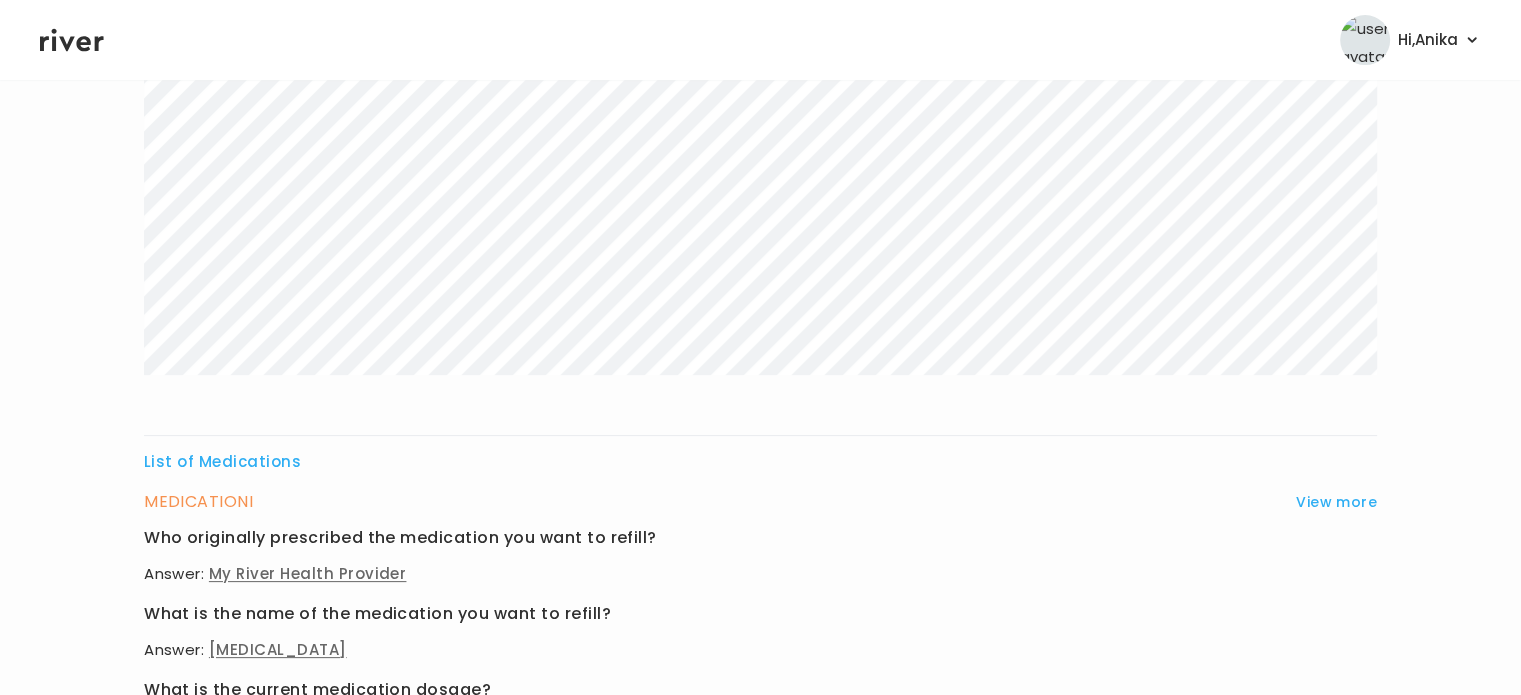 scroll, scrollTop: 0, scrollLeft: 0, axis: both 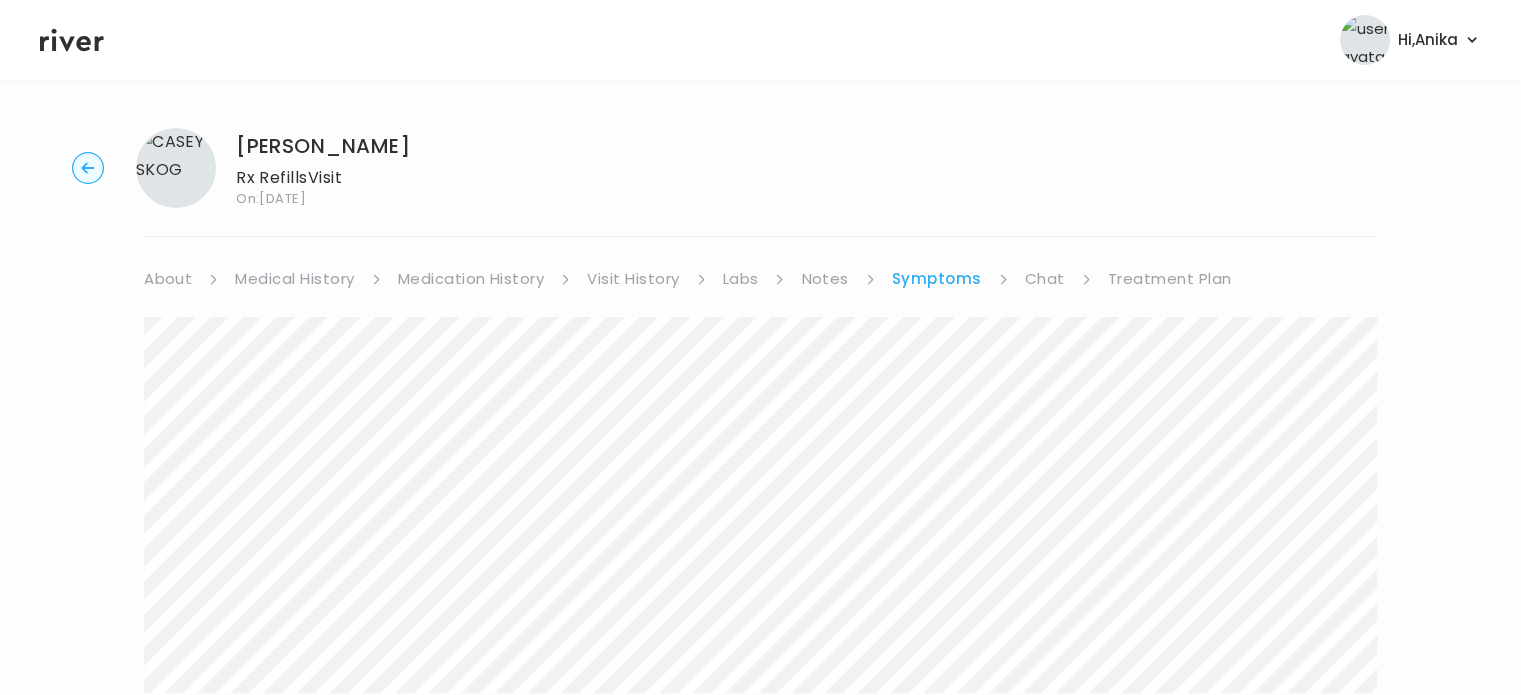 click on "Treatment Plan" at bounding box center (1170, 279) 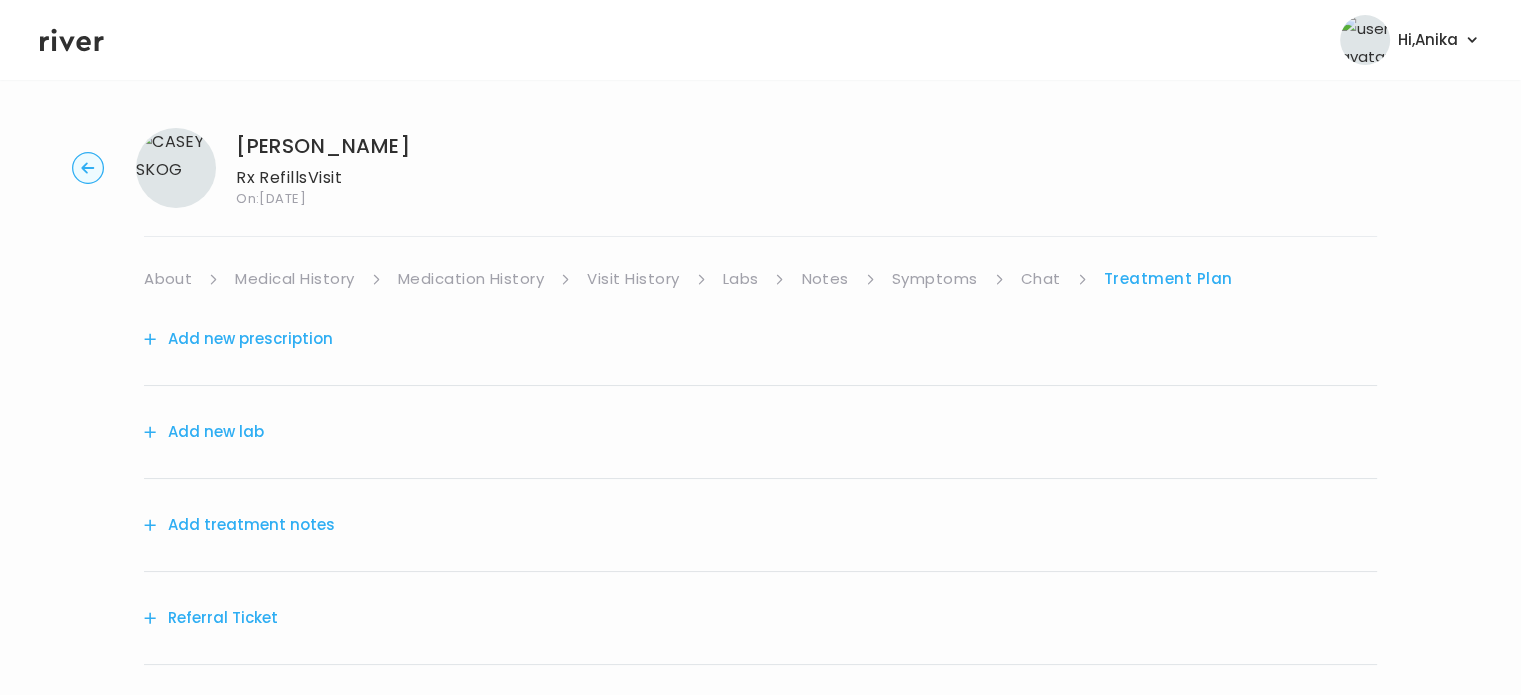 click on "Medication History" at bounding box center (471, 279) 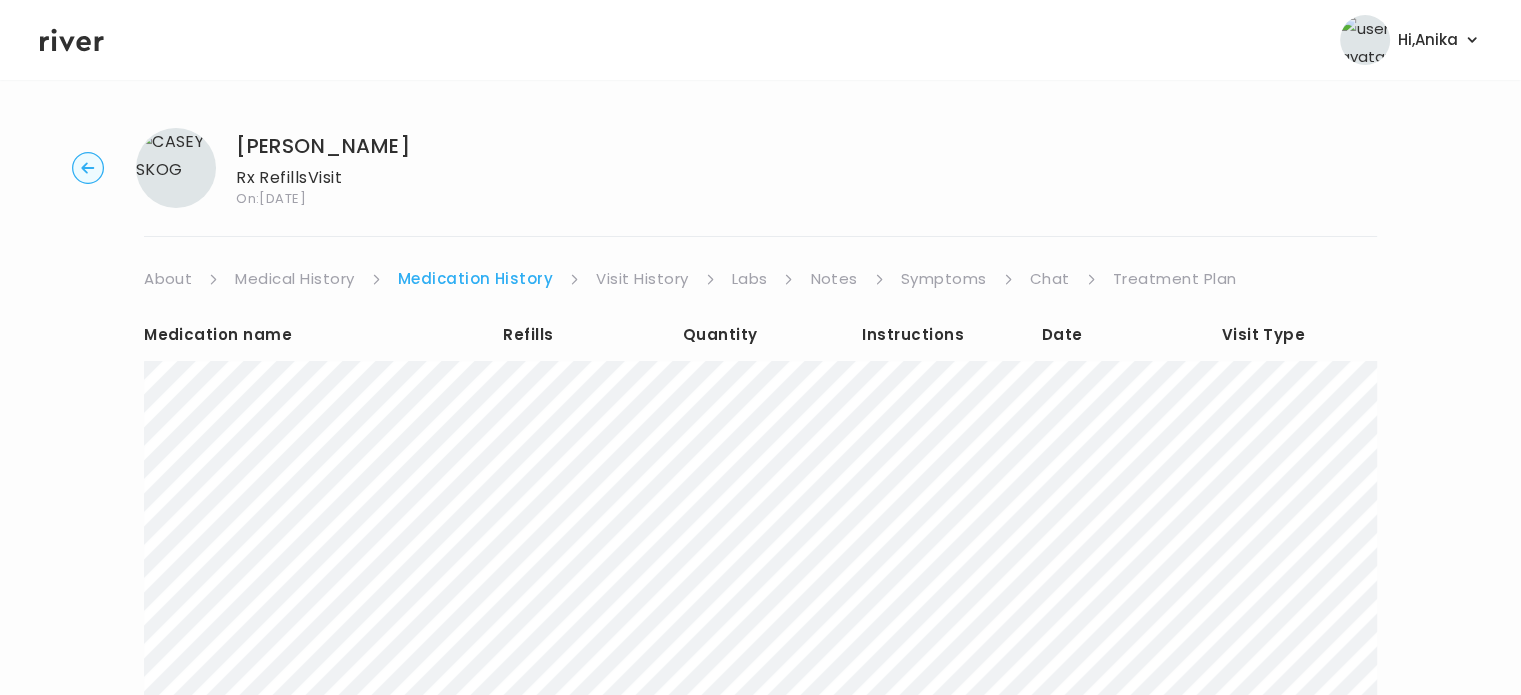 click on "Treatment Plan" at bounding box center [1175, 279] 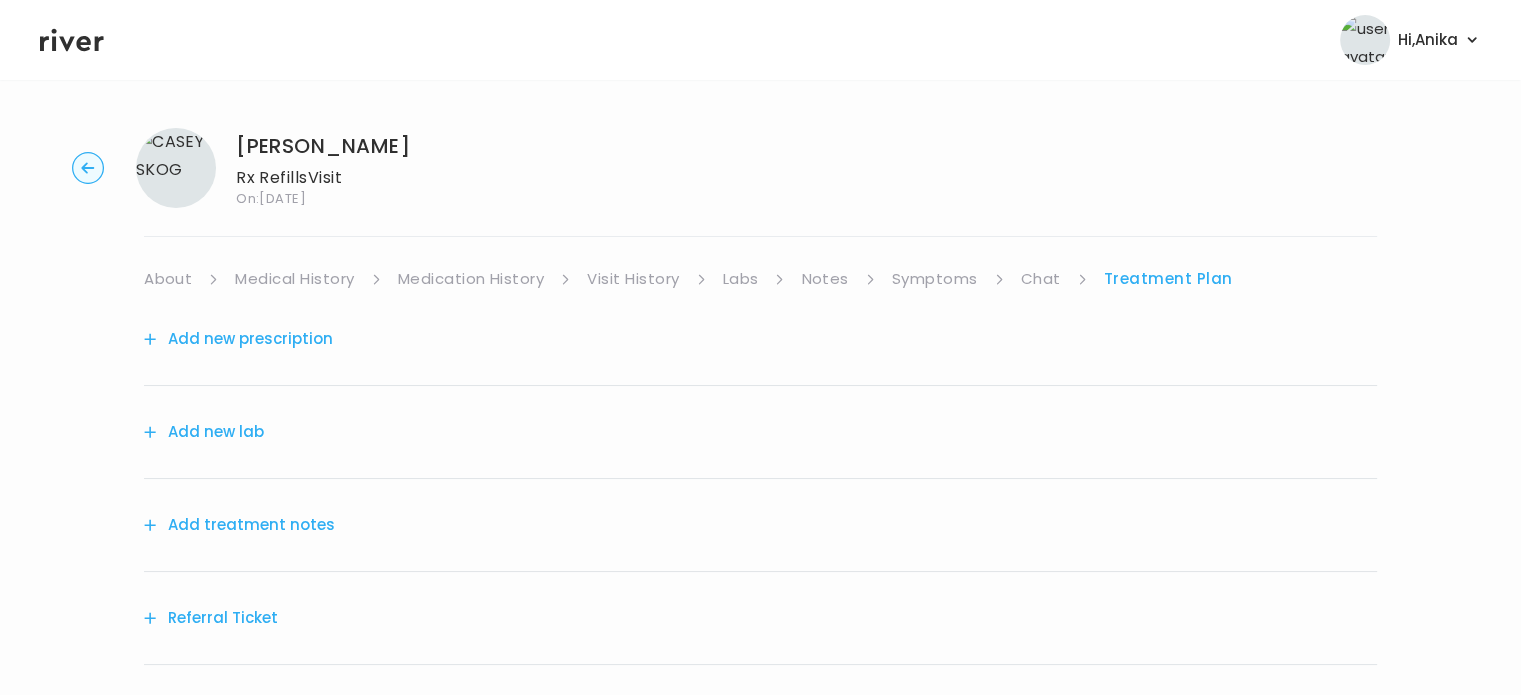 click on "Add treatment notes" at bounding box center [239, 525] 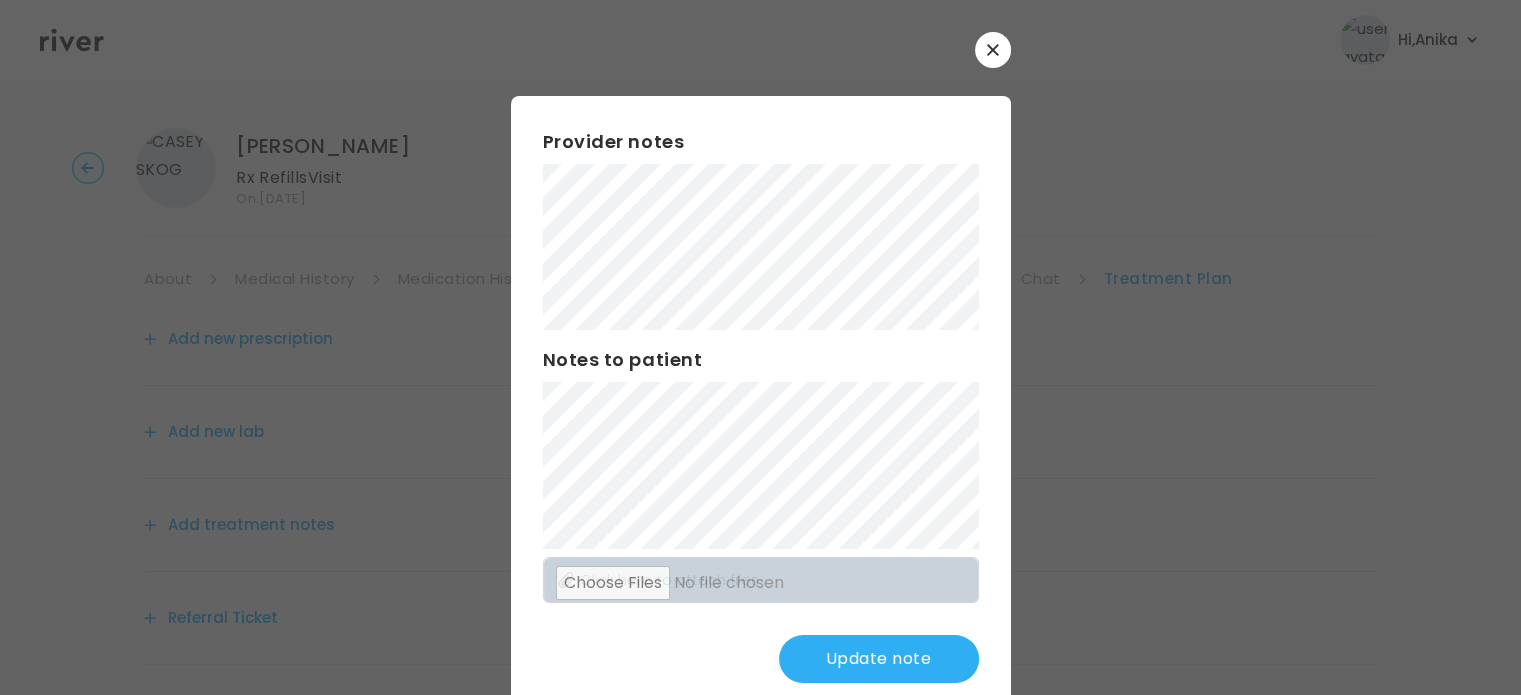 click on "Update note" at bounding box center (879, 659) 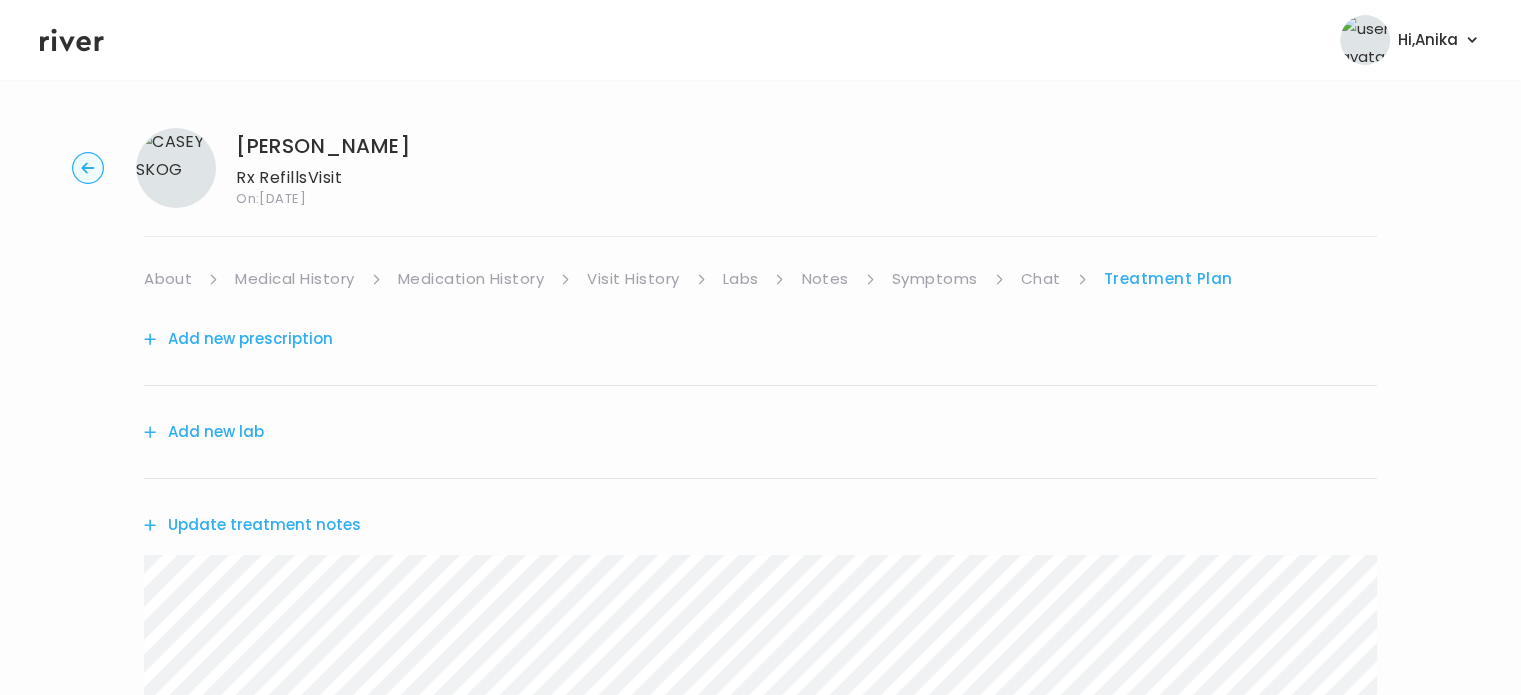 click on "Add new prescription" at bounding box center (238, 339) 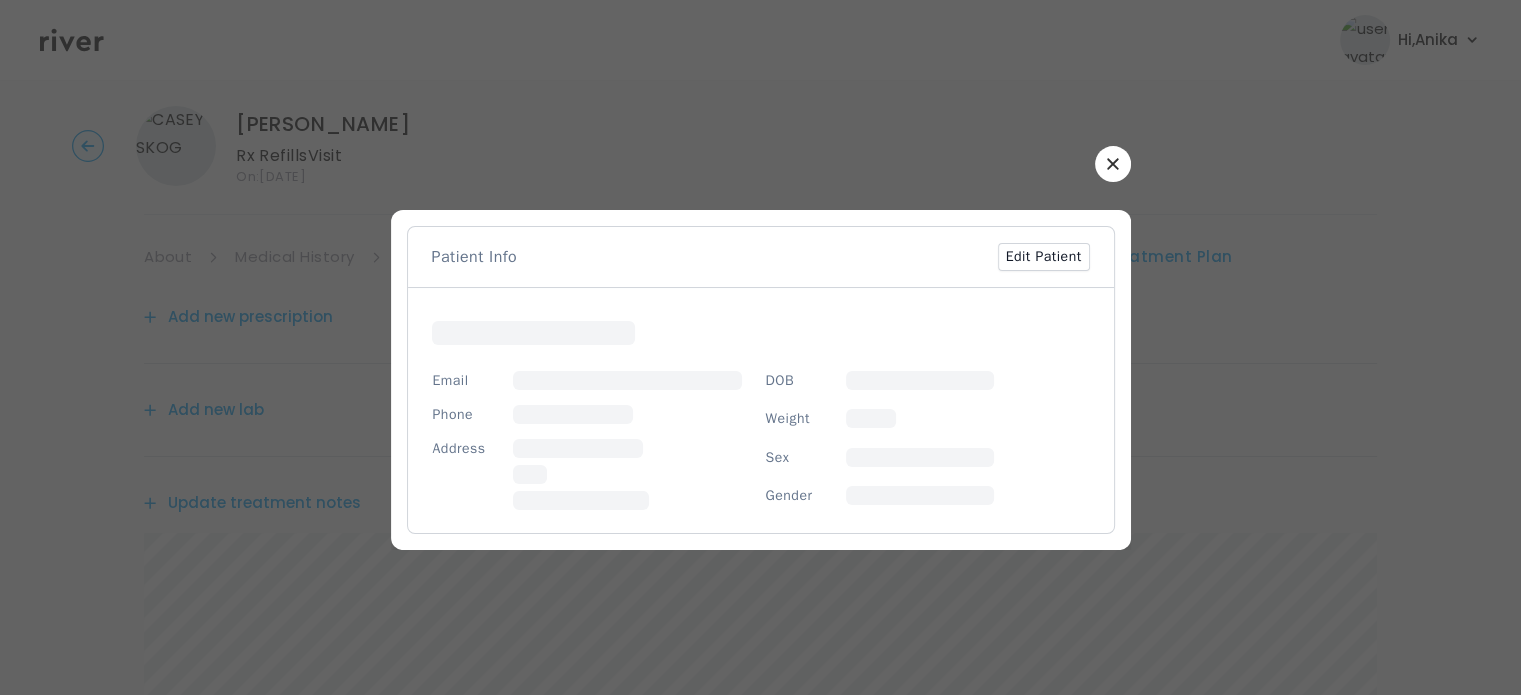scroll, scrollTop: 23, scrollLeft: 0, axis: vertical 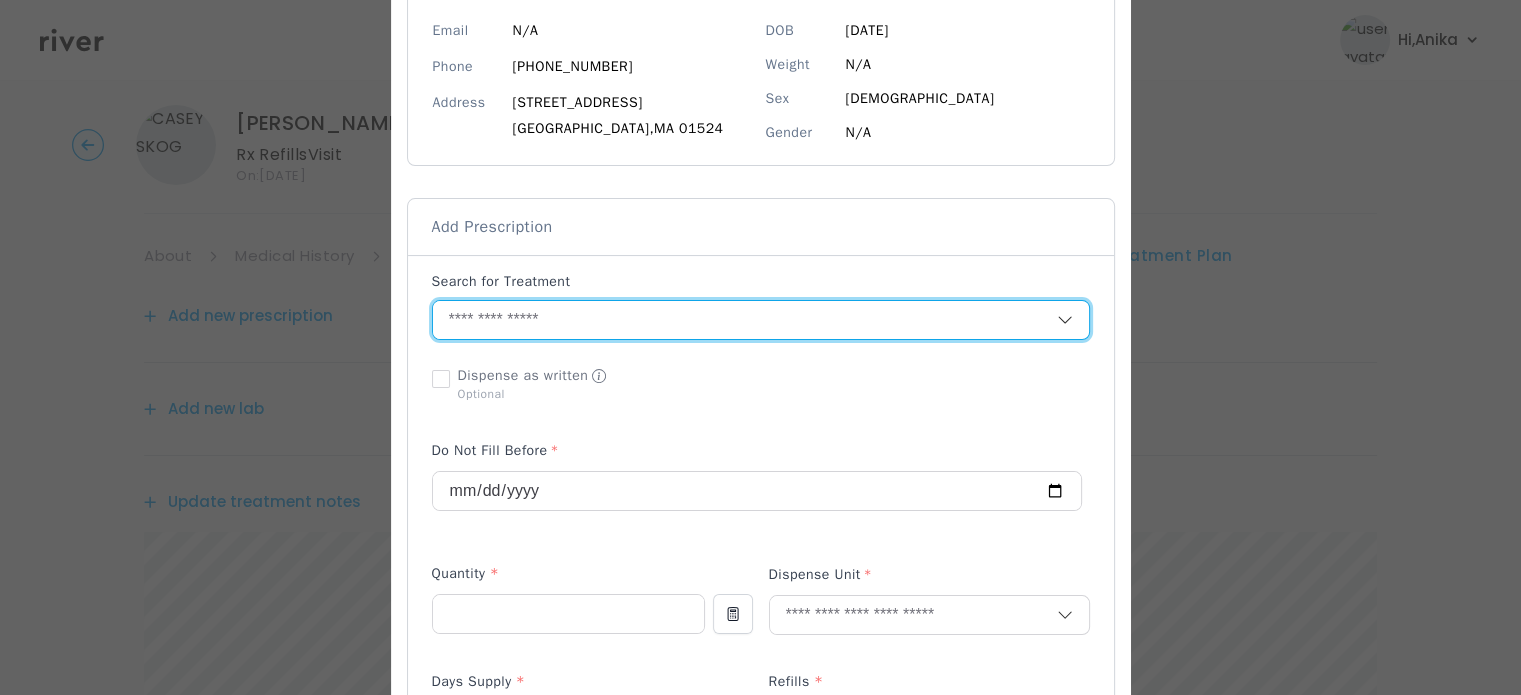 click at bounding box center [745, 320] 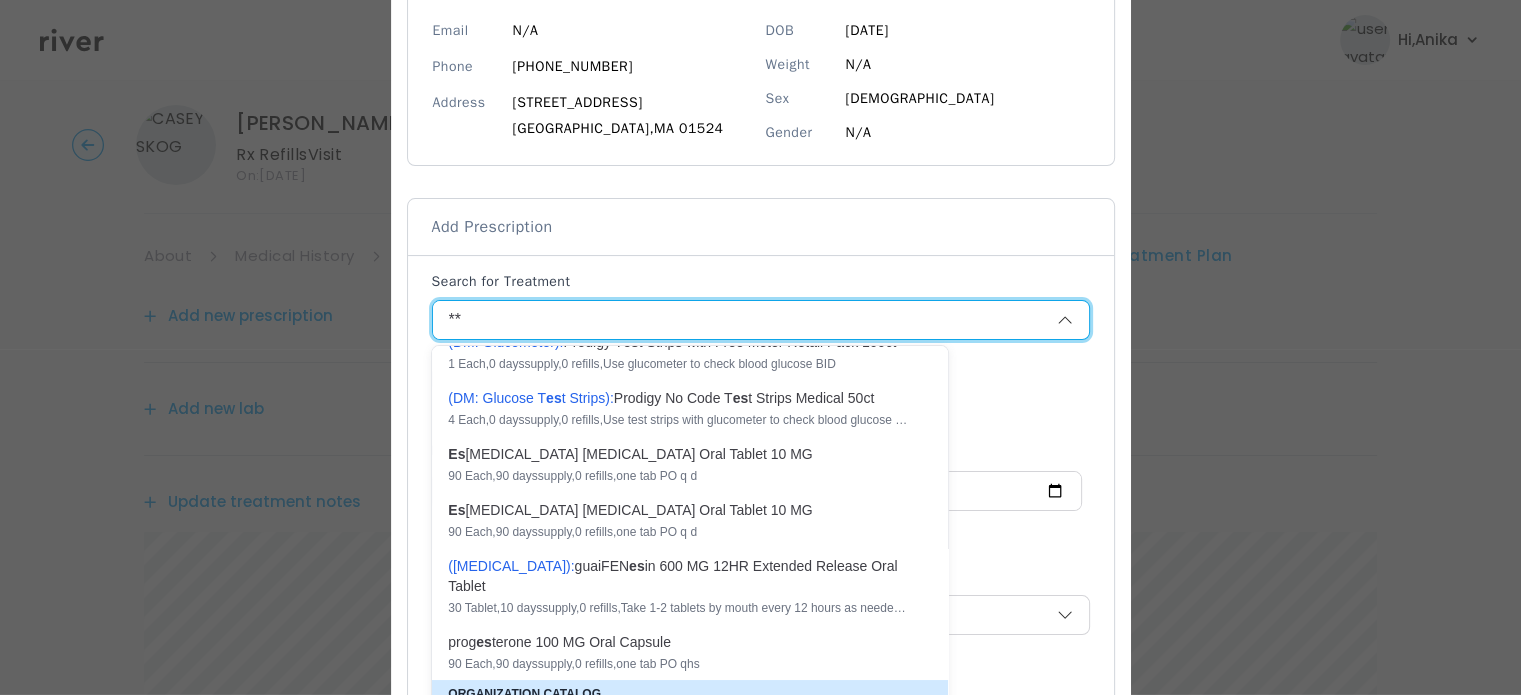 scroll, scrollTop: 44, scrollLeft: 0, axis: vertical 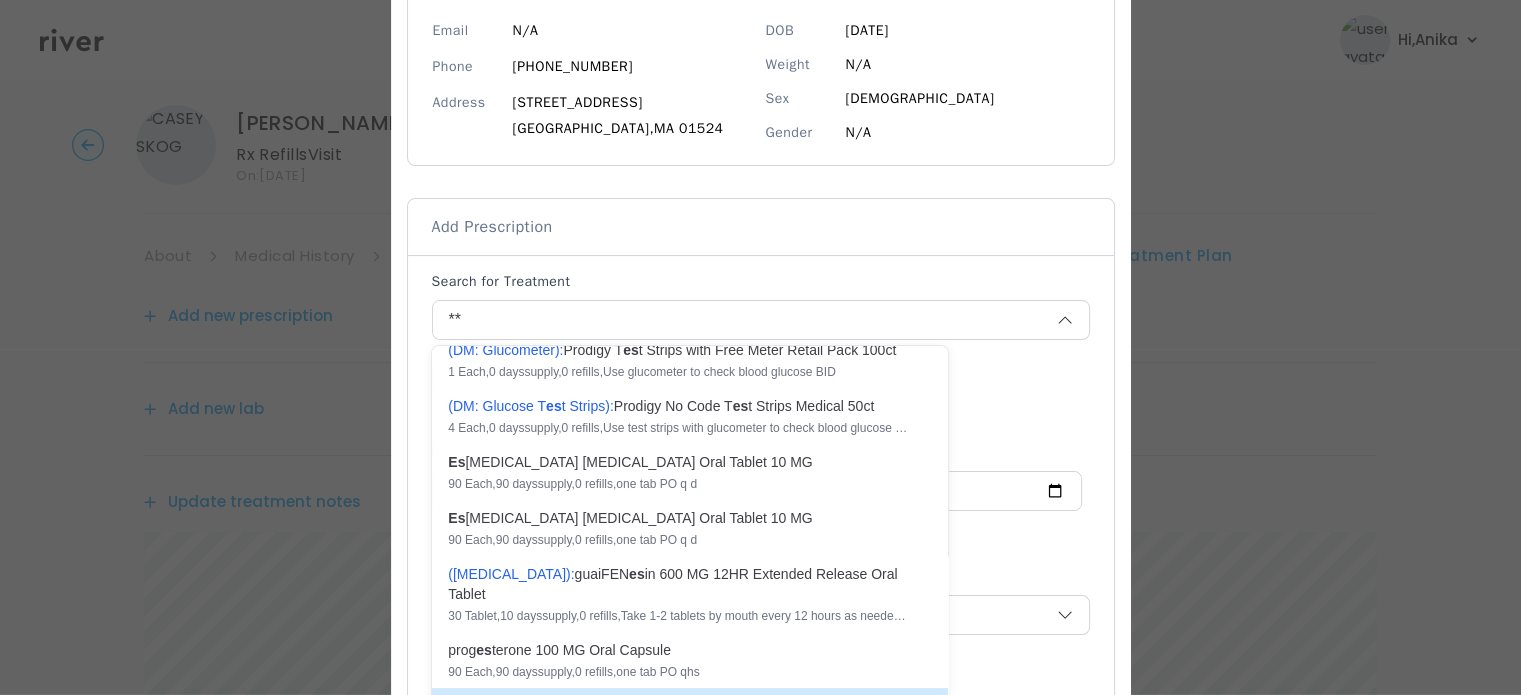 click on "90   Each ,  90   days  supply,  0   refills ,  one tab PO q d" at bounding box center [678, 484] 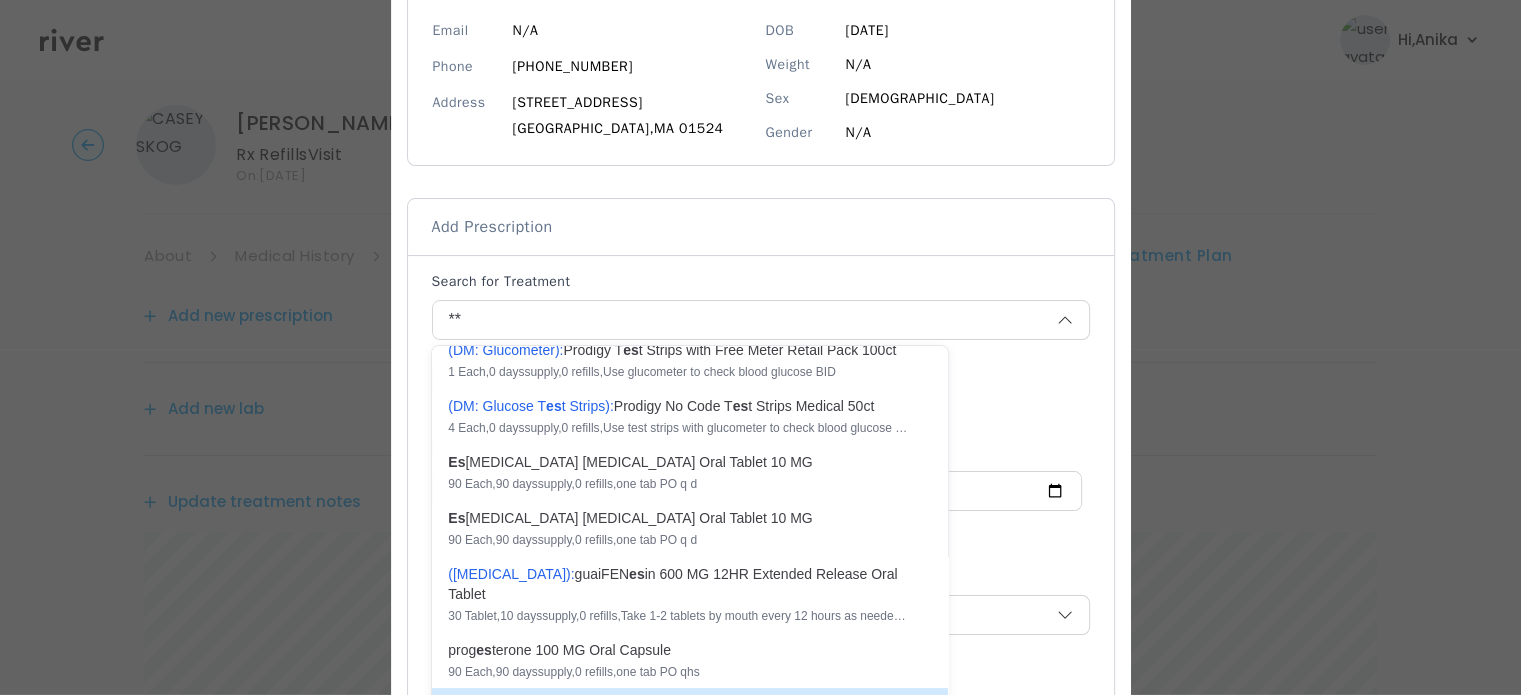 type on "**********" 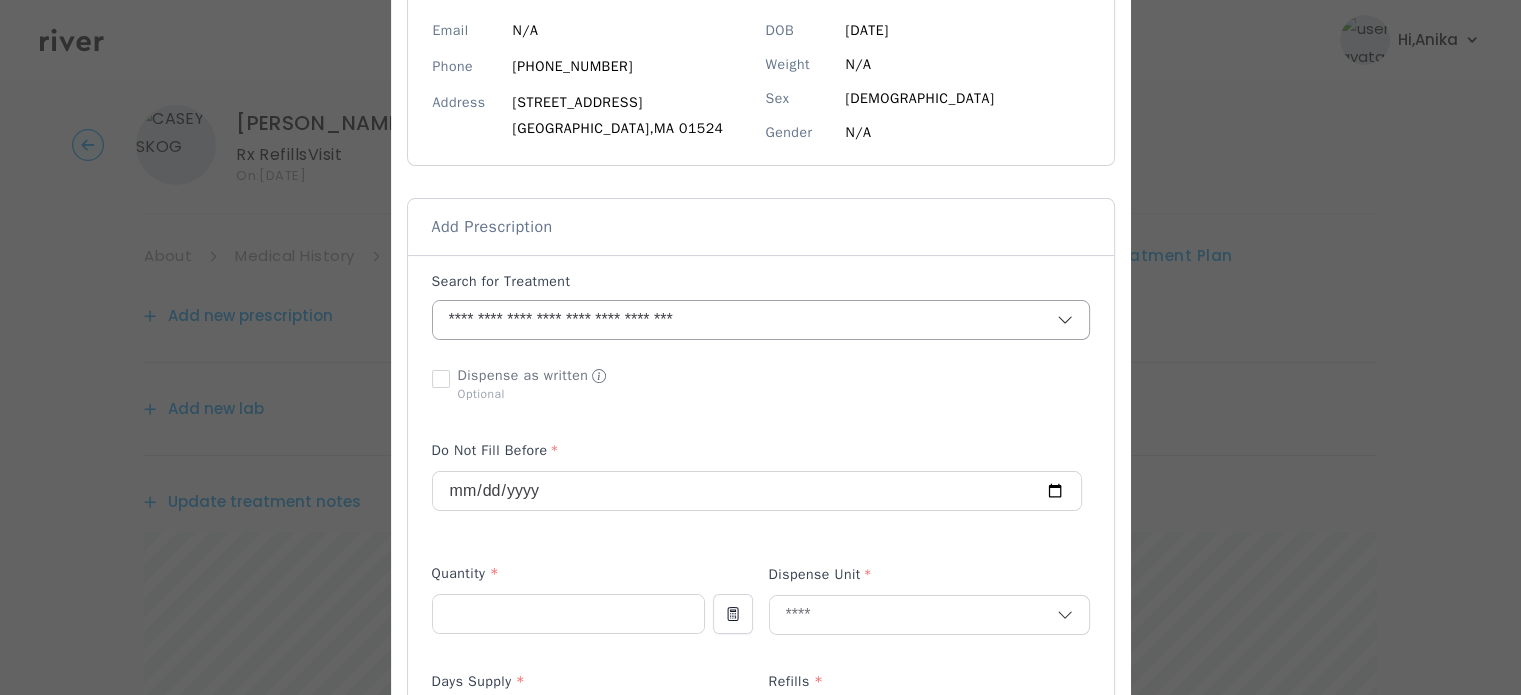 click on "**********" at bounding box center [721, 320] 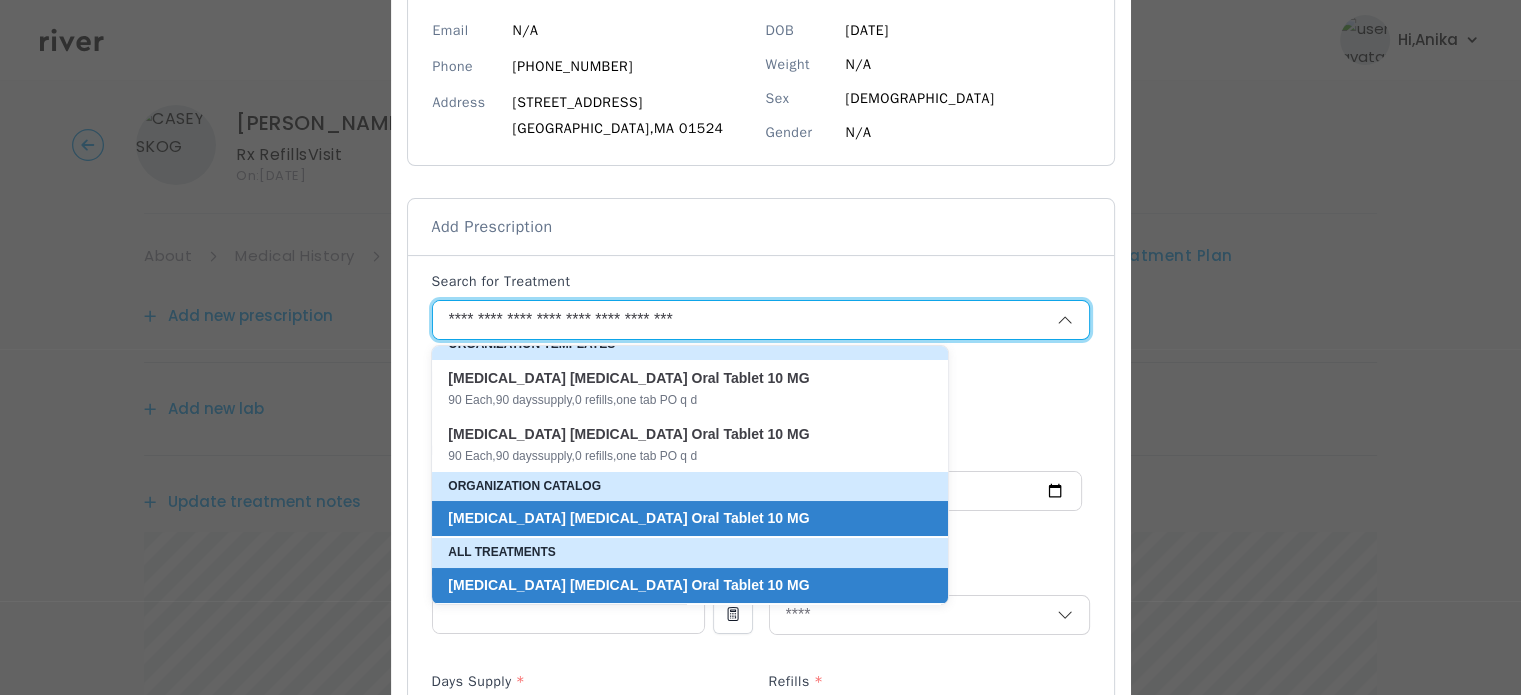 scroll, scrollTop: 0, scrollLeft: 0, axis: both 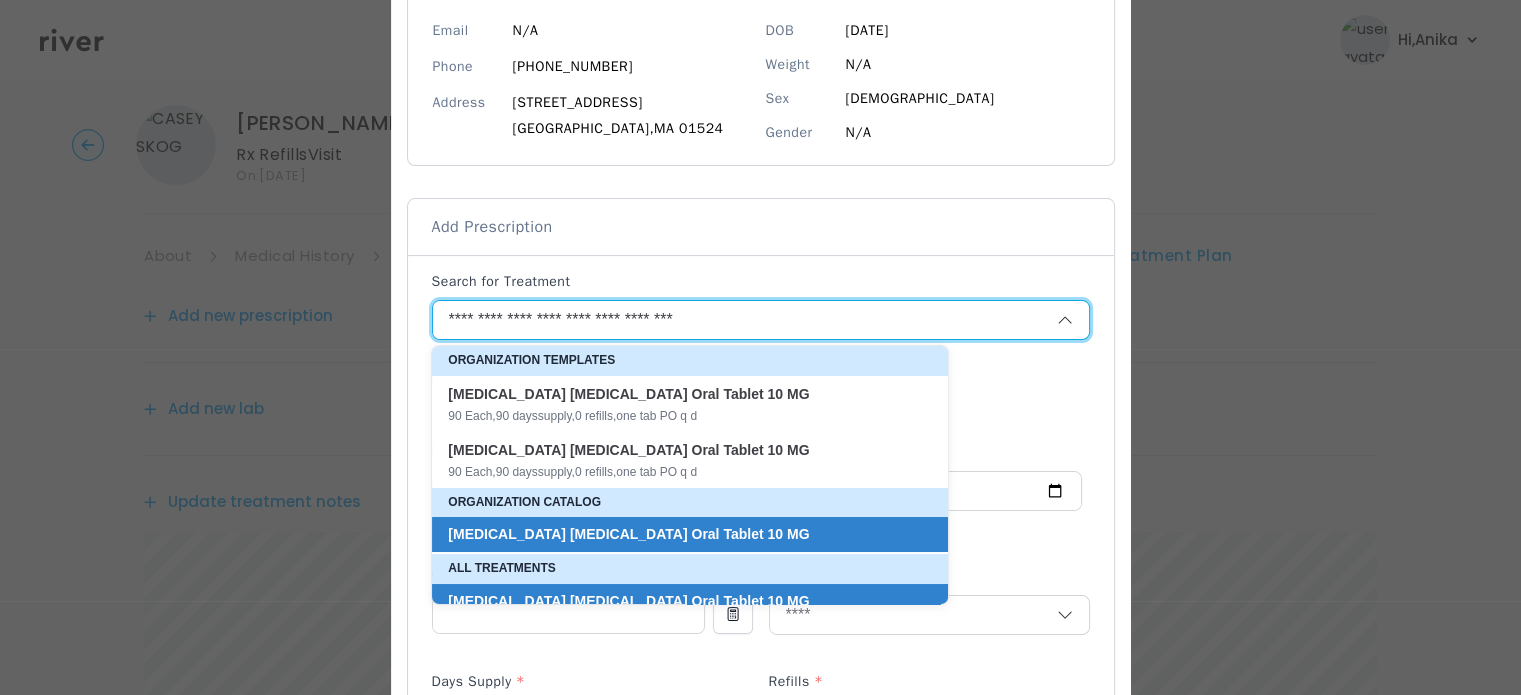 click on "**********" at bounding box center [721, 320] 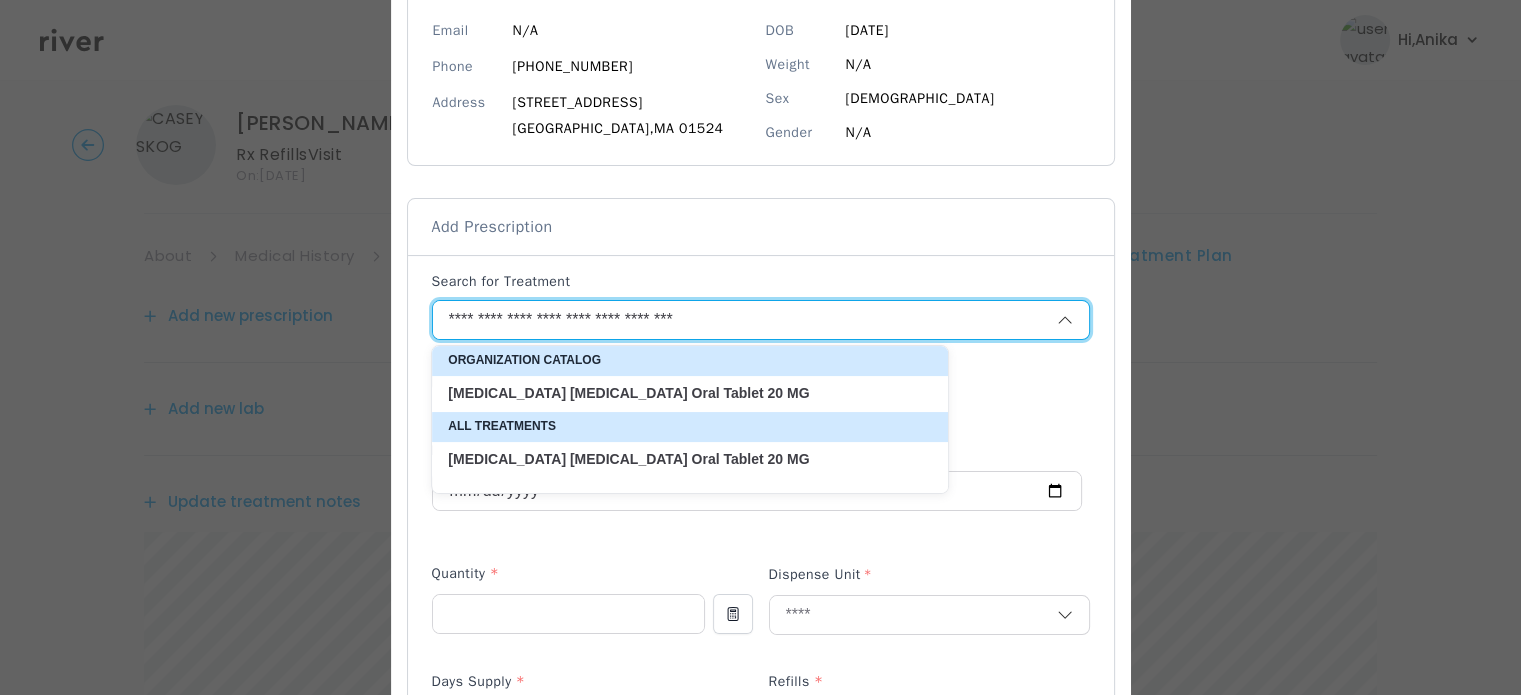 type on "**********" 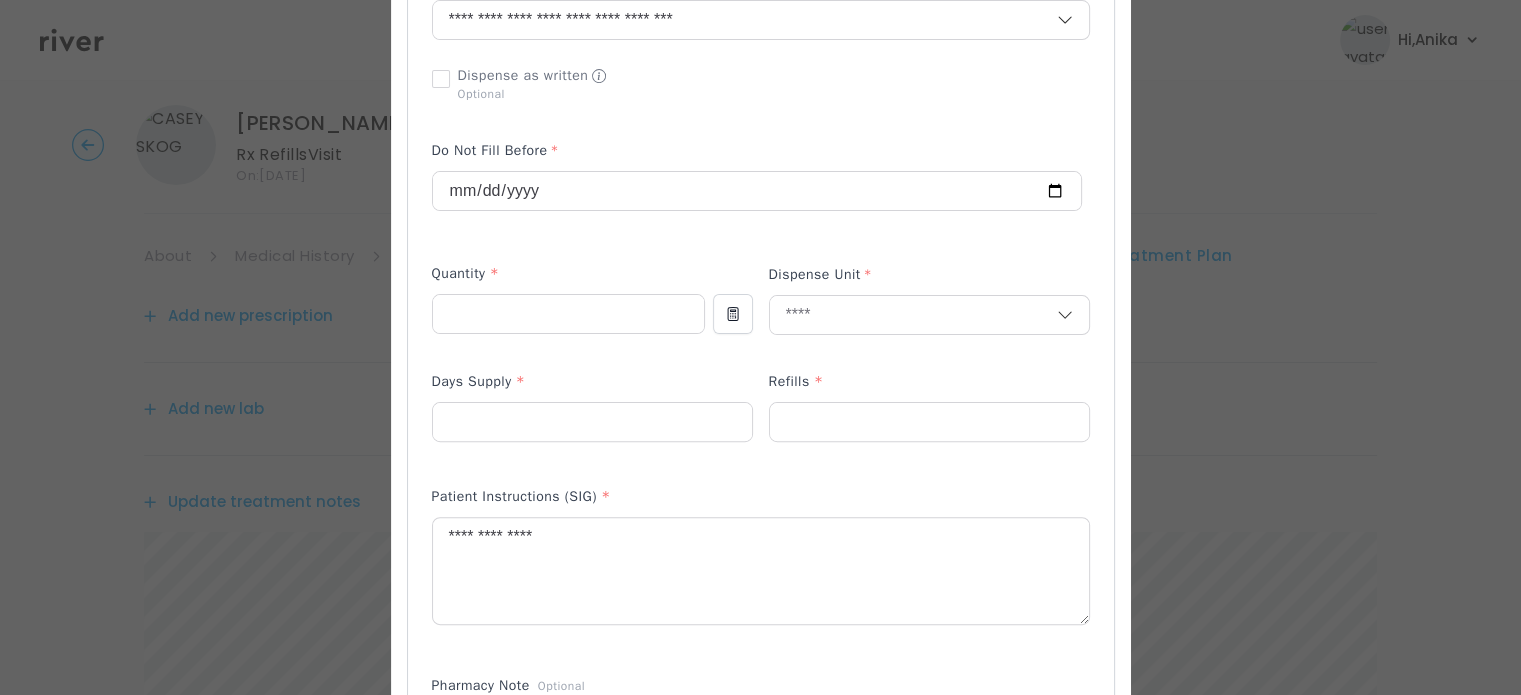 scroll, scrollTop: 557, scrollLeft: 0, axis: vertical 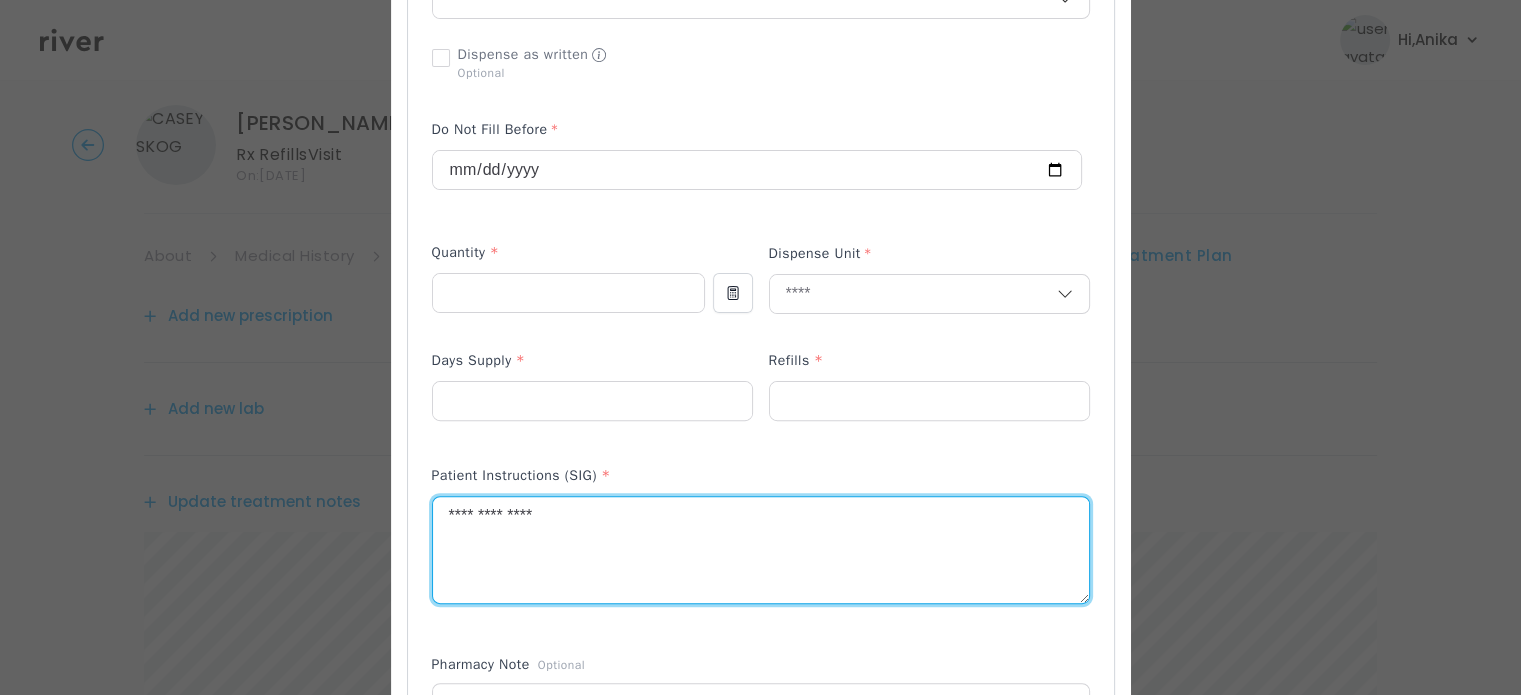 drag, startPoint x: 456, startPoint y: 549, endPoint x: 100, endPoint y: 594, distance: 358.83282 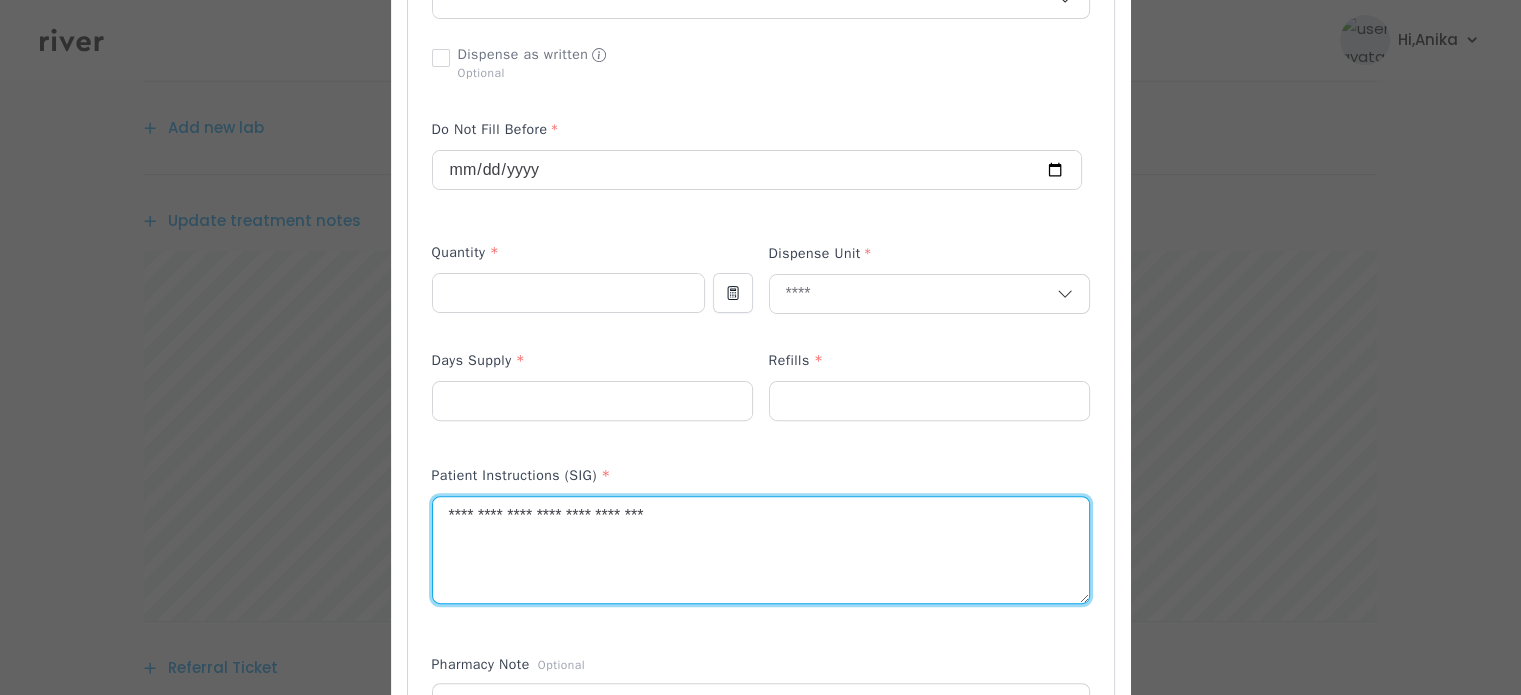scroll, scrollTop: 368, scrollLeft: 0, axis: vertical 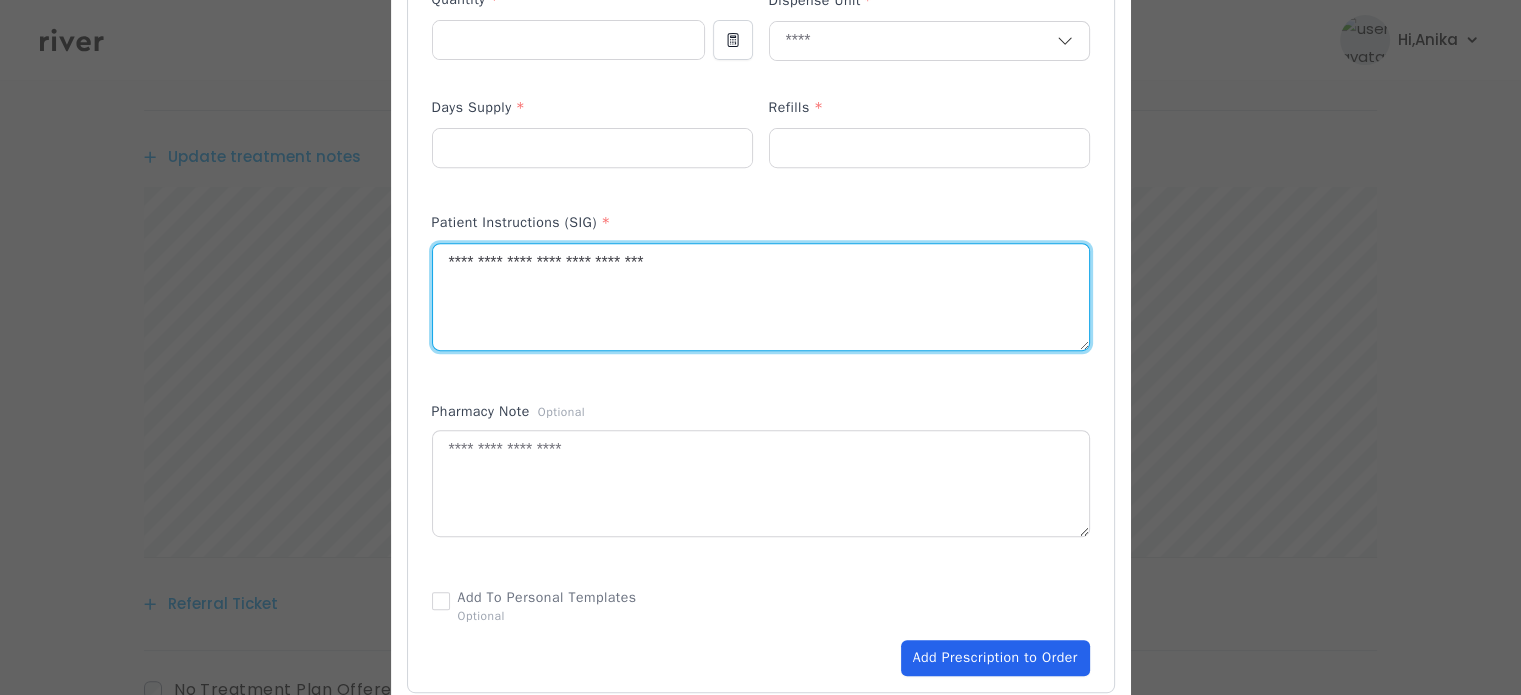 type on "**********" 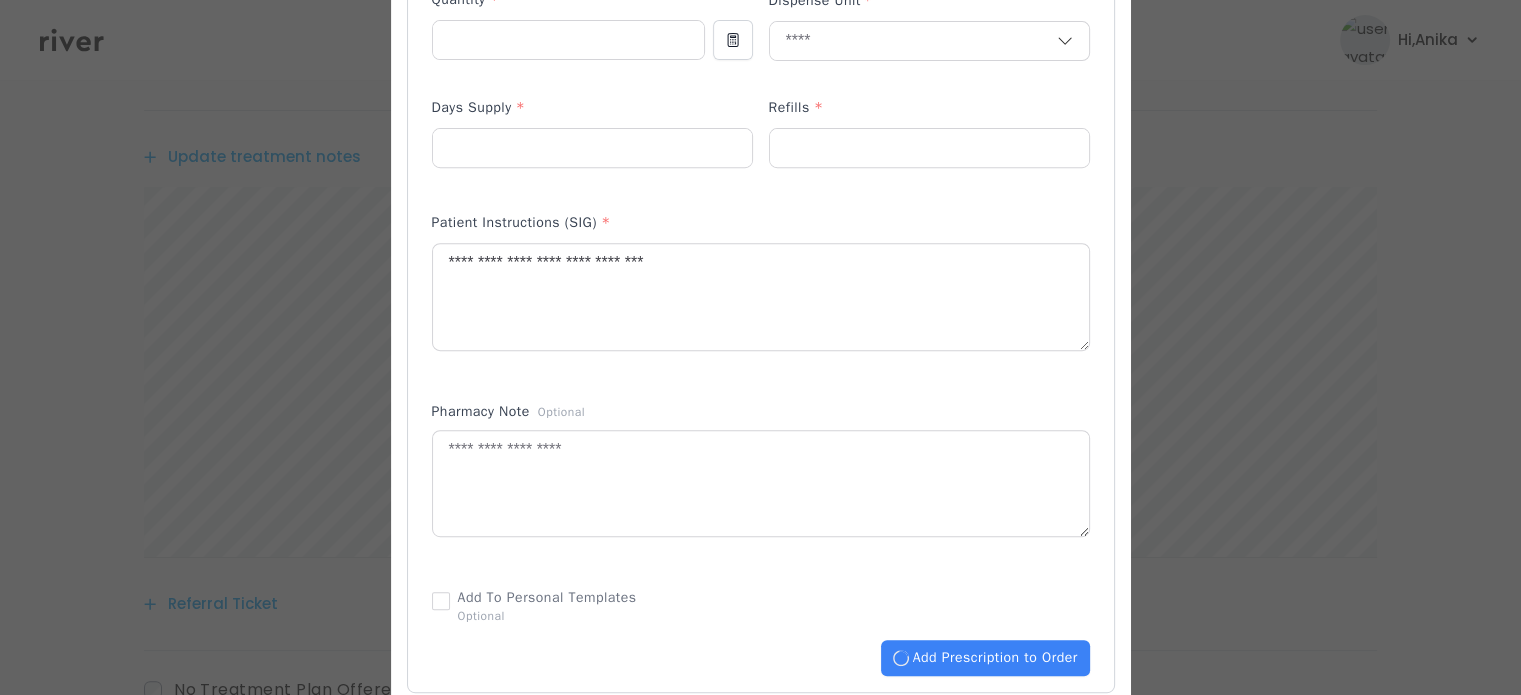 type 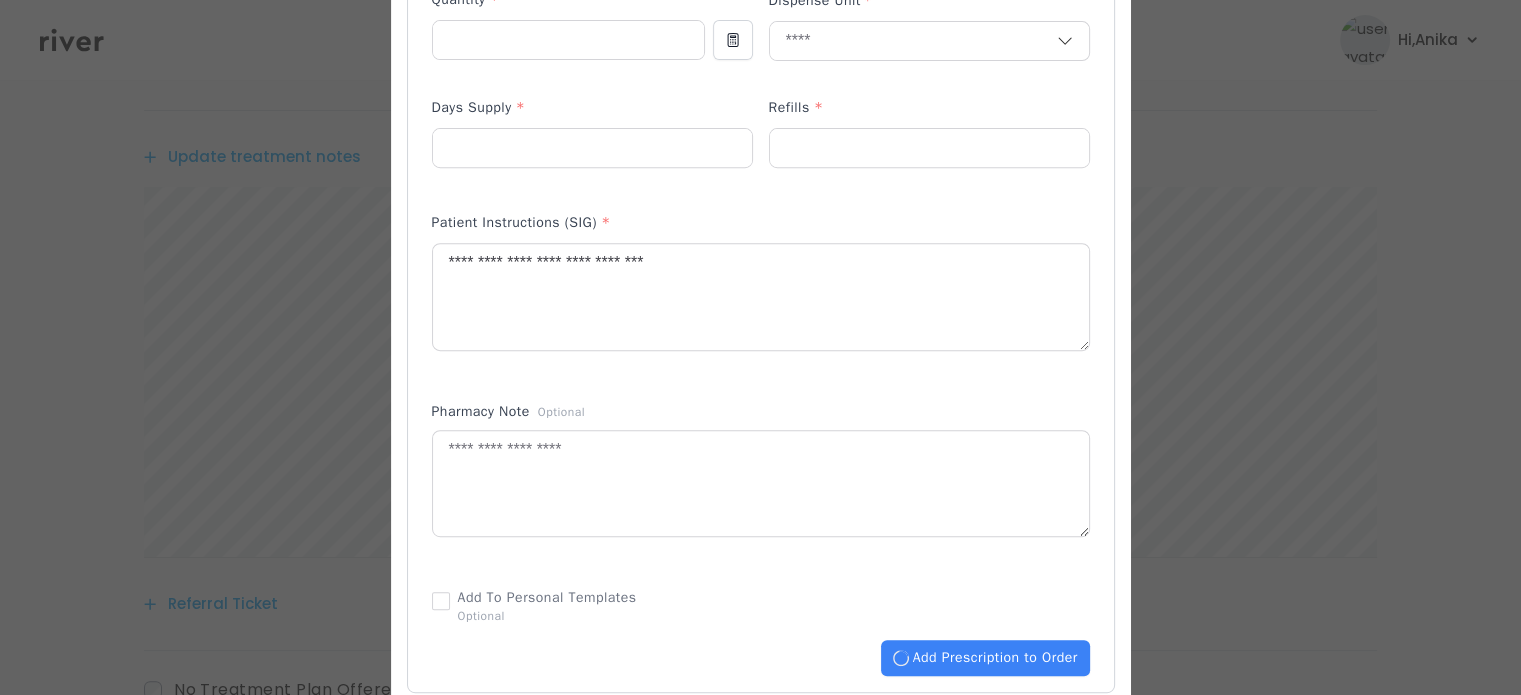type 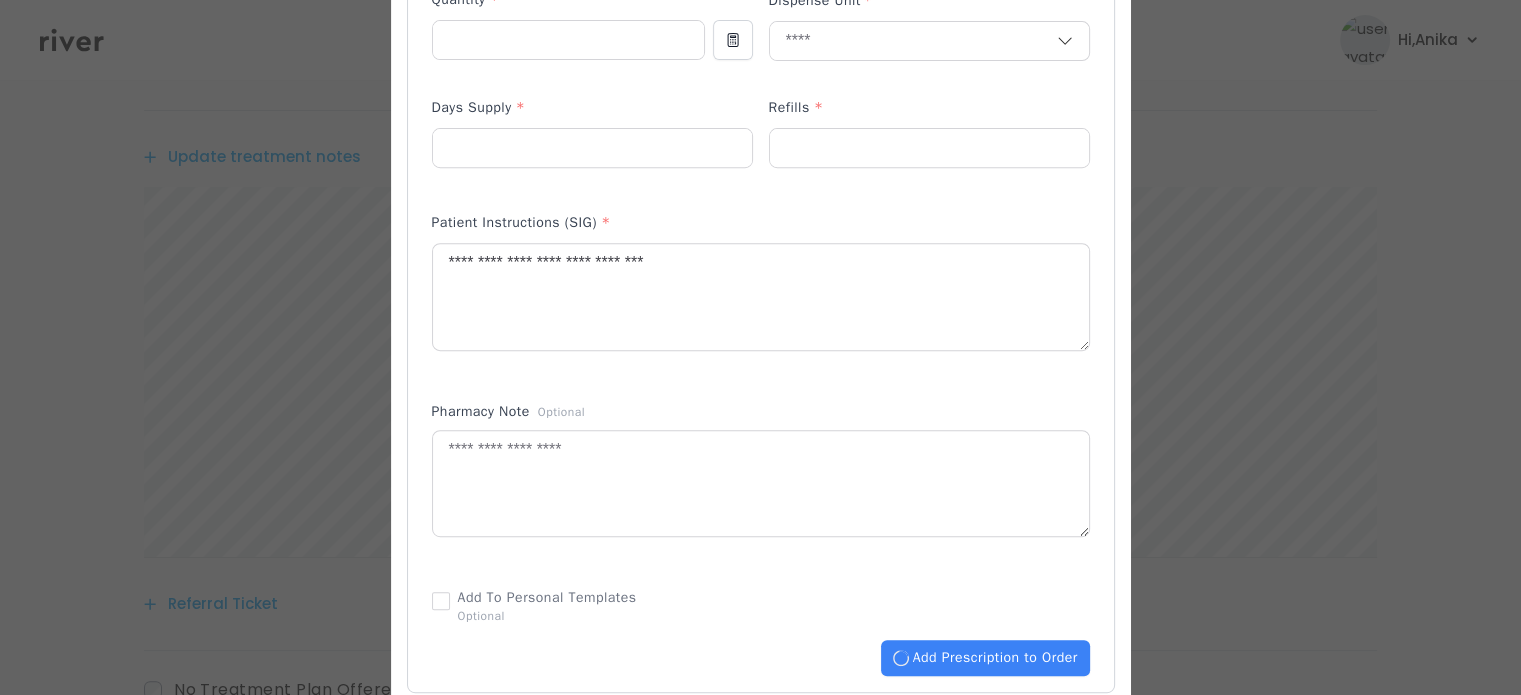 type 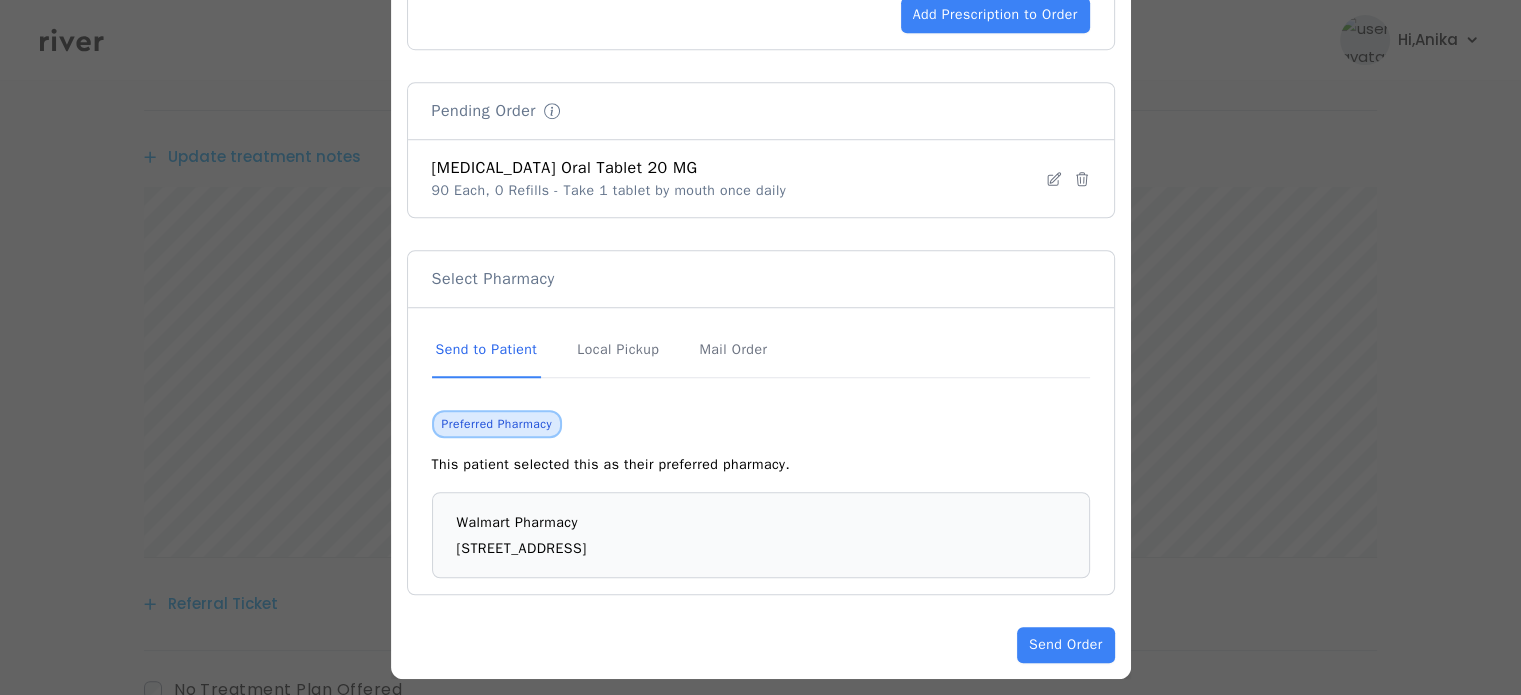 scroll, scrollTop: 1464, scrollLeft: 0, axis: vertical 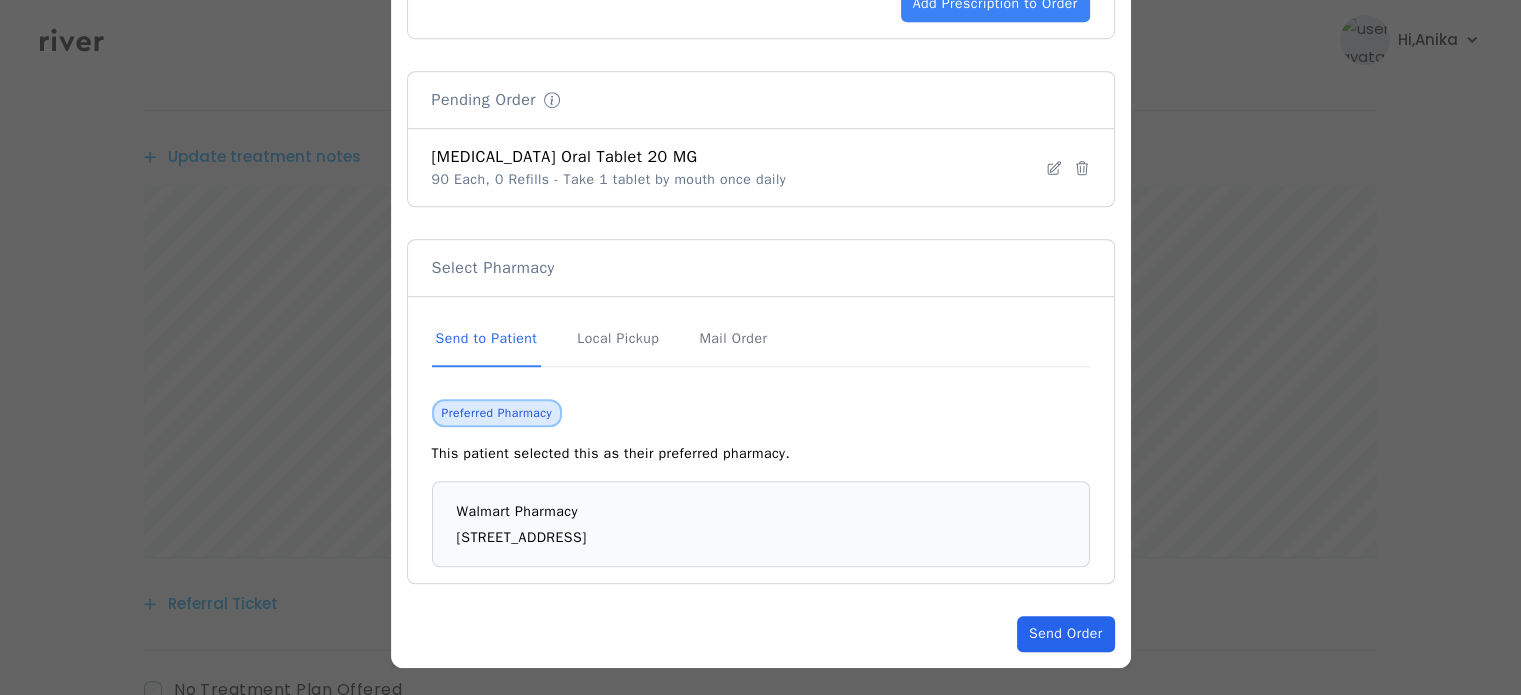 click on "Send Order" 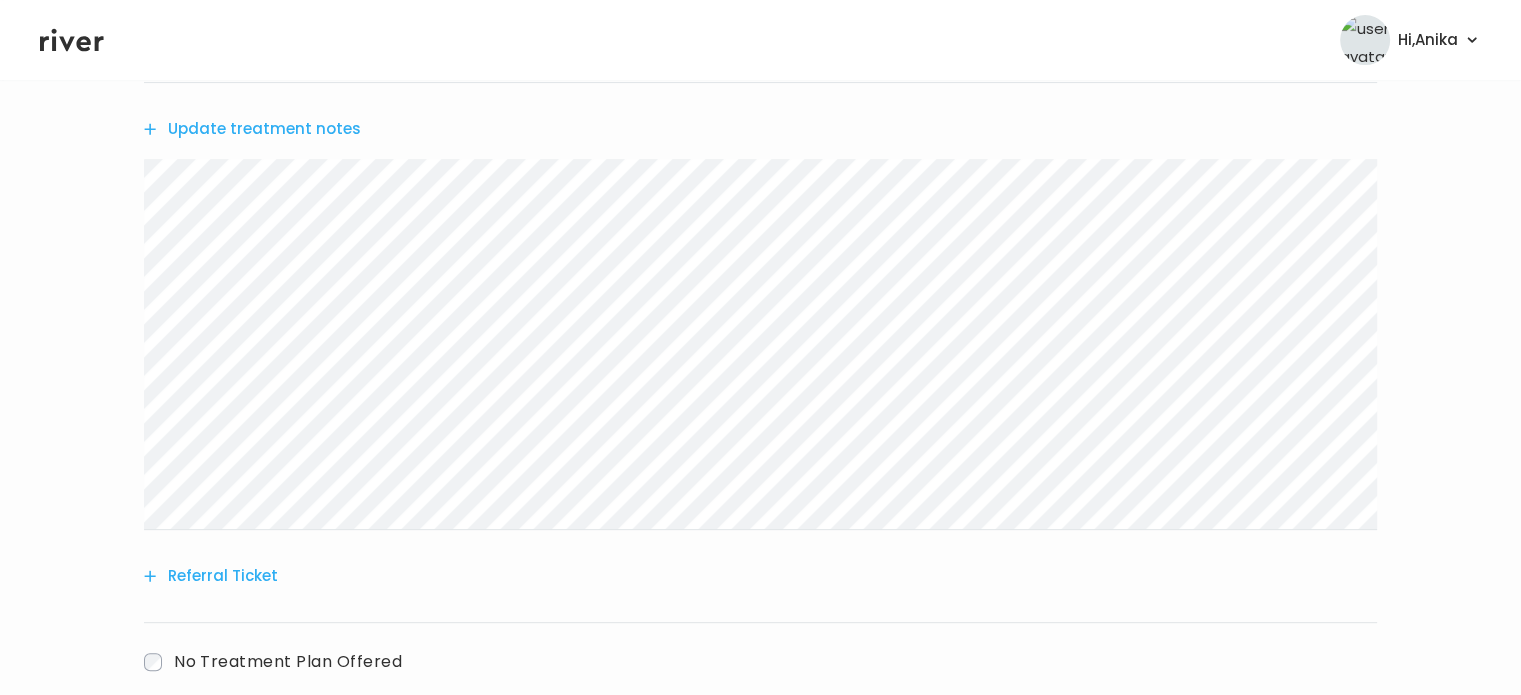 scroll, scrollTop: 716, scrollLeft: 0, axis: vertical 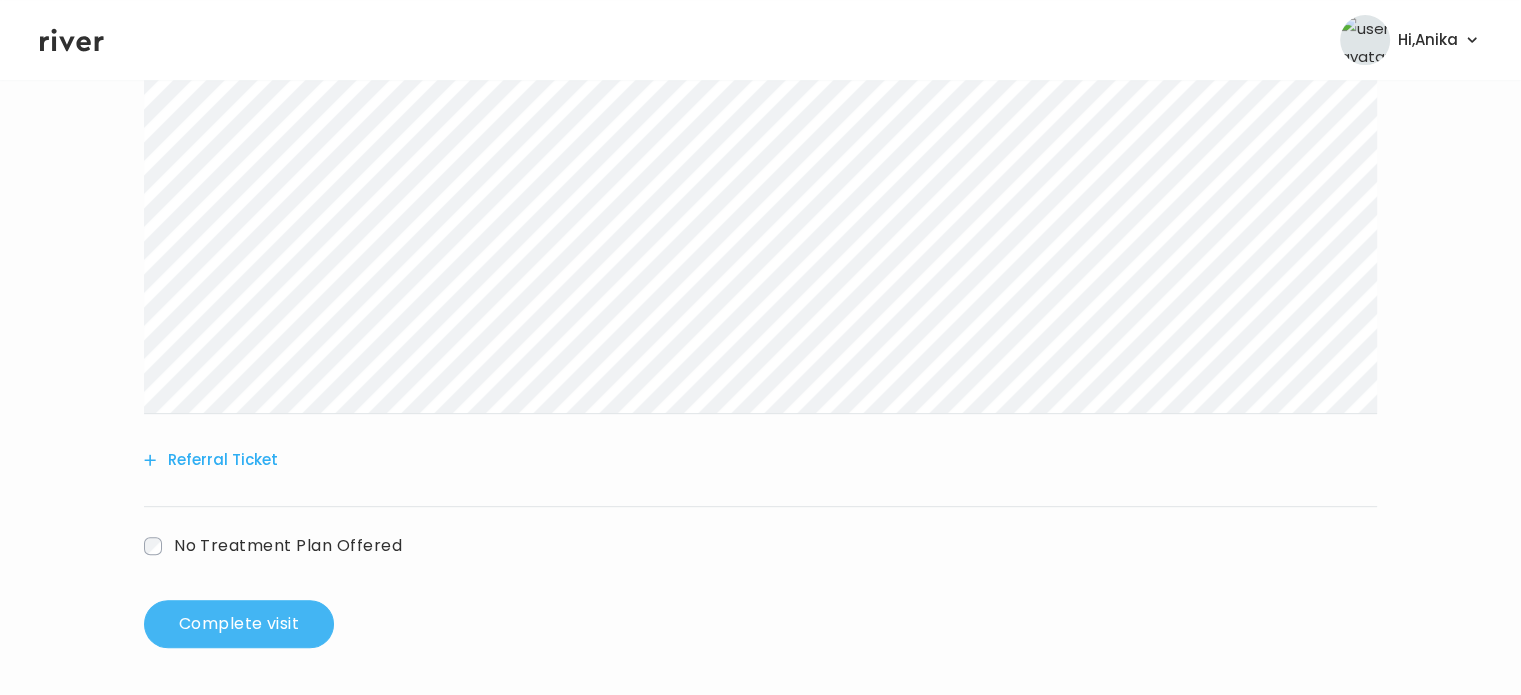 click on "Complete visit" at bounding box center (239, 624) 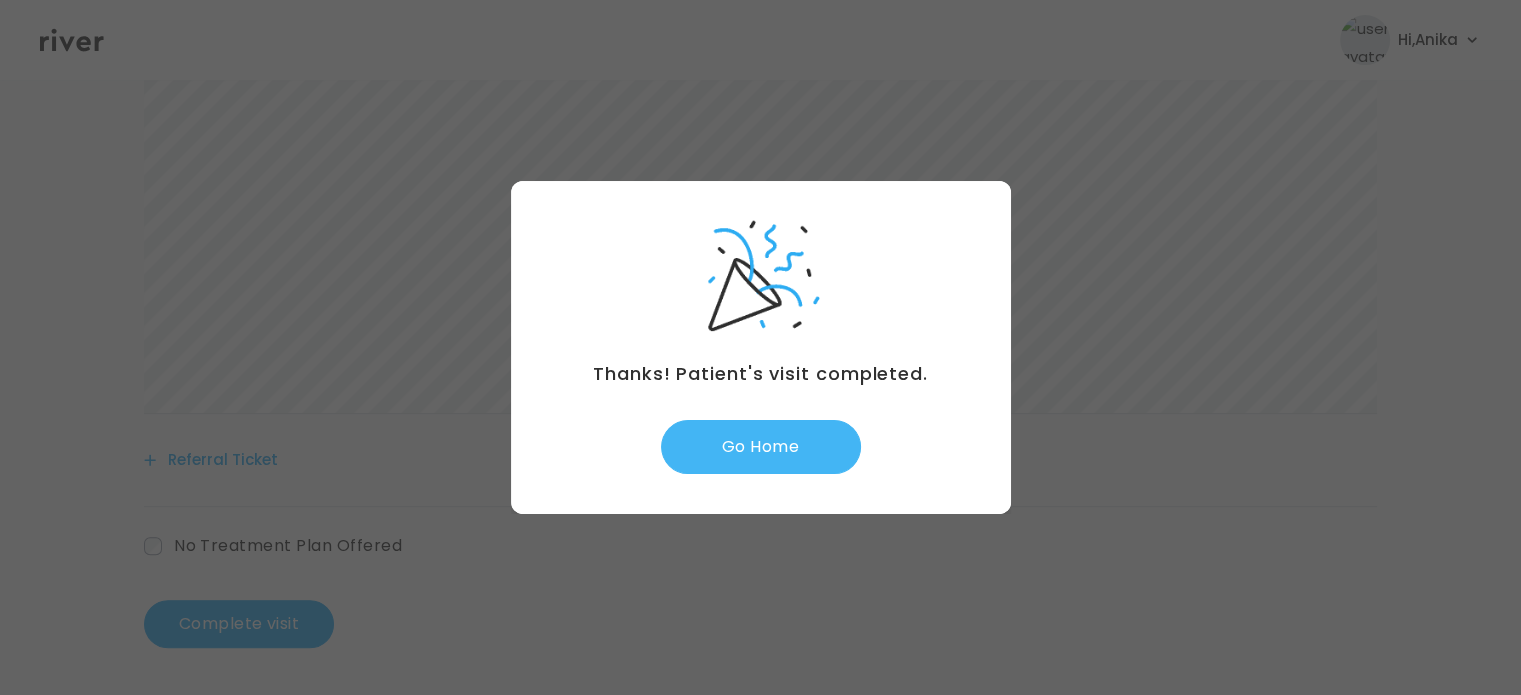 click on "Go Home" at bounding box center (761, 447) 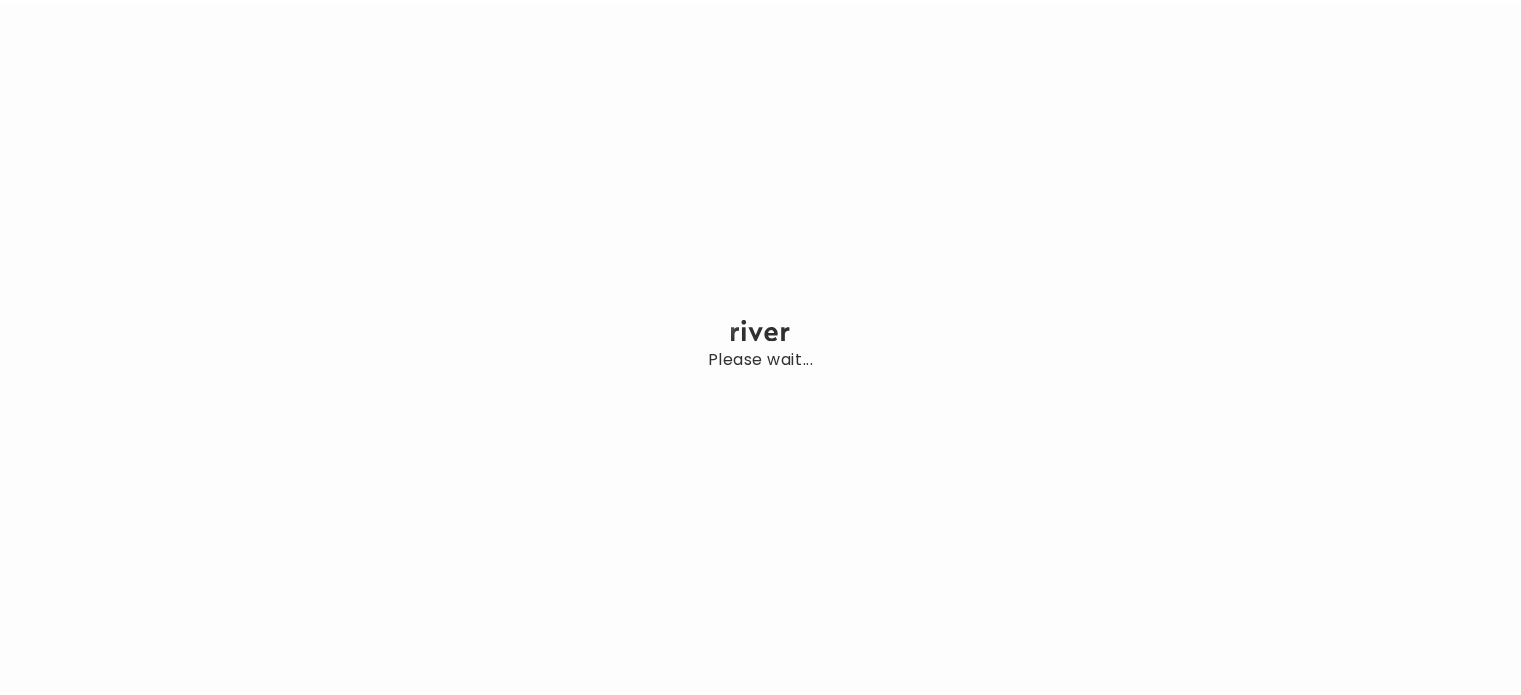 scroll, scrollTop: 0, scrollLeft: 0, axis: both 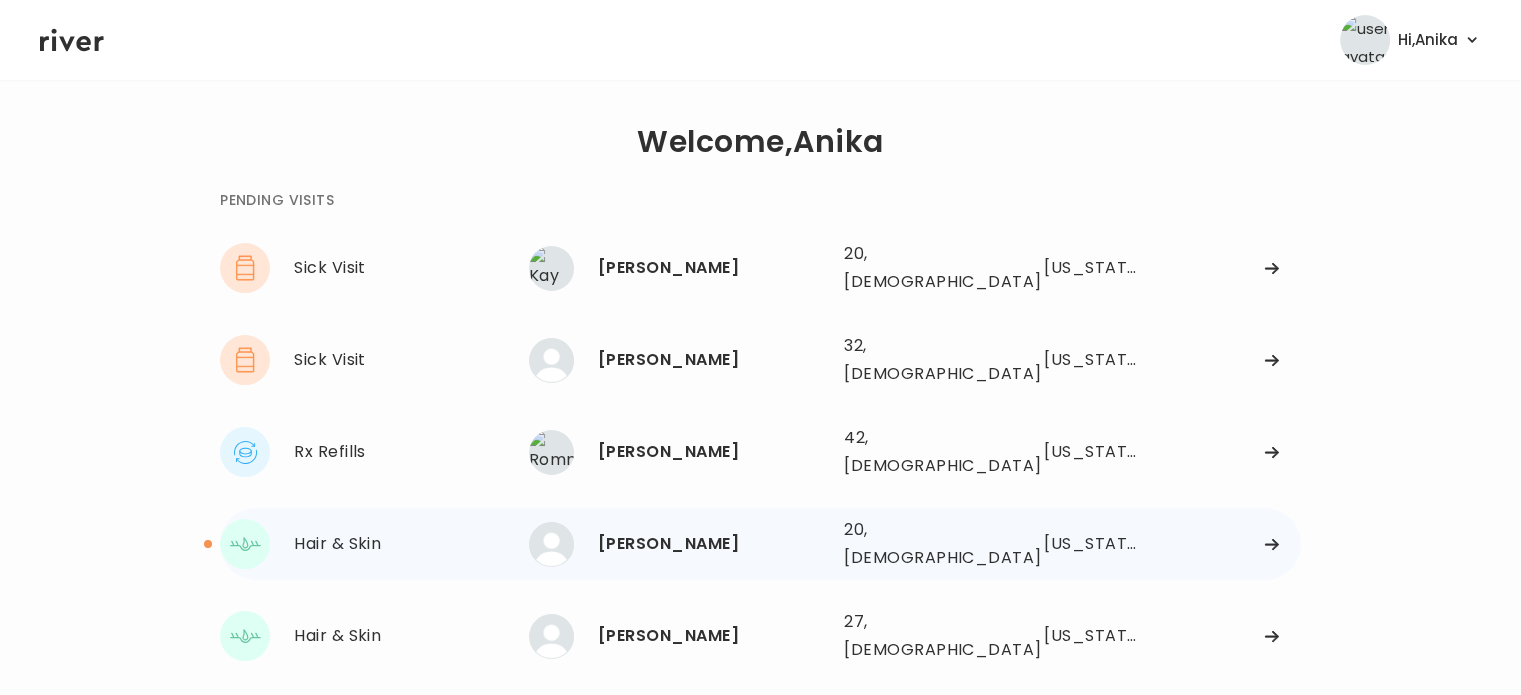 click on "[PERSON_NAME]" at bounding box center (713, 544) 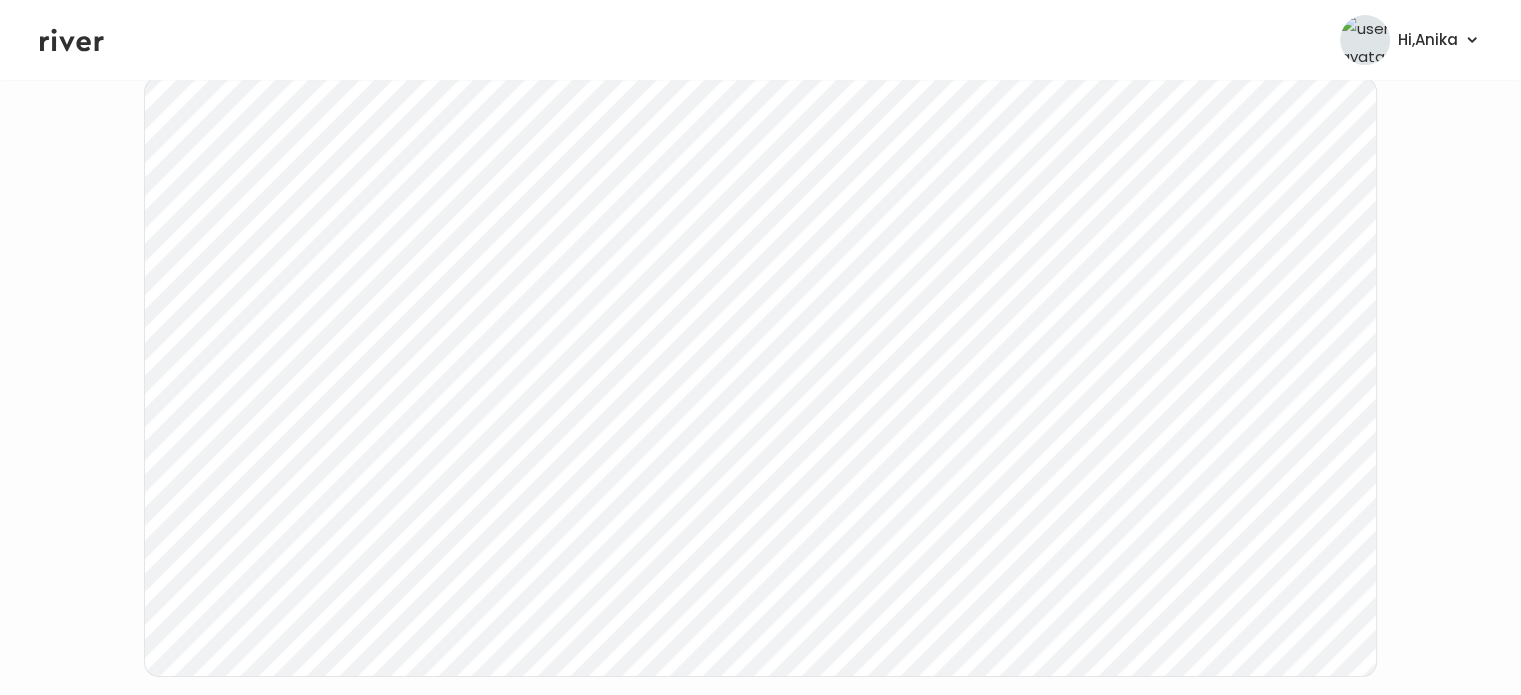 scroll, scrollTop: 191, scrollLeft: 0, axis: vertical 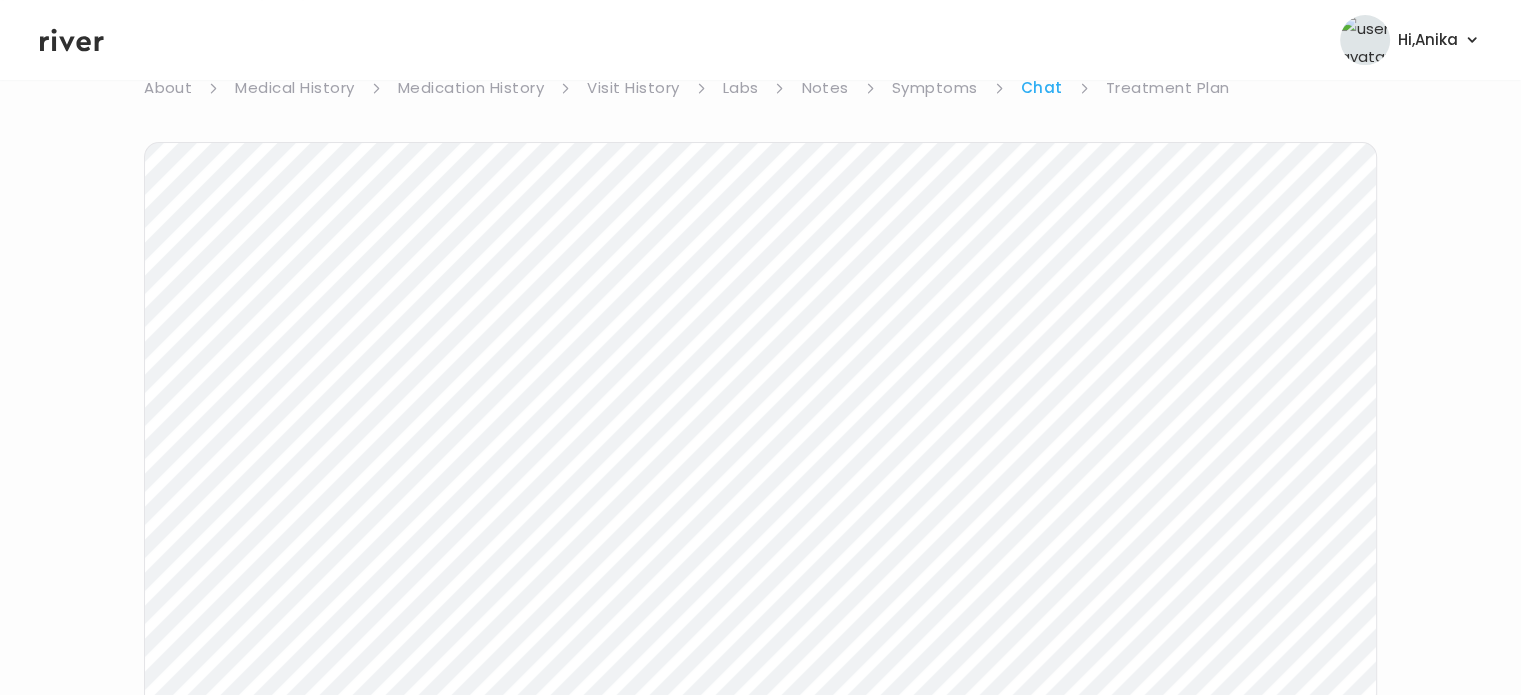 click 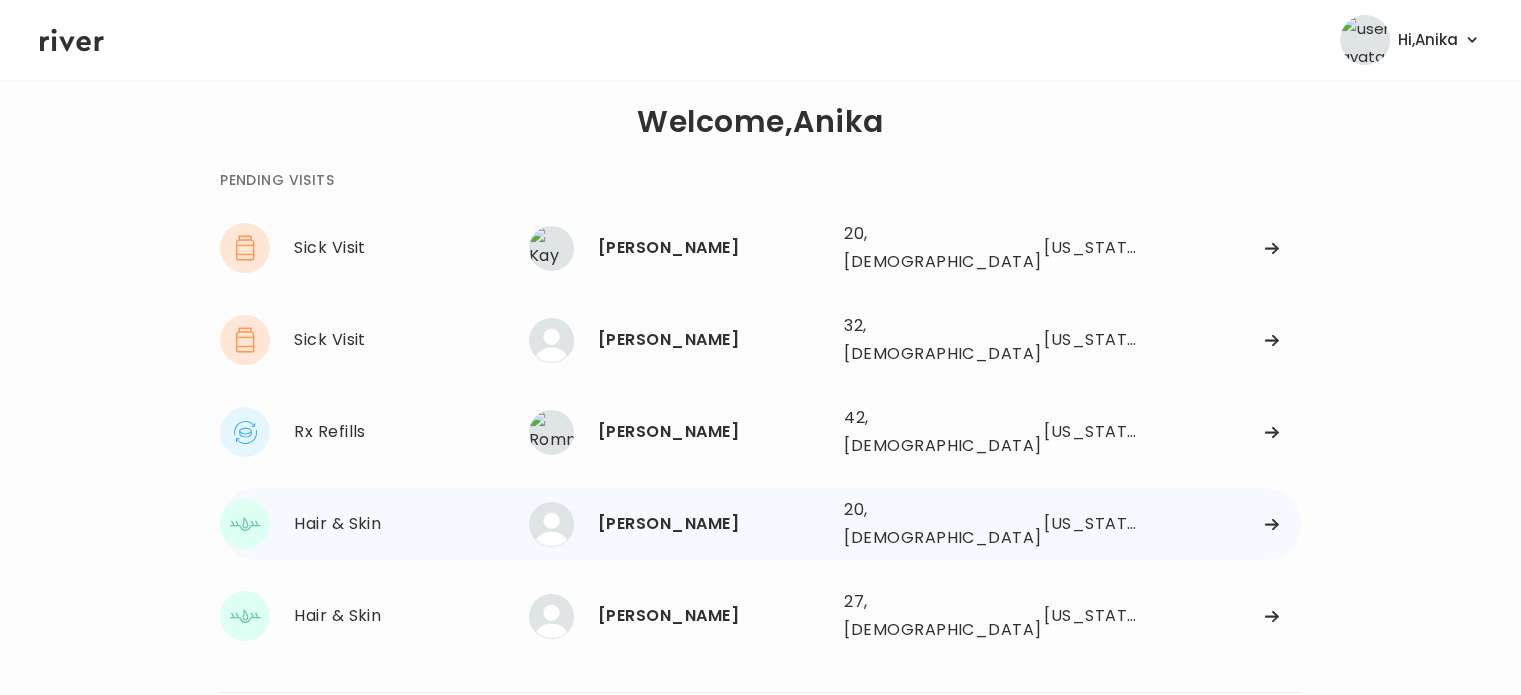 scroll, scrollTop: 0, scrollLeft: 0, axis: both 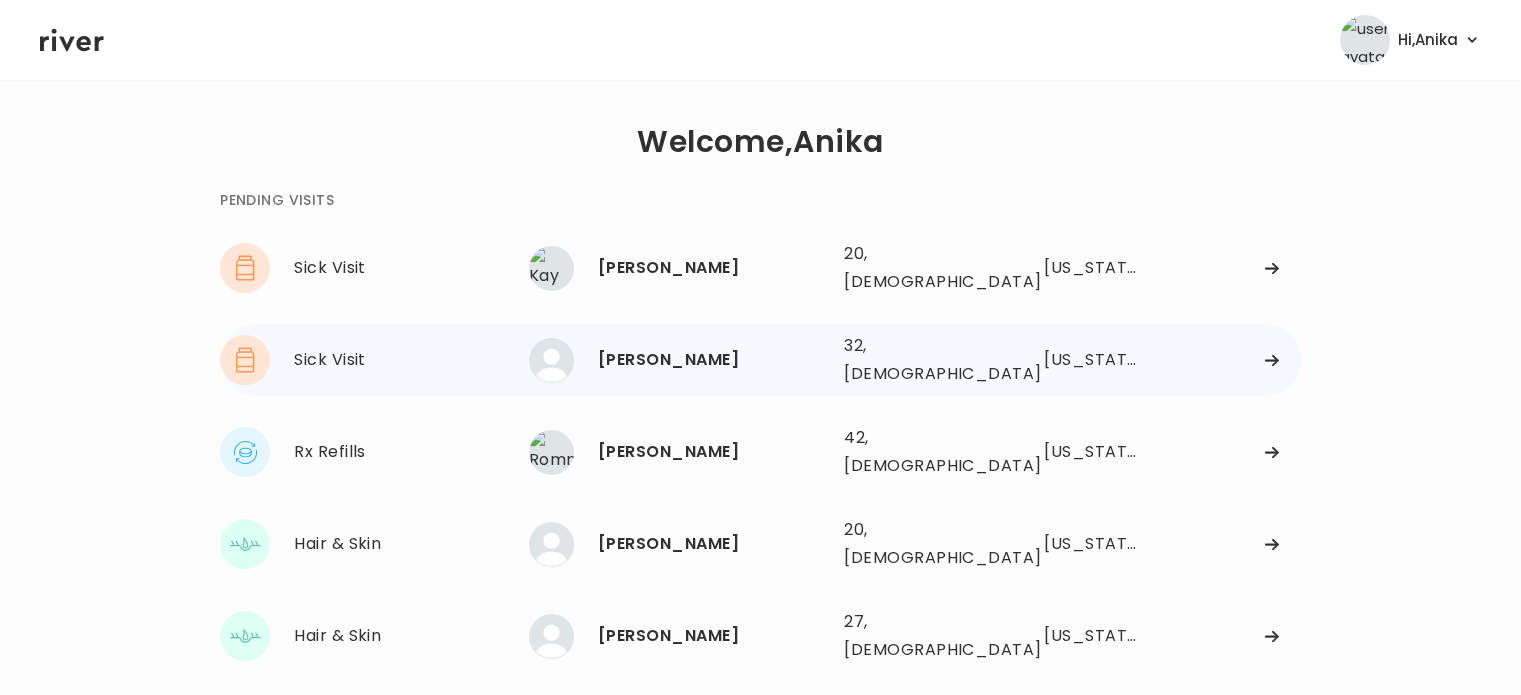 click on "Kyle Macaluso" at bounding box center (713, 360) 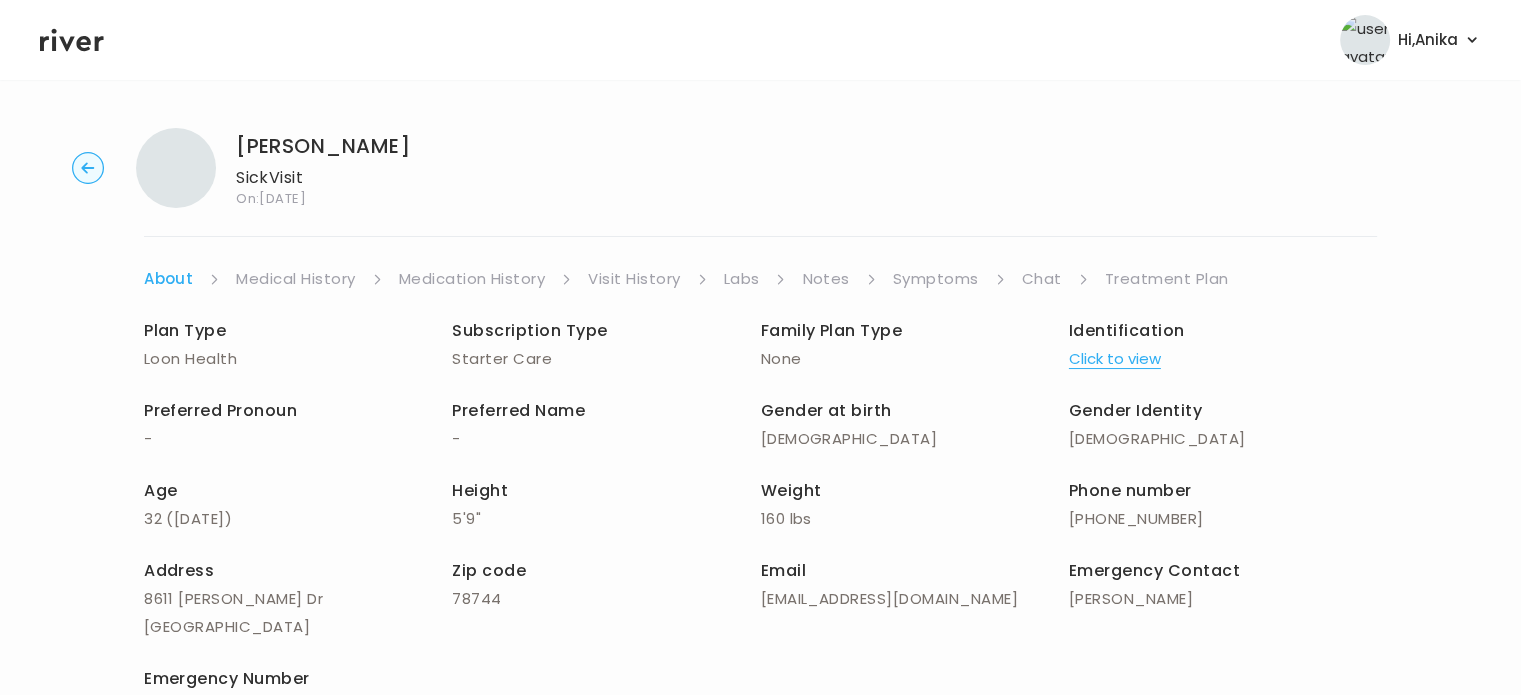 click on "Click to view" at bounding box center [1115, 359] 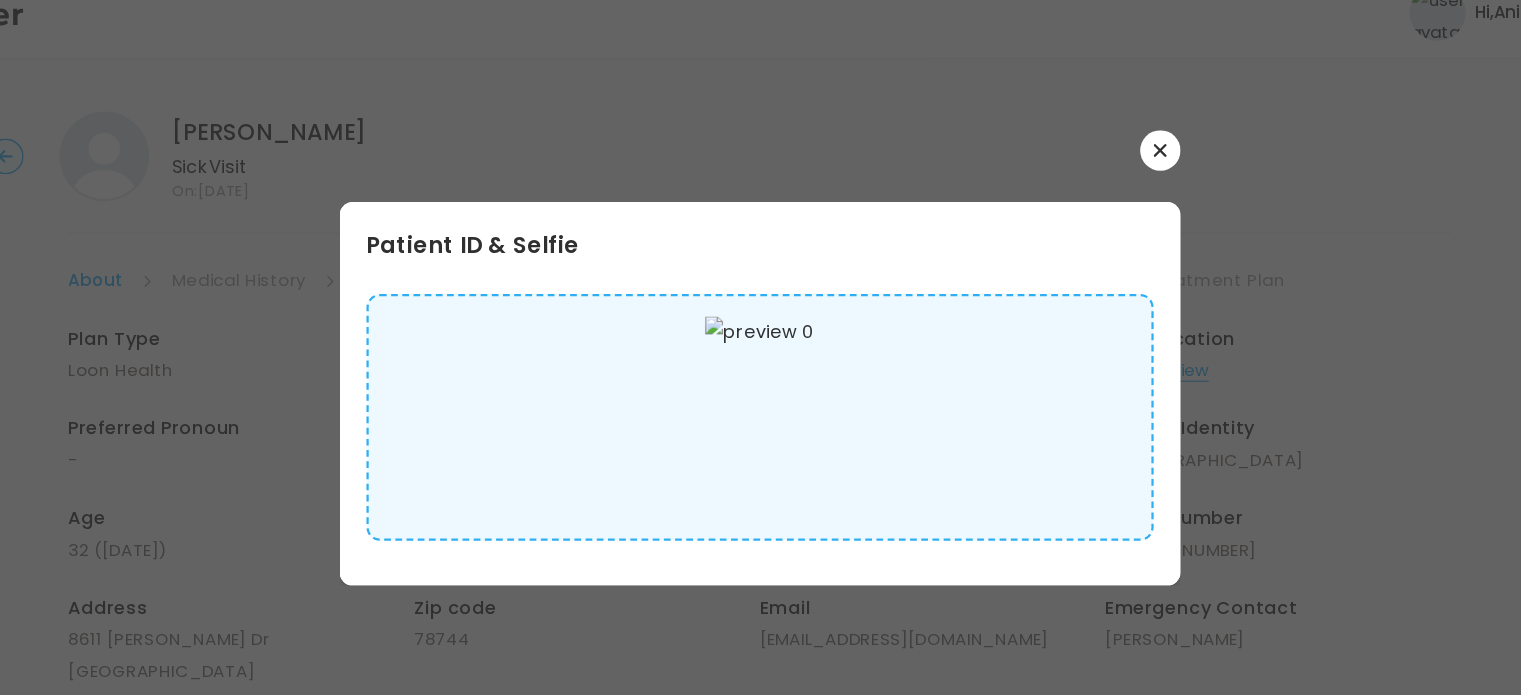 scroll, scrollTop: 3, scrollLeft: 0, axis: vertical 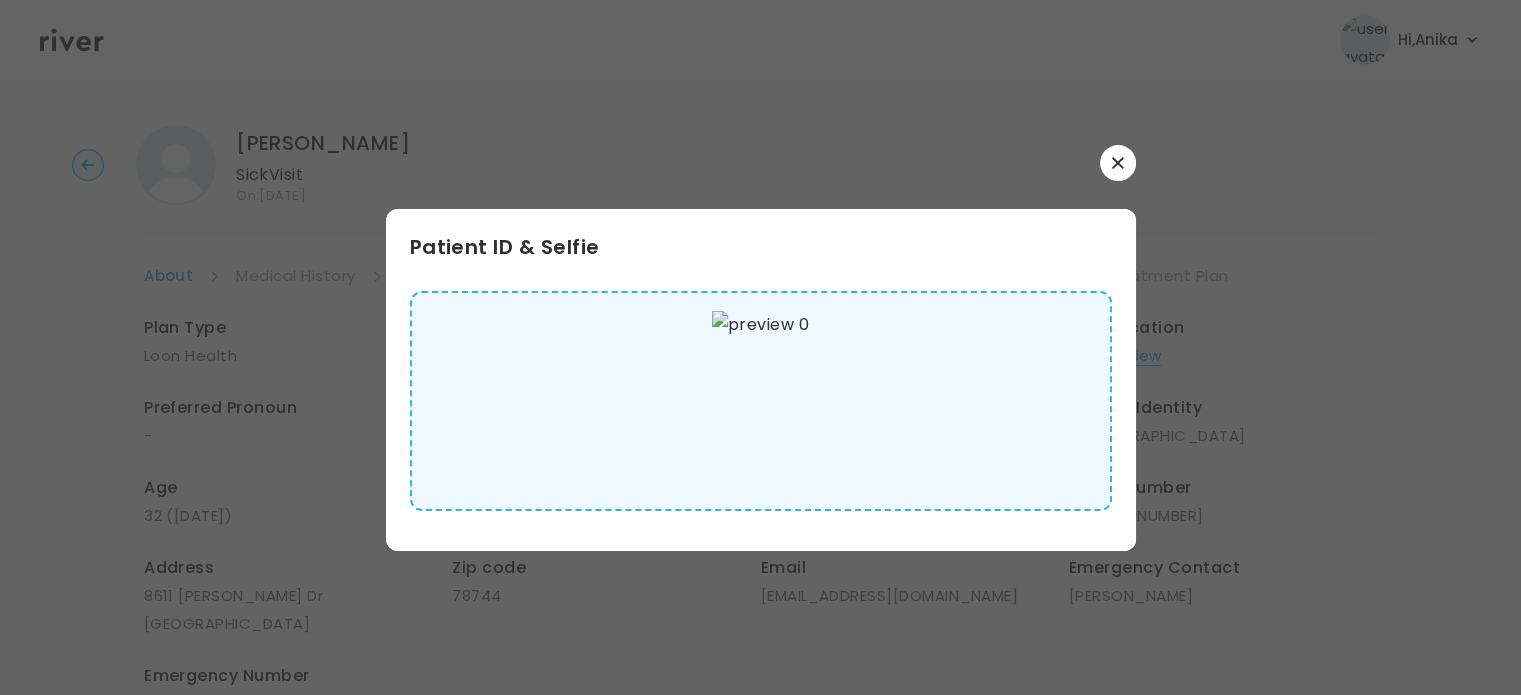 click at bounding box center (1118, 163) 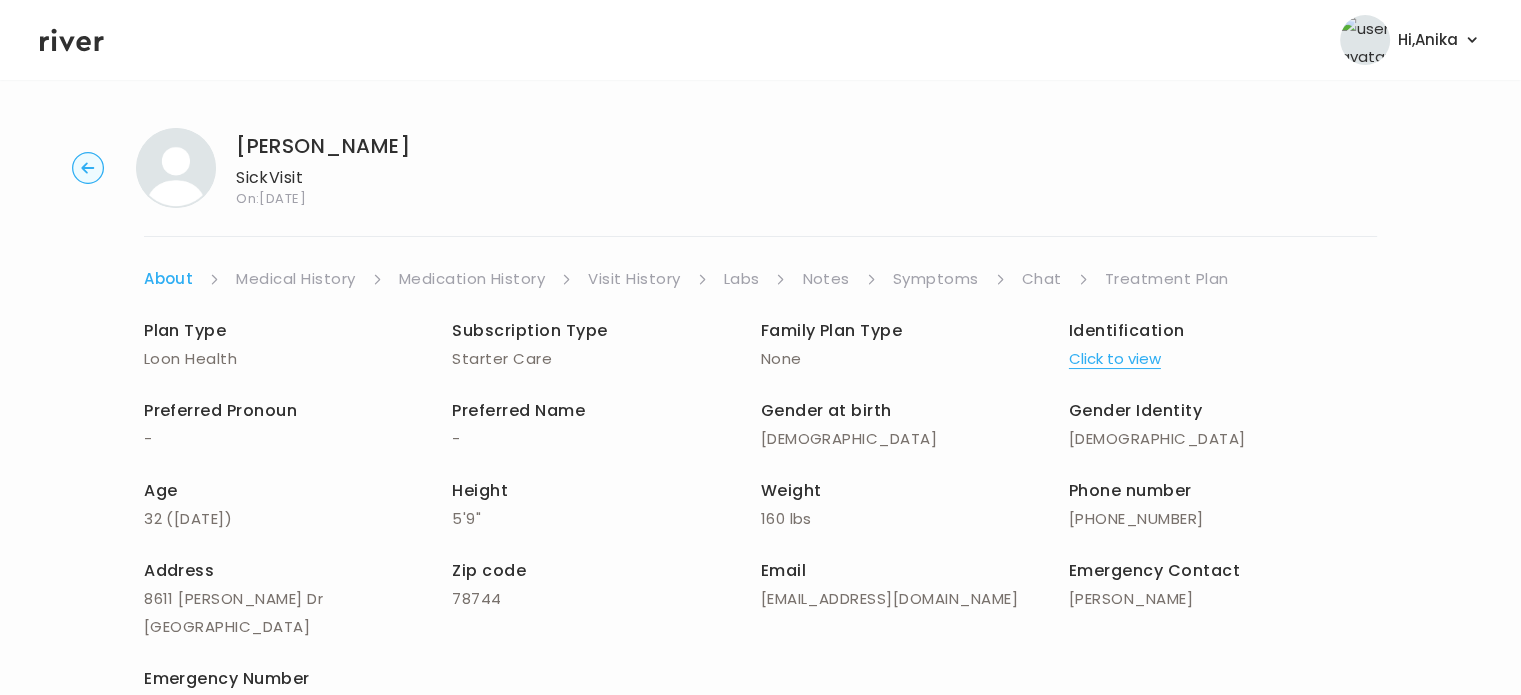 scroll, scrollTop: 0, scrollLeft: 0, axis: both 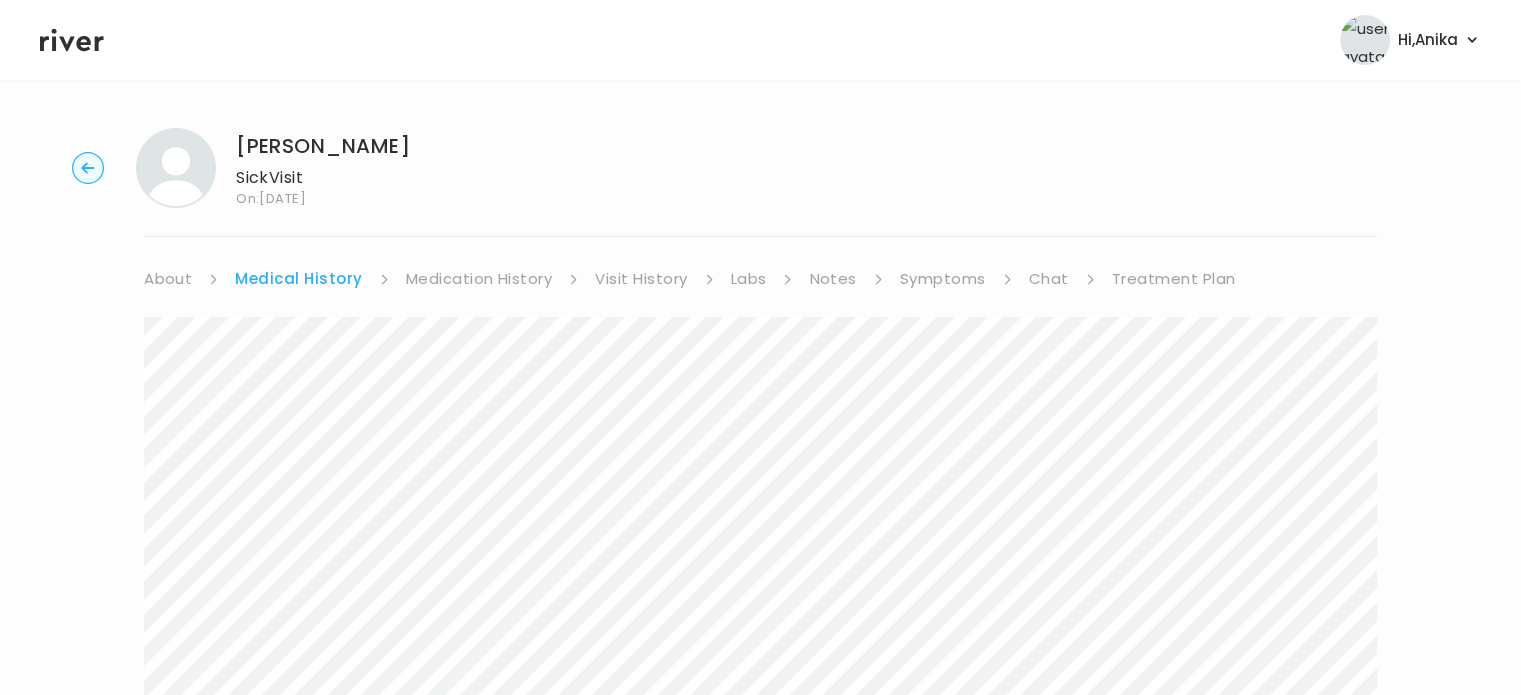 click on "Medication History" at bounding box center (479, 279) 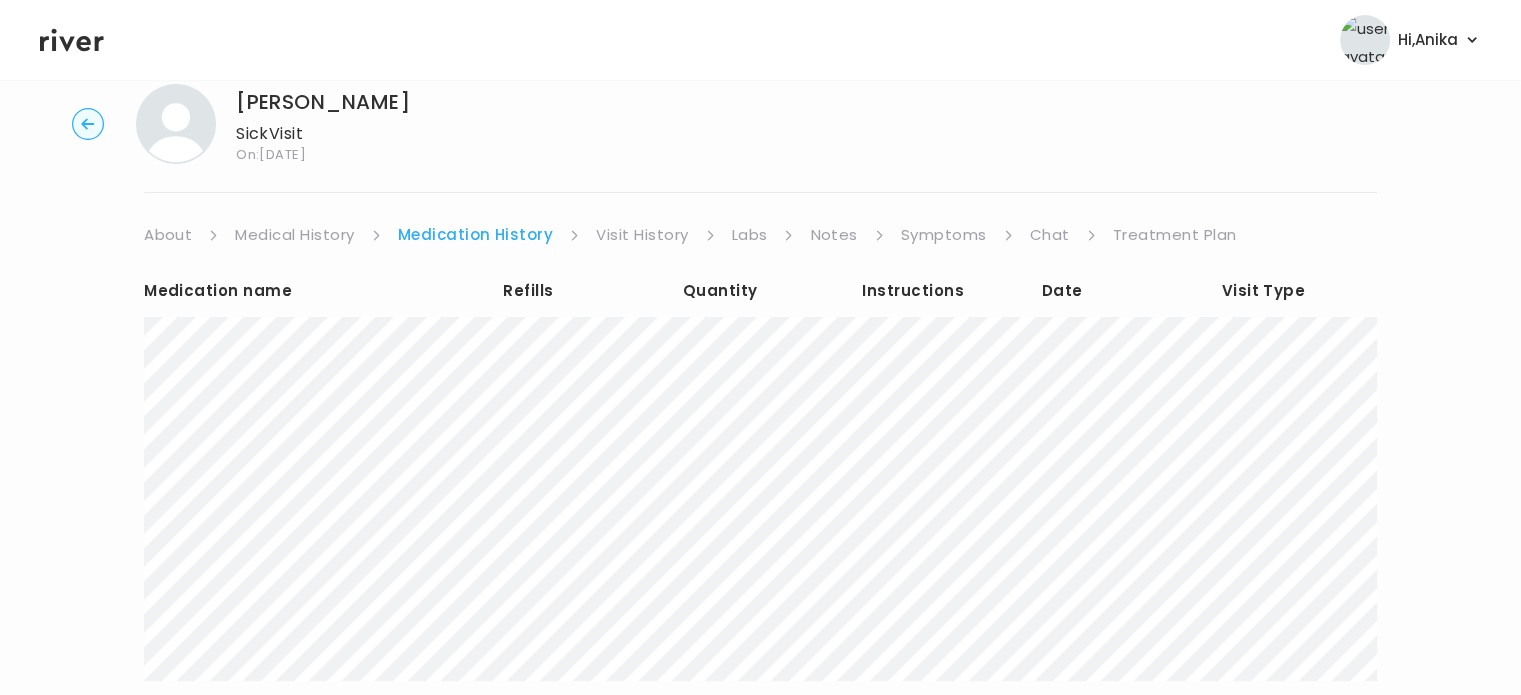 scroll, scrollTop: 23, scrollLeft: 0, axis: vertical 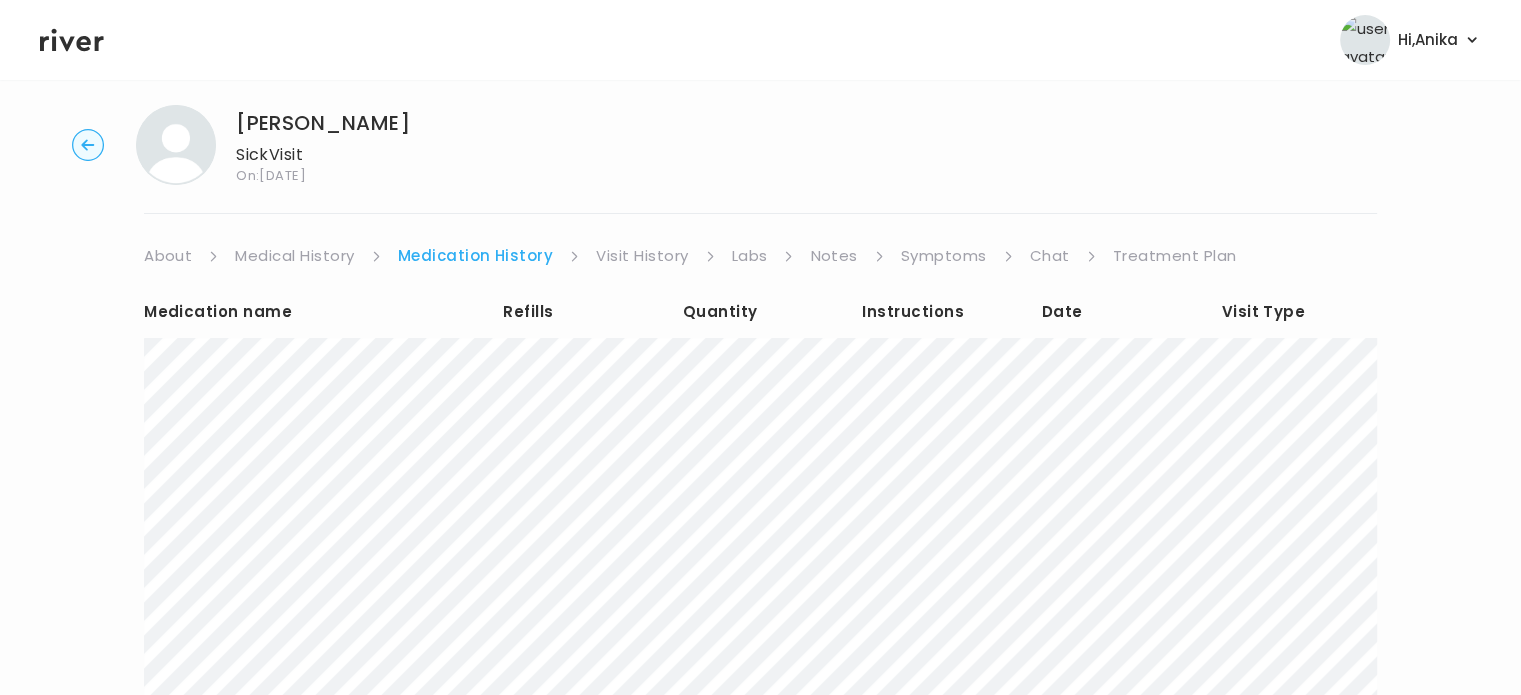 click on "Visit History" at bounding box center [642, 256] 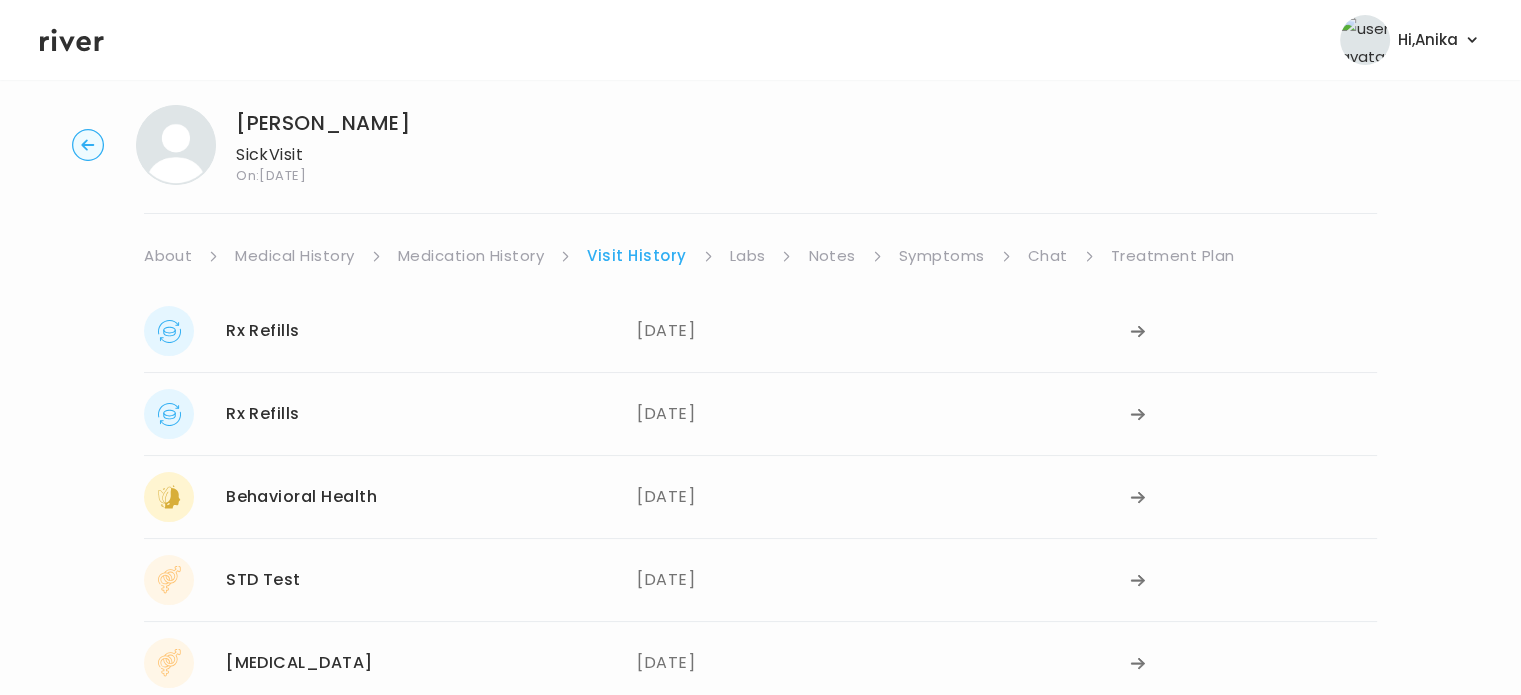 click on "Labs" at bounding box center [748, 256] 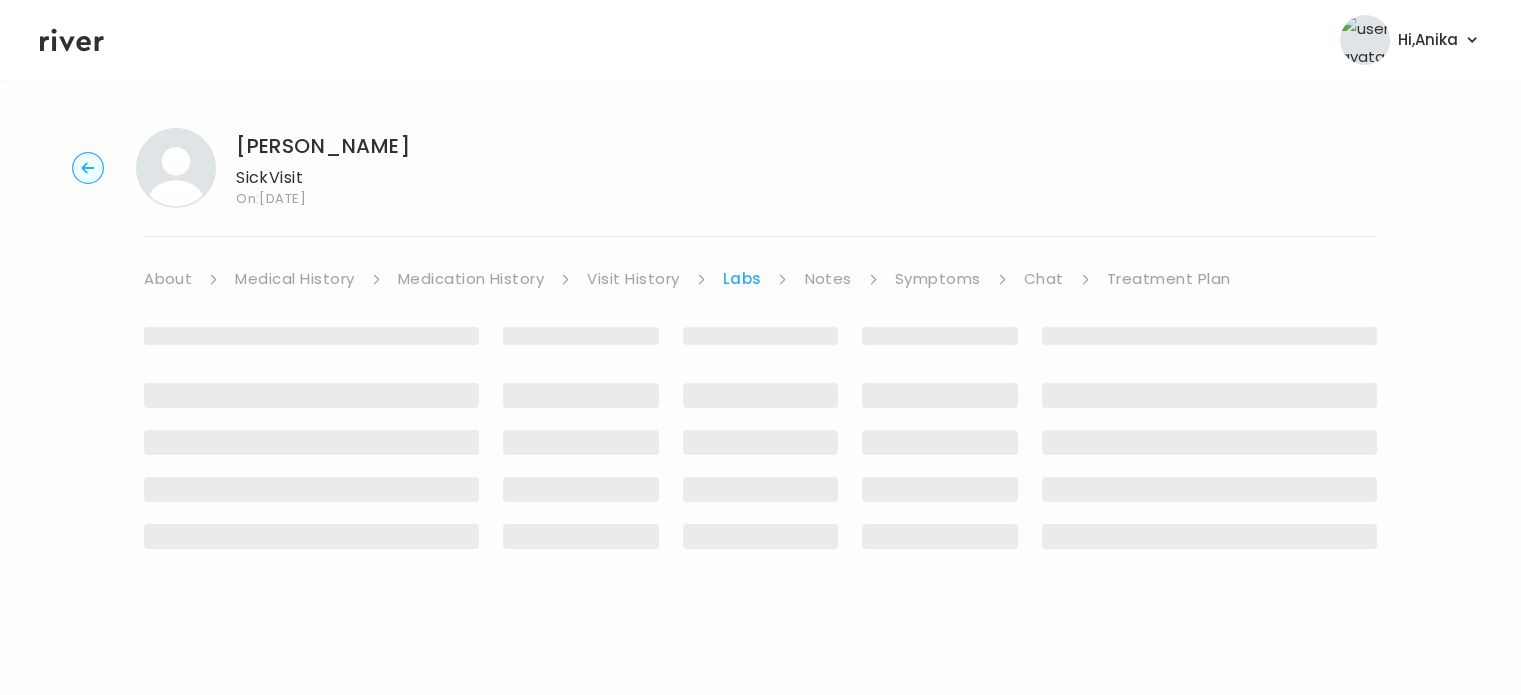 scroll, scrollTop: 0, scrollLeft: 0, axis: both 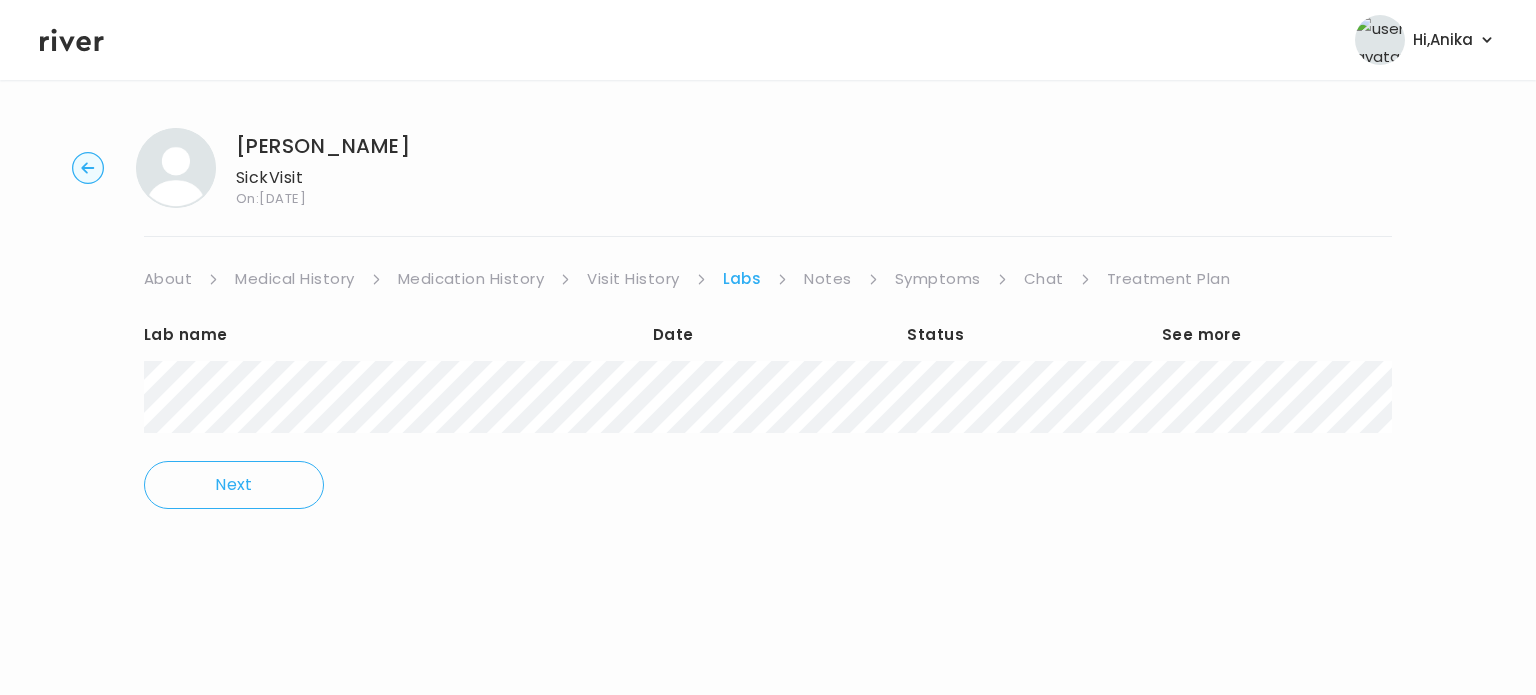 click on "Notes" at bounding box center (827, 279) 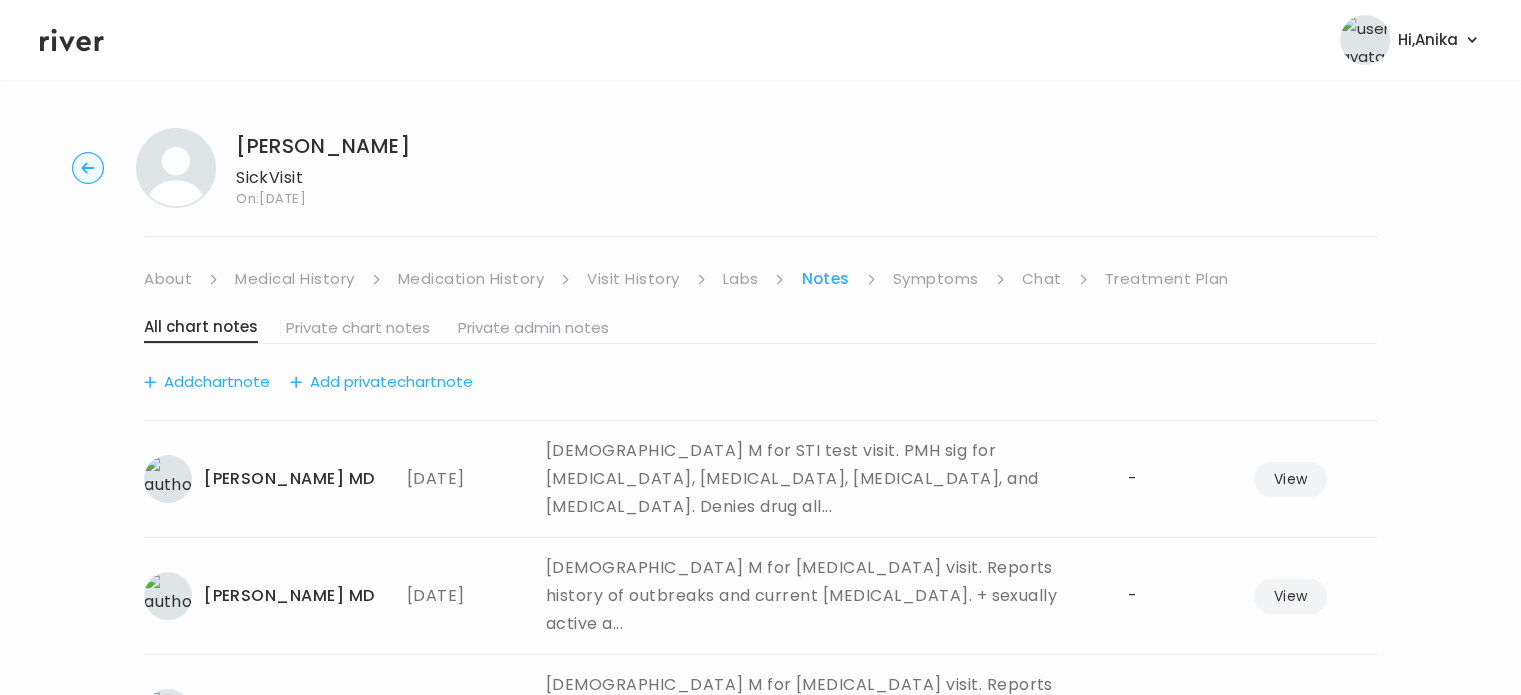 click on "Symptoms" at bounding box center [936, 279] 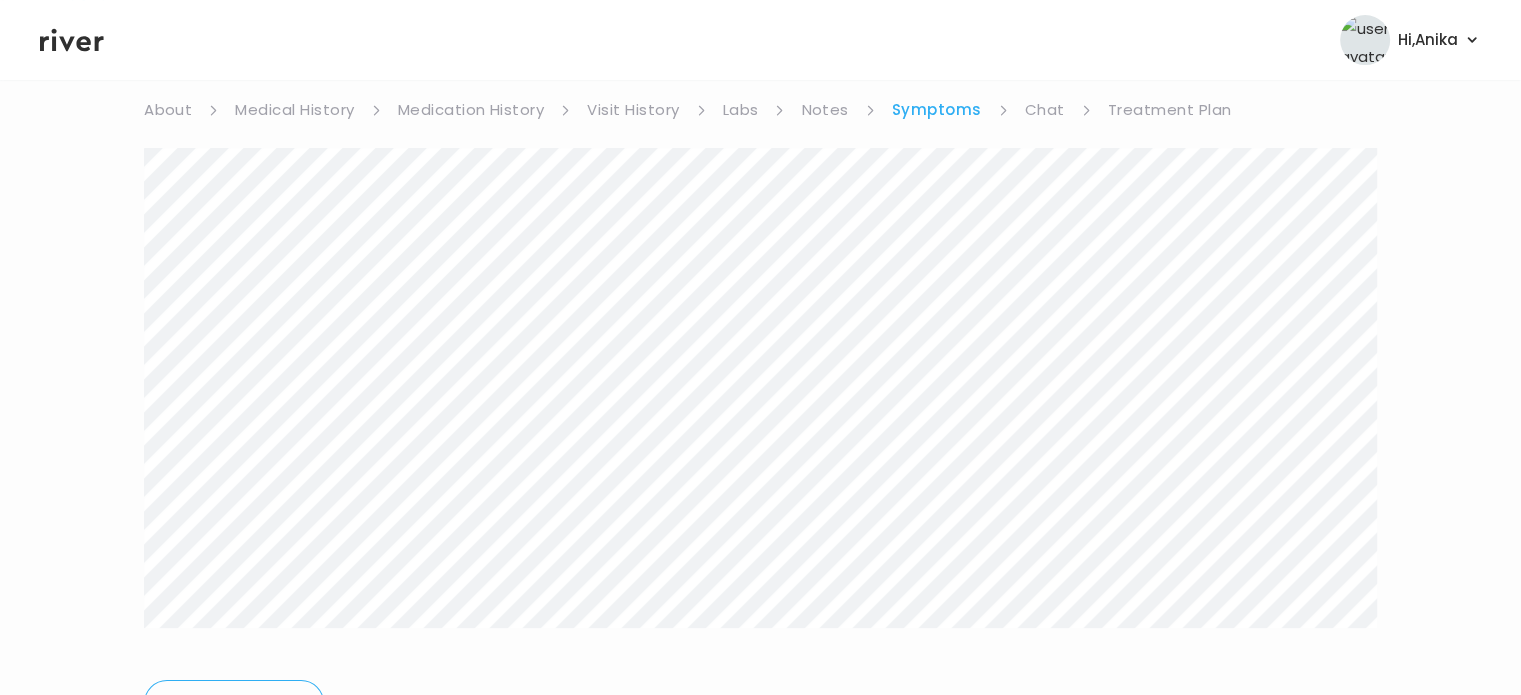 scroll, scrollTop: 168, scrollLeft: 0, axis: vertical 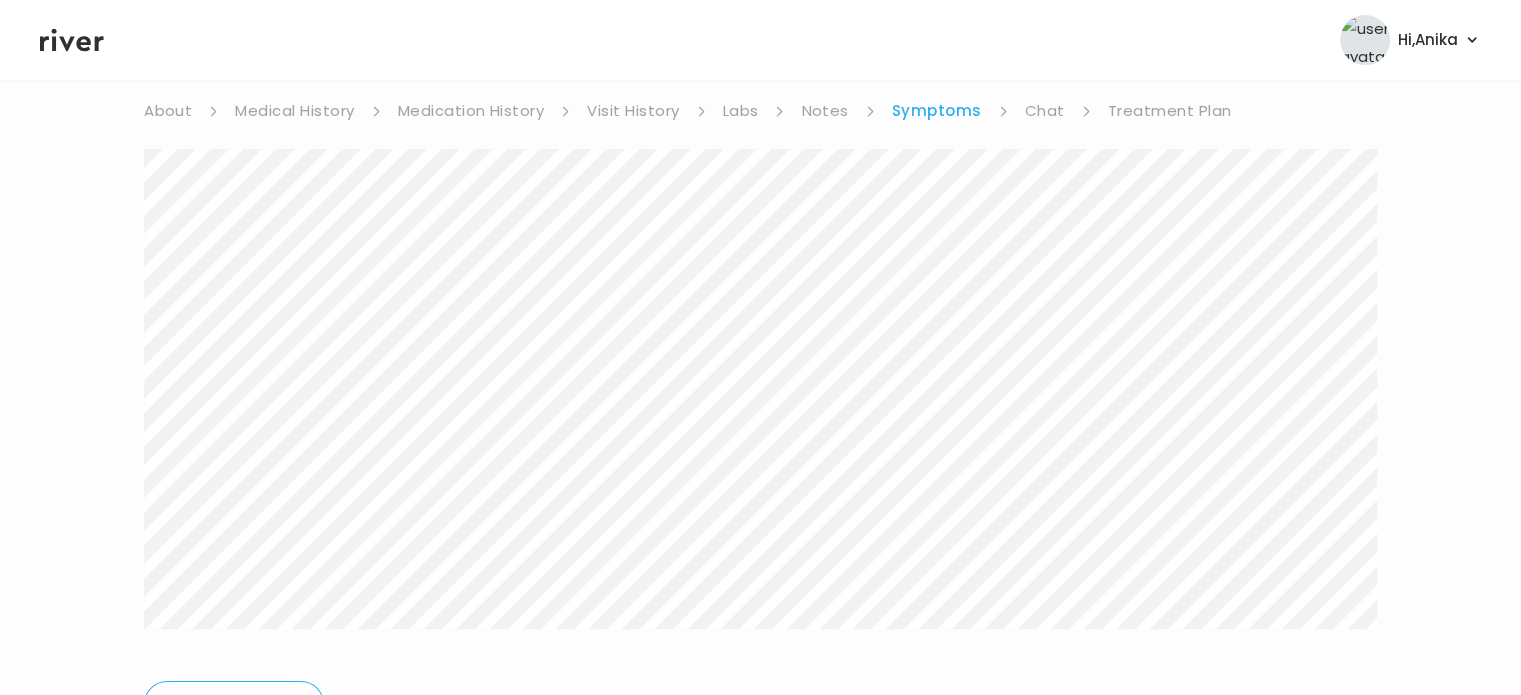 click on "Treatment Plan" at bounding box center [1170, 111] 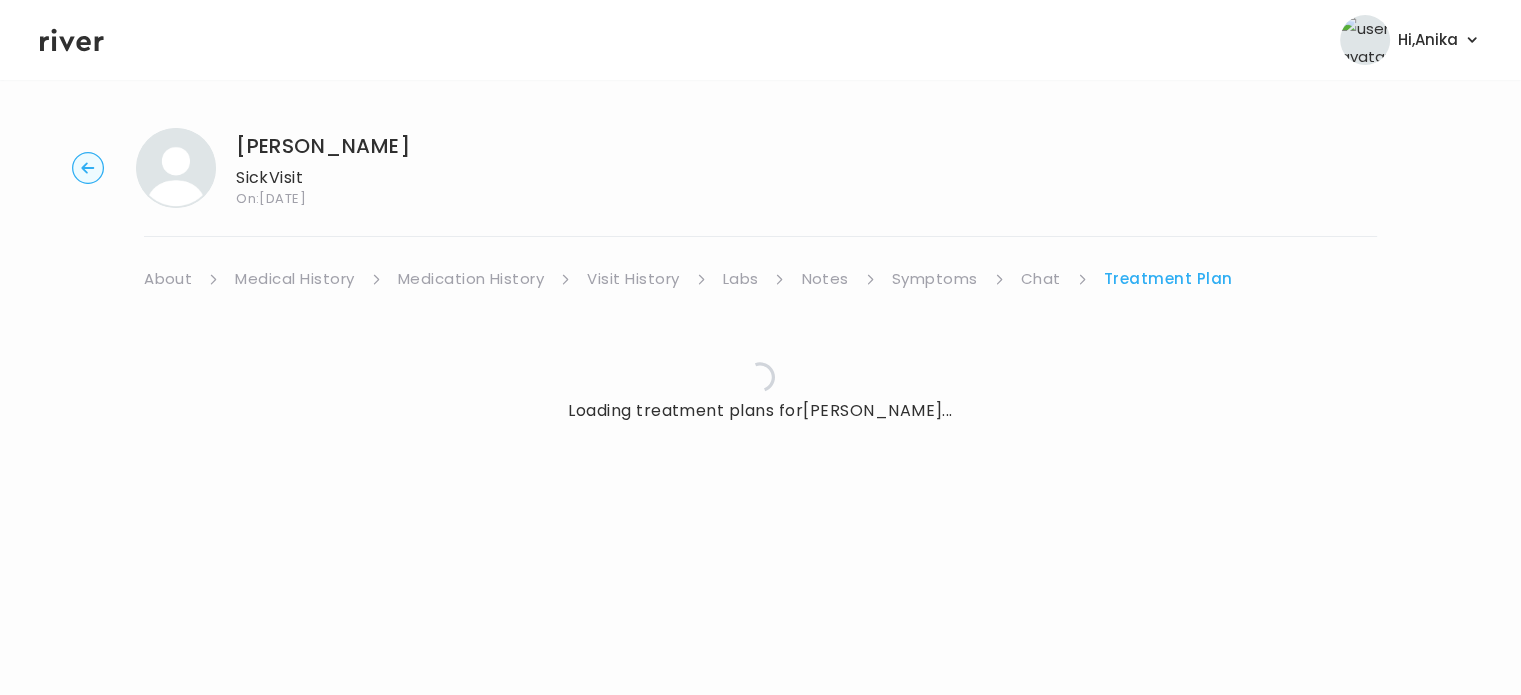 scroll, scrollTop: 0, scrollLeft: 0, axis: both 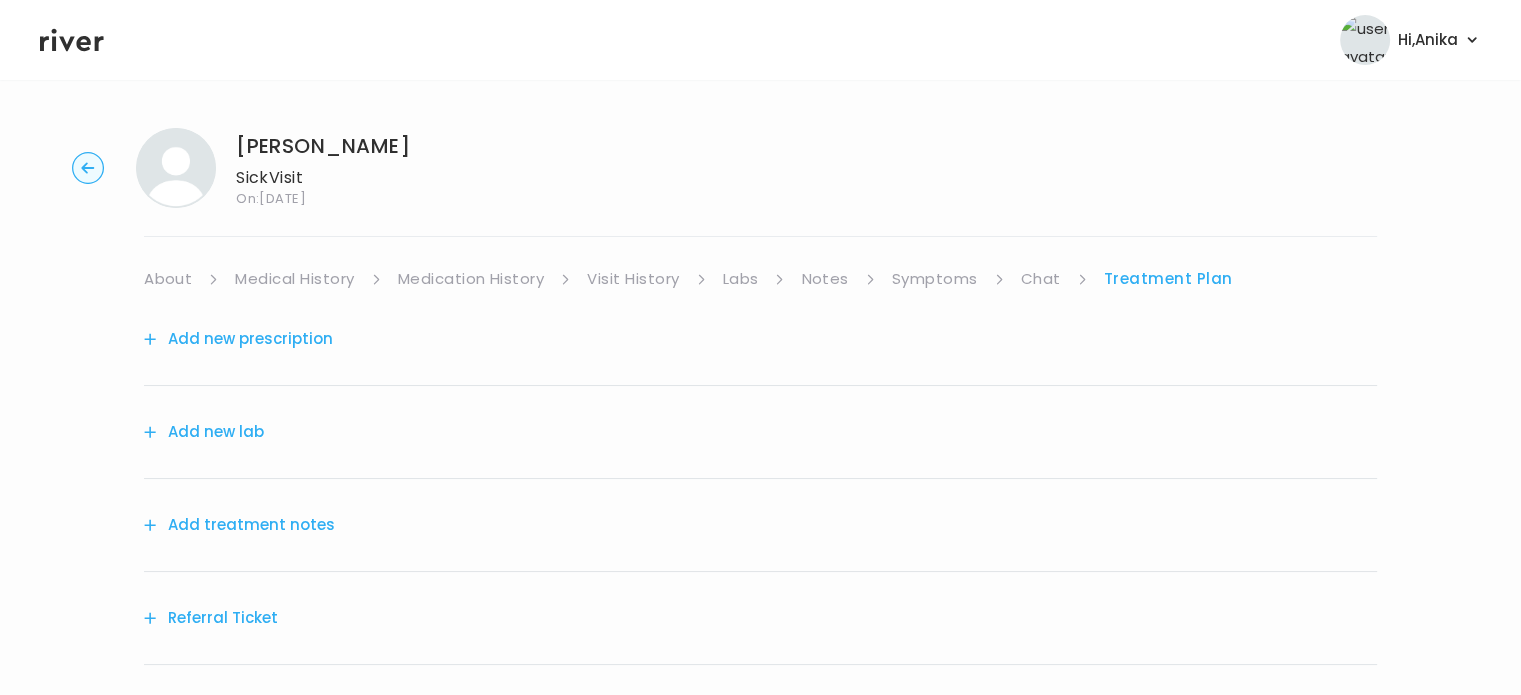 click on "Add treatment notes" at bounding box center [239, 525] 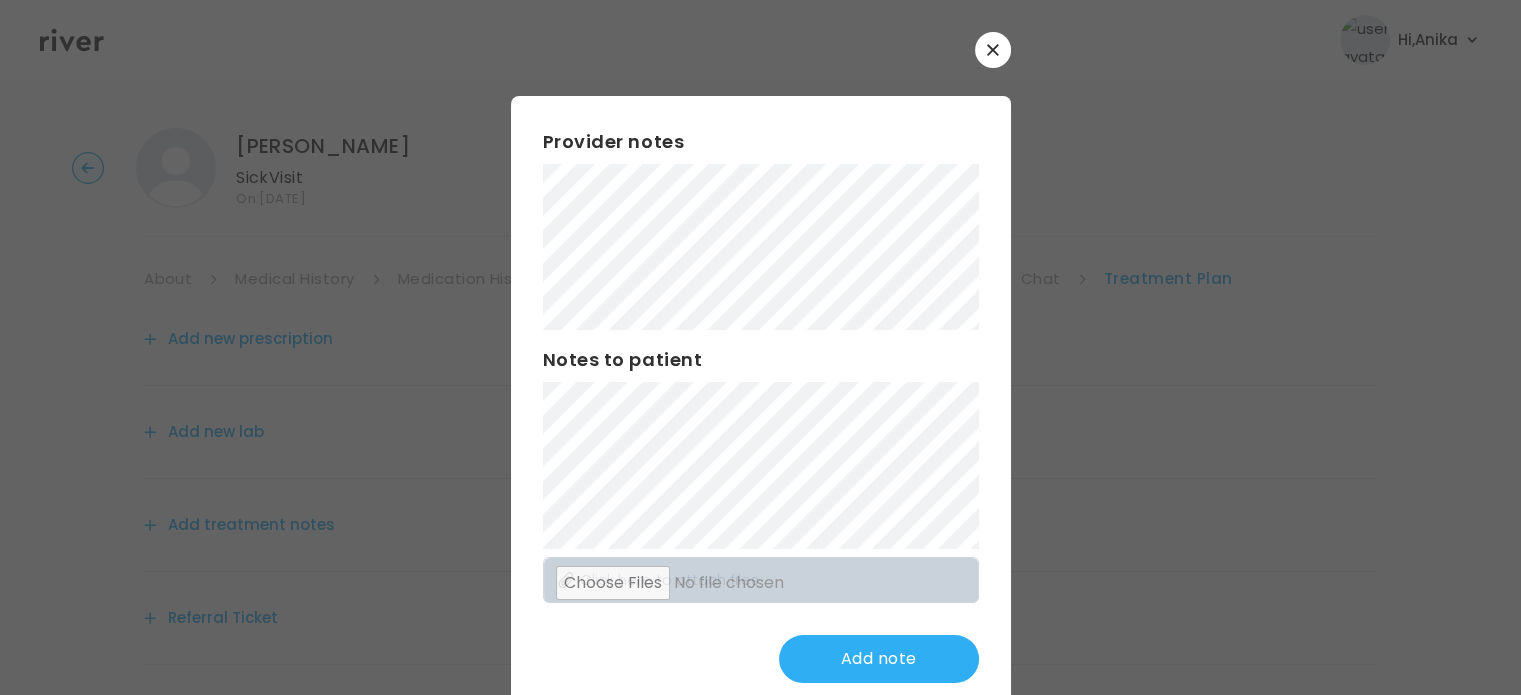 click on "Provider notes Notes to patient Click here to attach files Add note" at bounding box center (761, 405) 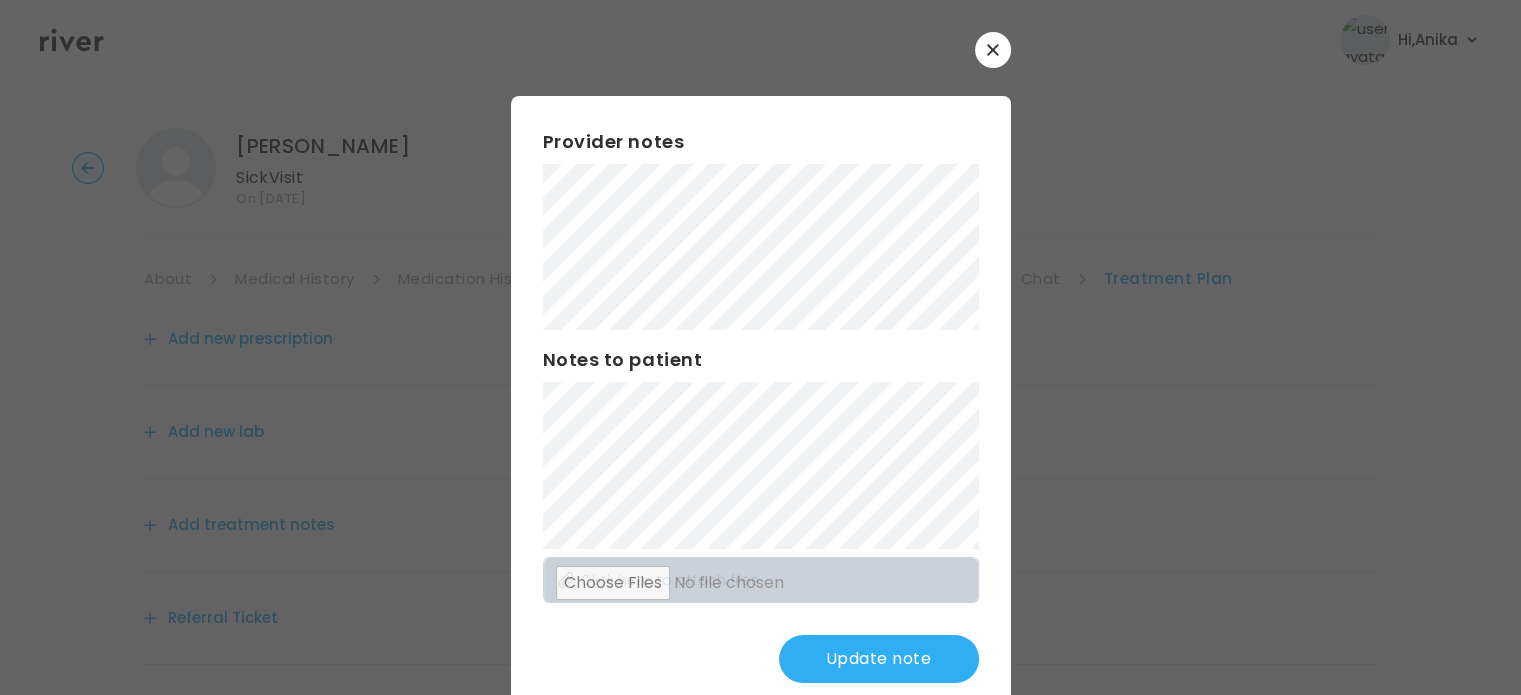 click at bounding box center (760, 347) 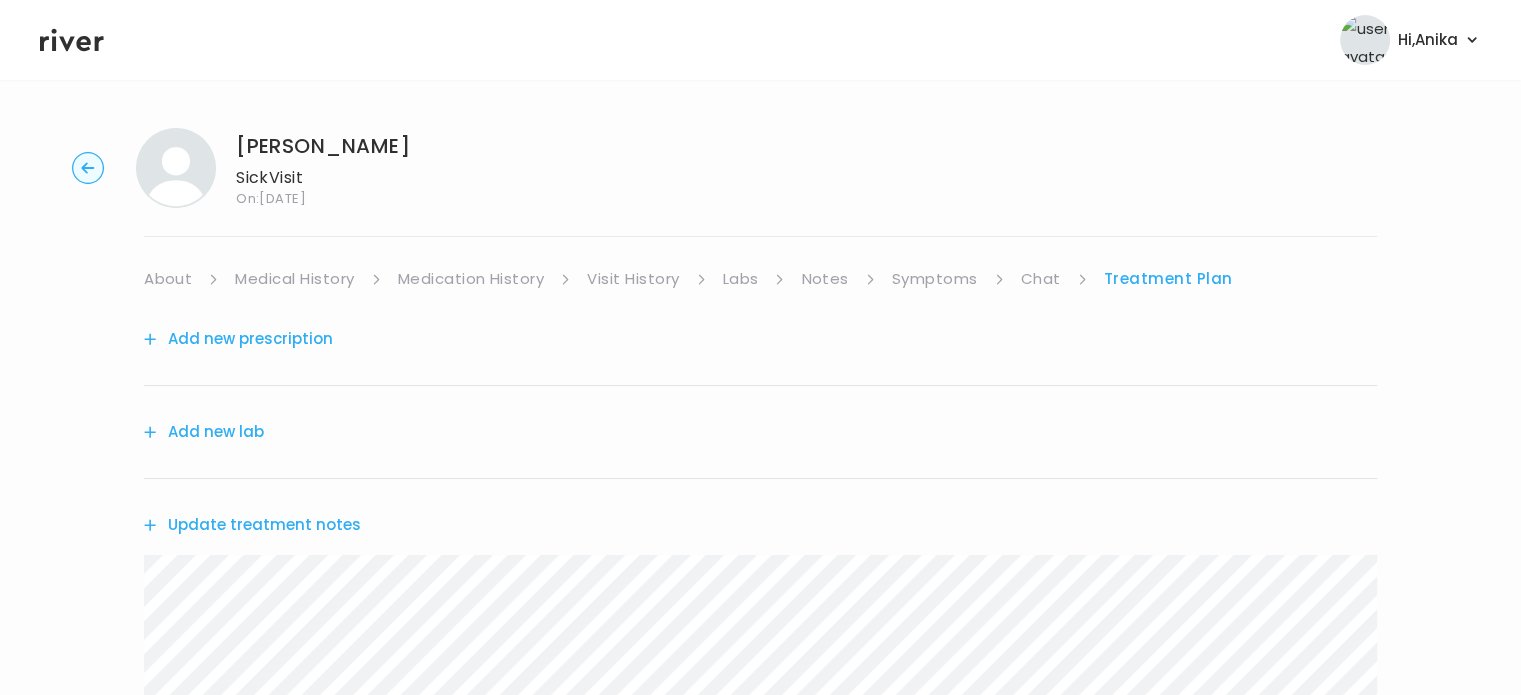 click on "Update treatment notes" at bounding box center (252, 525) 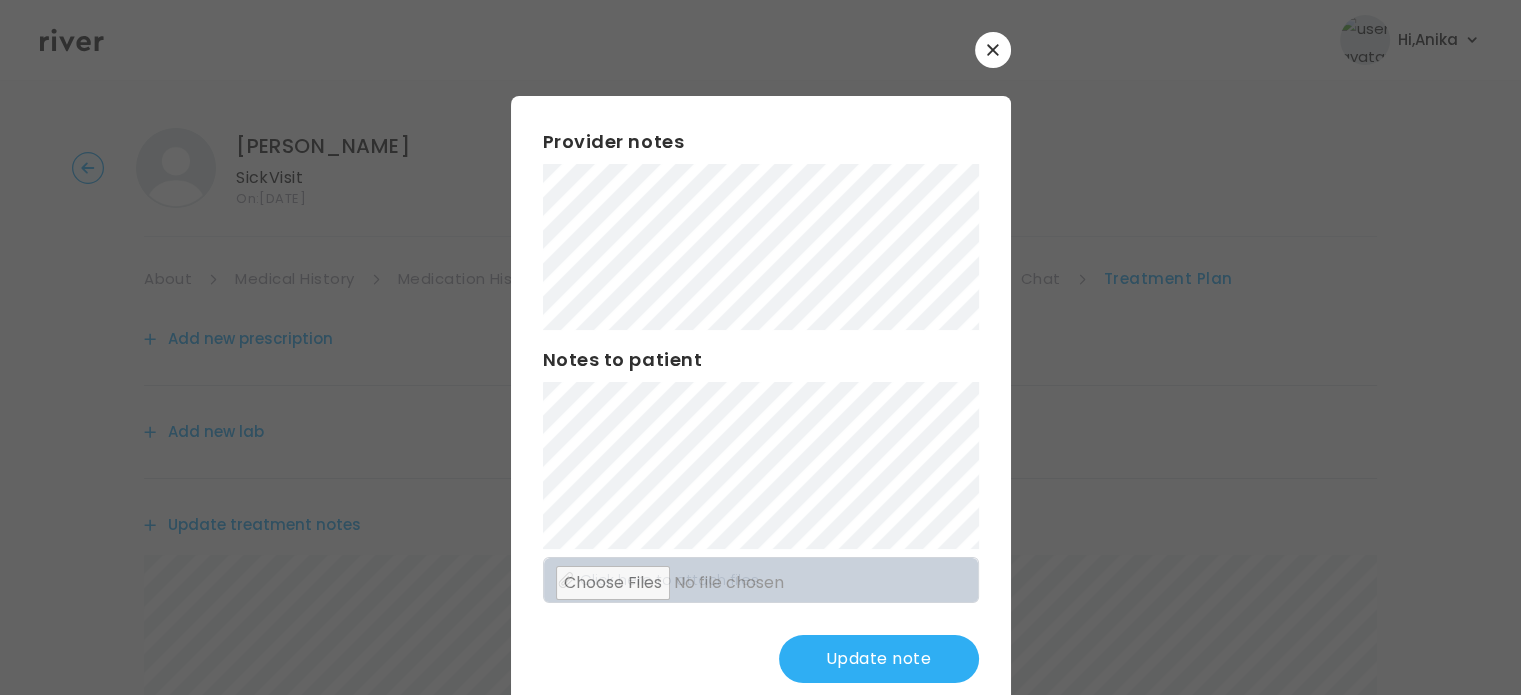 click on "Update note" at bounding box center [879, 659] 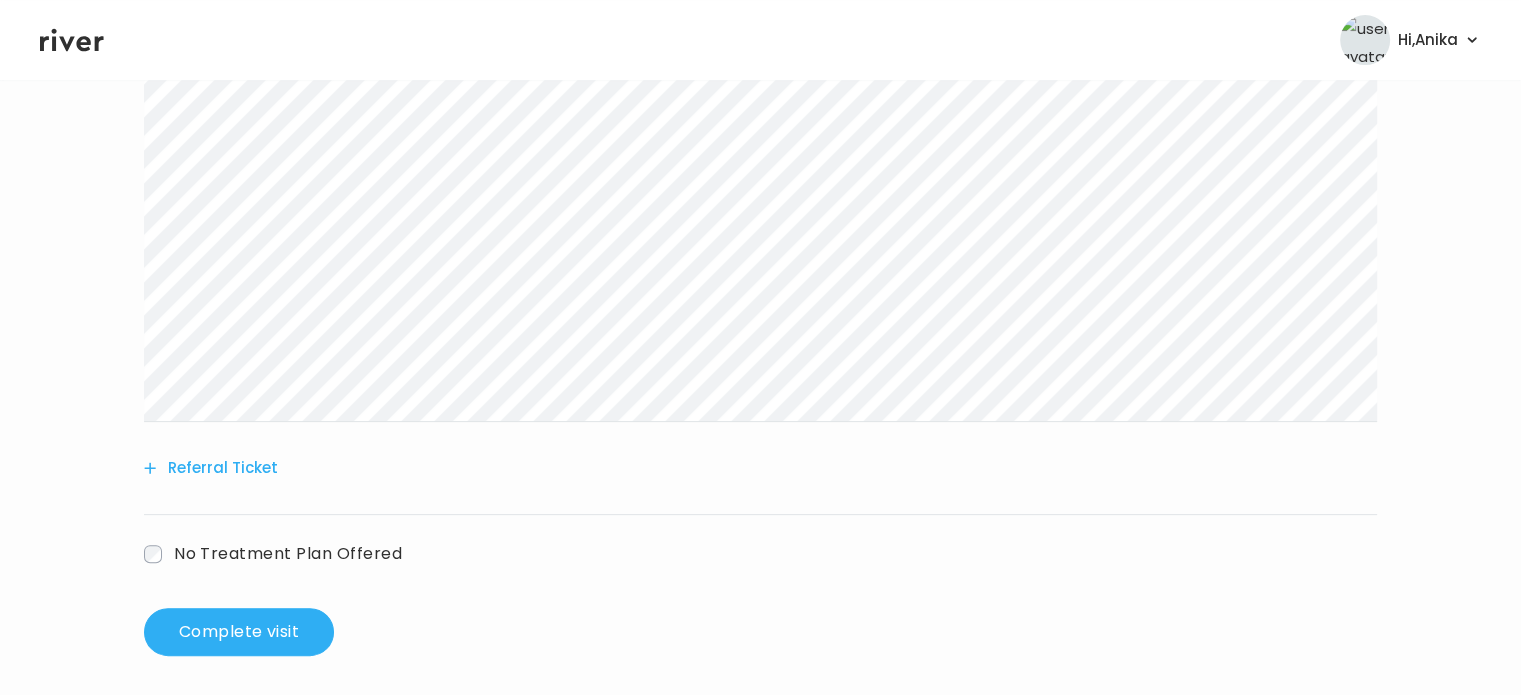 scroll, scrollTop: 512, scrollLeft: 0, axis: vertical 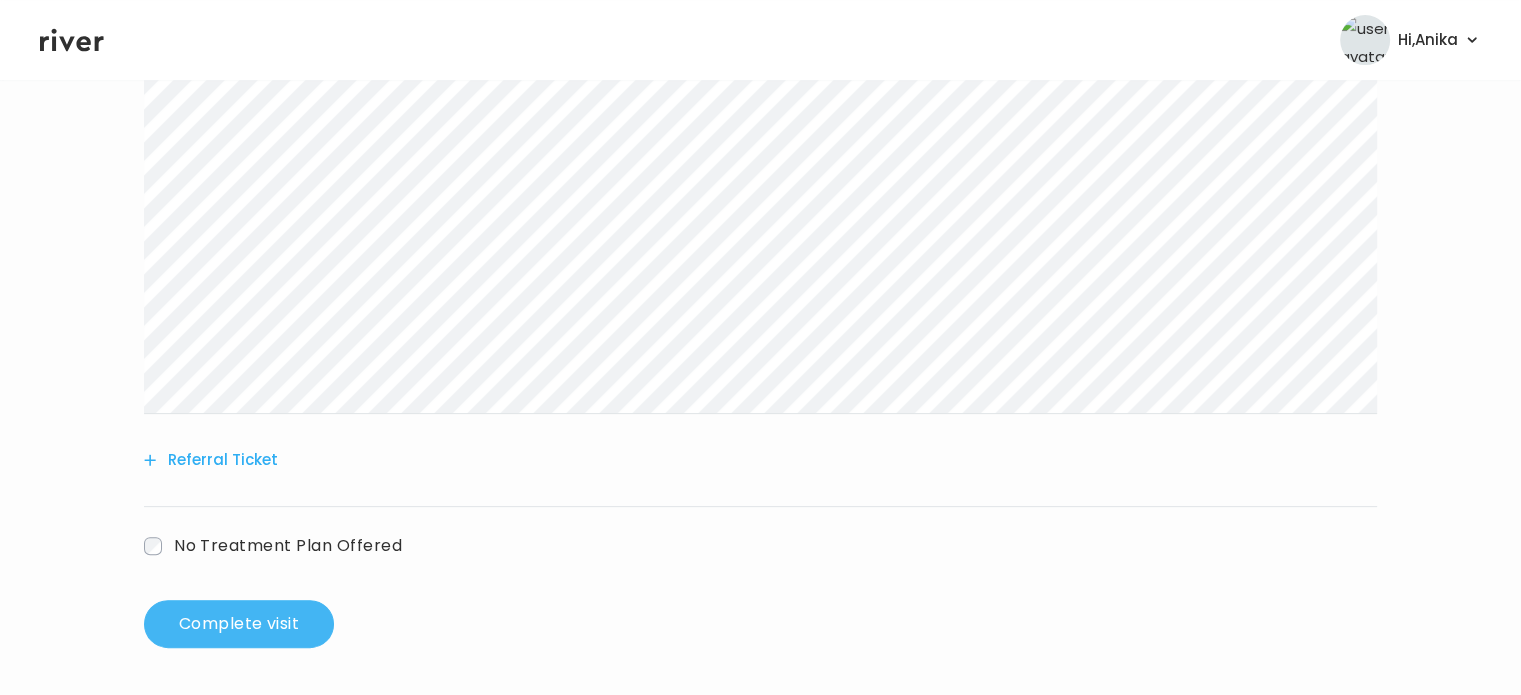 click on "Complete visit" at bounding box center (239, 624) 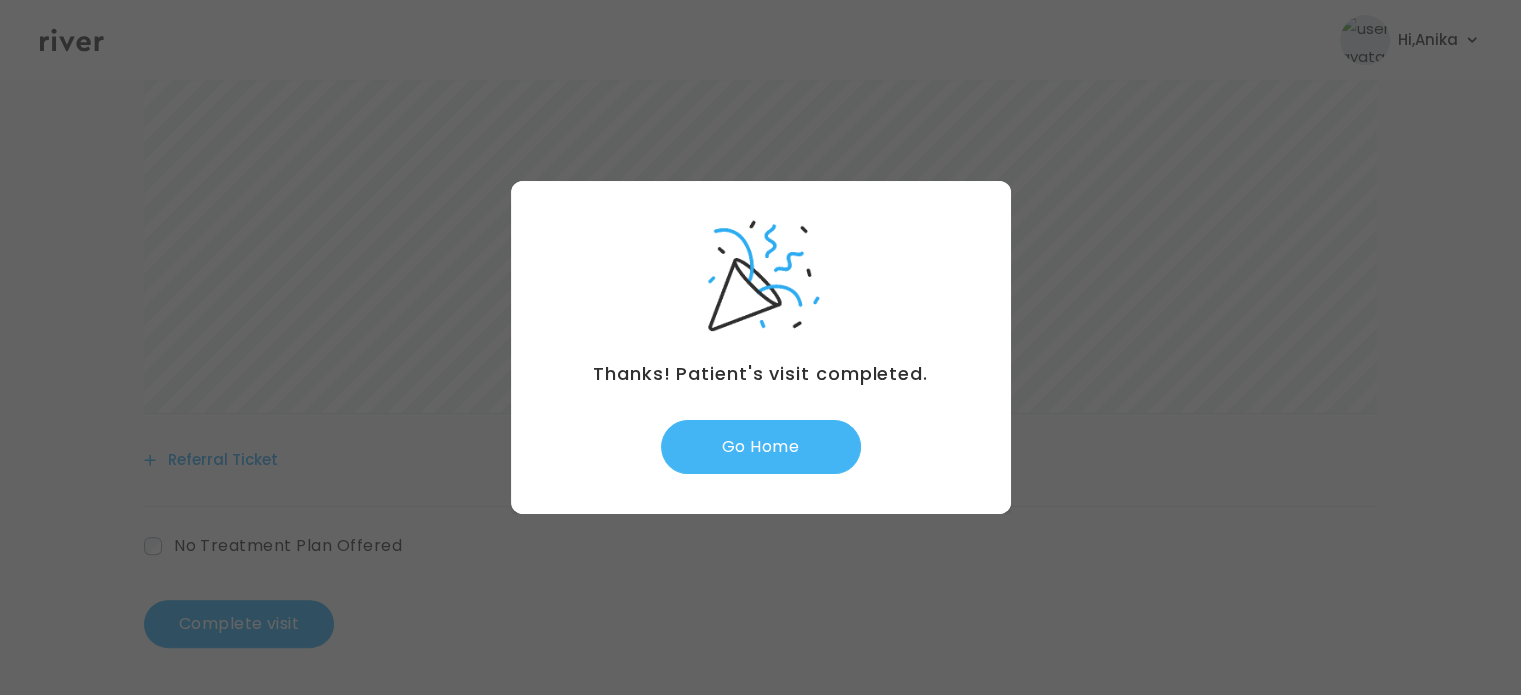 click on "Go Home" at bounding box center (761, 447) 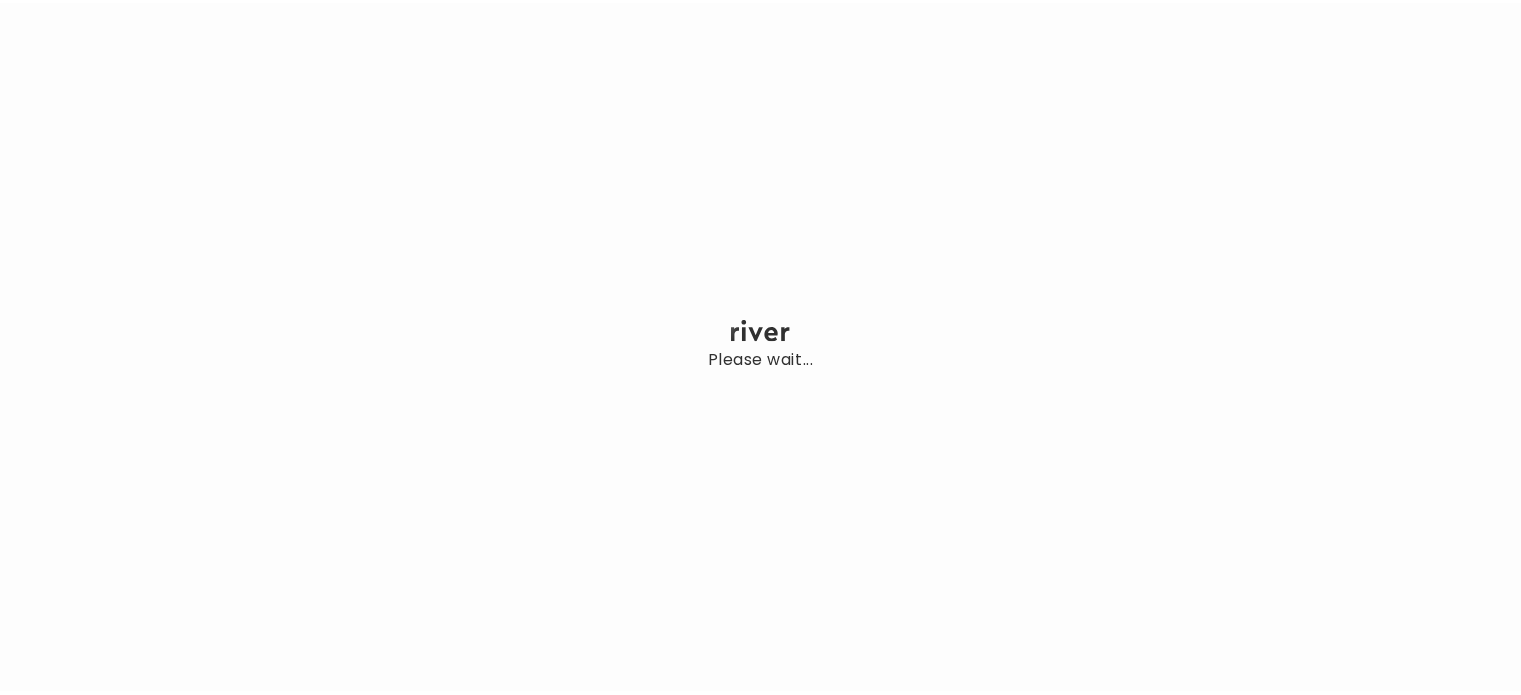 scroll, scrollTop: 0, scrollLeft: 0, axis: both 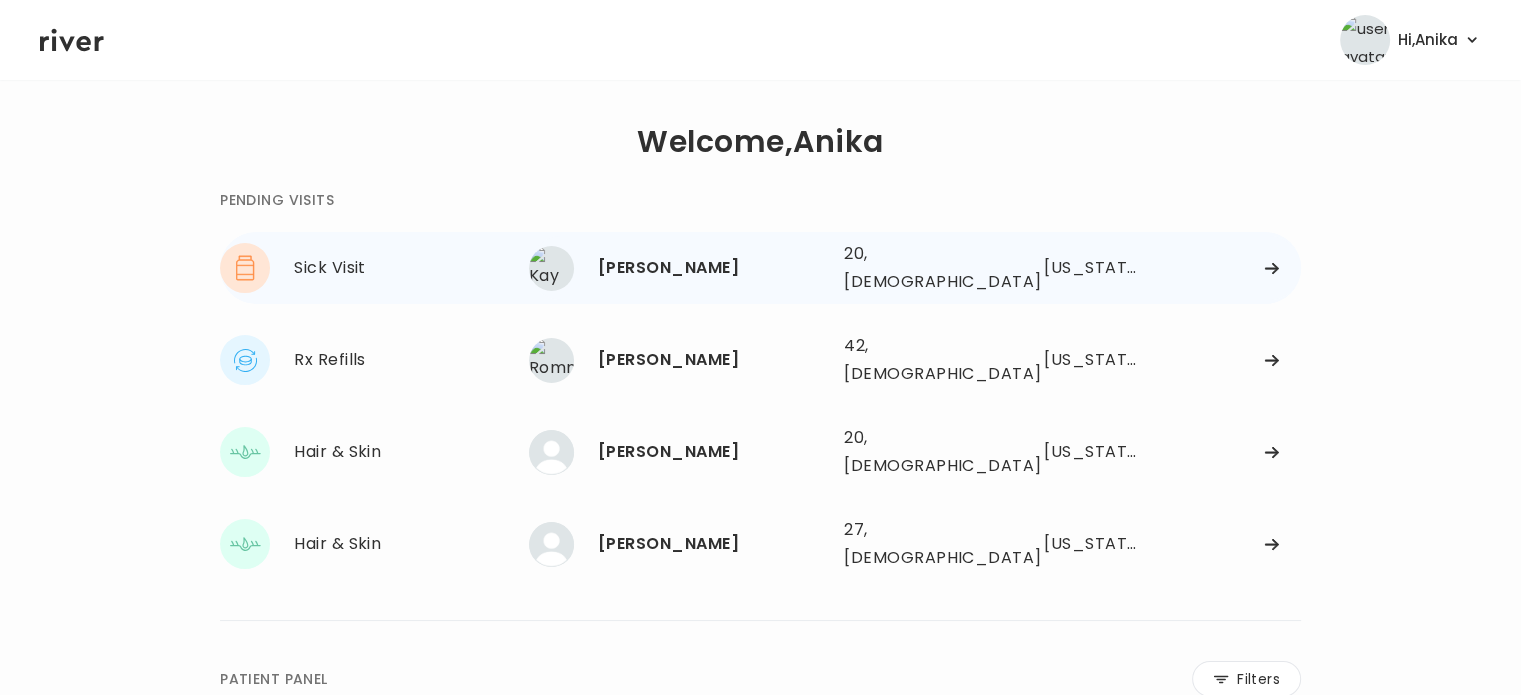 click on "[PERSON_NAME]" at bounding box center (713, 268) 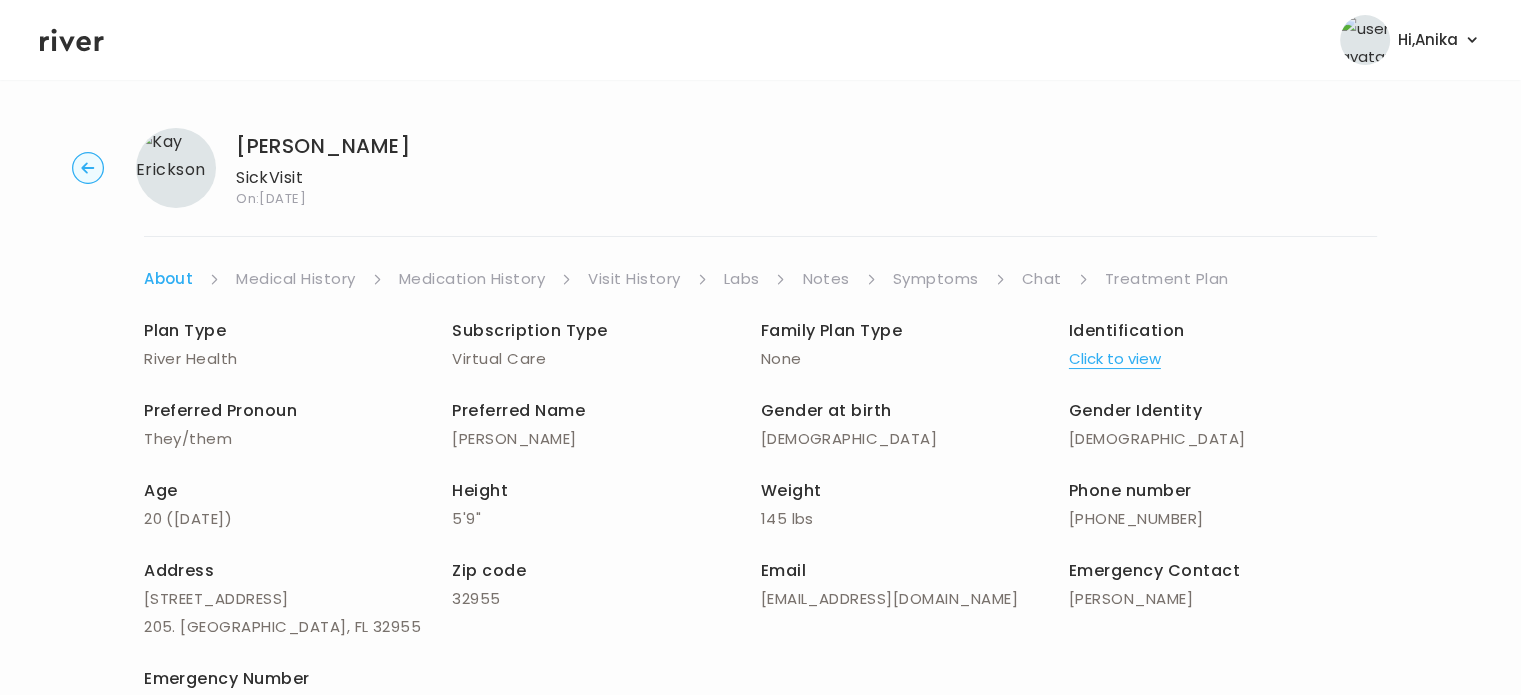click on "Click to view" at bounding box center [1115, 359] 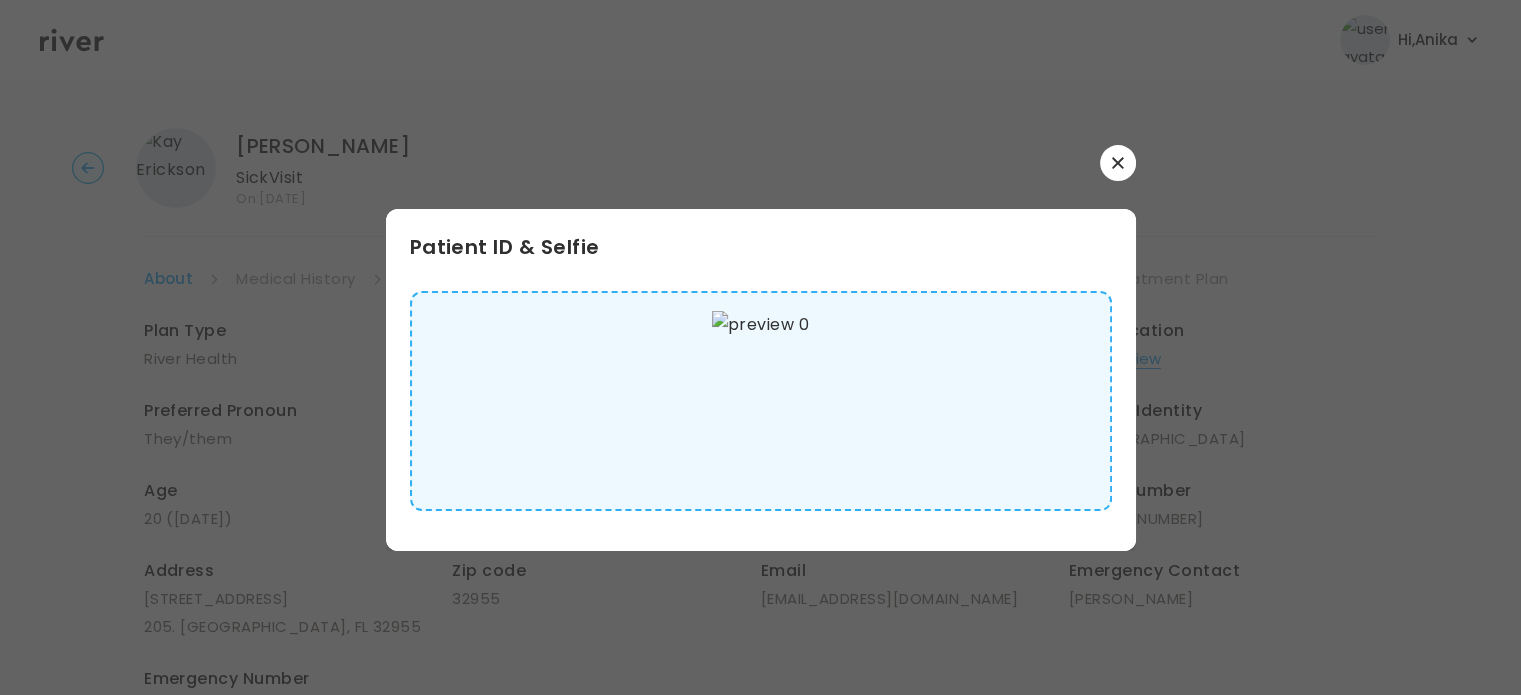 click at bounding box center (1118, 163) 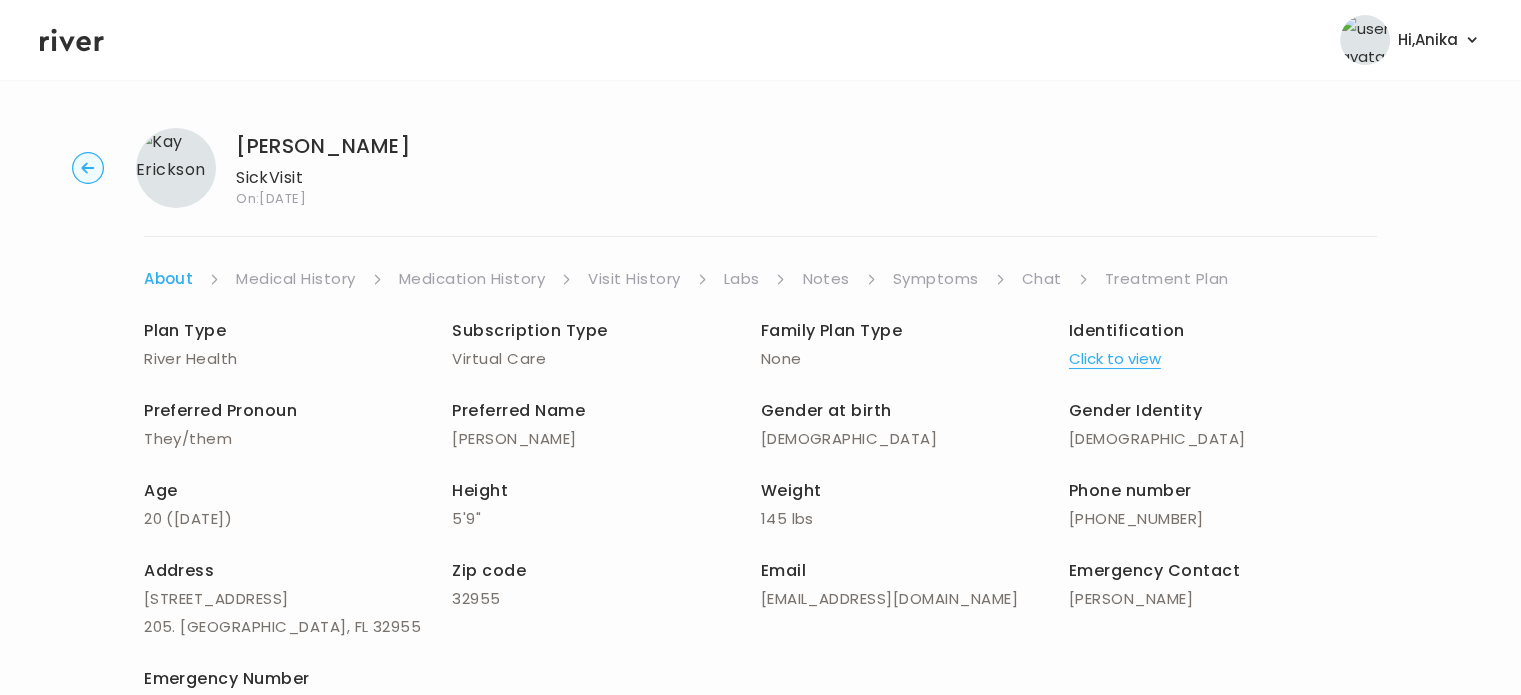 click on "Medical History" at bounding box center [295, 279] 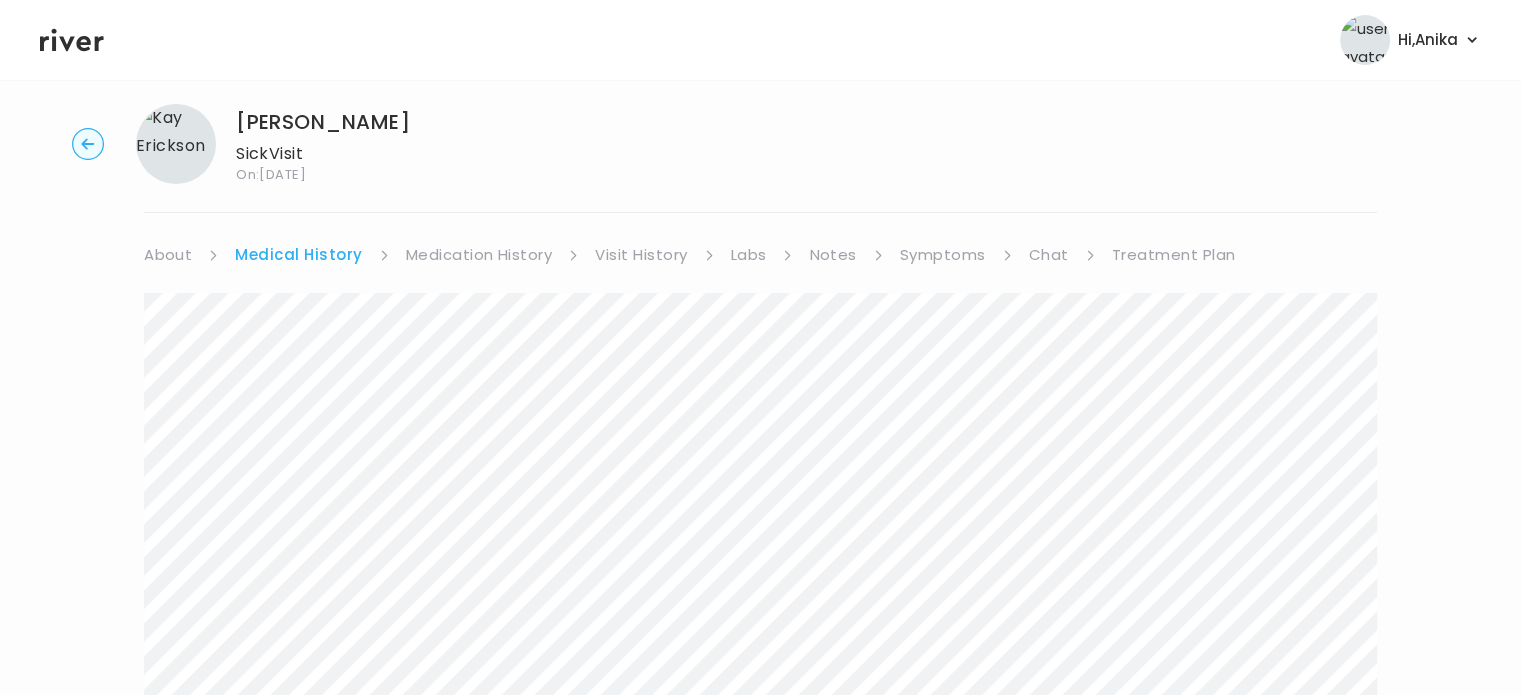 scroll, scrollTop: 0, scrollLeft: 0, axis: both 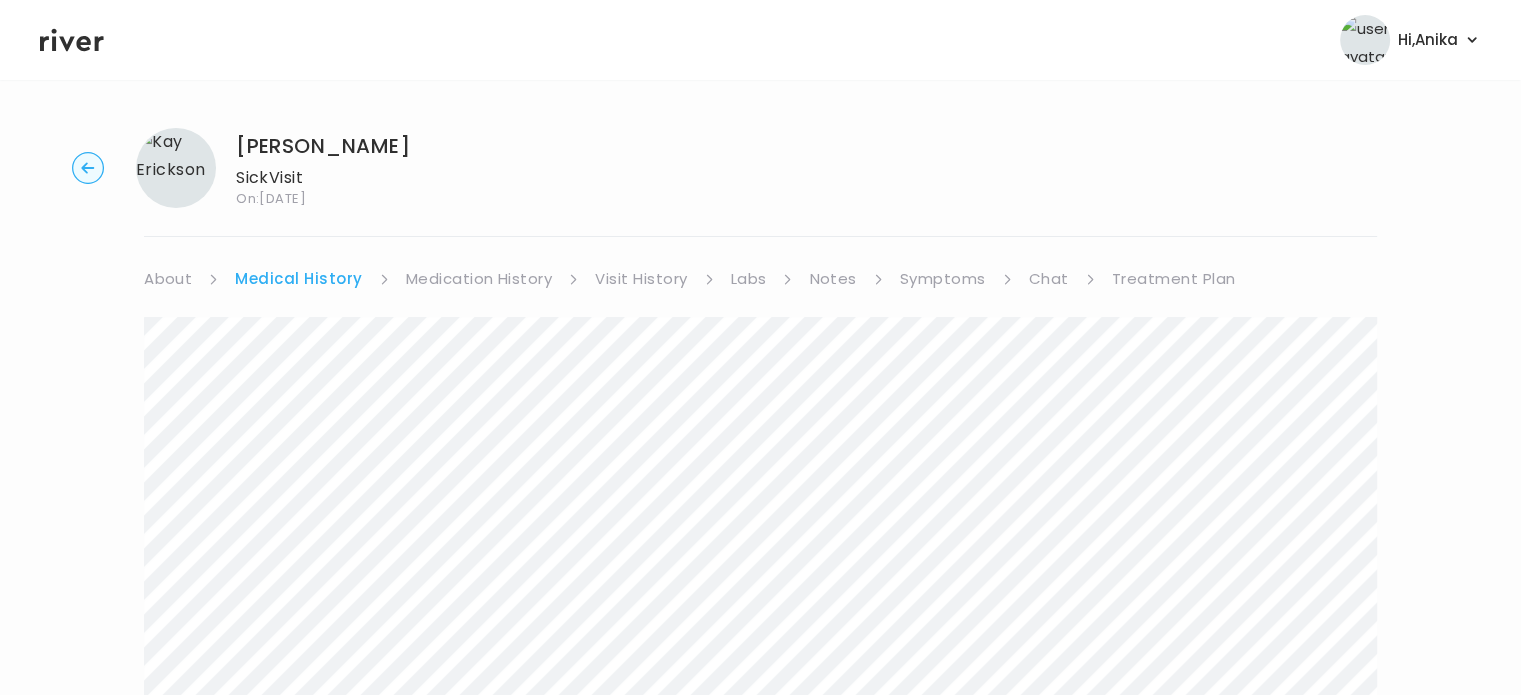 click on "Medication History" at bounding box center (479, 279) 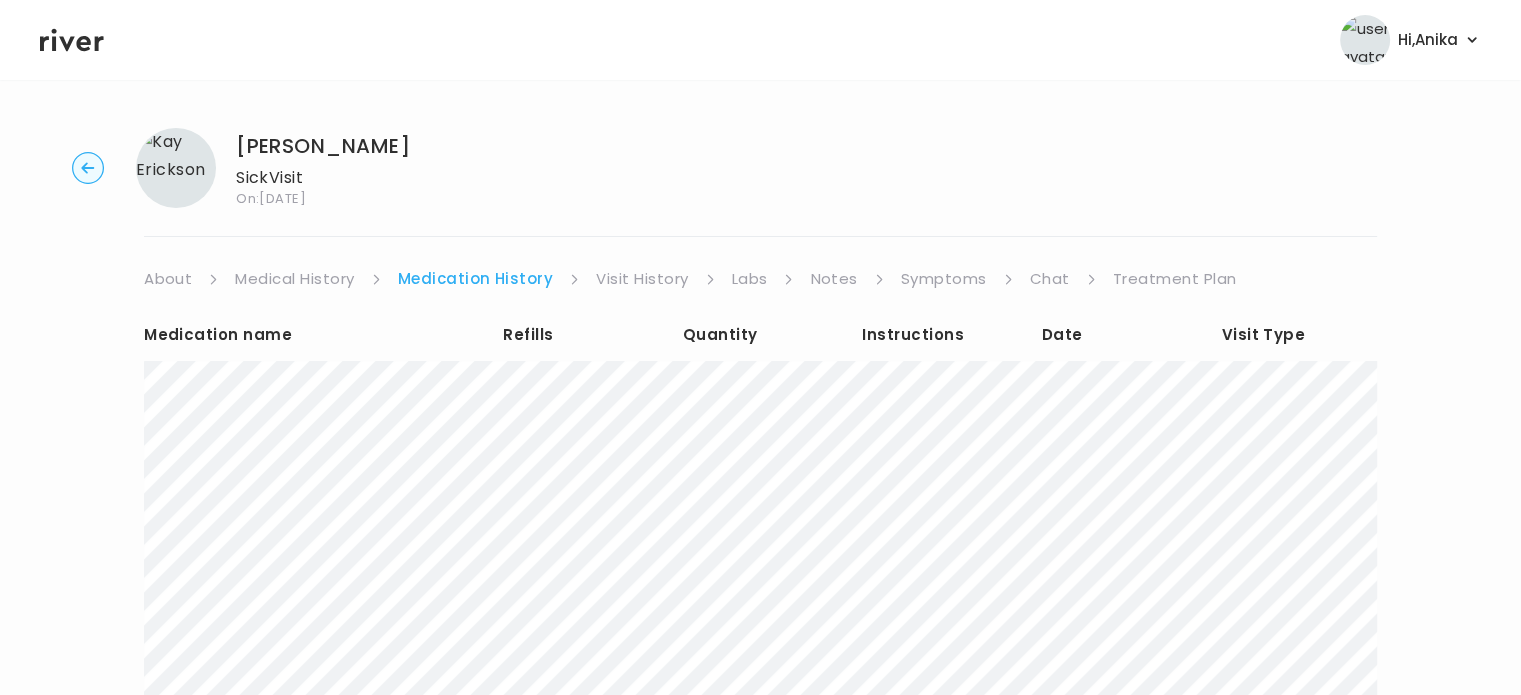click on "Visit History" at bounding box center [642, 279] 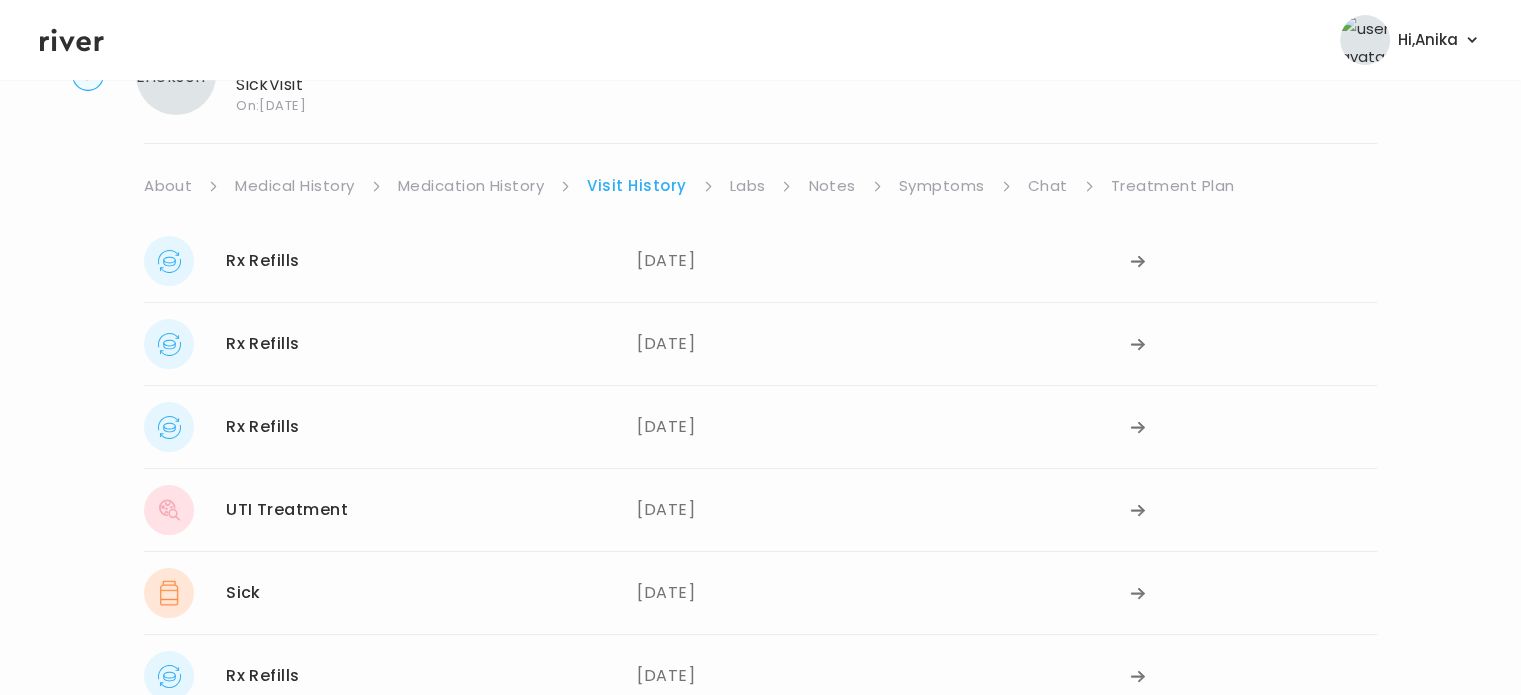 scroll, scrollTop: 94, scrollLeft: 0, axis: vertical 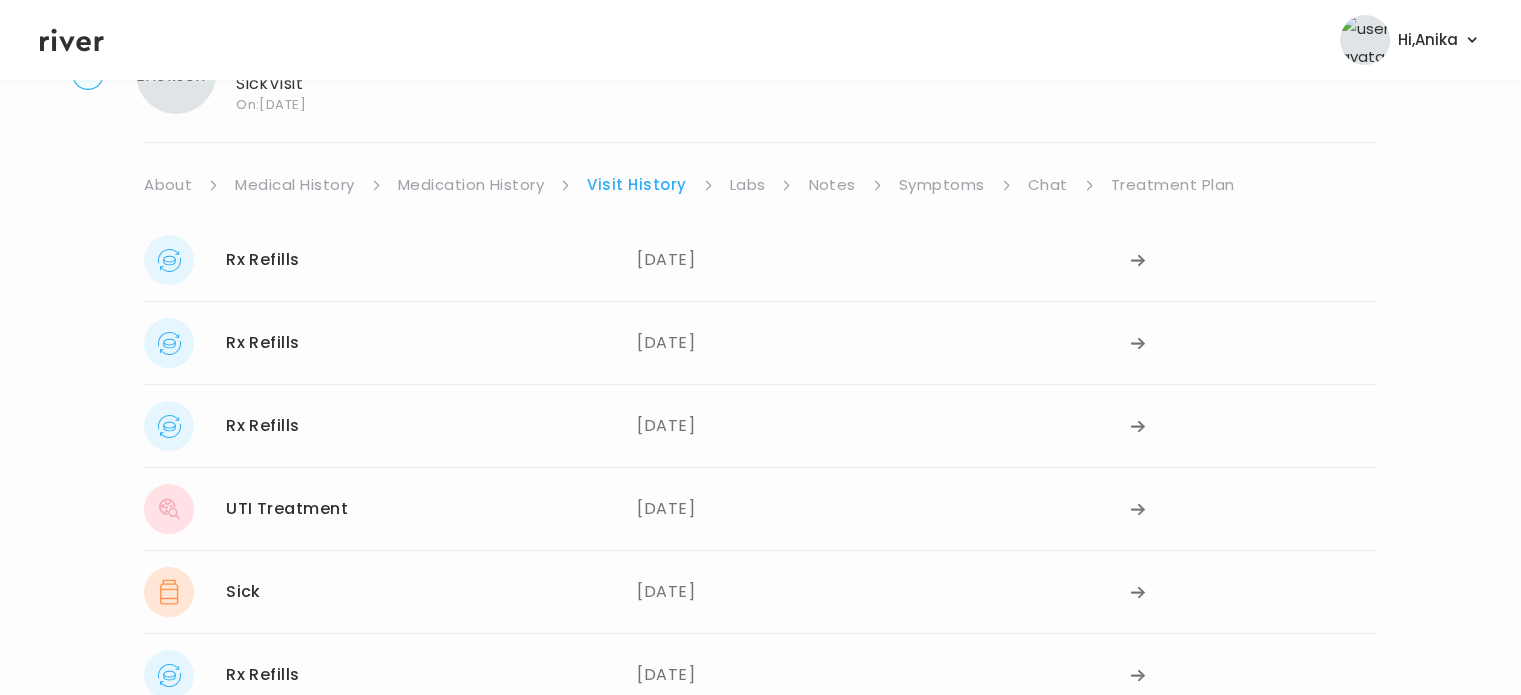 click on "Labs" at bounding box center (748, 185) 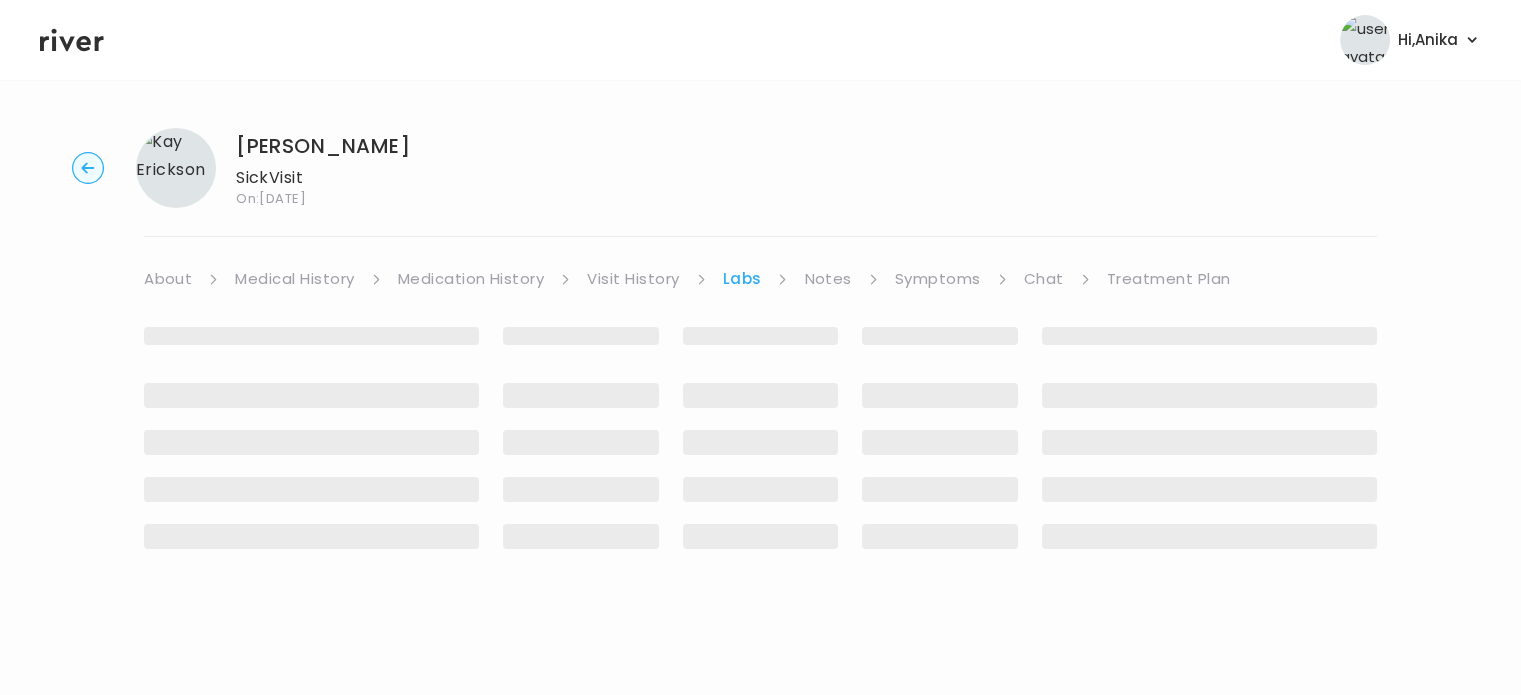 scroll, scrollTop: 0, scrollLeft: 0, axis: both 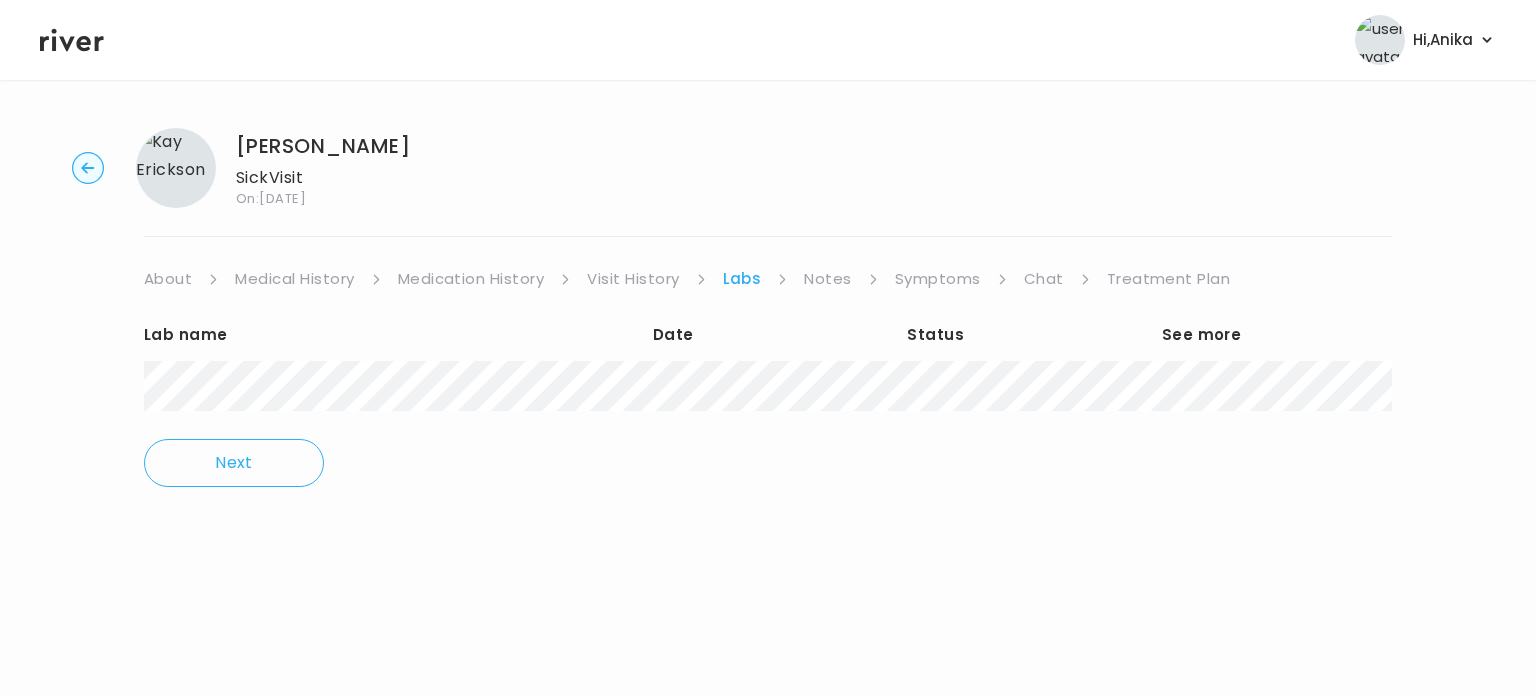 click on "Notes" at bounding box center [827, 279] 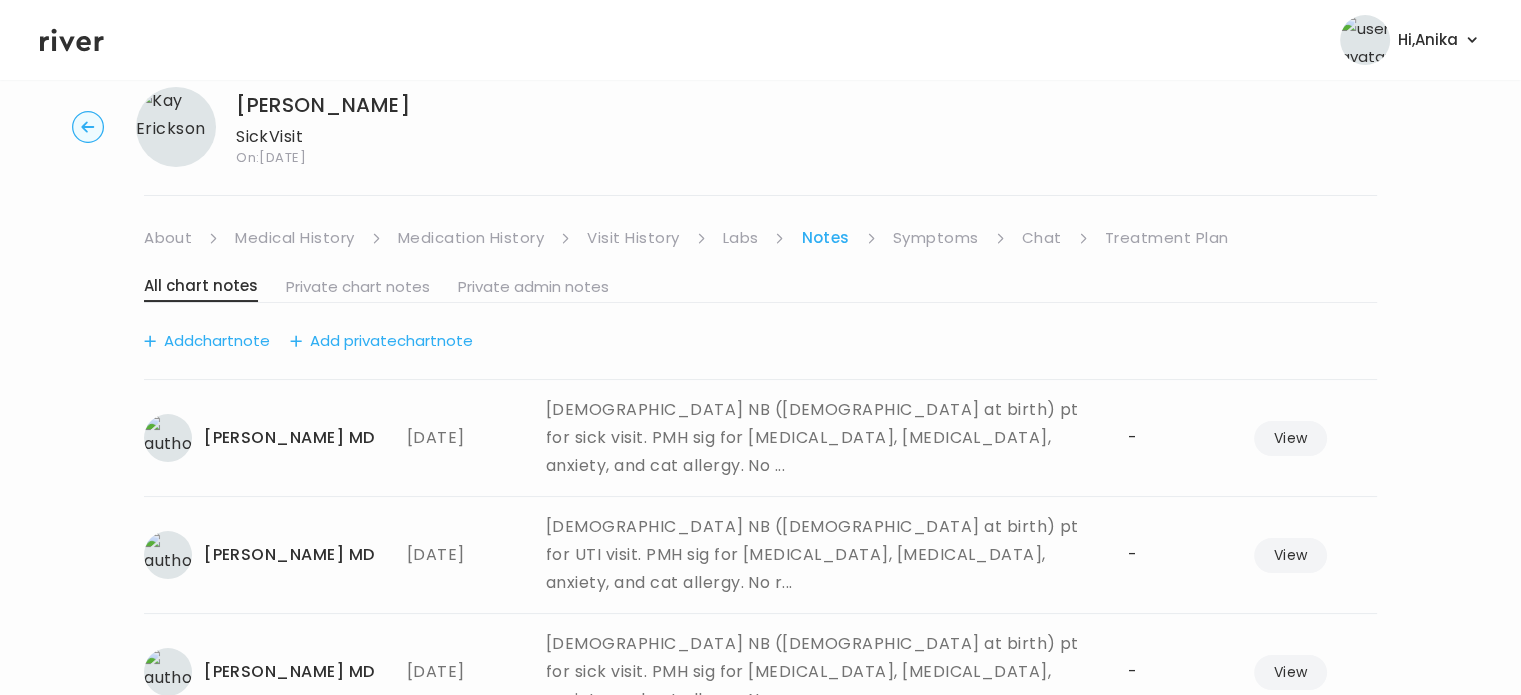 scroll, scrollTop: 42, scrollLeft: 0, axis: vertical 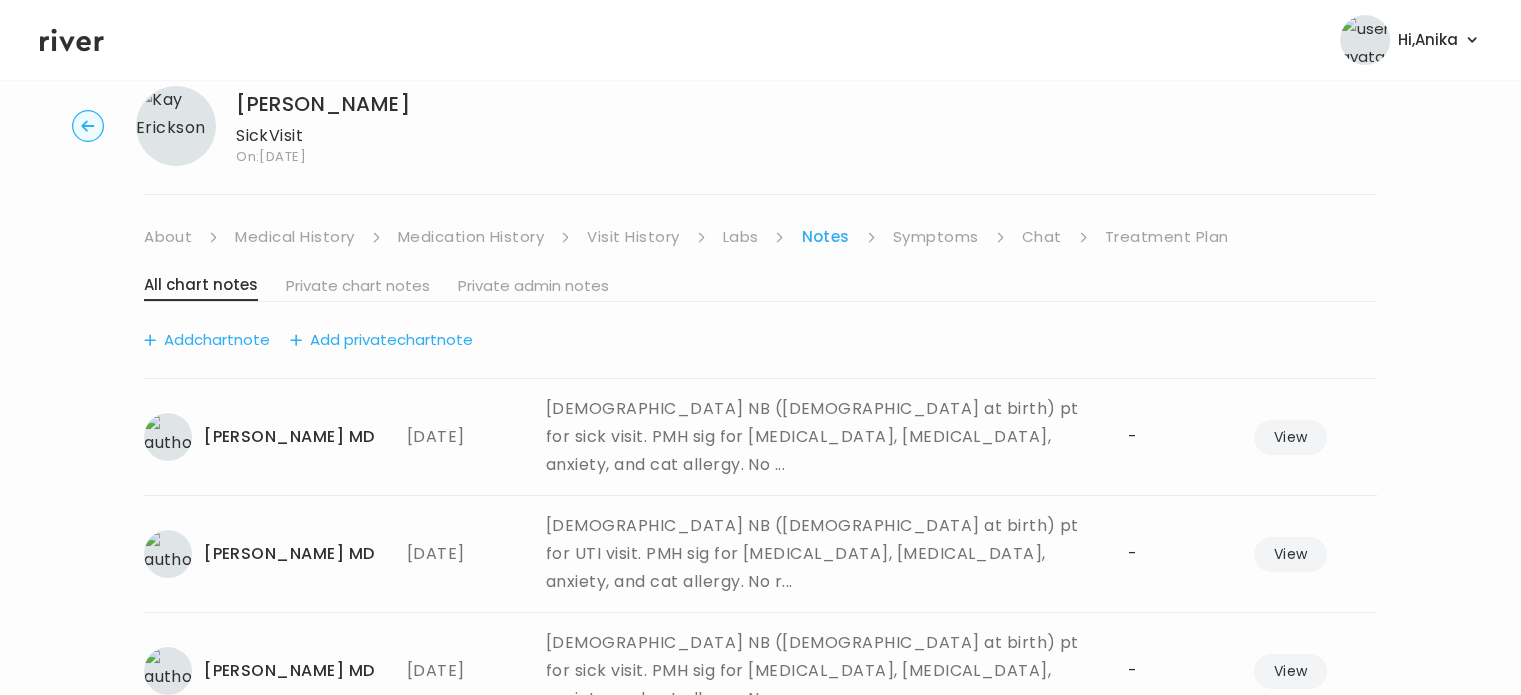 click on "Symptoms" at bounding box center [936, 237] 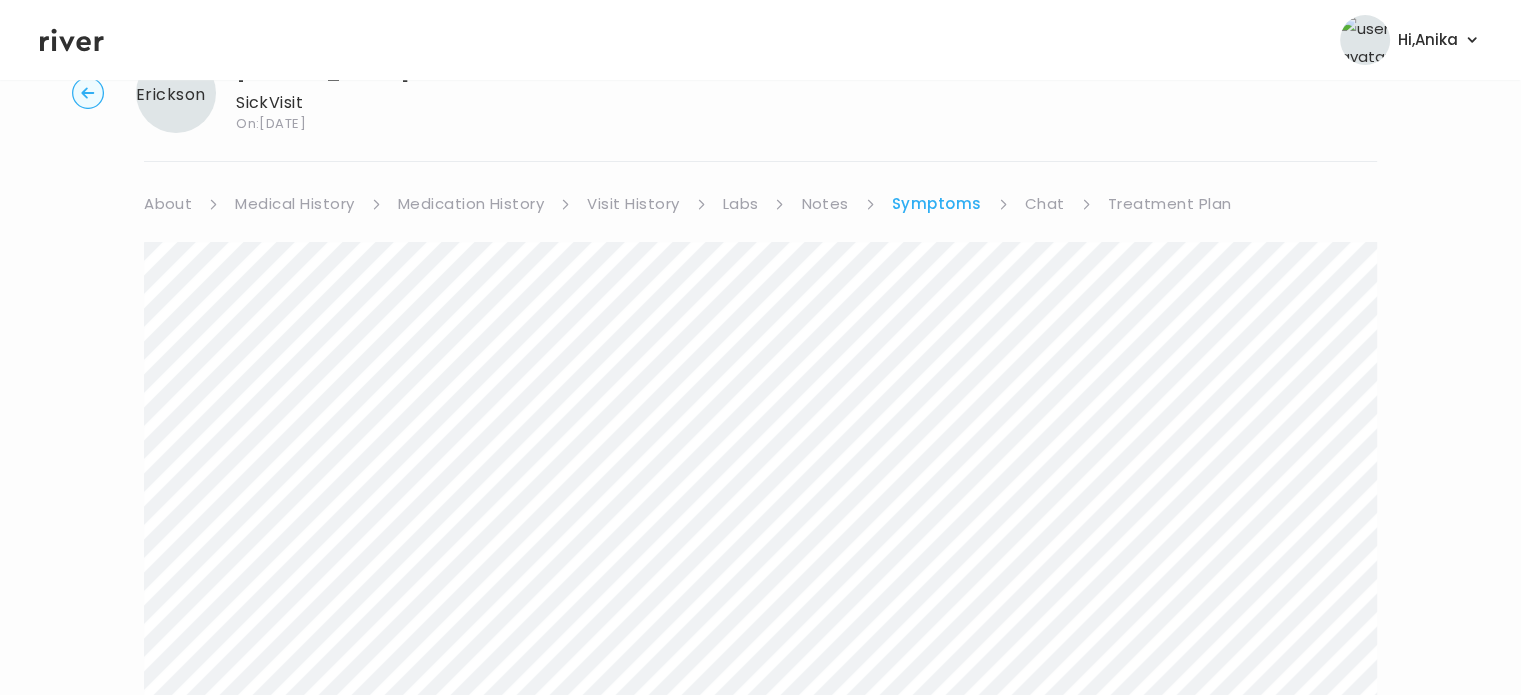 scroll, scrollTop: 0, scrollLeft: 0, axis: both 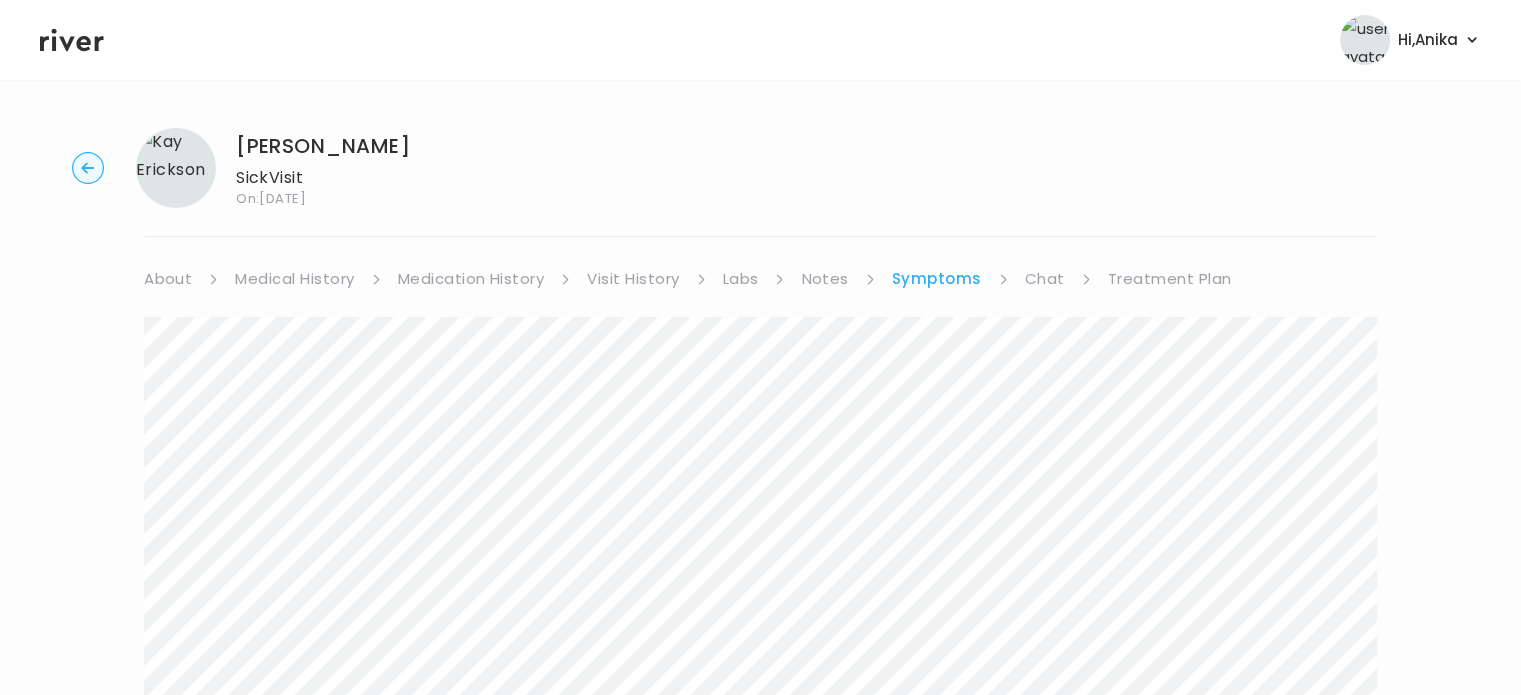 click 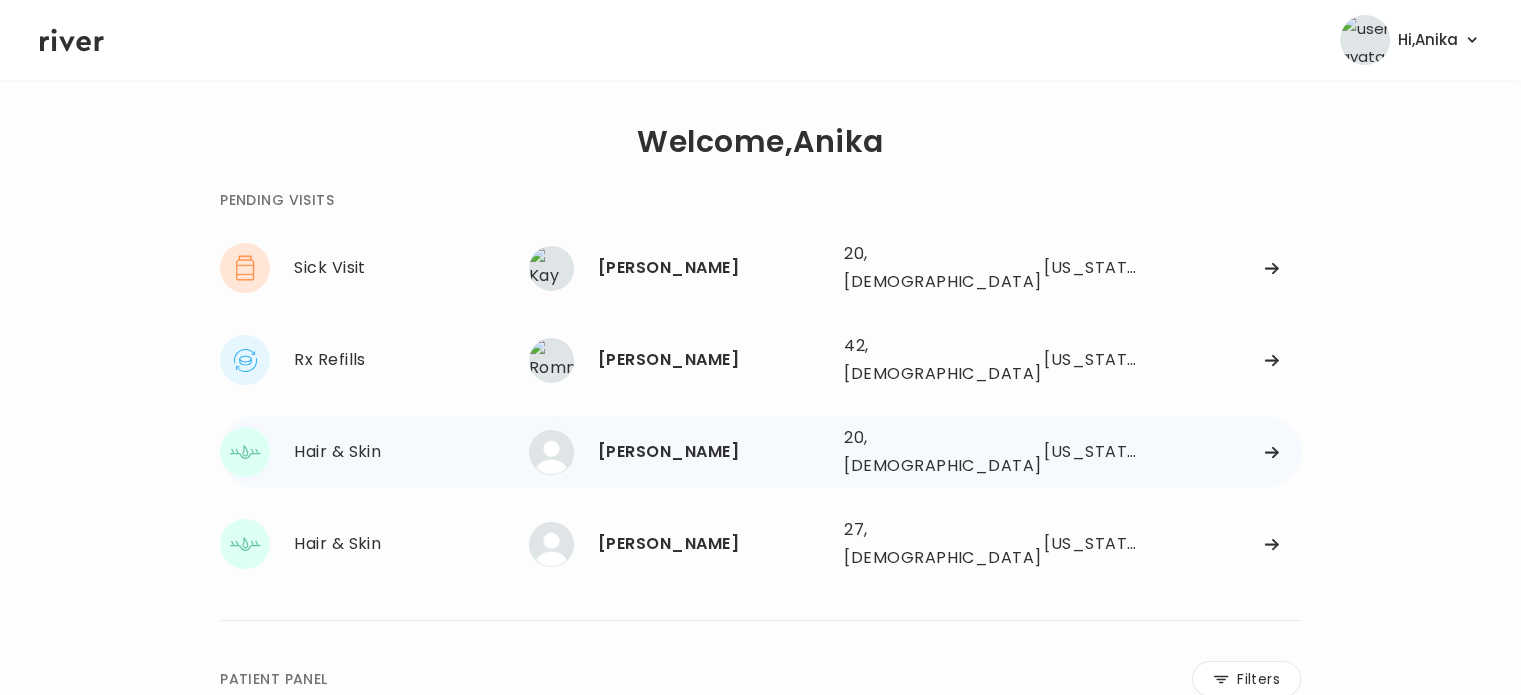 click on "[PERSON_NAME]" at bounding box center [713, 452] 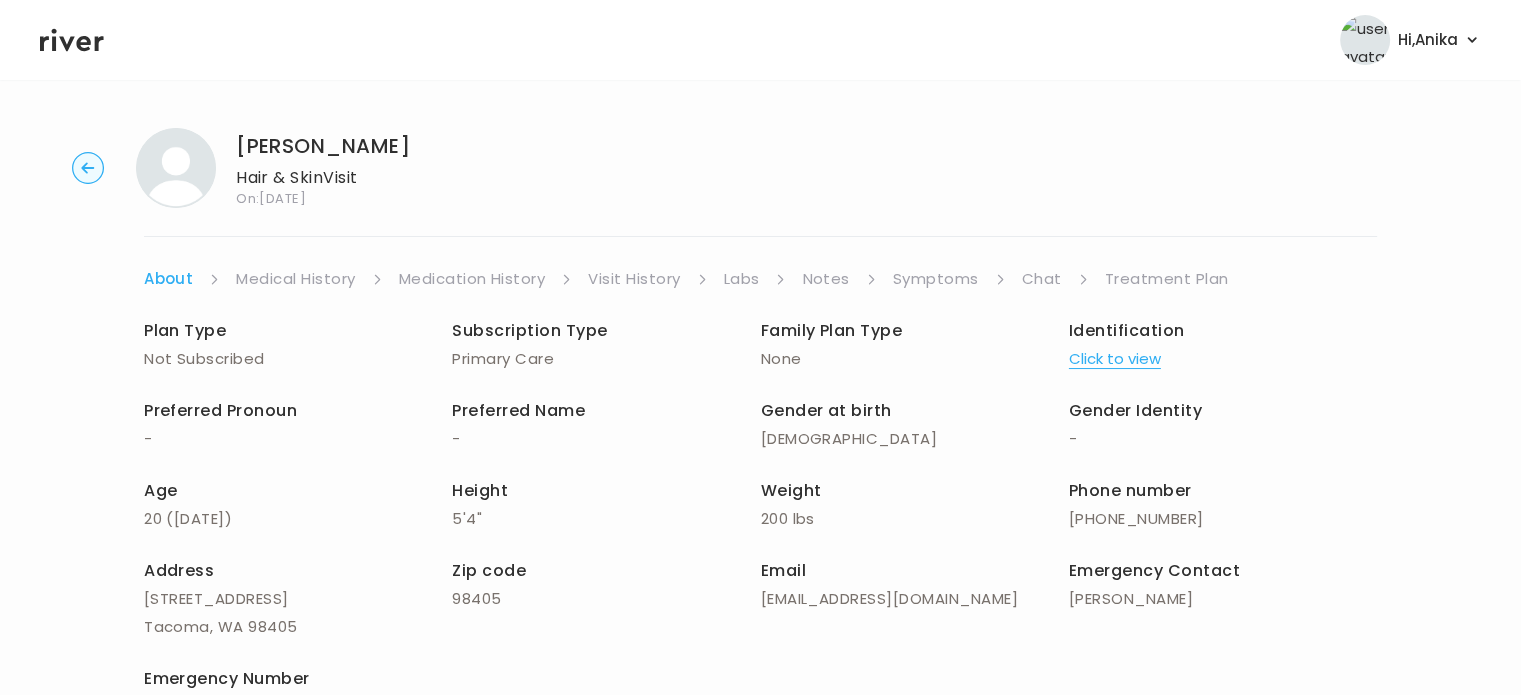 click on "Treatment Plan" at bounding box center (1167, 279) 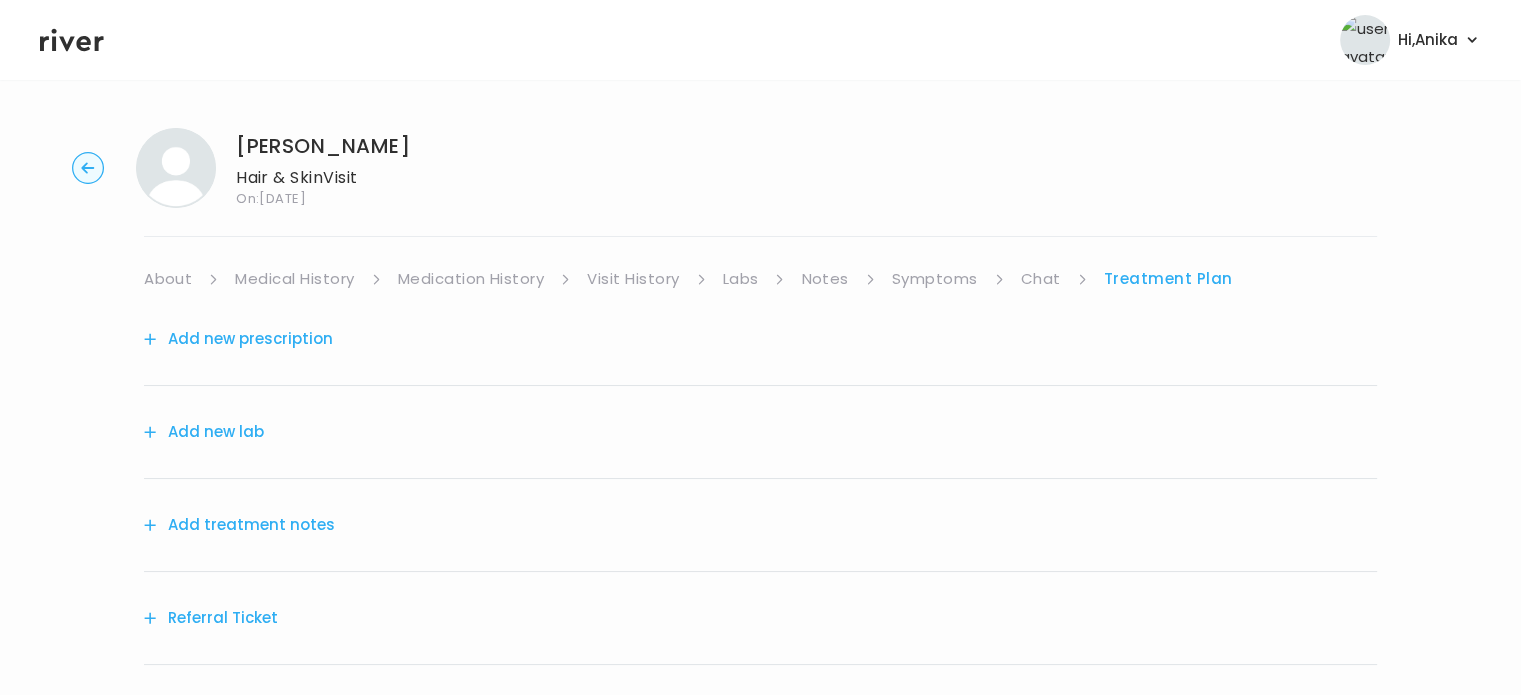 click on "Add treatment notes" at bounding box center (239, 525) 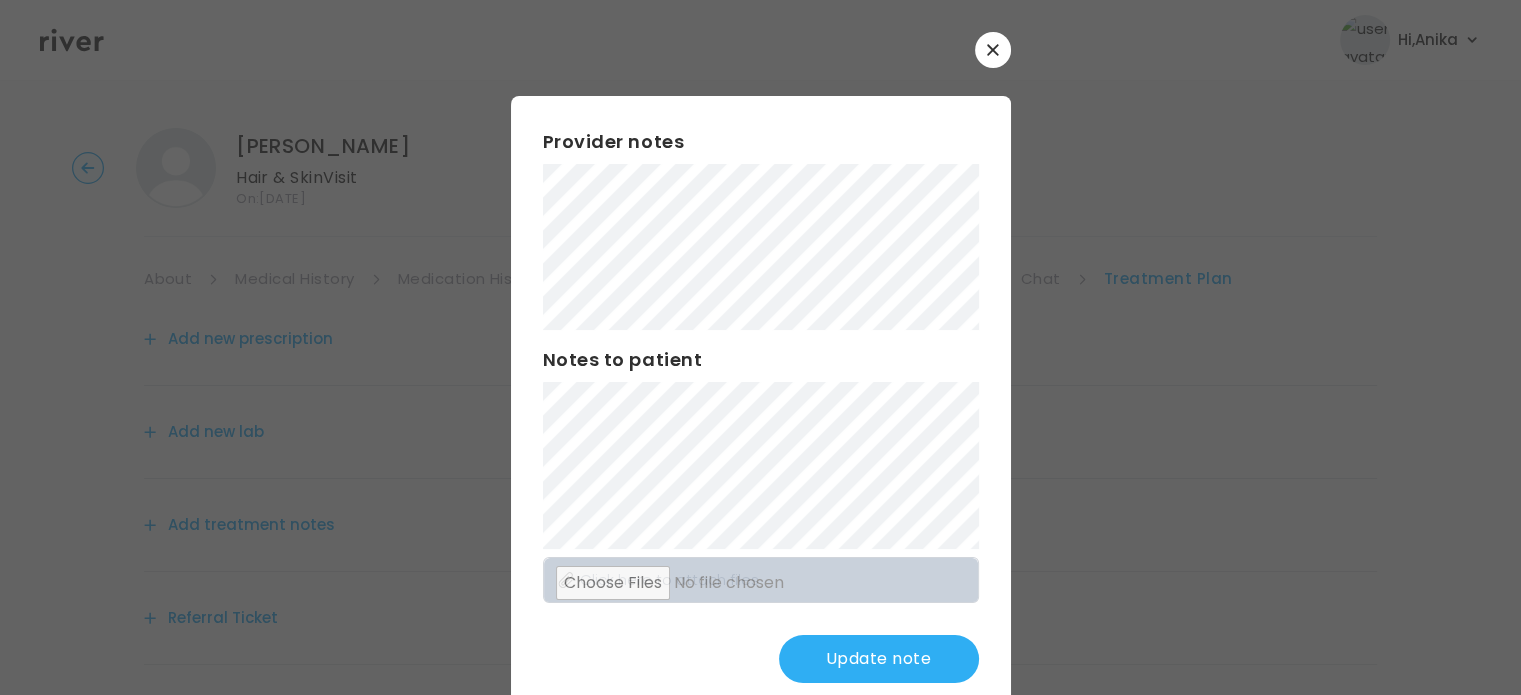 click on "Update note" at bounding box center (879, 659) 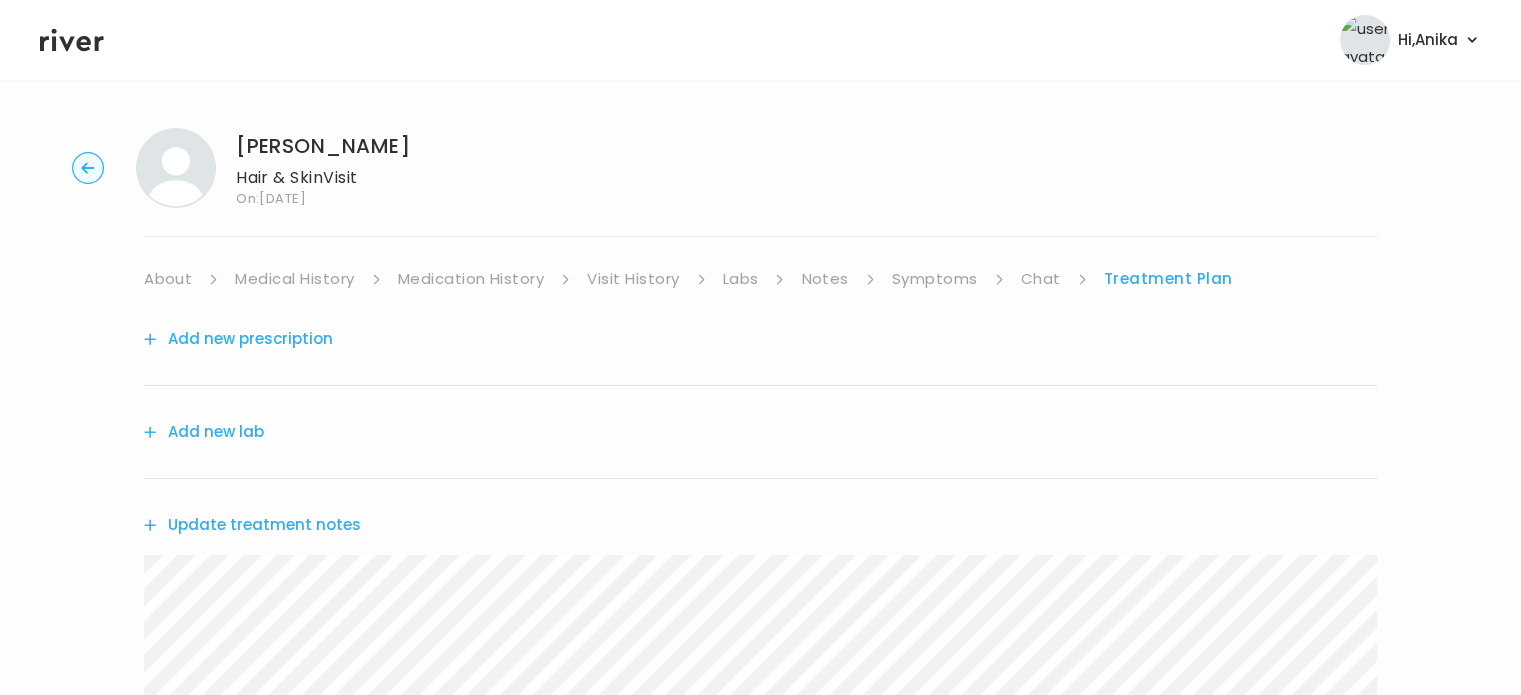 click on "Add new prescription" at bounding box center [238, 339] 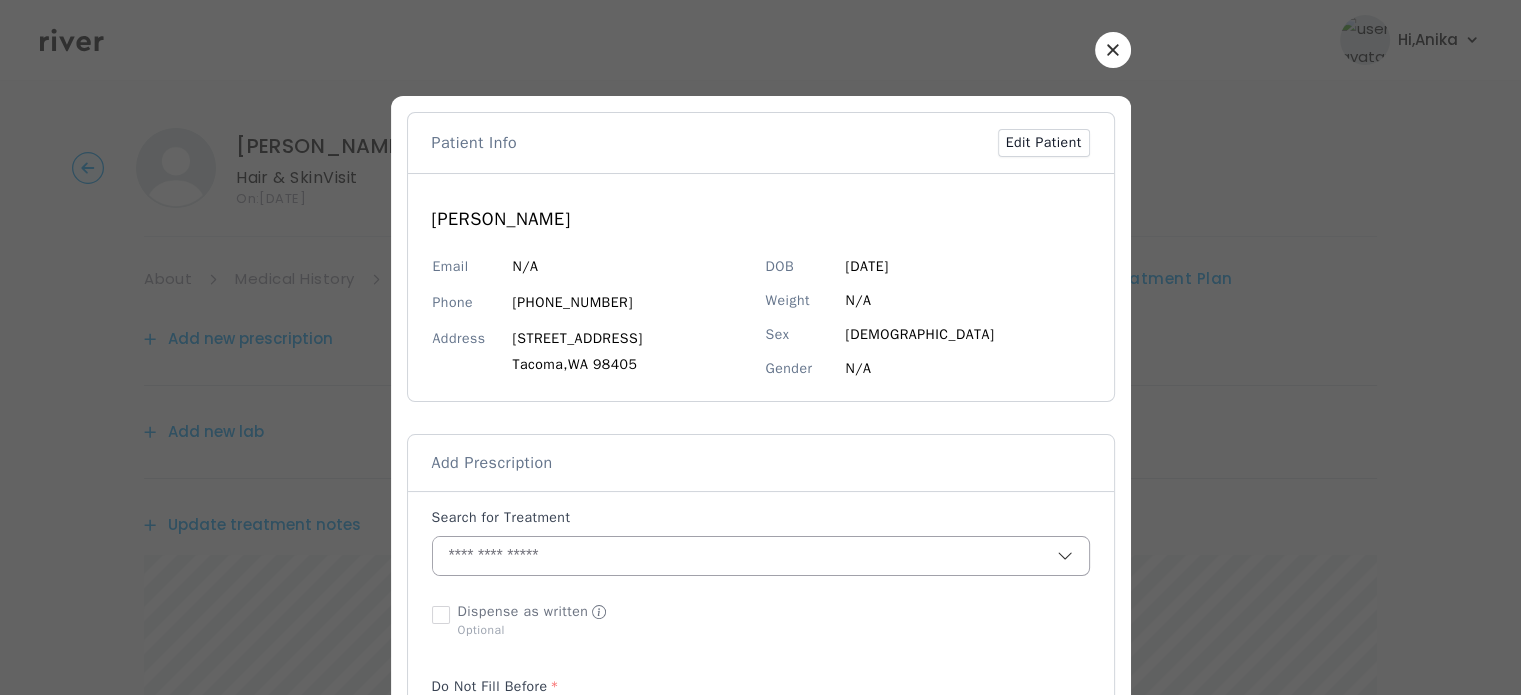 click at bounding box center [745, 556] 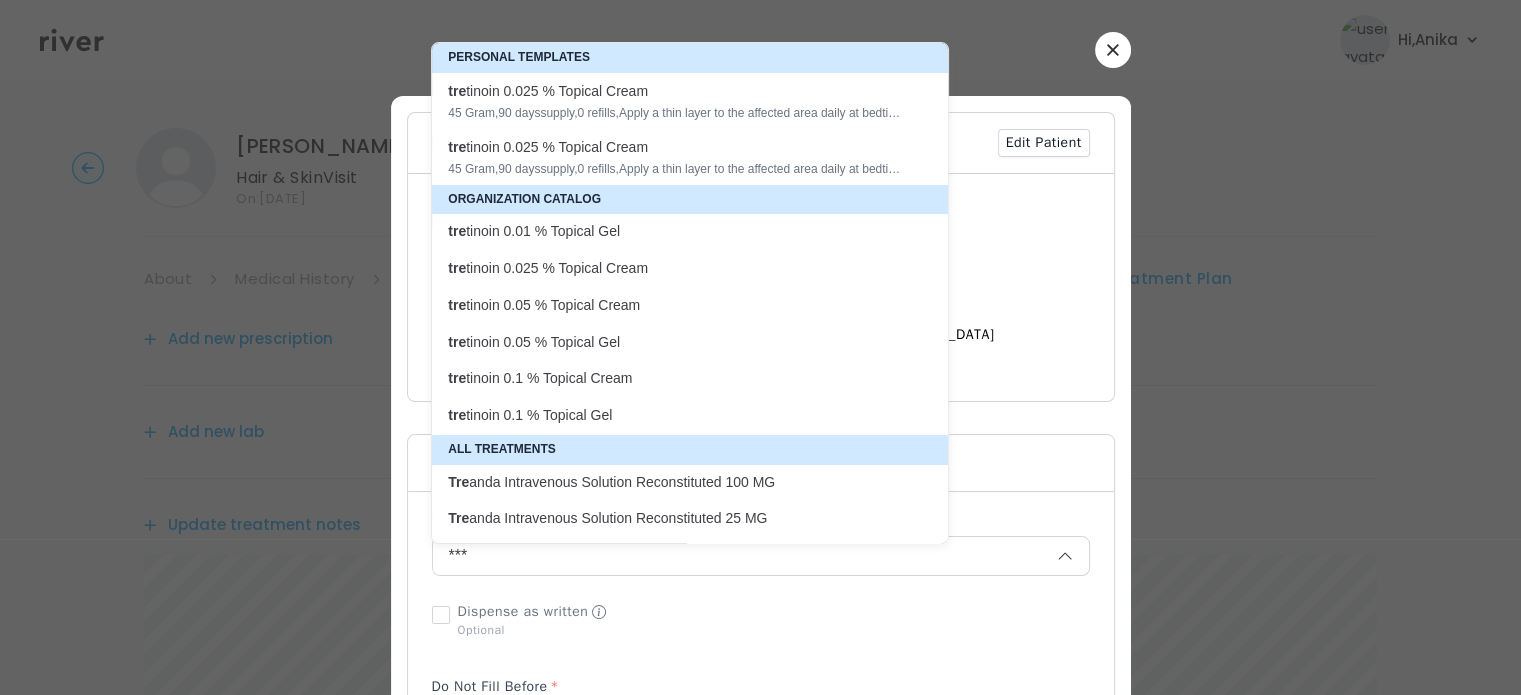 click on "45   Gram ,  90   days  supply,  0   refills ,  Apply a thin layer to the affected area daily at bedtime to treat and prevent acne" at bounding box center [678, 113] 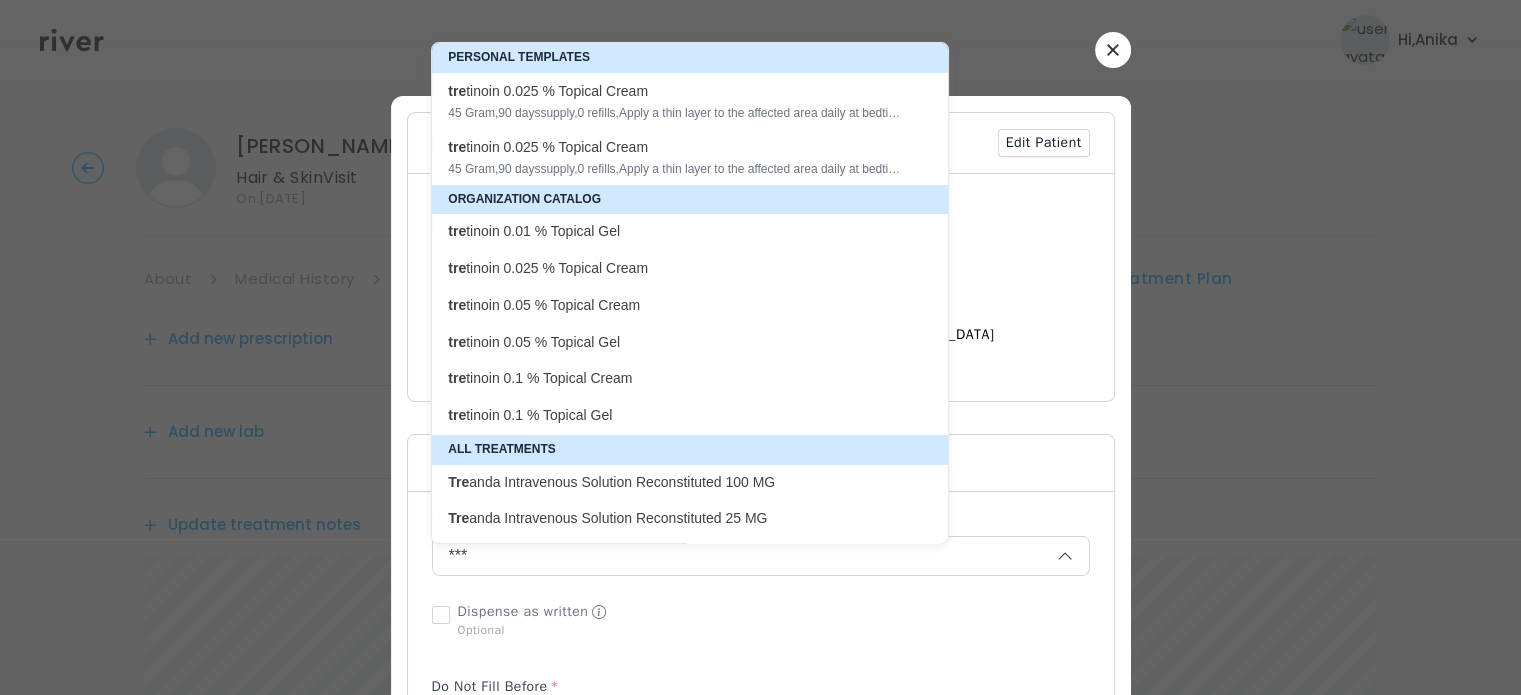 type on "**********" 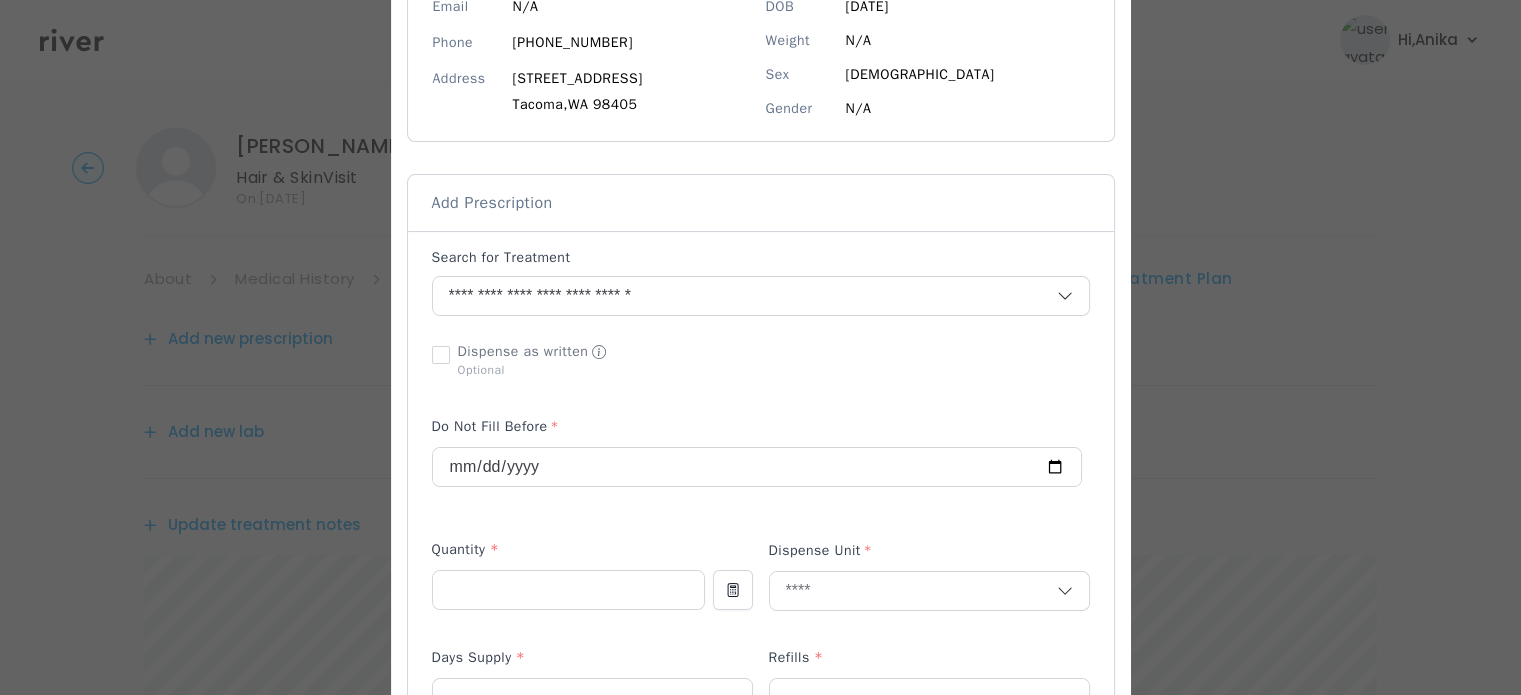 scroll, scrollTop: 288, scrollLeft: 0, axis: vertical 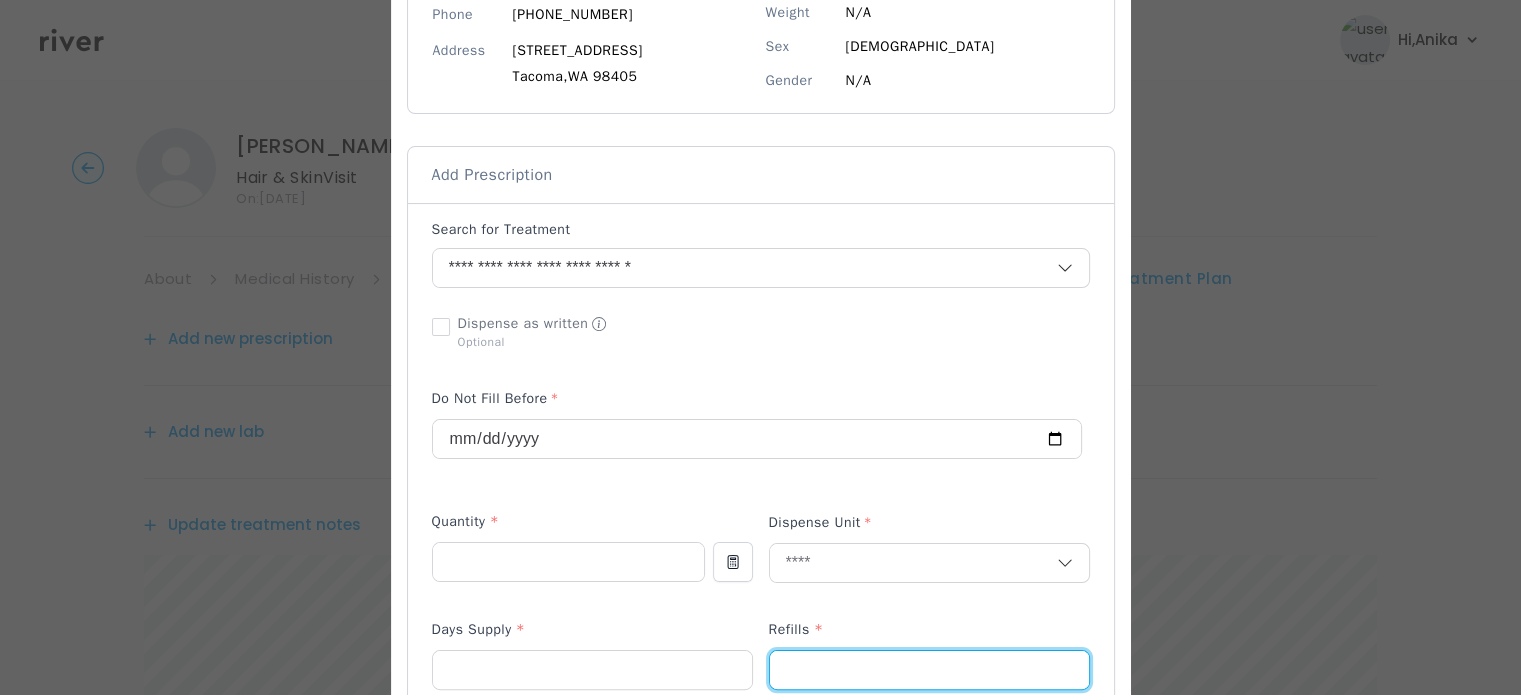 drag, startPoint x: 789, startPoint y: 680, endPoint x: 776, endPoint y: 675, distance: 13.928389 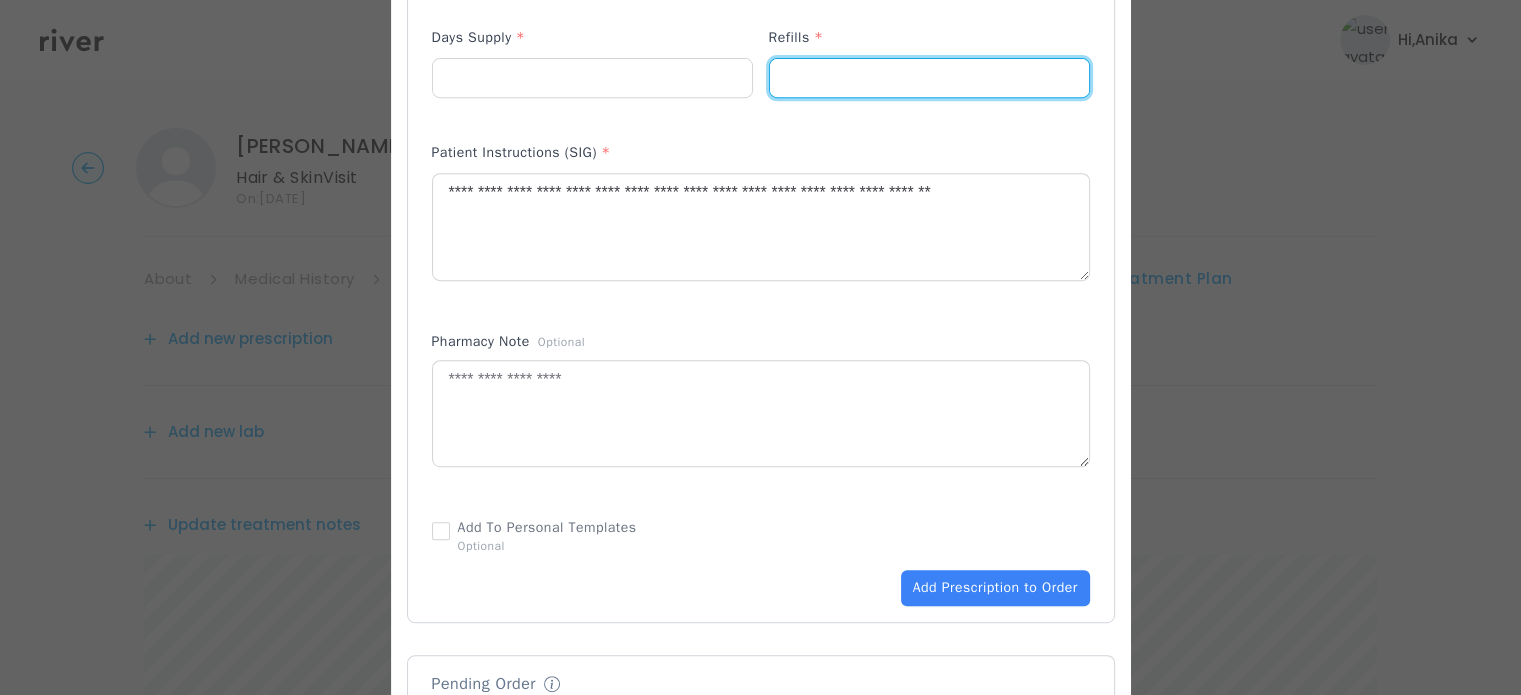 scroll, scrollTop: 897, scrollLeft: 0, axis: vertical 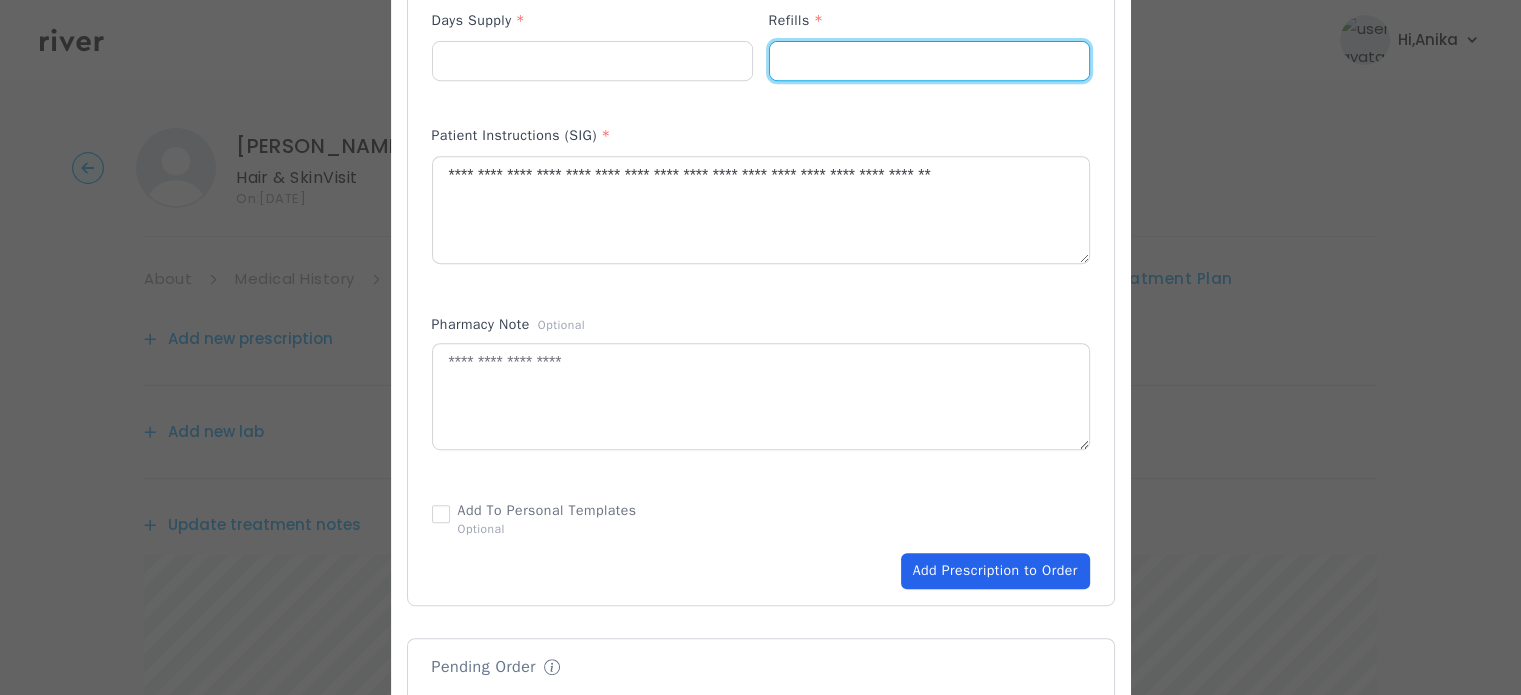 type on "*" 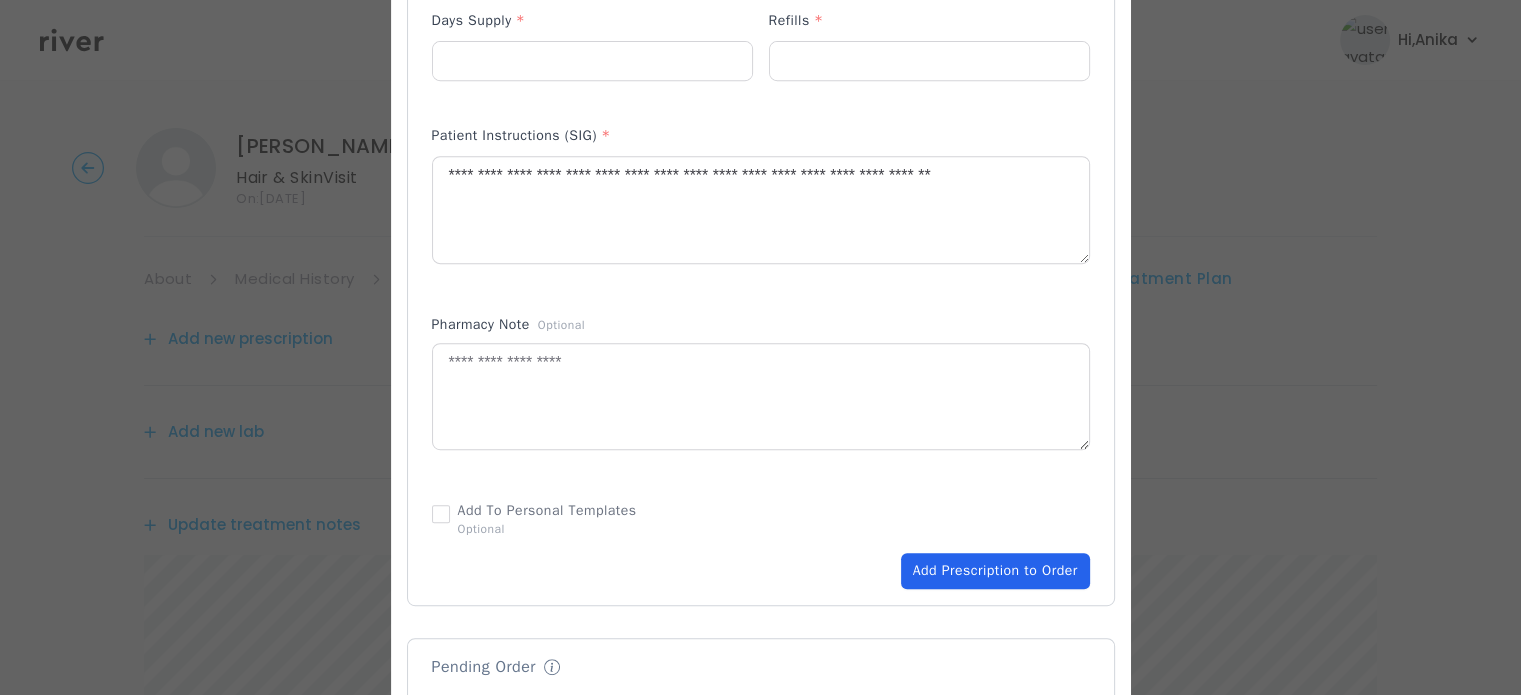 click on "Add Prescription to Order" at bounding box center [995, 571] 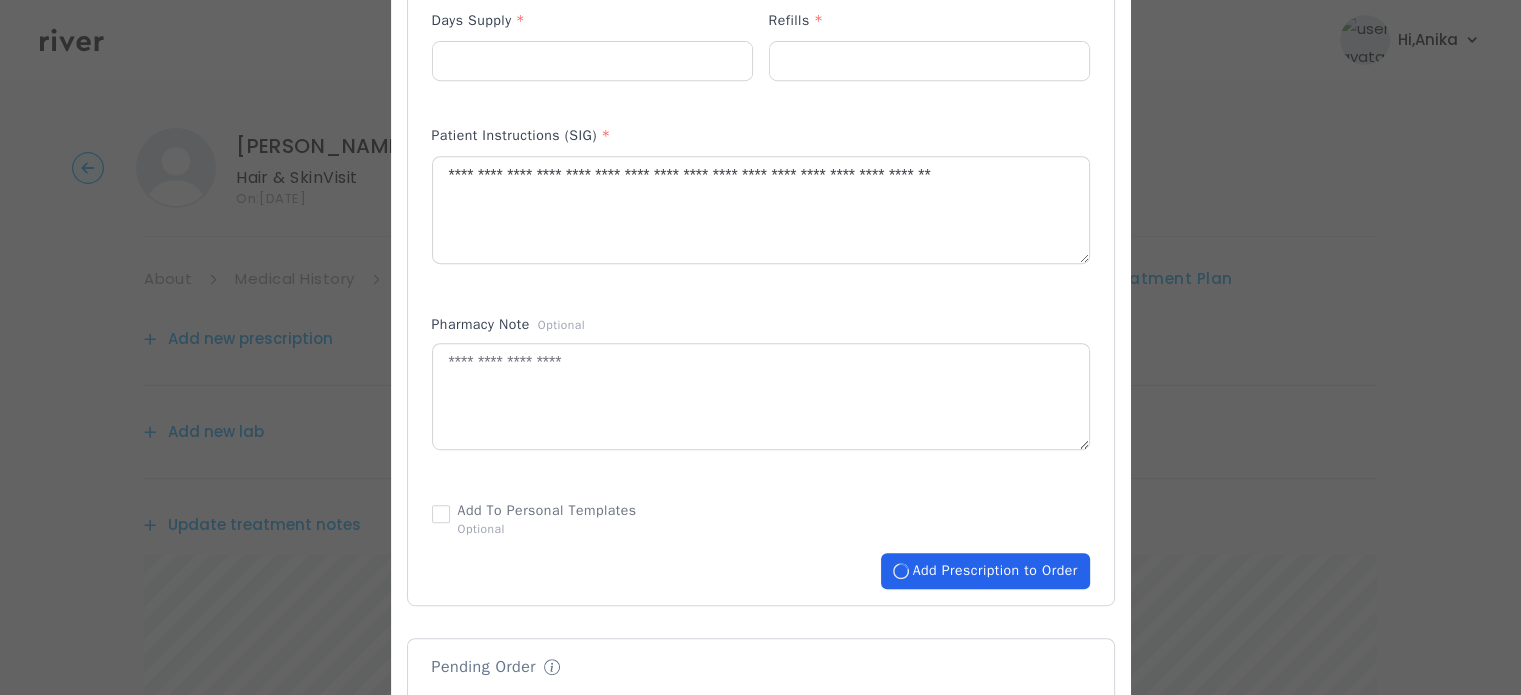 type 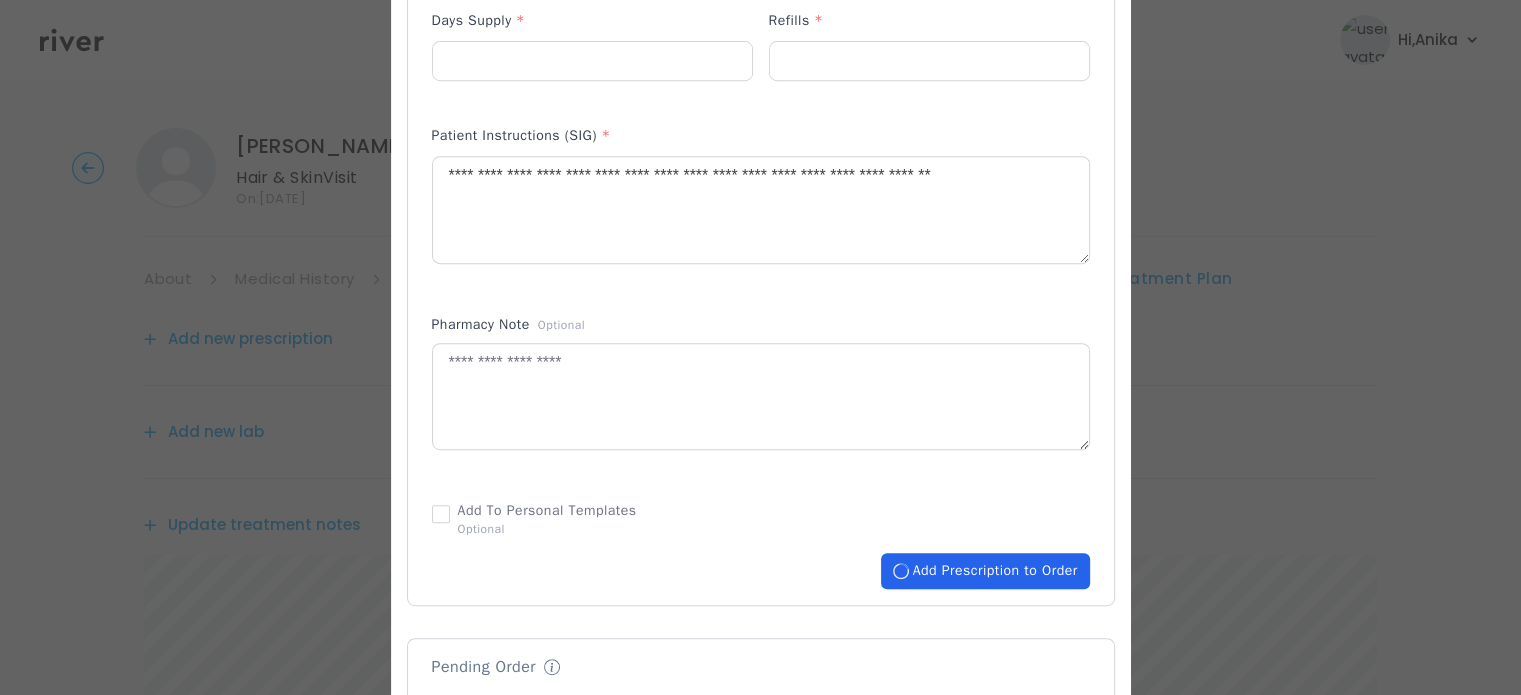 type 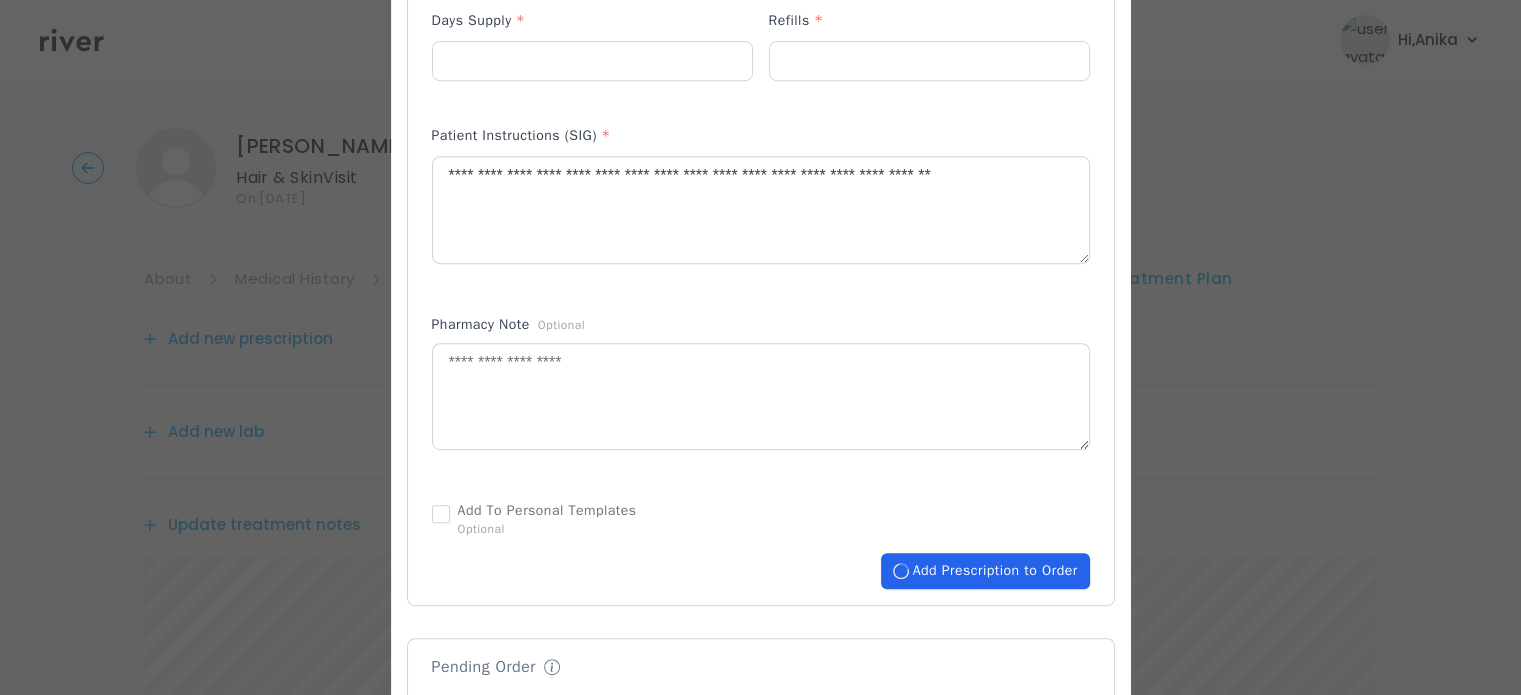 type 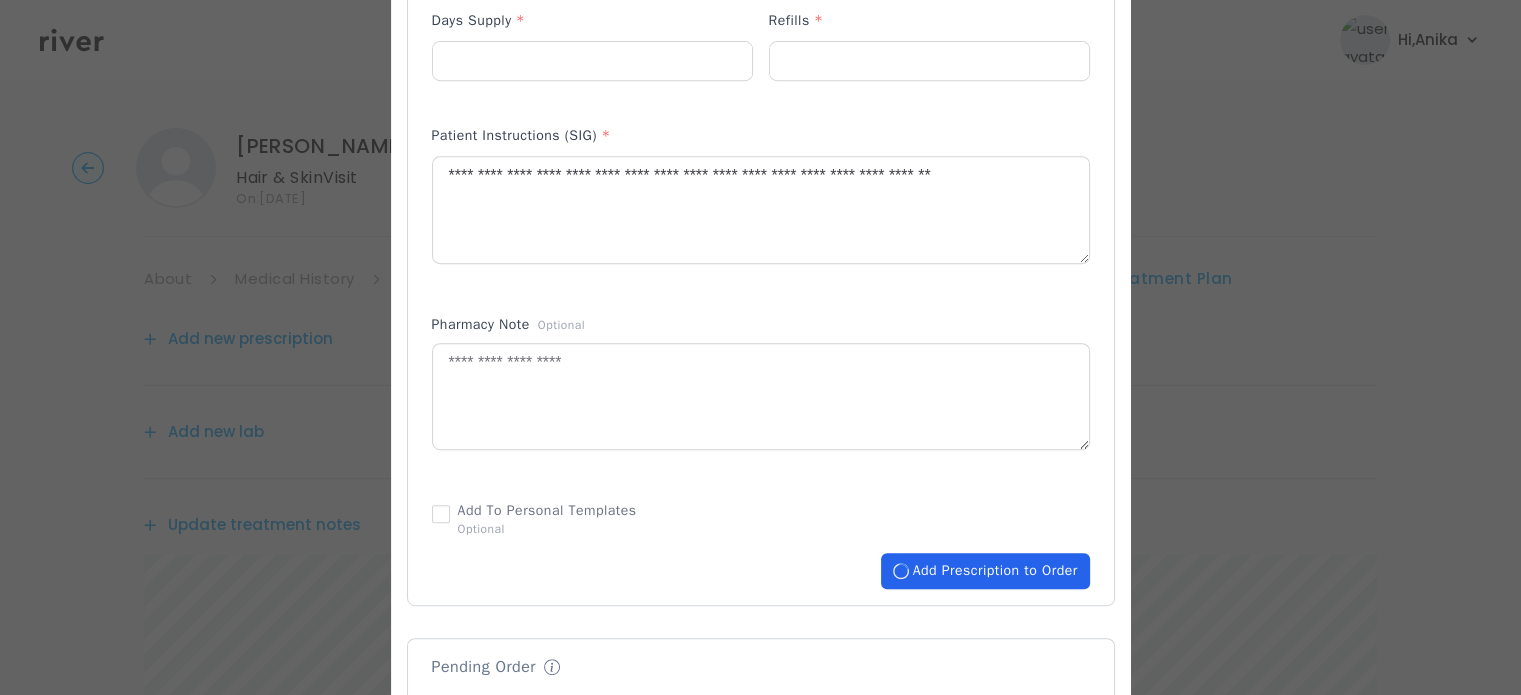 type 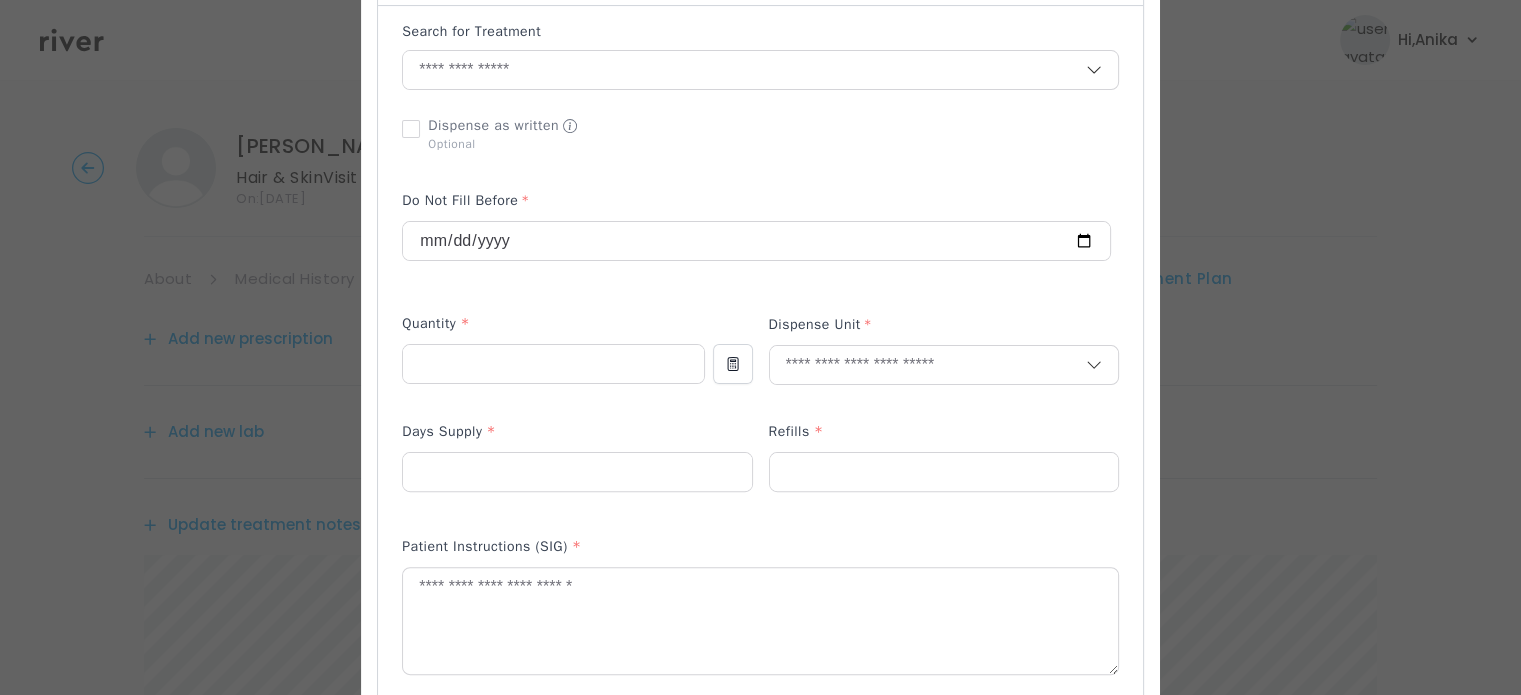scroll, scrollTop: 425, scrollLeft: 0, axis: vertical 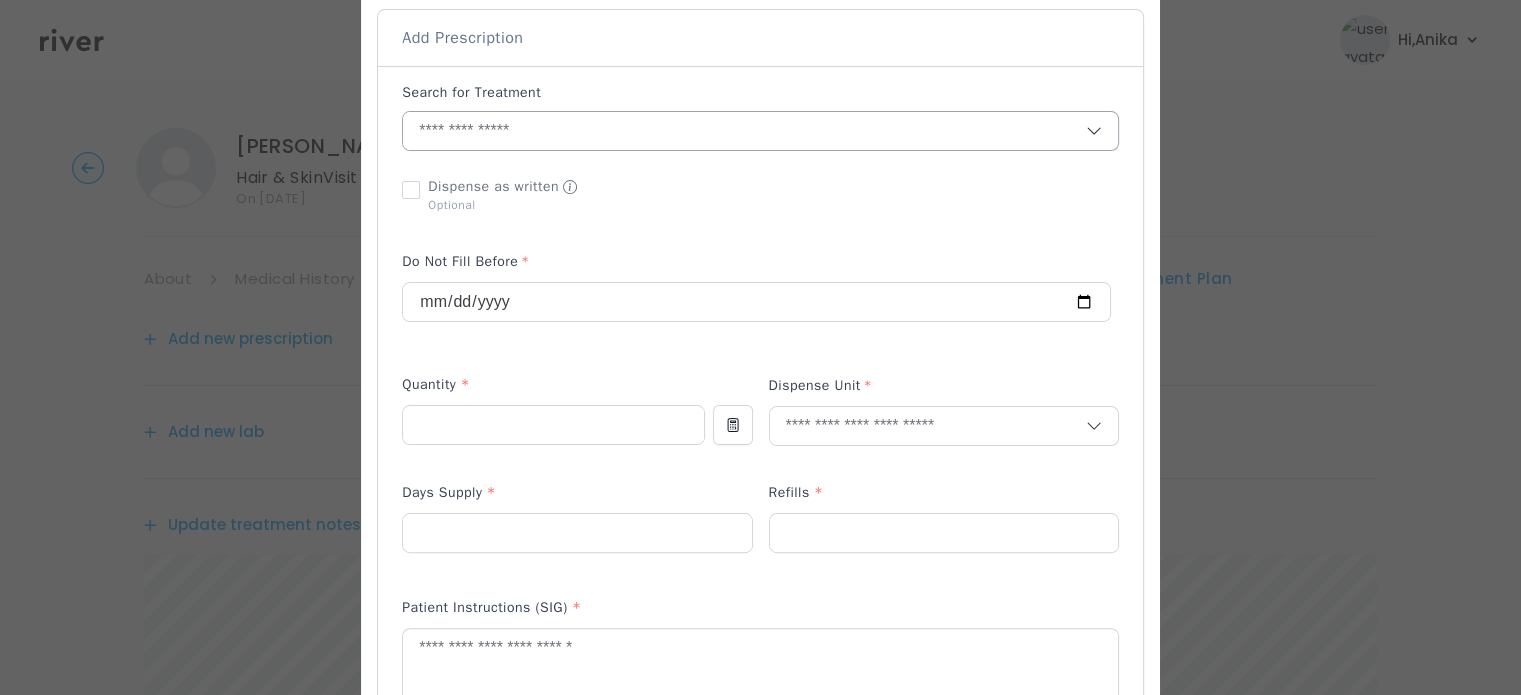 click at bounding box center [744, 131] 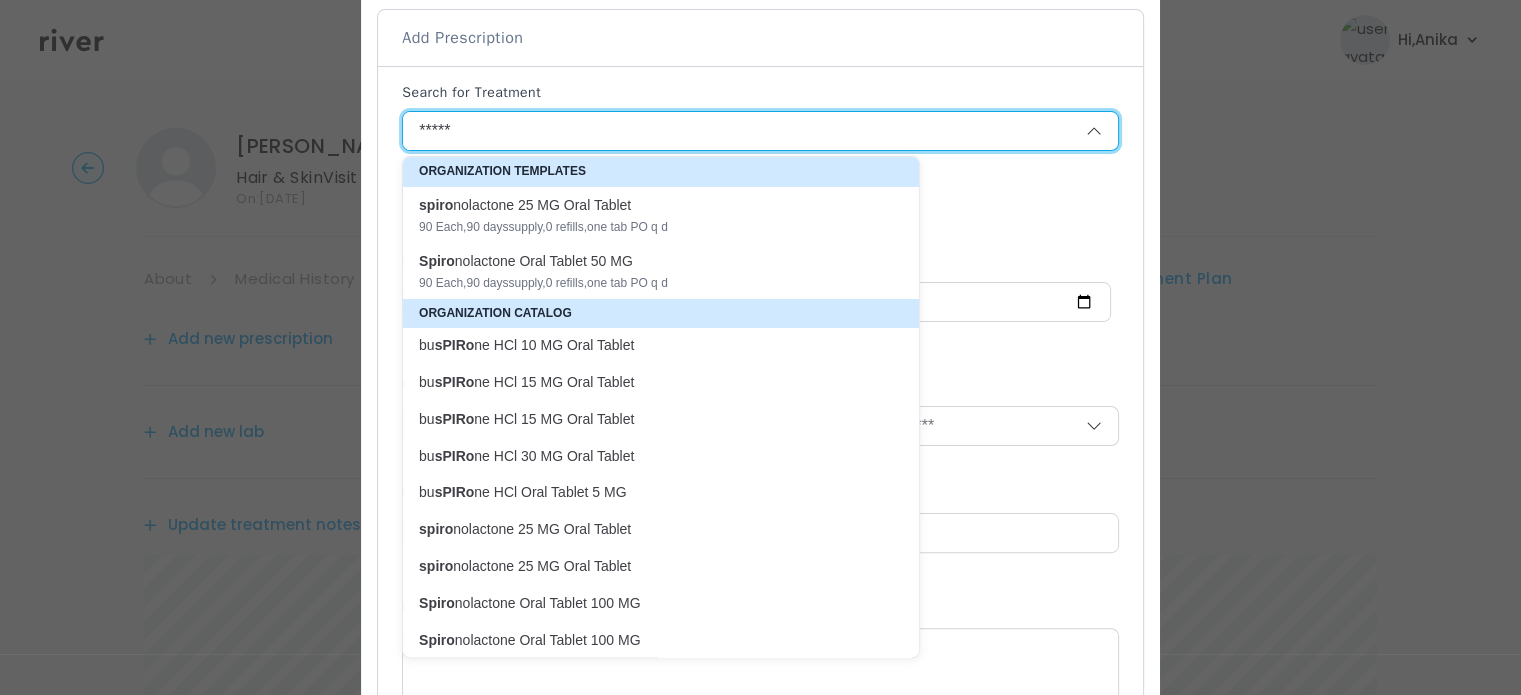 click on "Spiro nolactone Oral Tablet 50 MG 90   Each ,  90   days  supply,  0   refills ,  one tab PO q d" at bounding box center [649, 271] 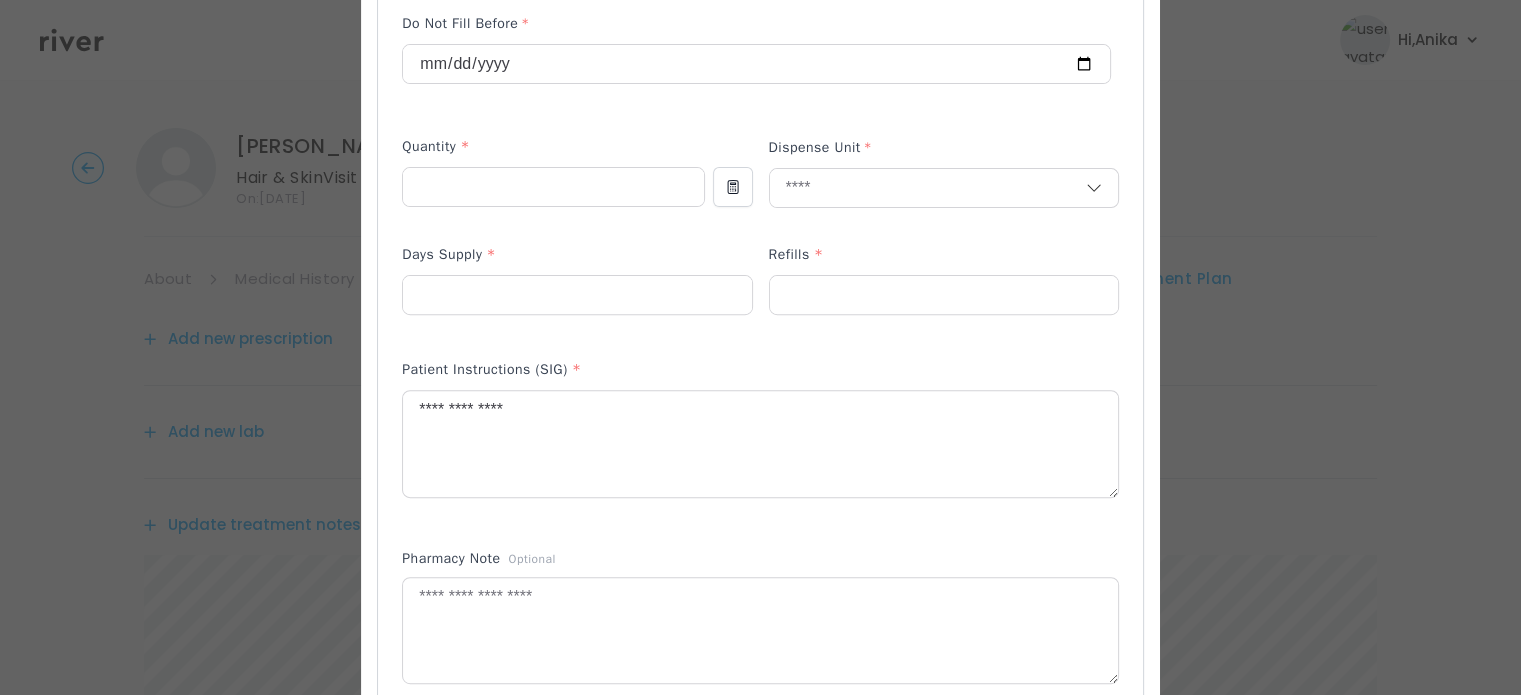 scroll, scrollTop: 693, scrollLeft: 0, axis: vertical 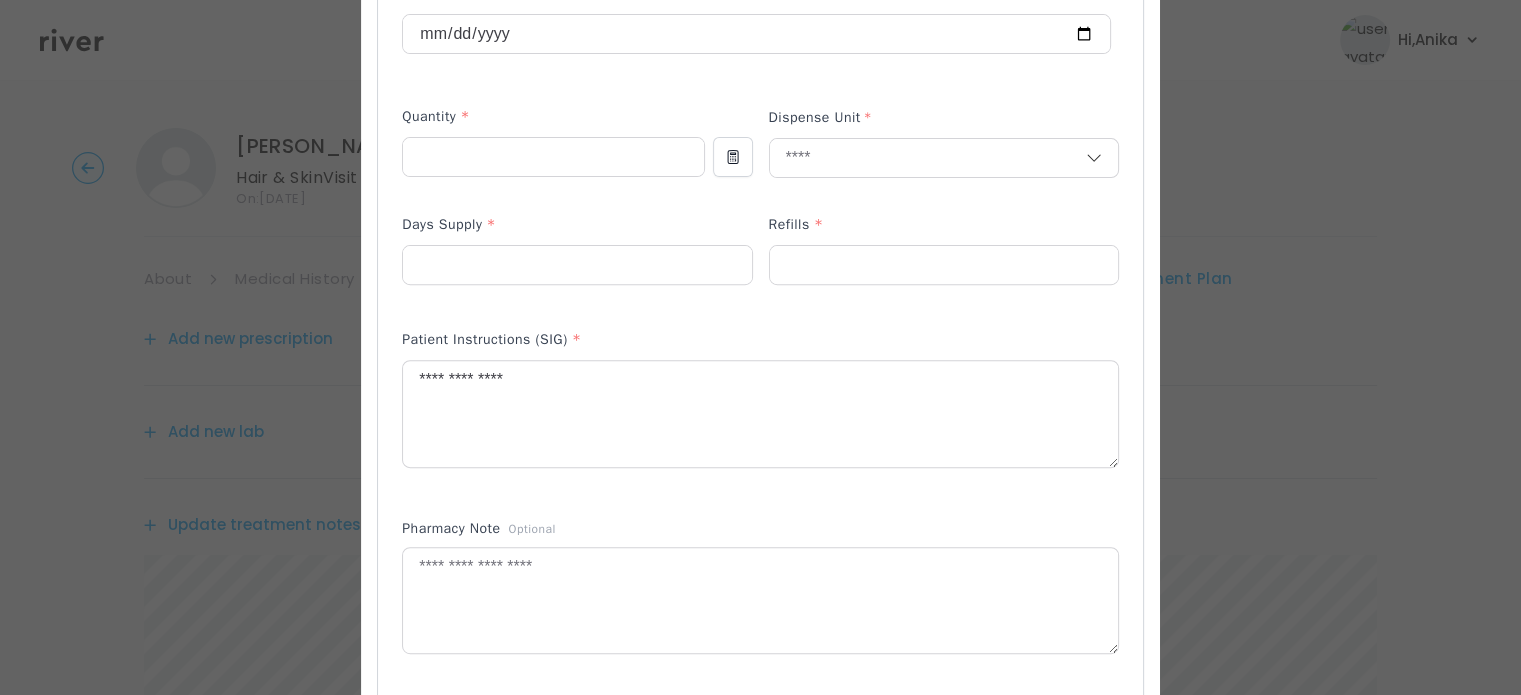 drag, startPoint x: 548, startPoint y: 378, endPoint x: 188, endPoint y: 338, distance: 362.2154 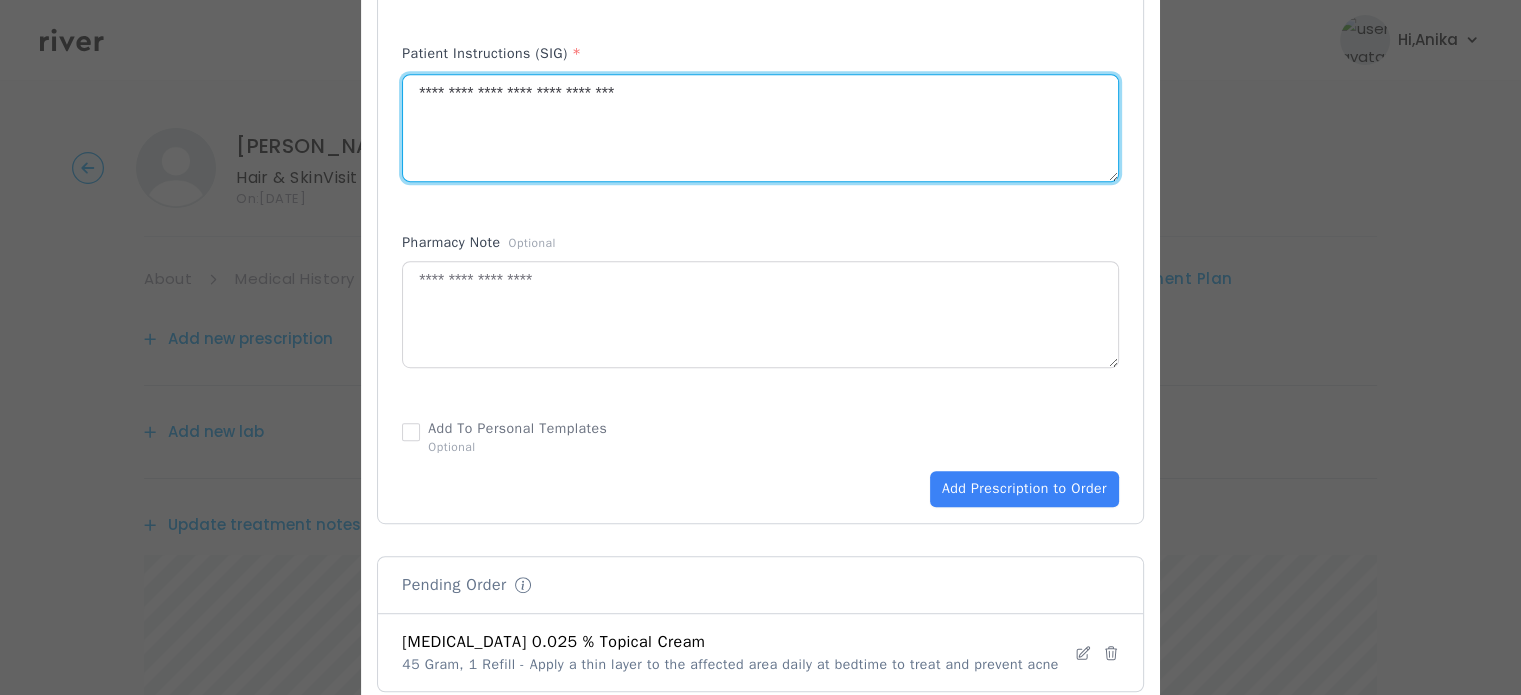 scroll, scrollTop: 1034, scrollLeft: 0, axis: vertical 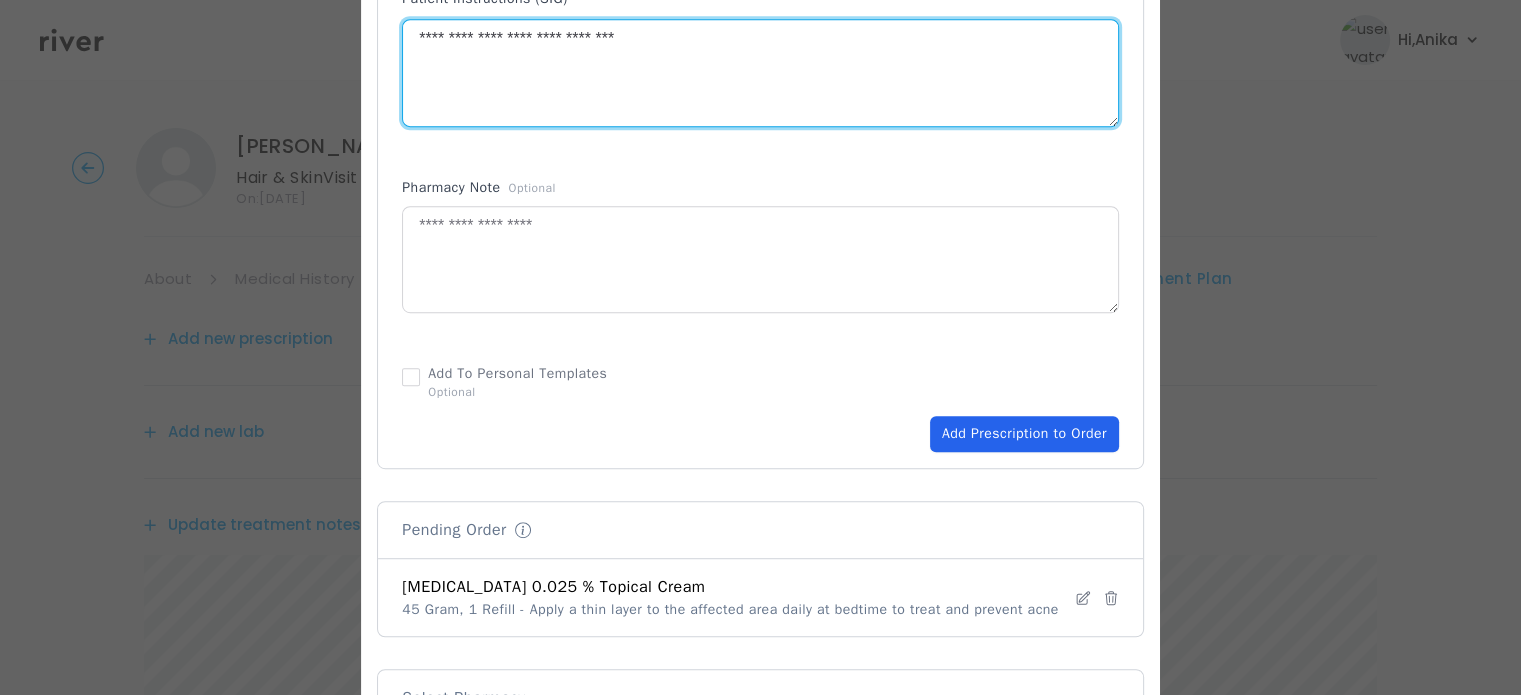 type on "**********" 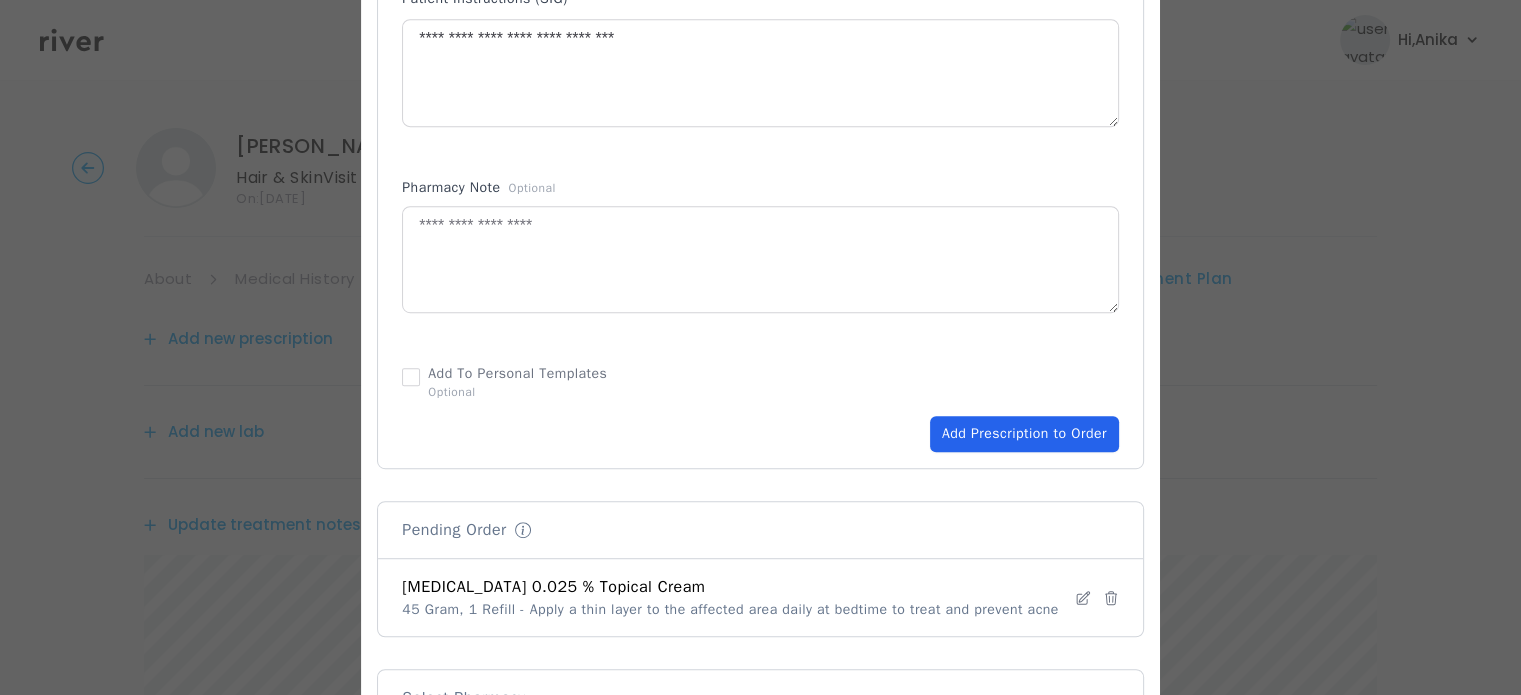 click on "Add Prescription to Order" at bounding box center (1024, 434) 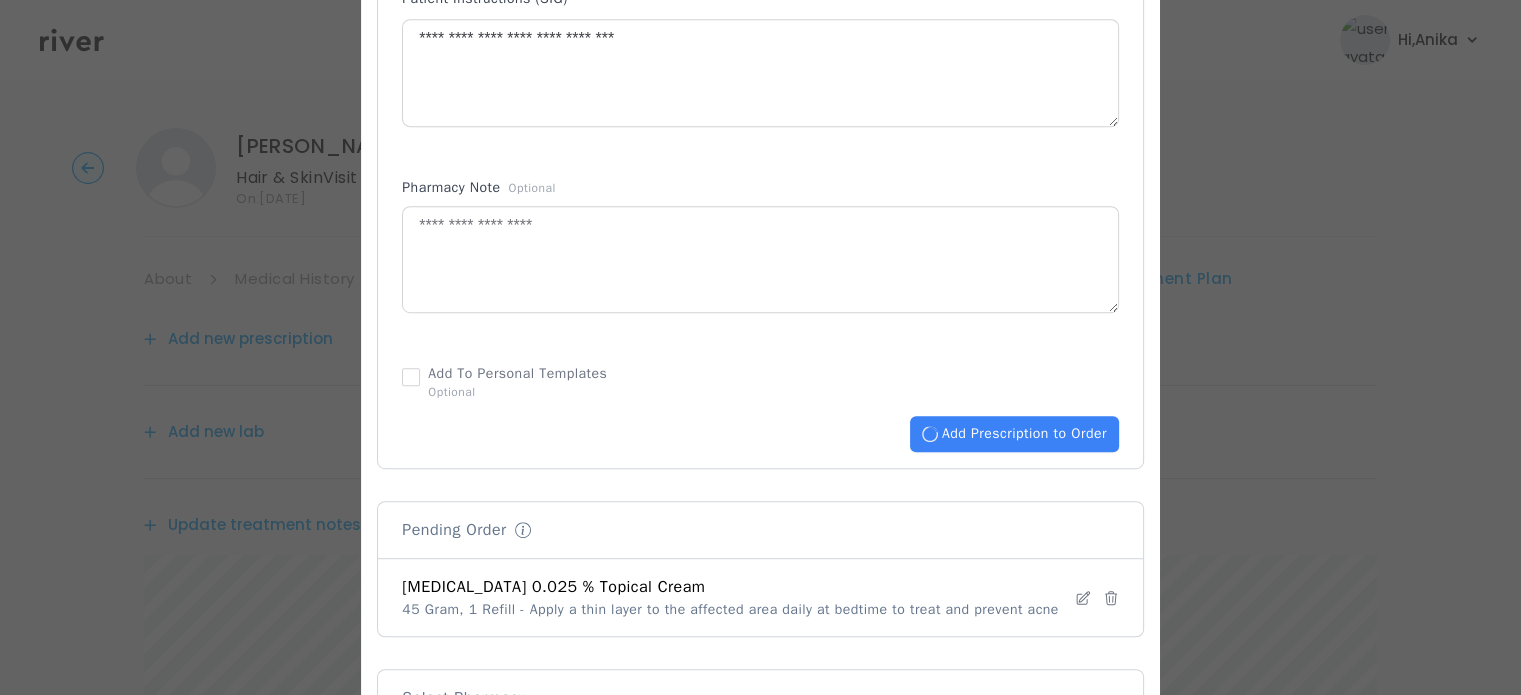 type 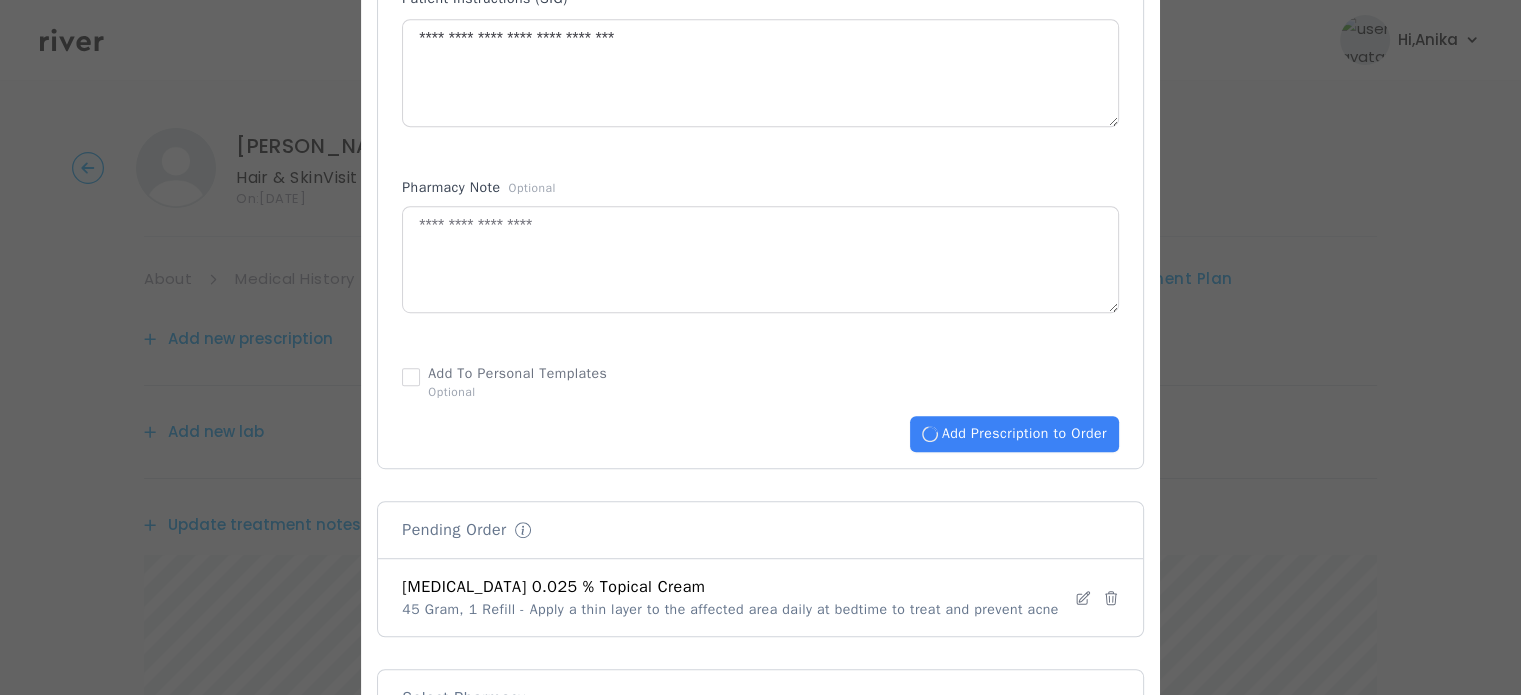 type 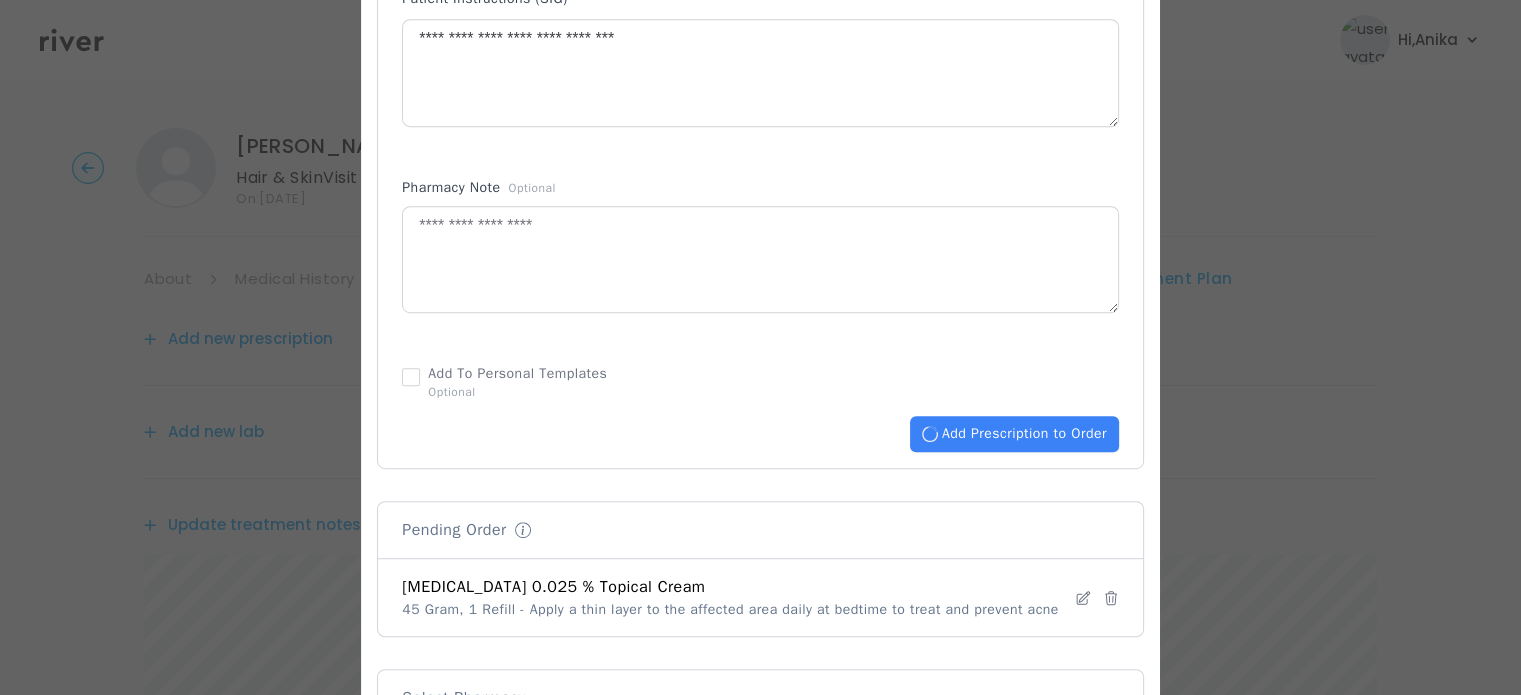 type 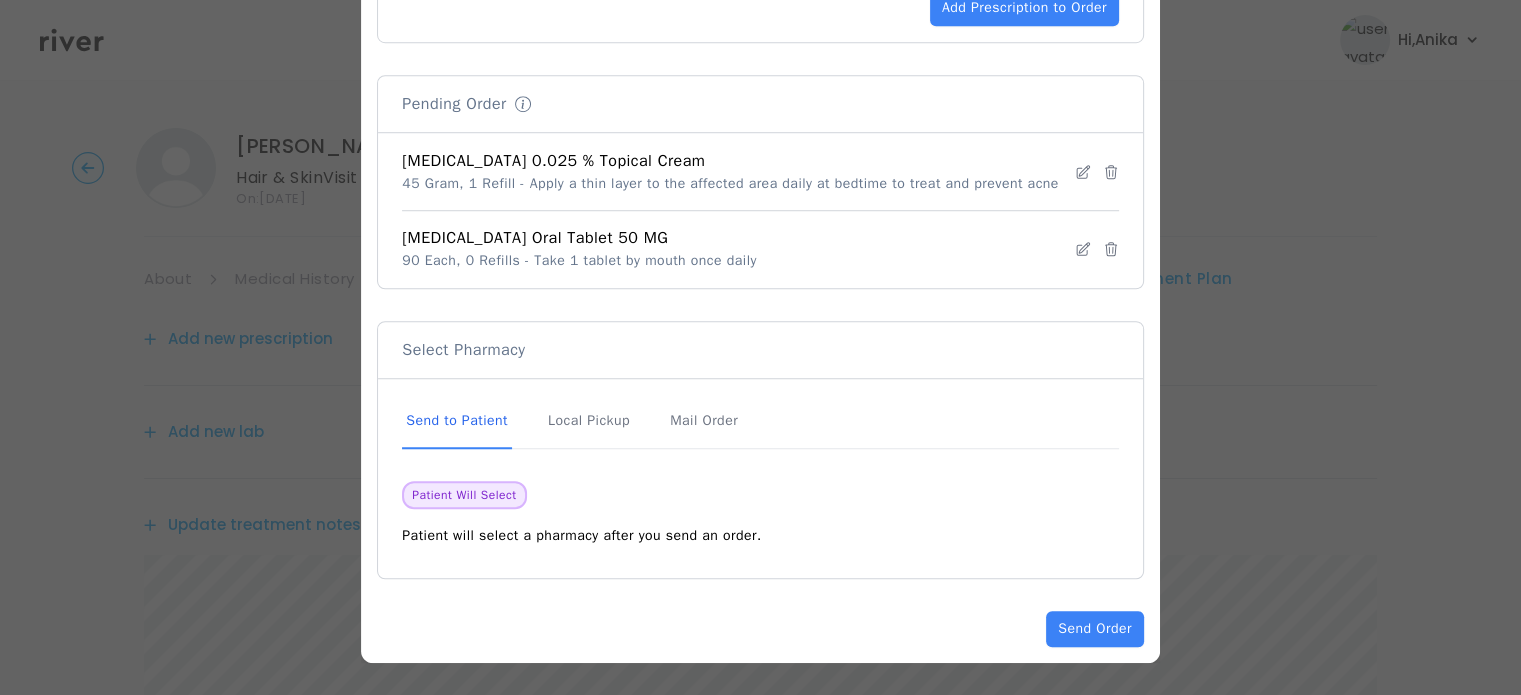 scroll, scrollTop: 1476, scrollLeft: 0, axis: vertical 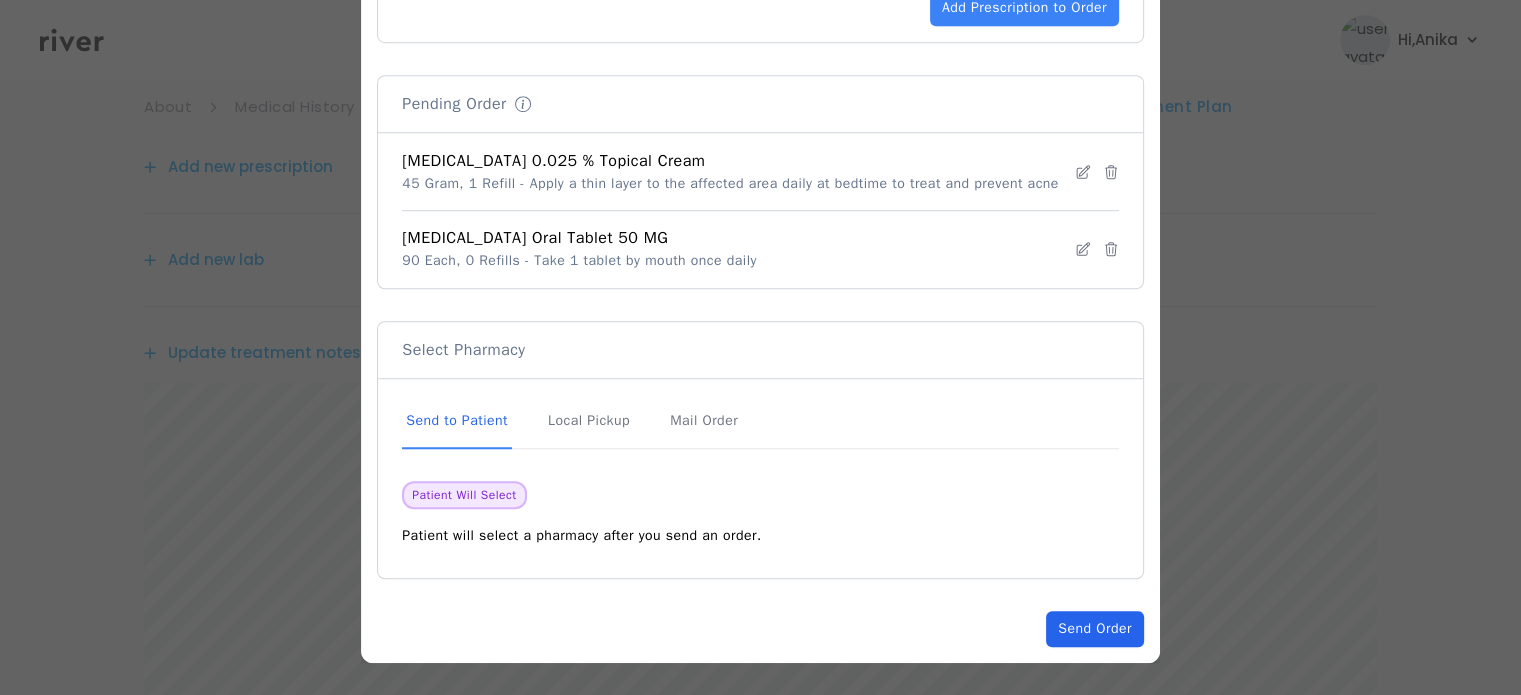 click on "Send Order" 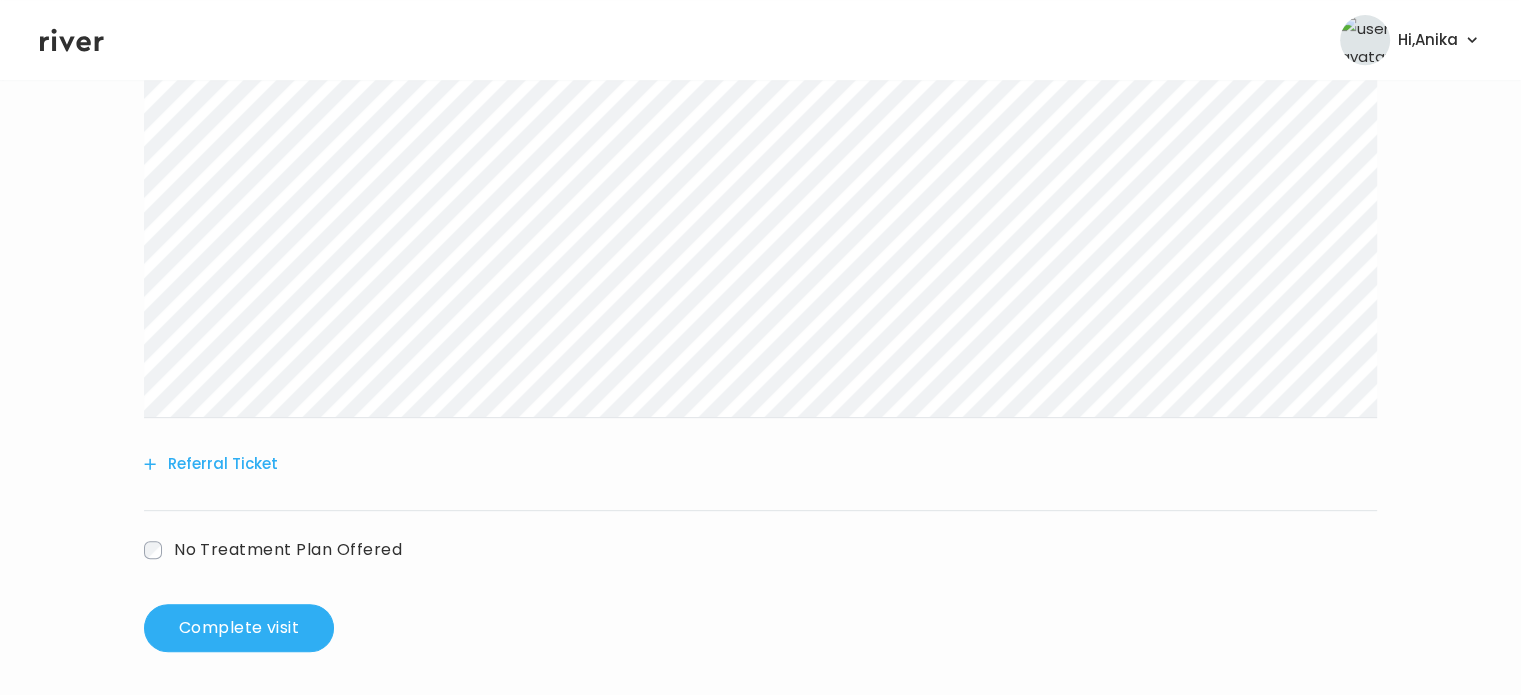 scroll, scrollTop: 916, scrollLeft: 0, axis: vertical 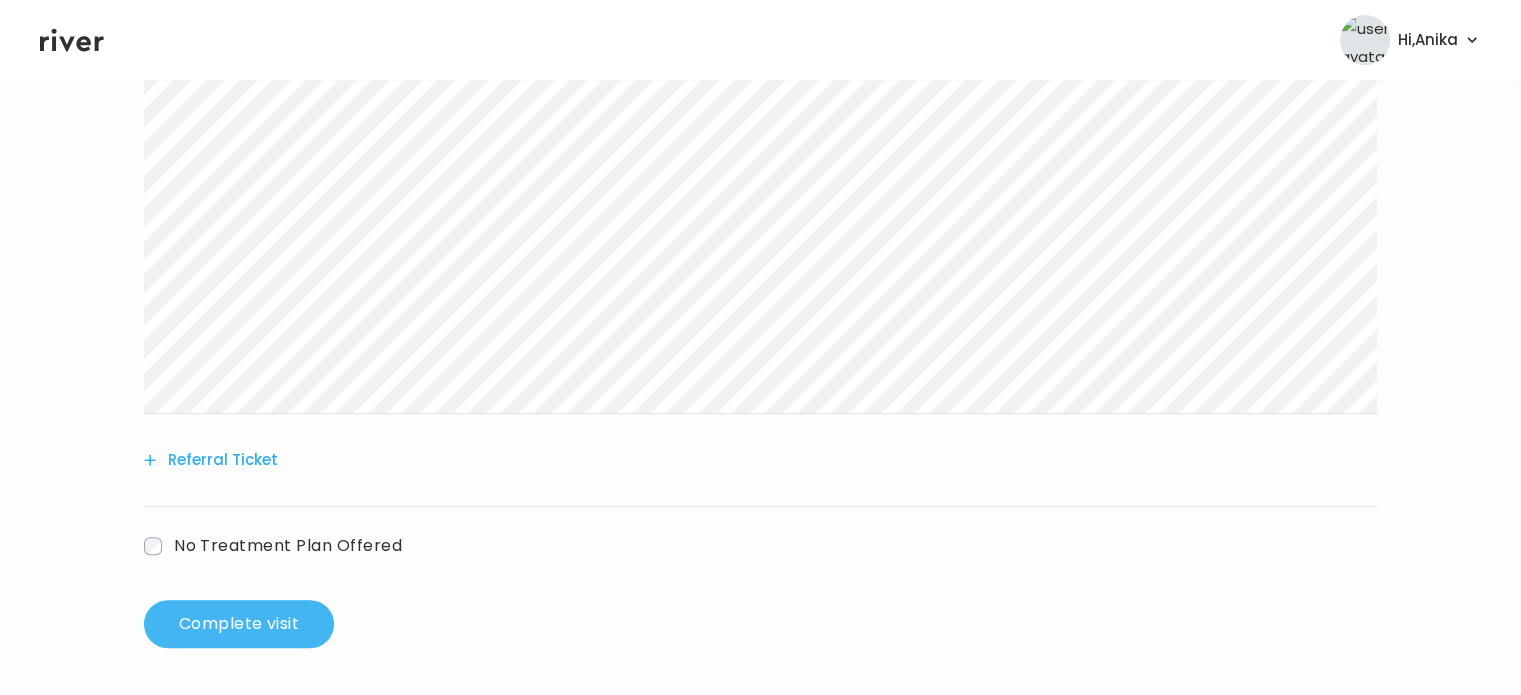 click on "Complete visit" at bounding box center [239, 624] 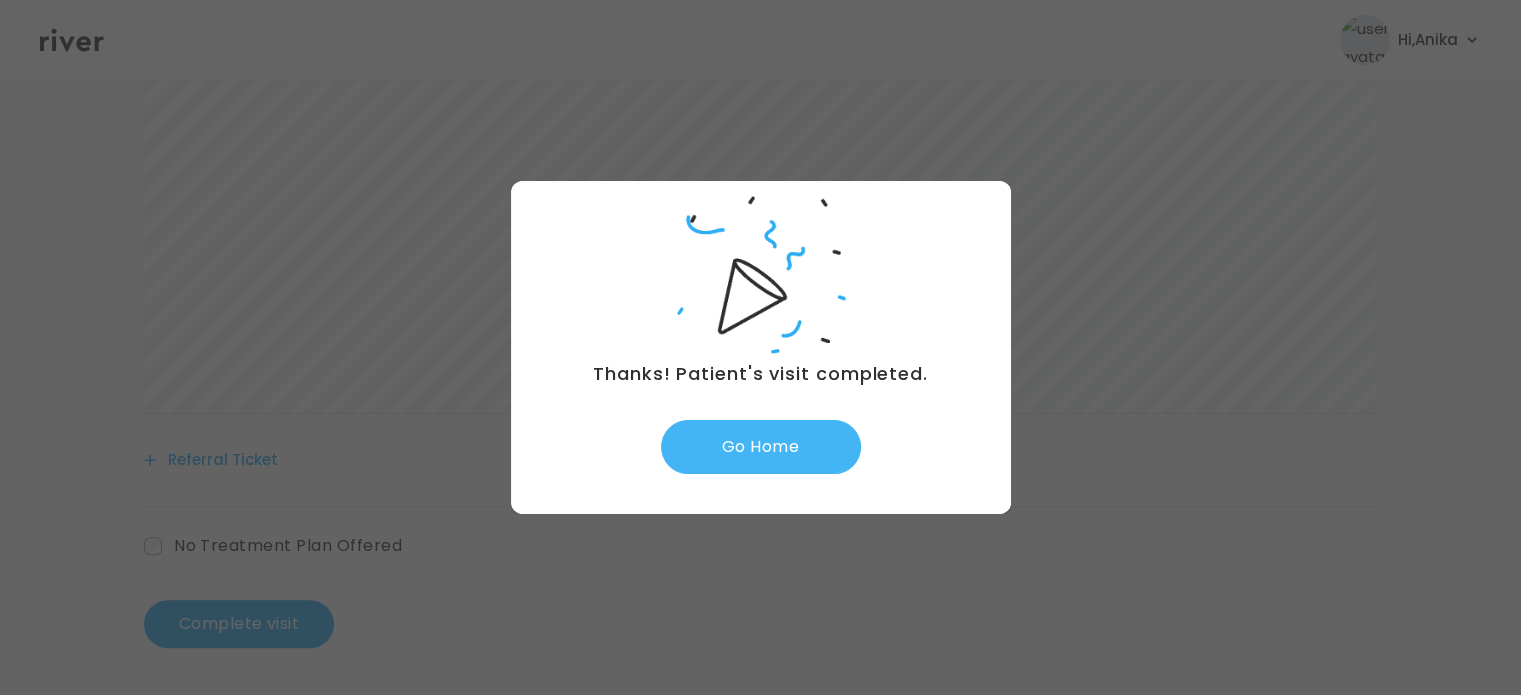 click on "Go Home" at bounding box center (761, 447) 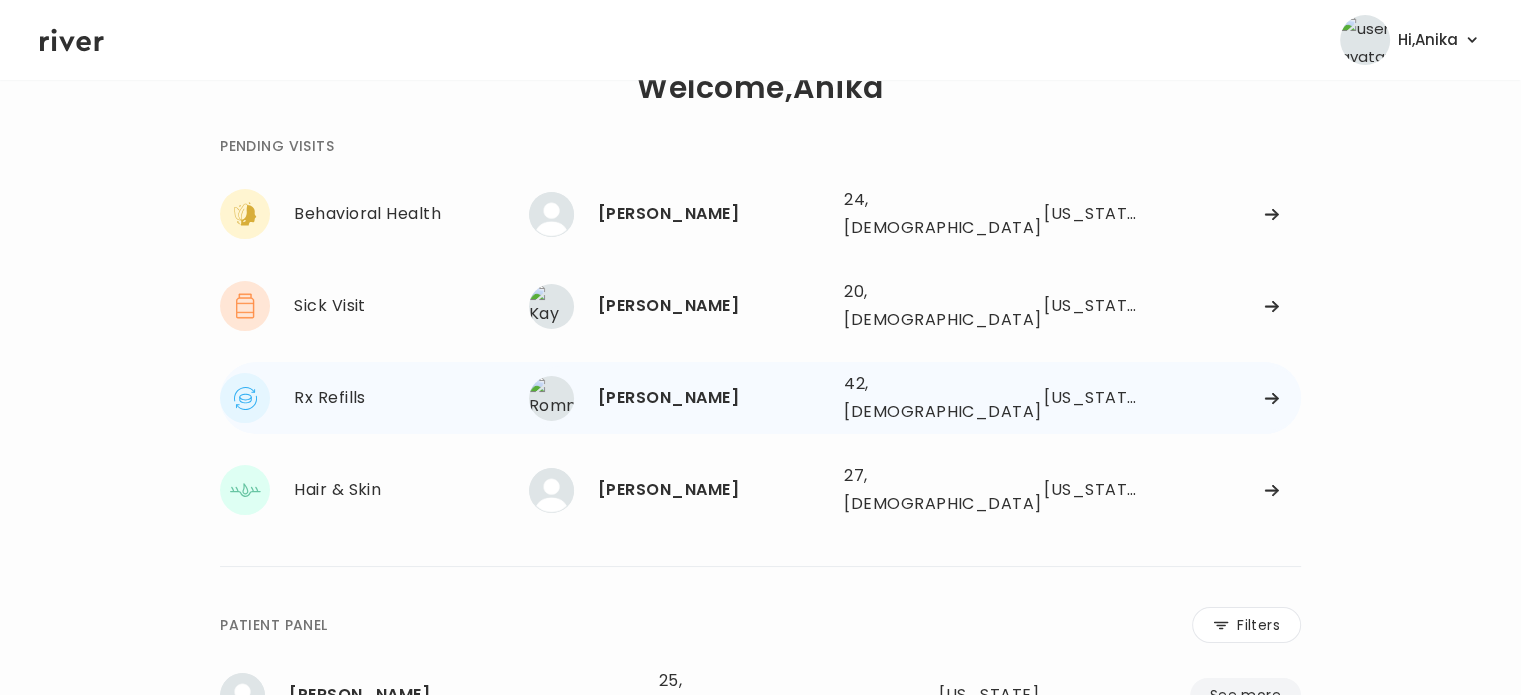 scroll, scrollTop: 35, scrollLeft: 0, axis: vertical 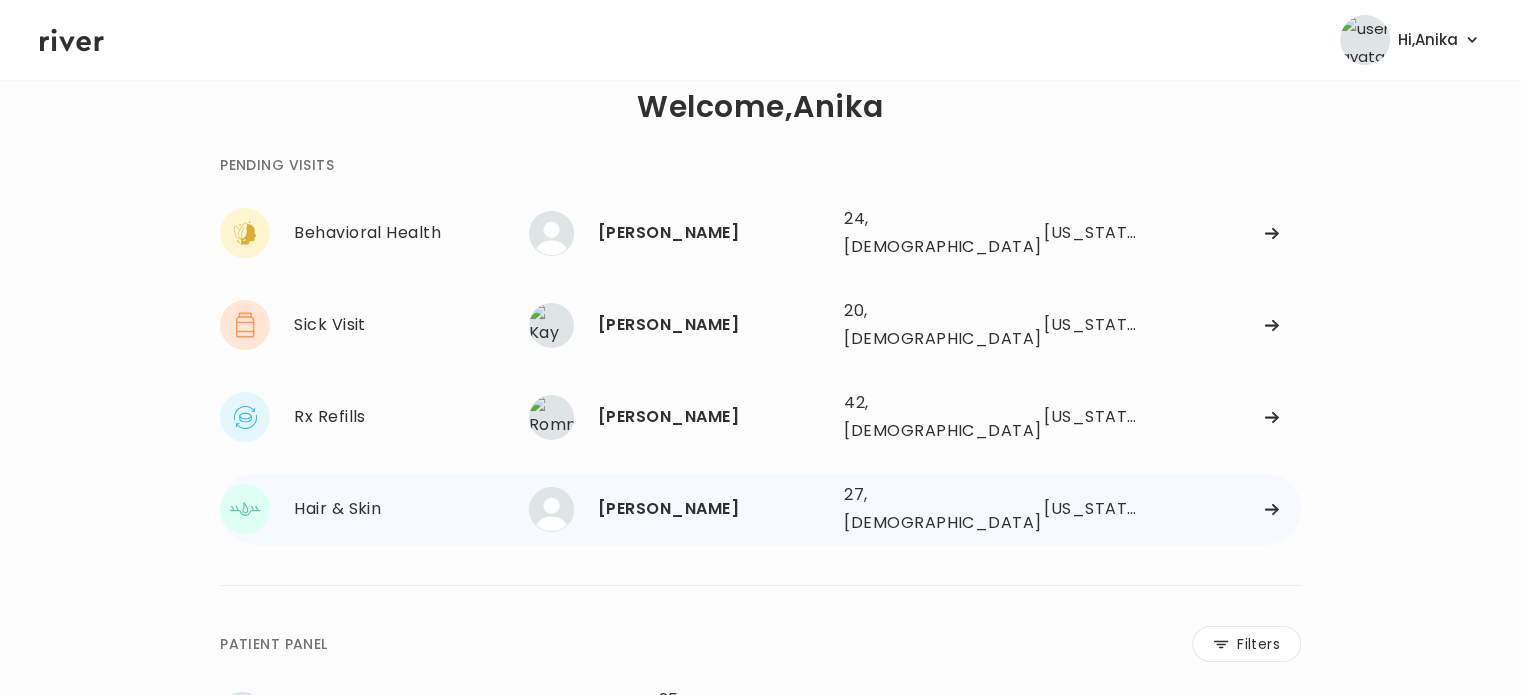click on "[PERSON_NAME]" at bounding box center [713, 509] 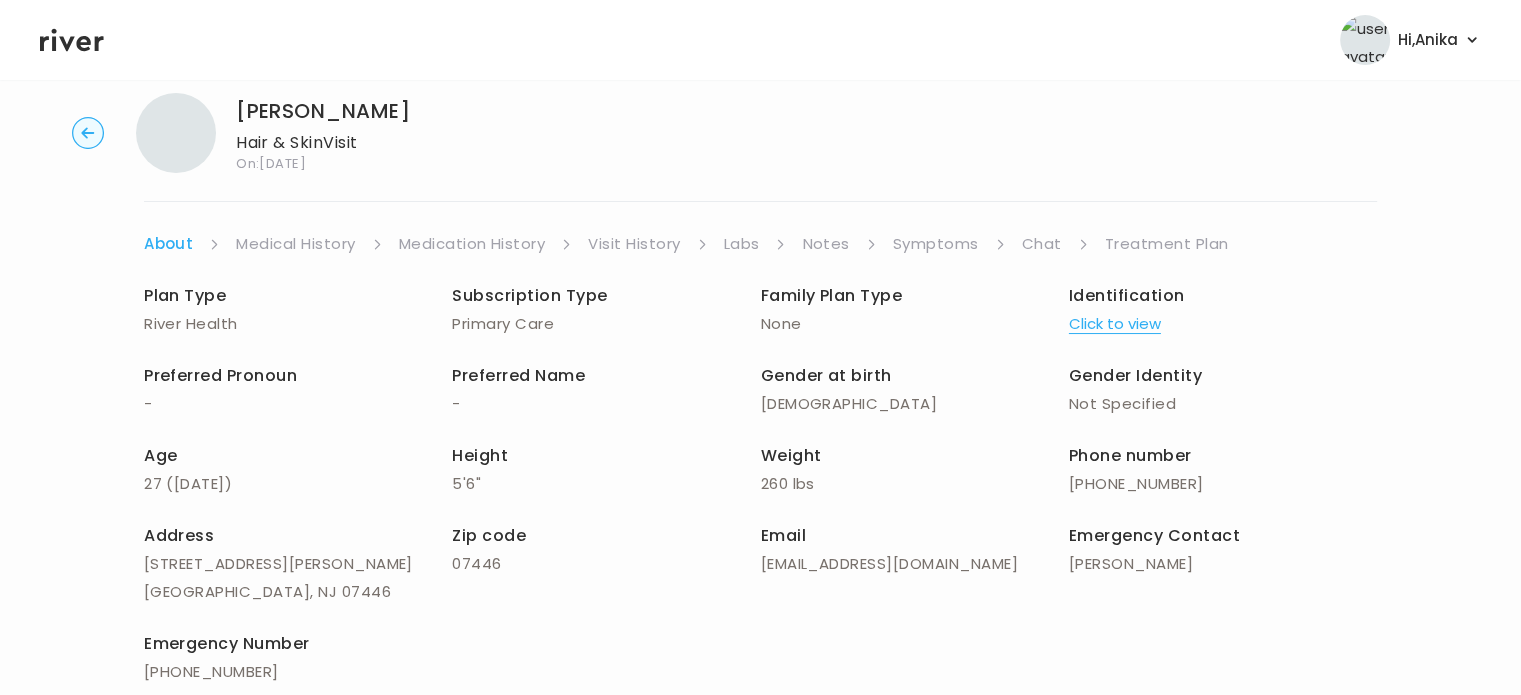 click on "Chat" at bounding box center [1042, 244] 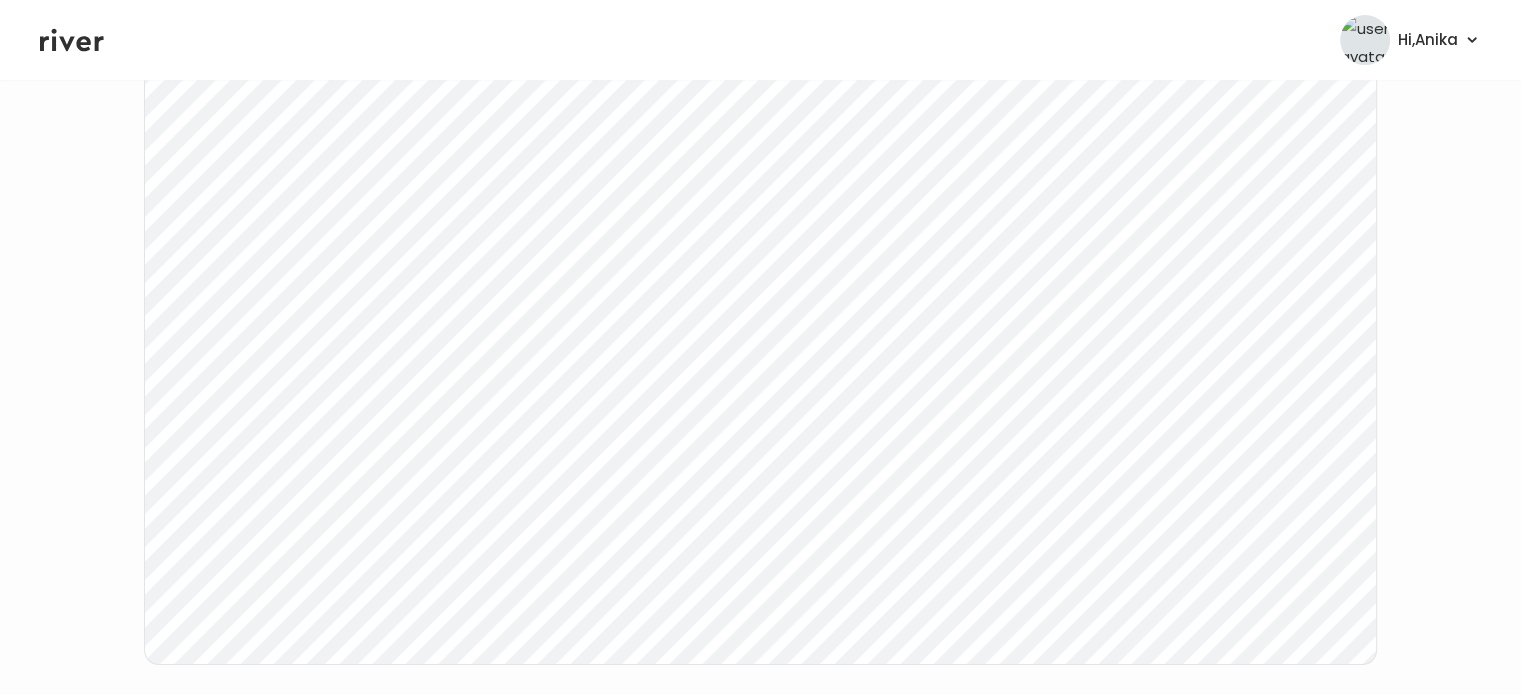 scroll, scrollTop: 284, scrollLeft: 0, axis: vertical 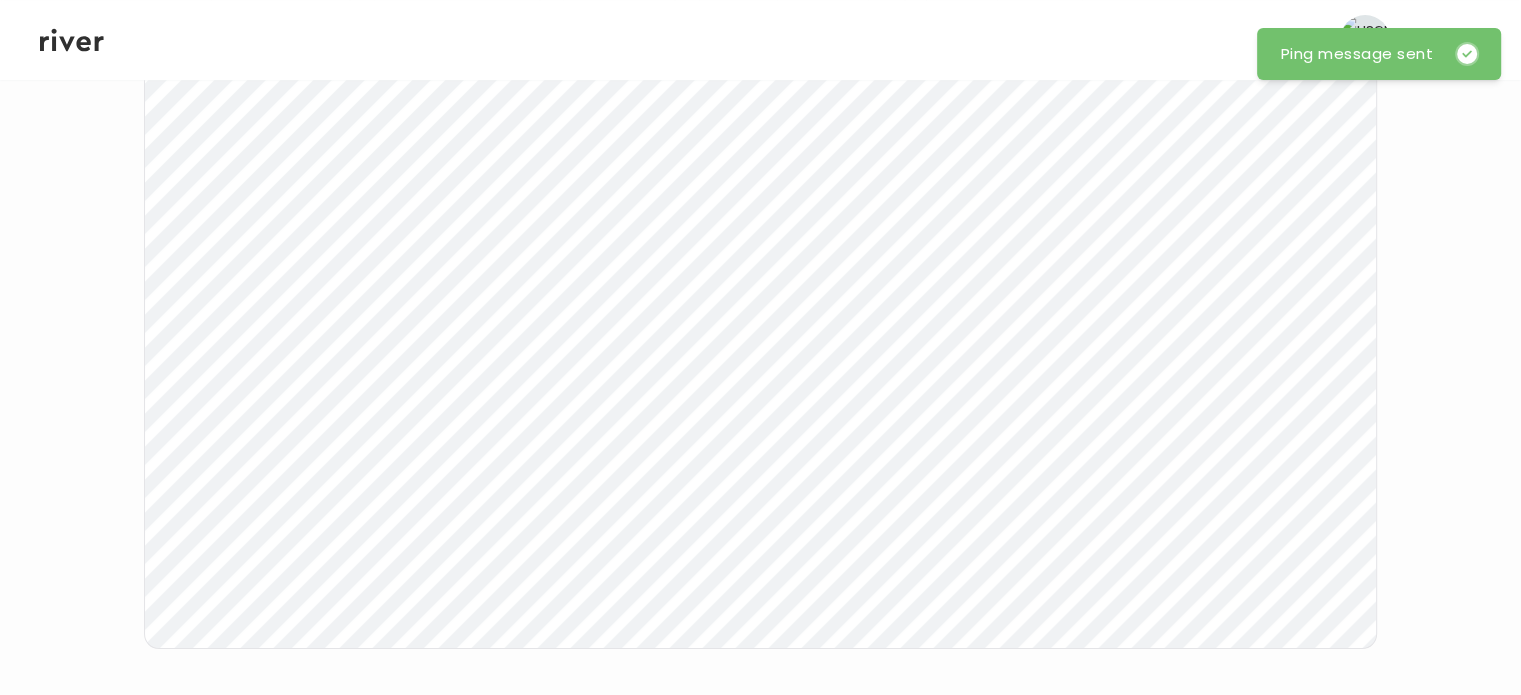 click 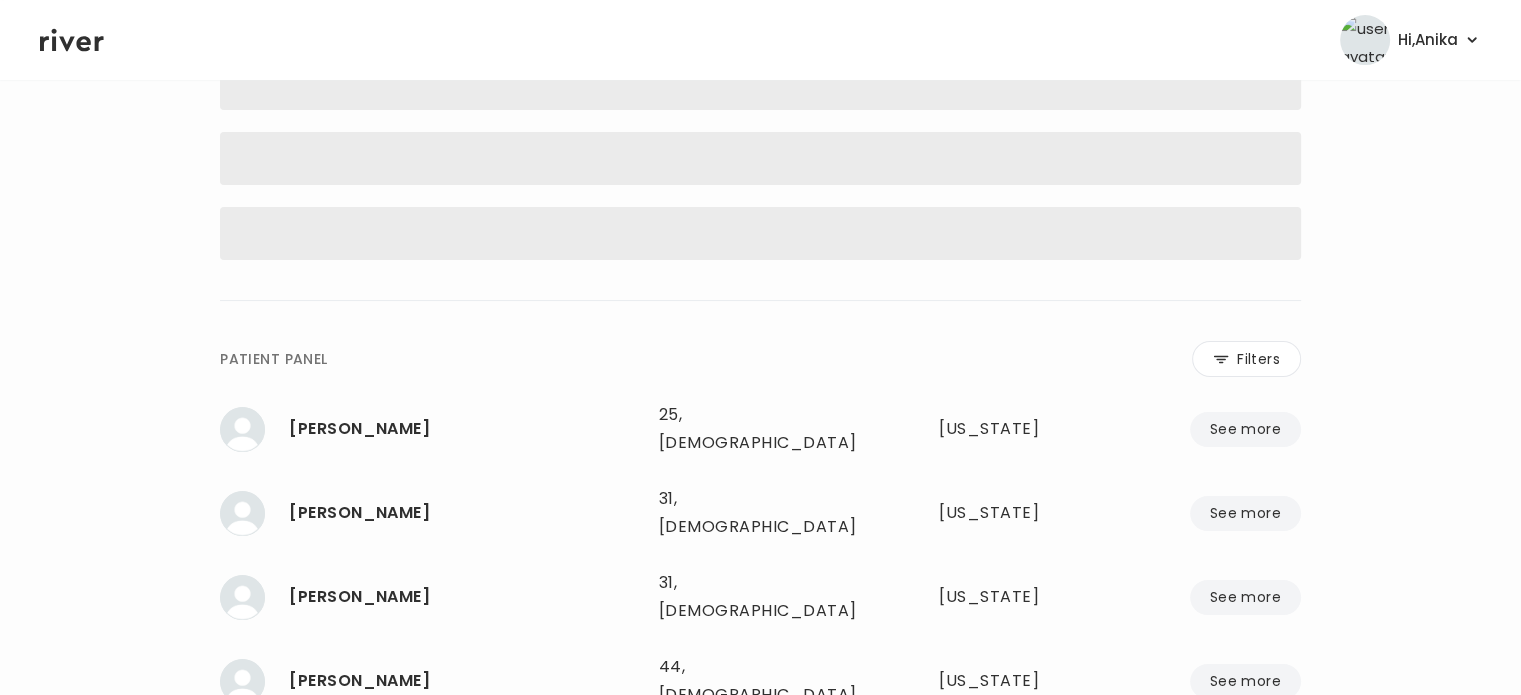 scroll, scrollTop: 80, scrollLeft: 0, axis: vertical 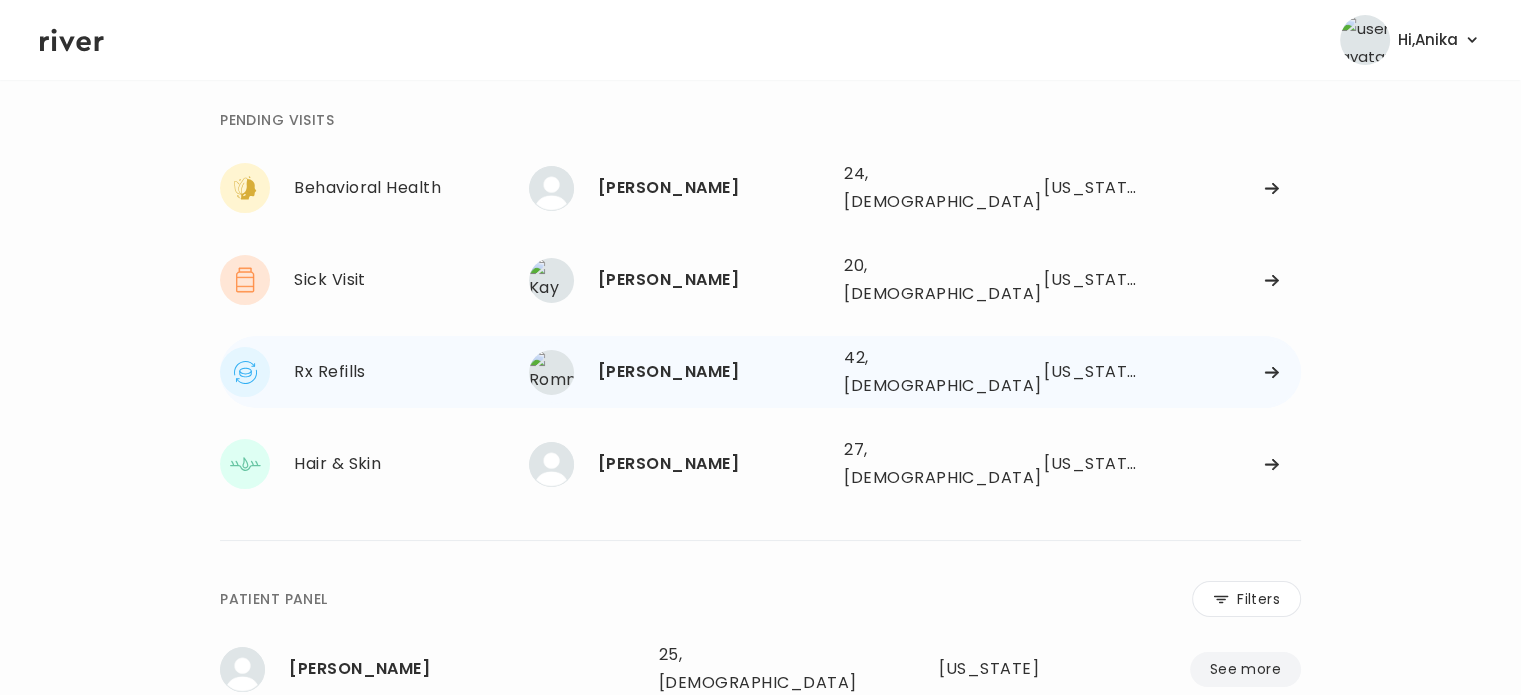 click on "[PERSON_NAME]" at bounding box center (713, 372) 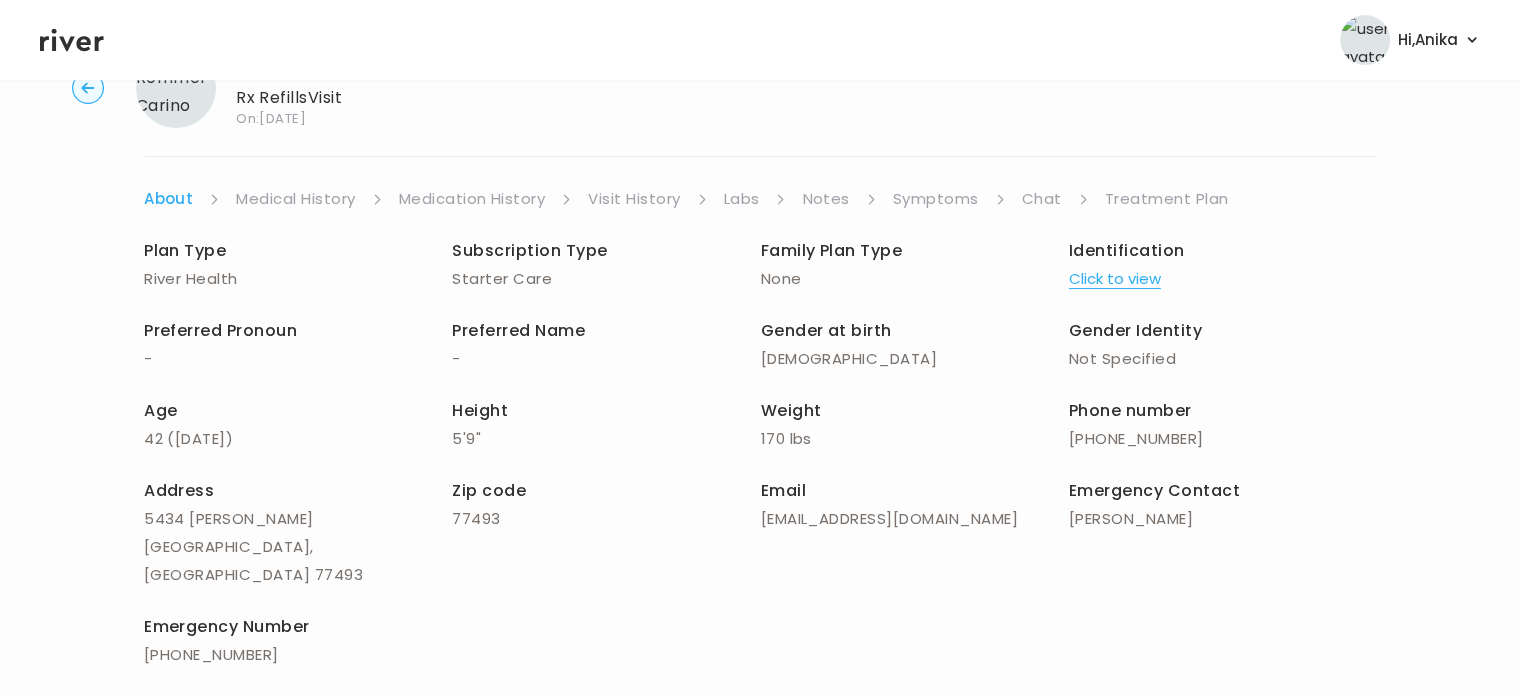 click on "Treatment Plan" at bounding box center [1167, 199] 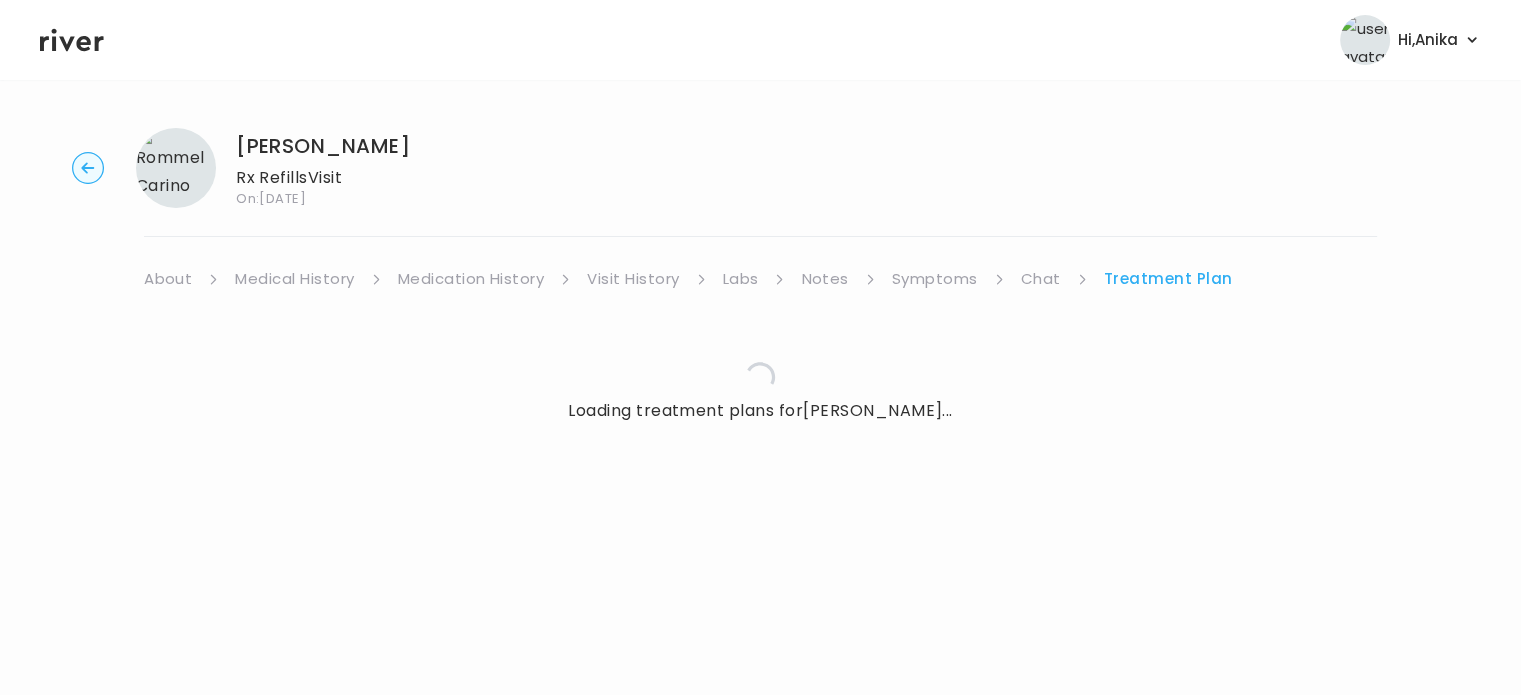 scroll, scrollTop: 0, scrollLeft: 0, axis: both 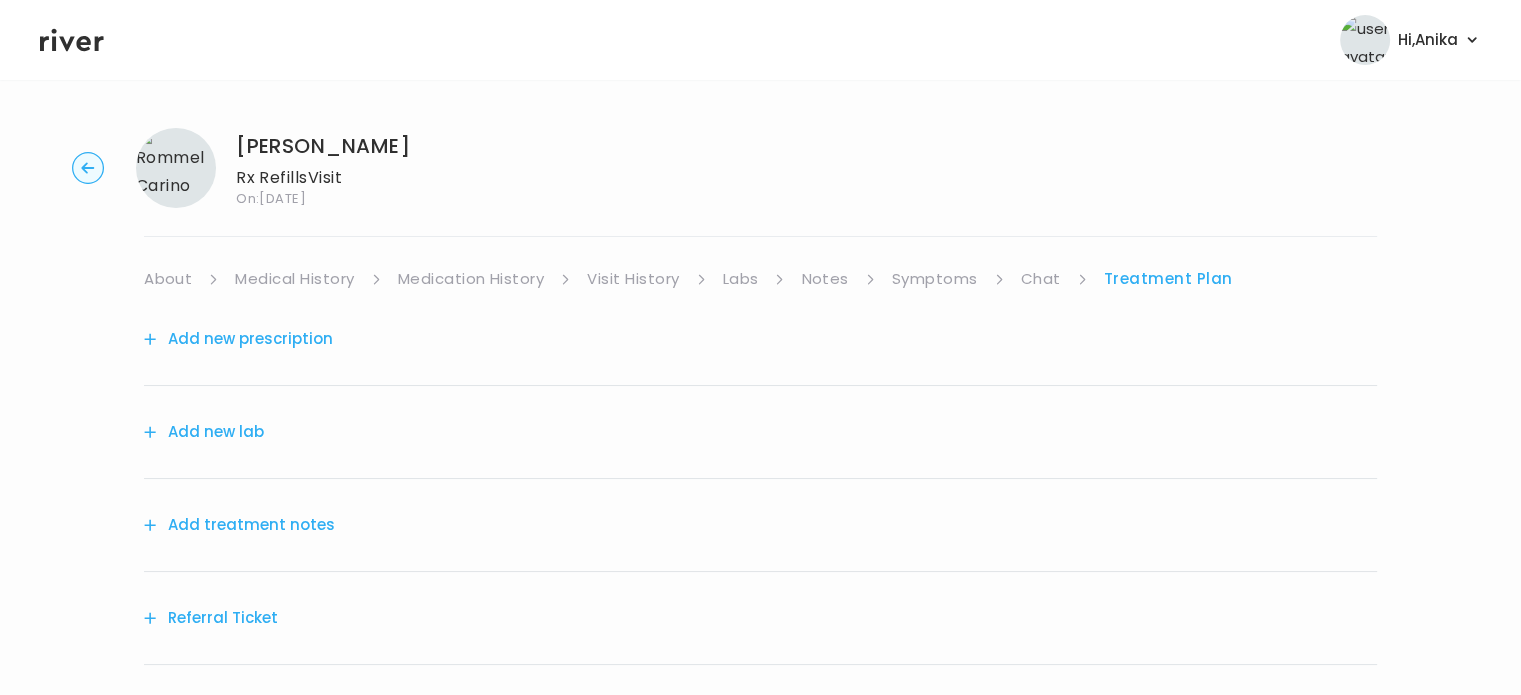click on "Treatment Plan" at bounding box center (1168, 279) 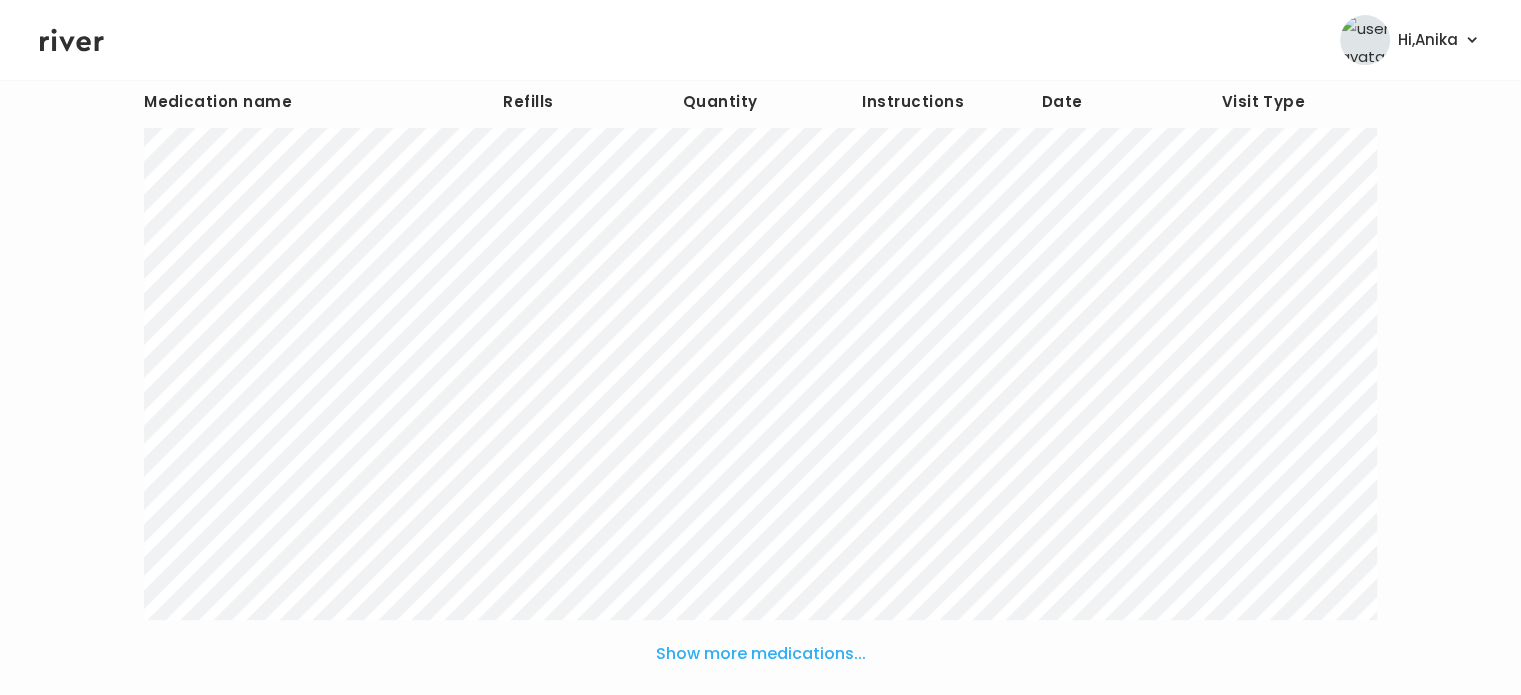 scroll, scrollTop: 0, scrollLeft: 0, axis: both 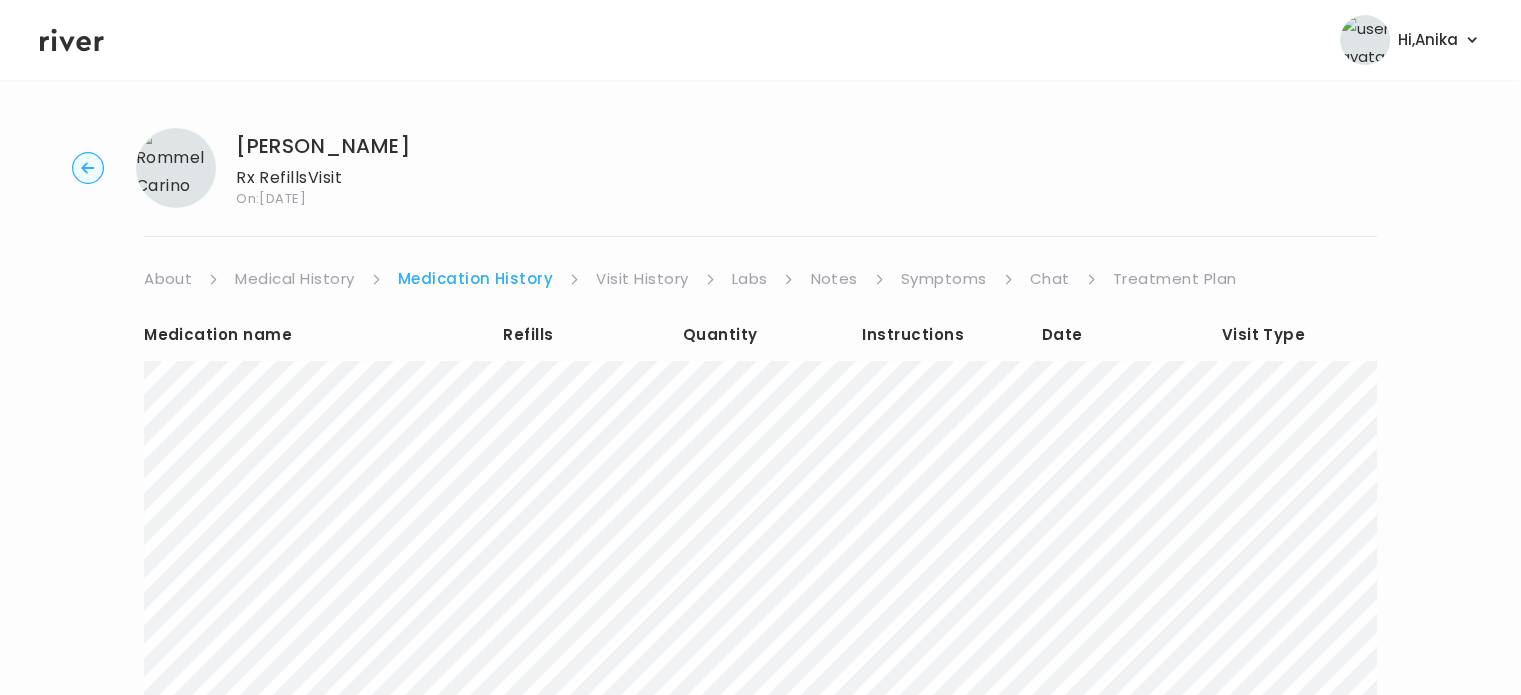 click on "Symptoms" at bounding box center (944, 279) 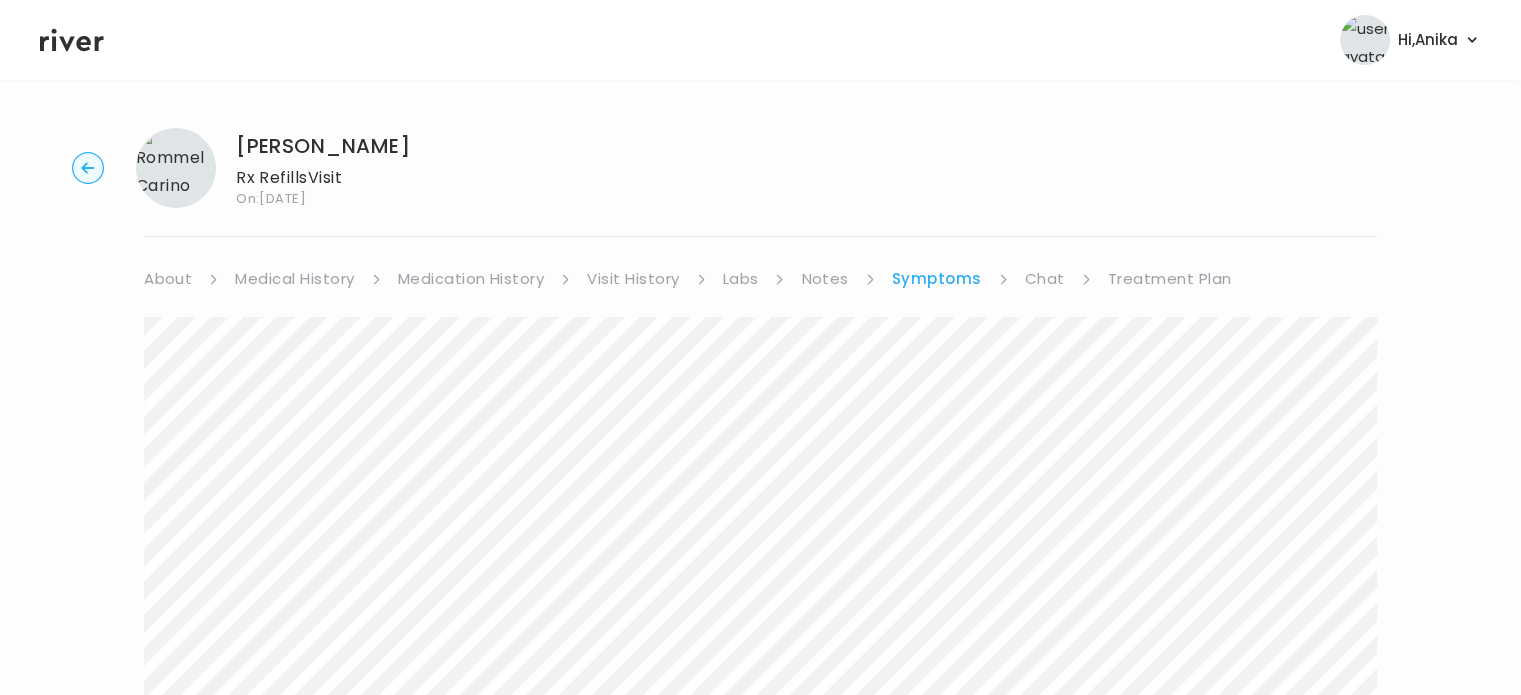 click 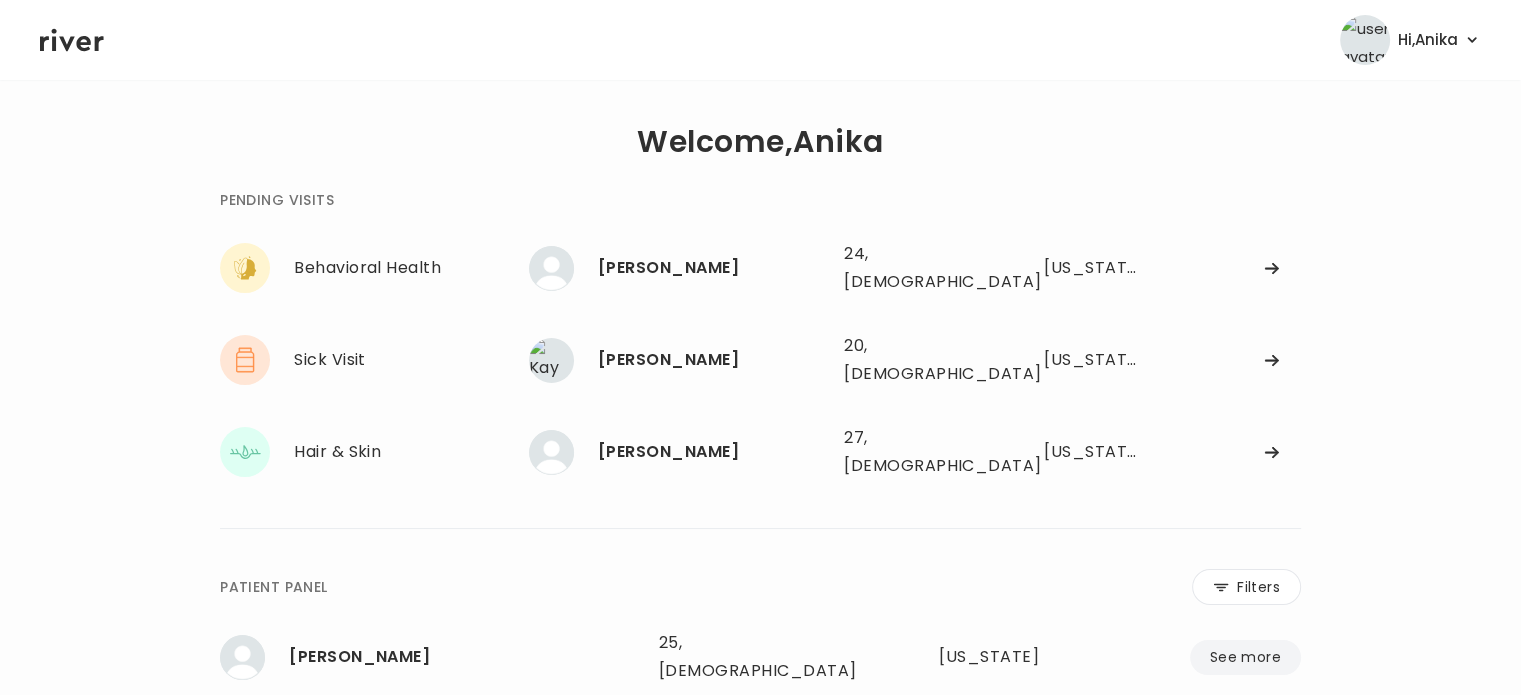 click on "**********" at bounding box center [760, 630] 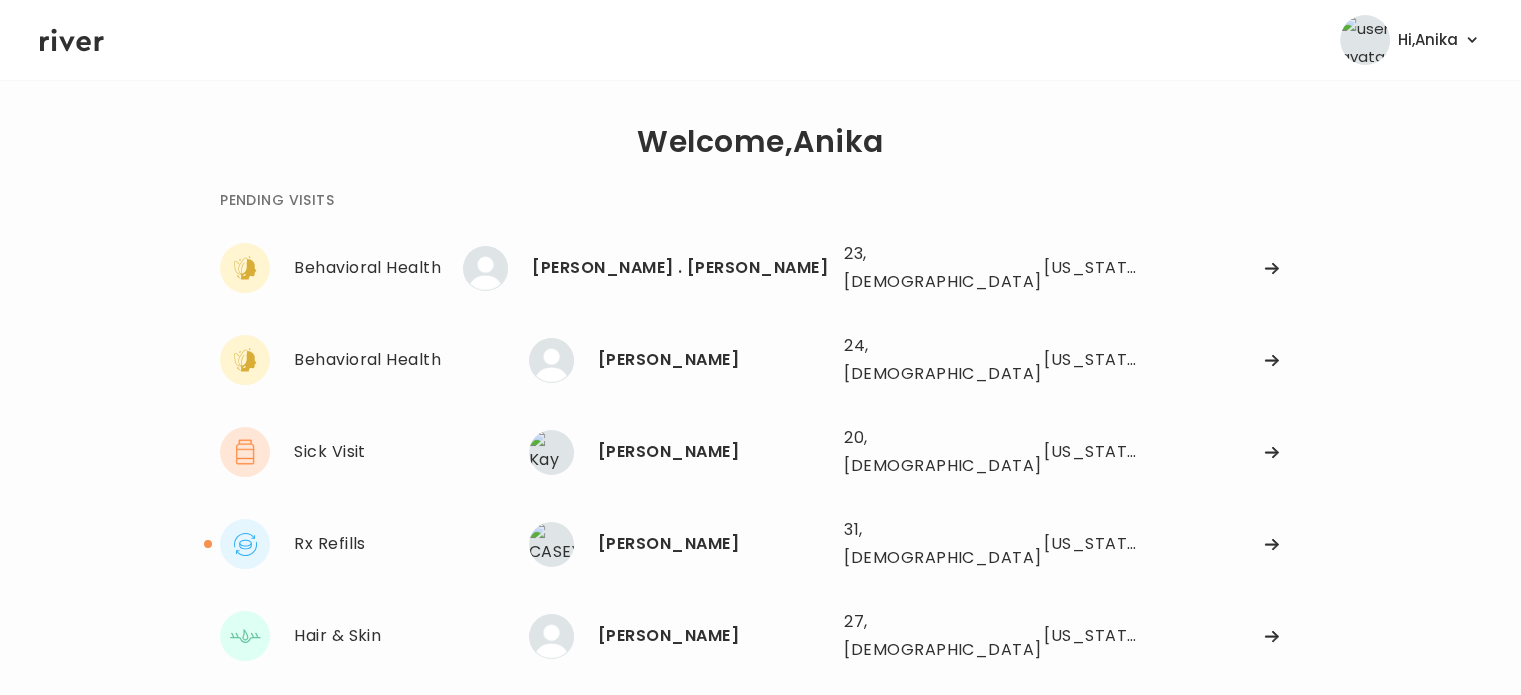 click 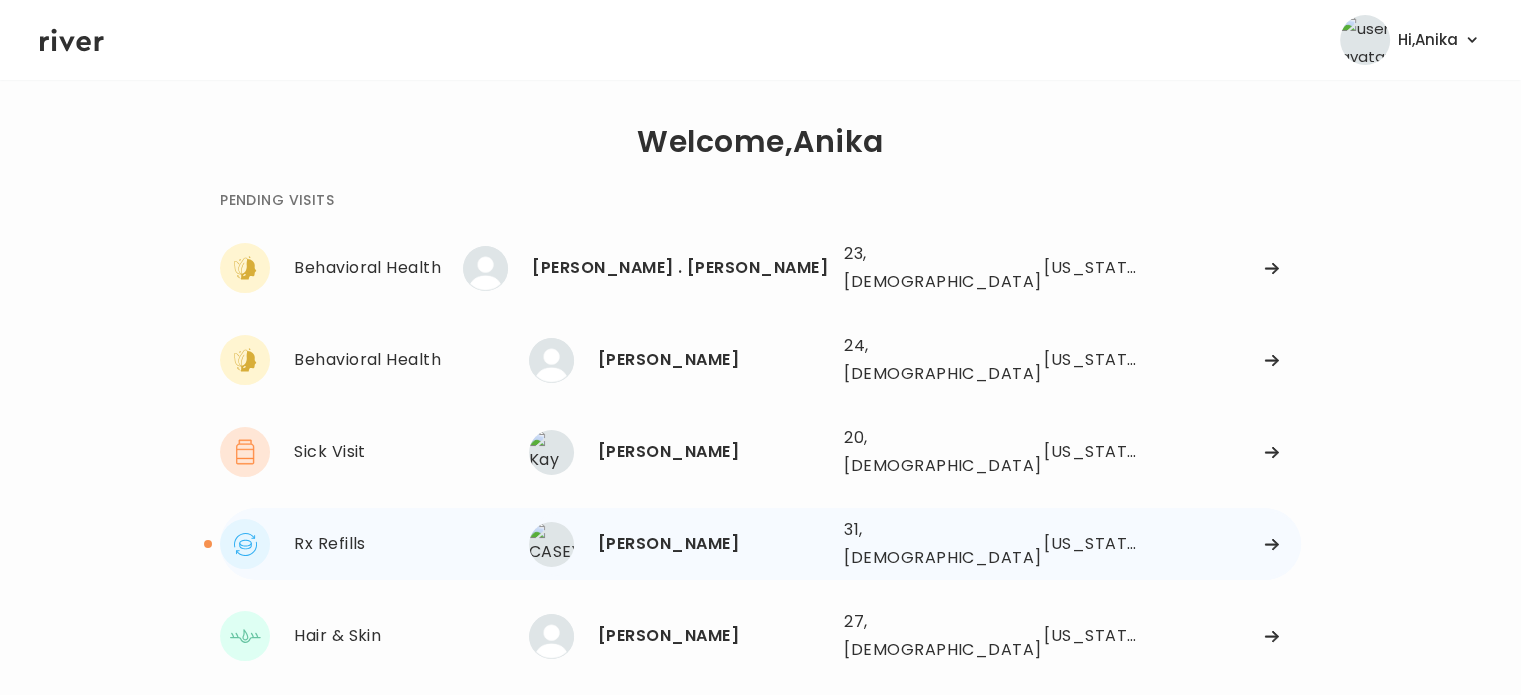 click on "CASEY SKOG" at bounding box center (713, 544) 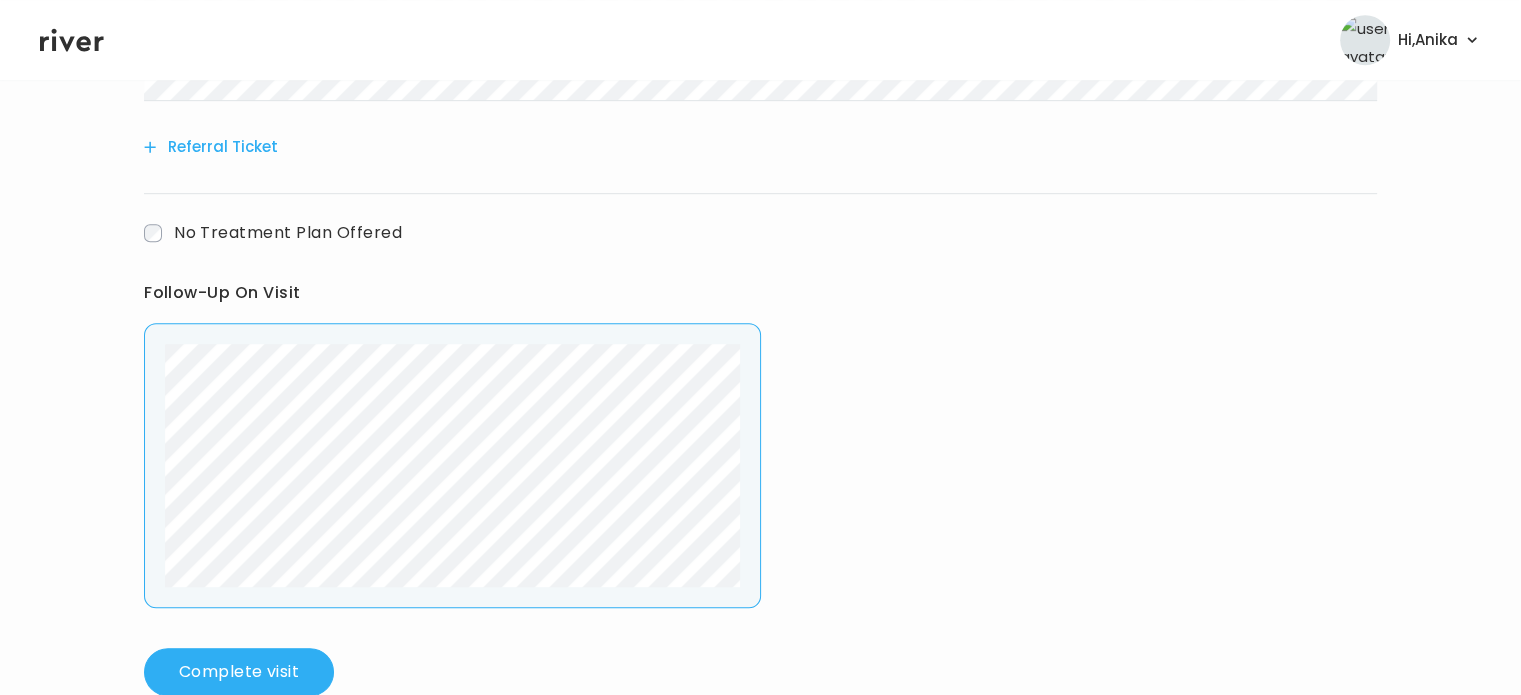 scroll, scrollTop: 1071, scrollLeft: 0, axis: vertical 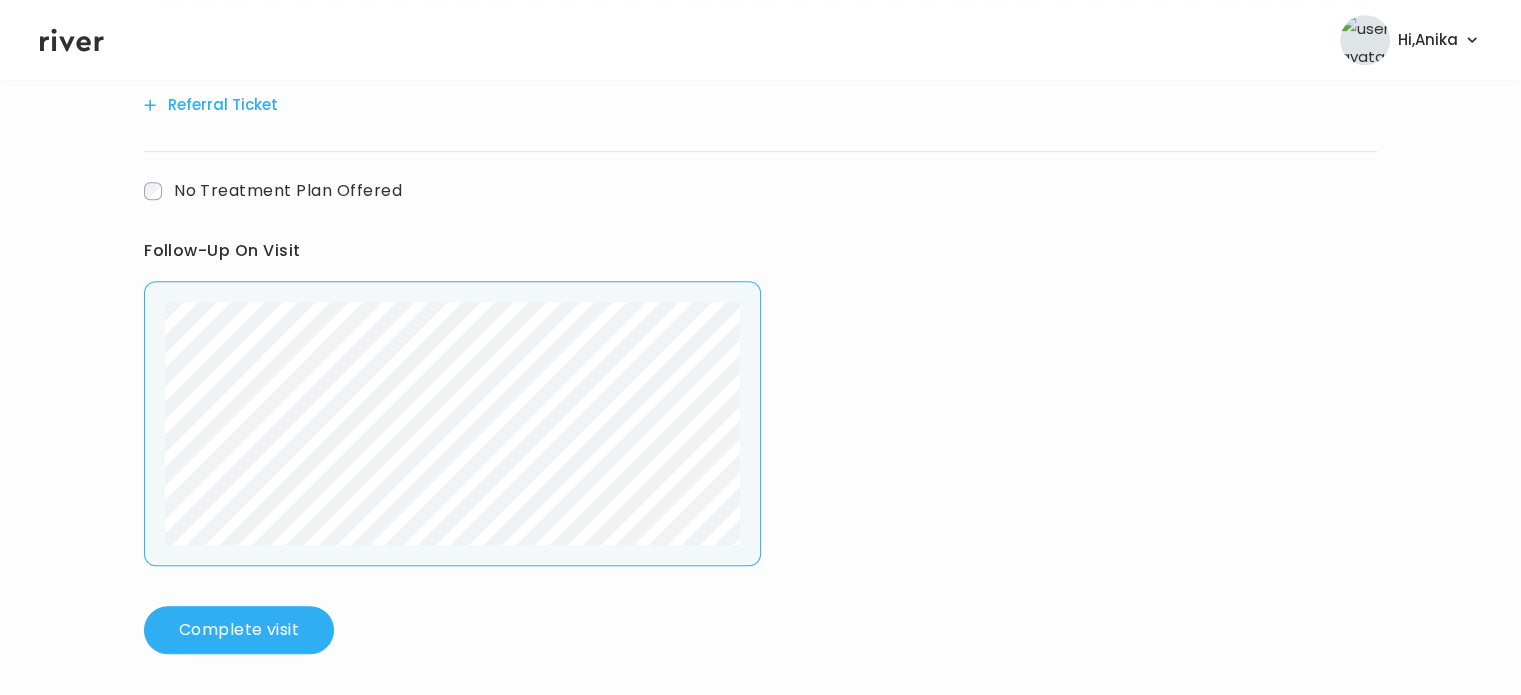 click on "No Treatment Plan Offered" at bounding box center (760, 178) 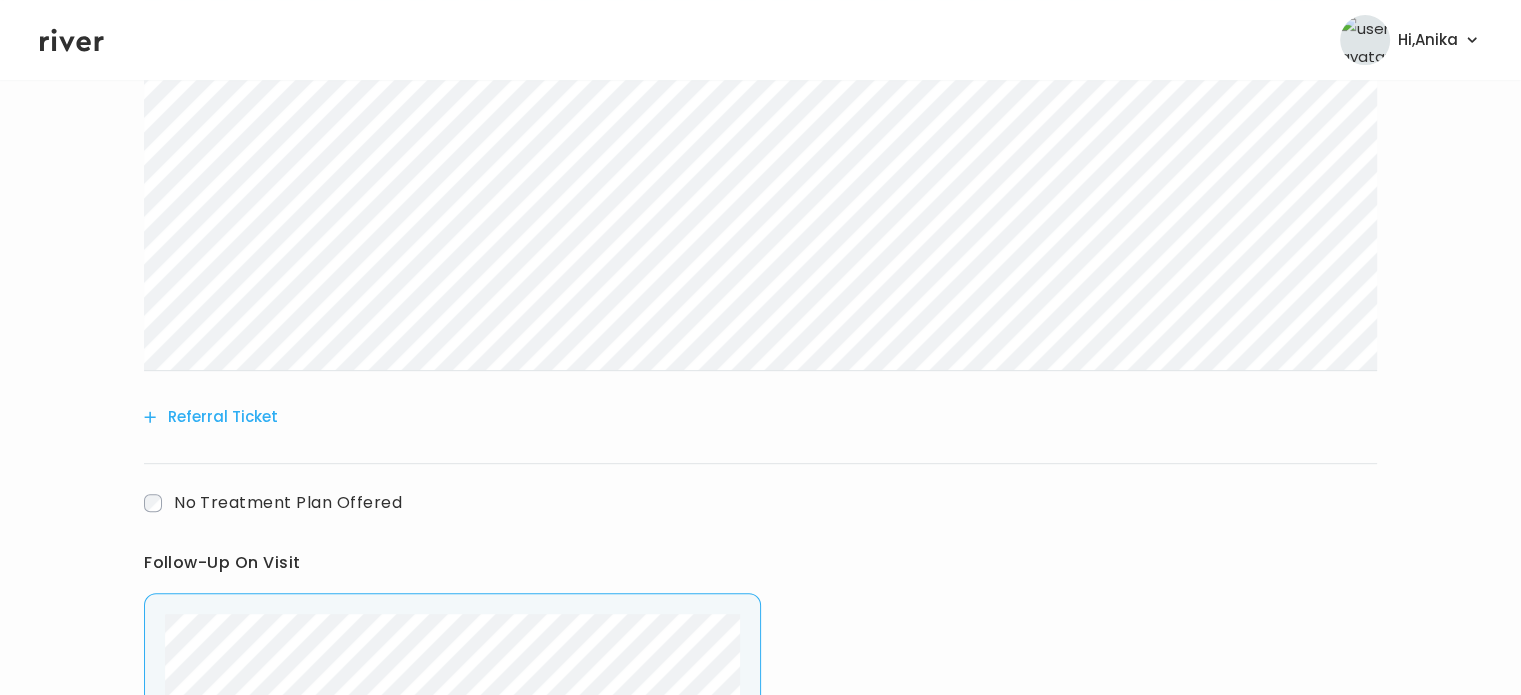 scroll, scrollTop: 1076, scrollLeft: 0, axis: vertical 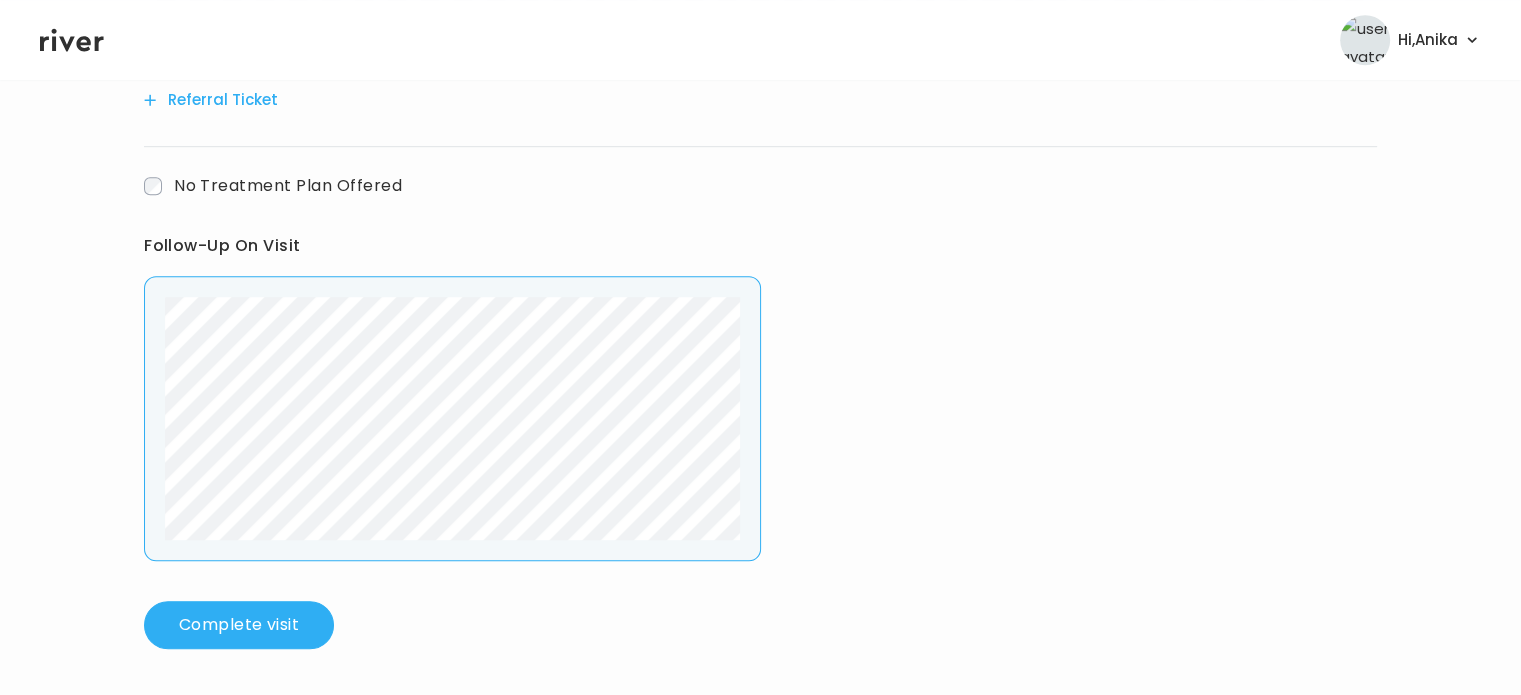 click 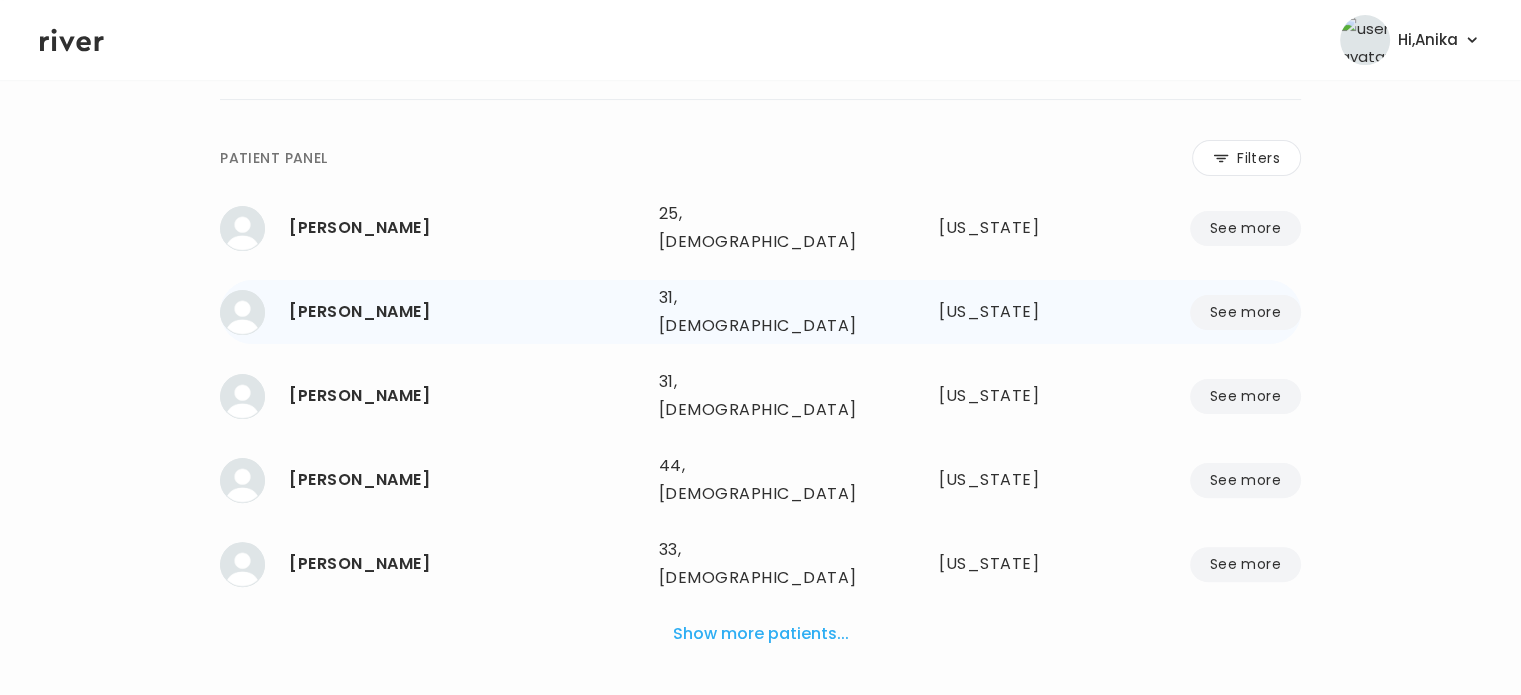 scroll, scrollTop: 0, scrollLeft: 0, axis: both 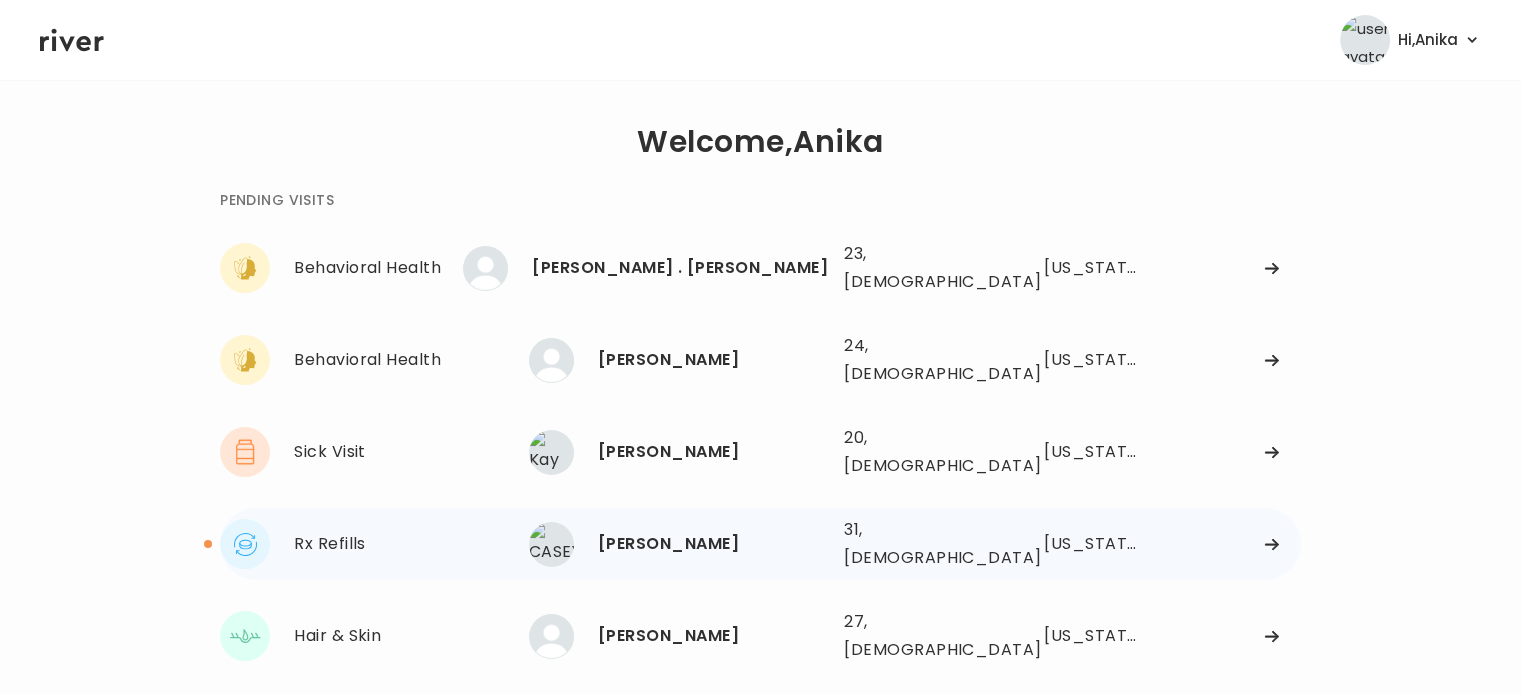 click on "CASEY SKOG" at bounding box center [713, 544] 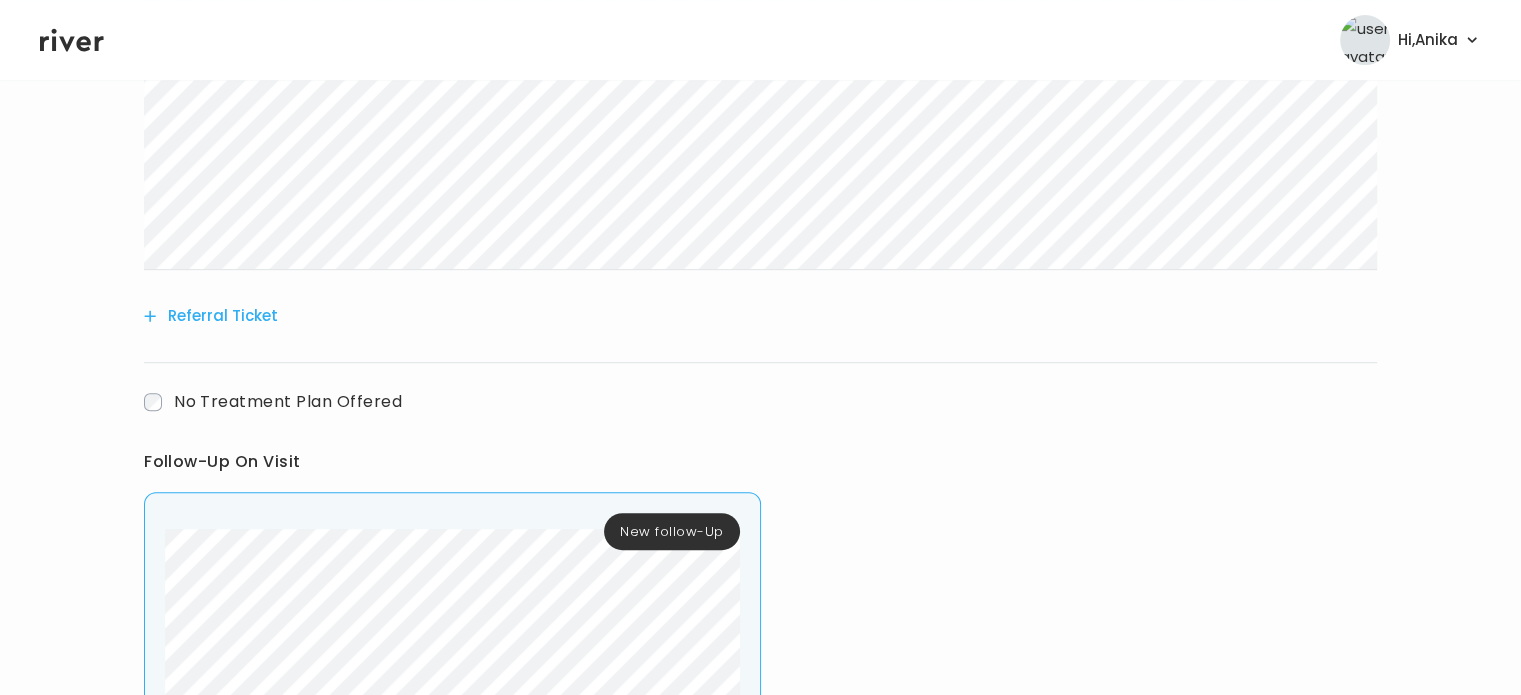 scroll, scrollTop: 915, scrollLeft: 0, axis: vertical 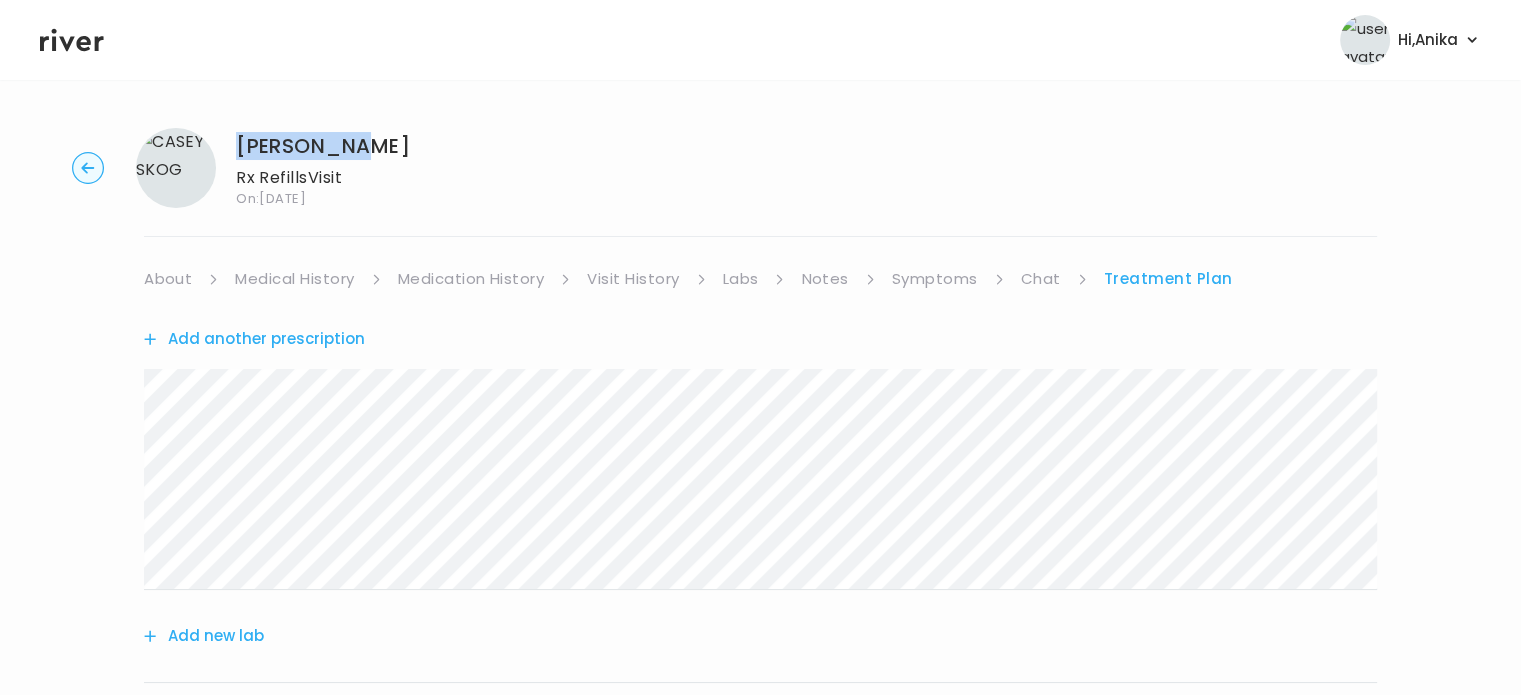drag, startPoint x: 371, startPoint y: 146, endPoint x: 242, endPoint y: 134, distance: 129.55693 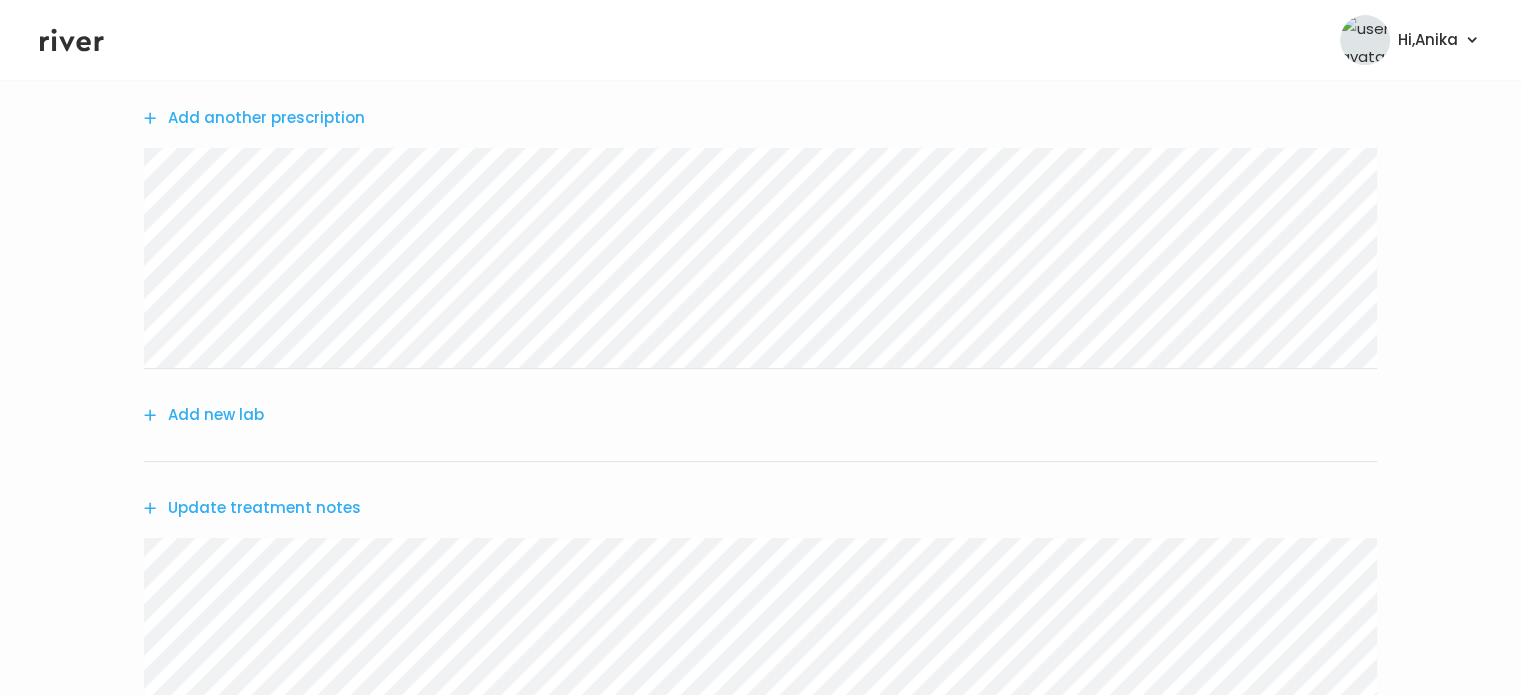 scroll, scrollTop: 0, scrollLeft: 0, axis: both 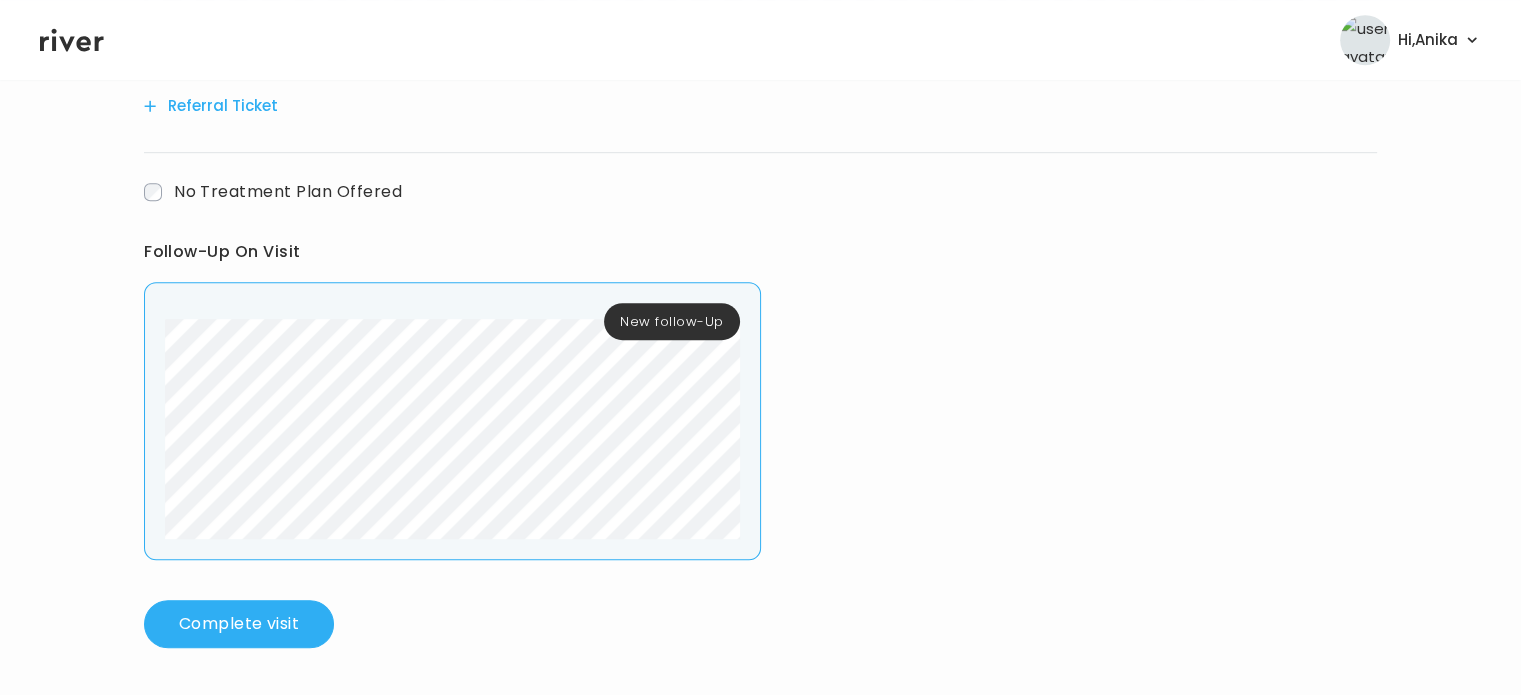 click 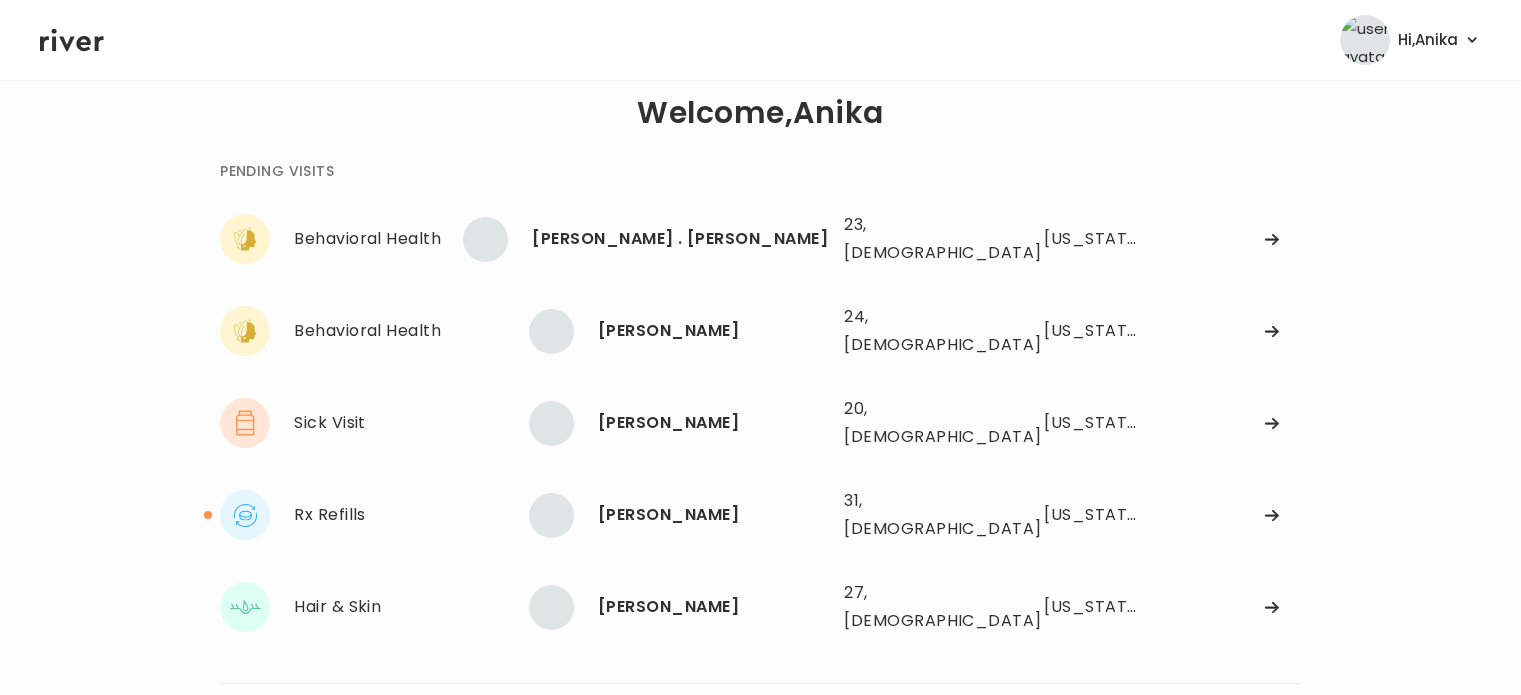 scroll, scrollTop: 0, scrollLeft: 0, axis: both 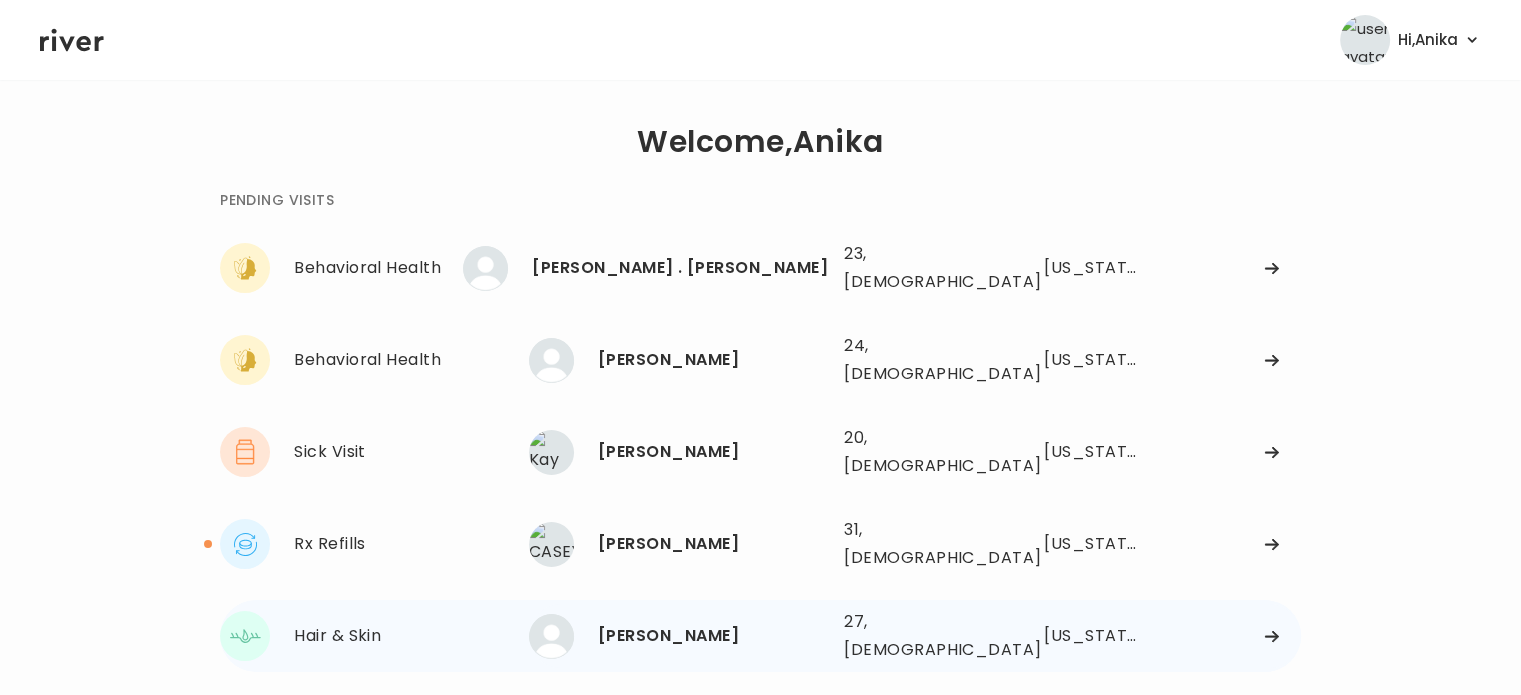 click on "[PERSON_NAME]" at bounding box center [713, 636] 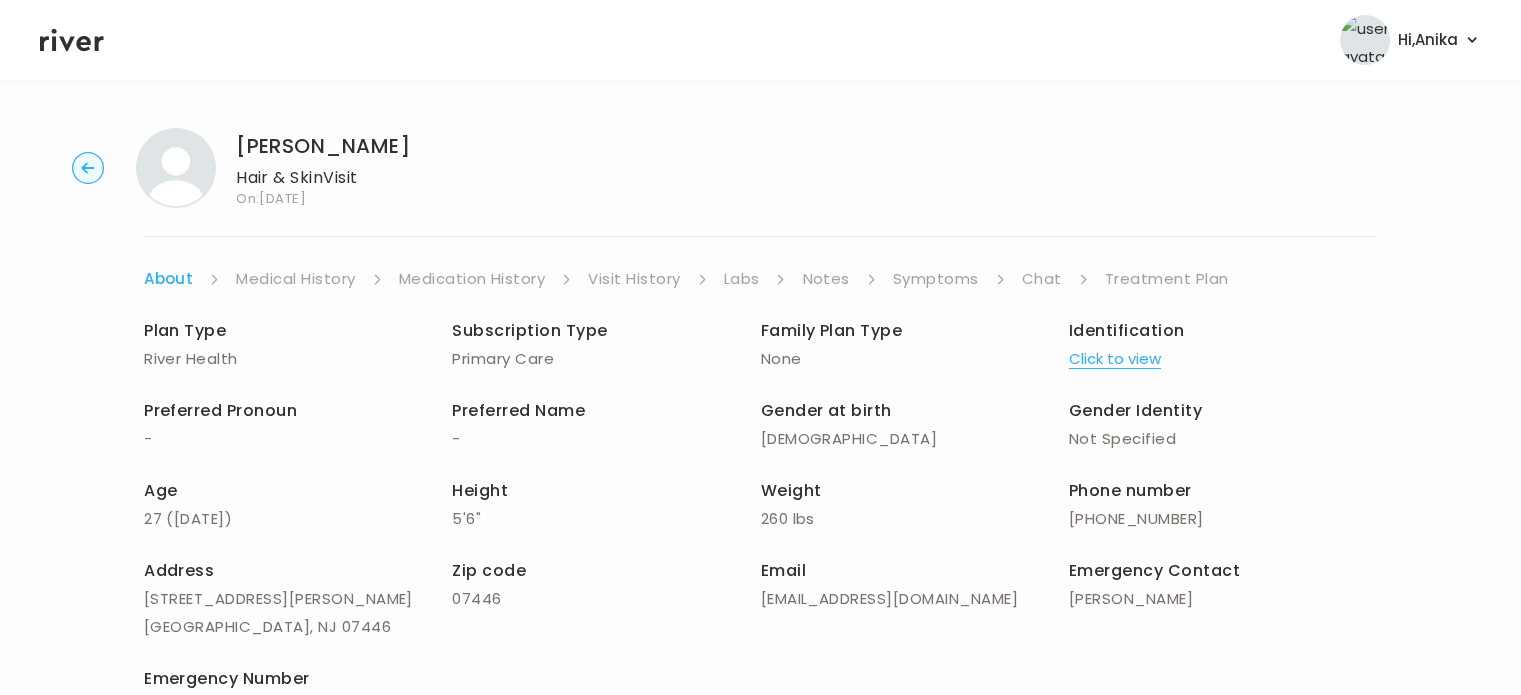 click on "Treatment Plan" at bounding box center (1167, 279) 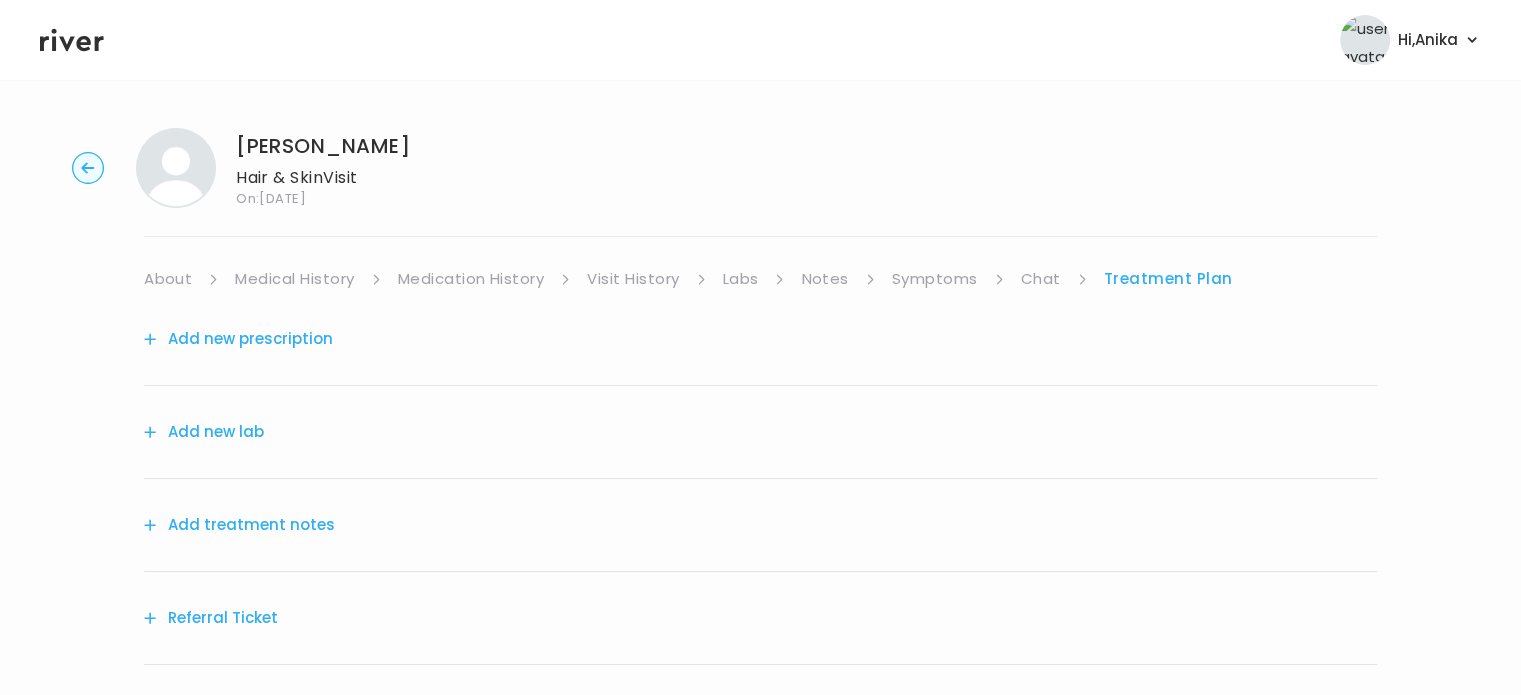 click on "Add treatment notes" at bounding box center [239, 525] 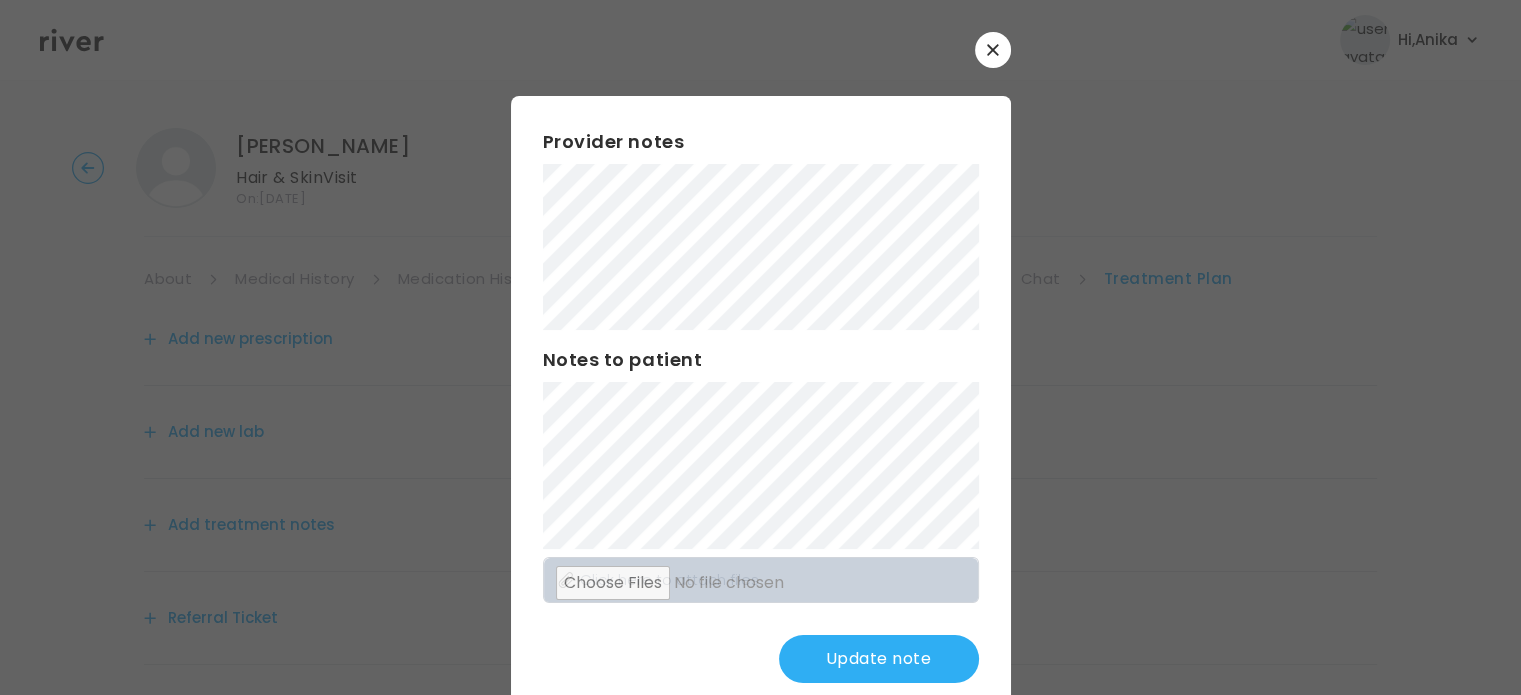 click on "Update note" at bounding box center (879, 659) 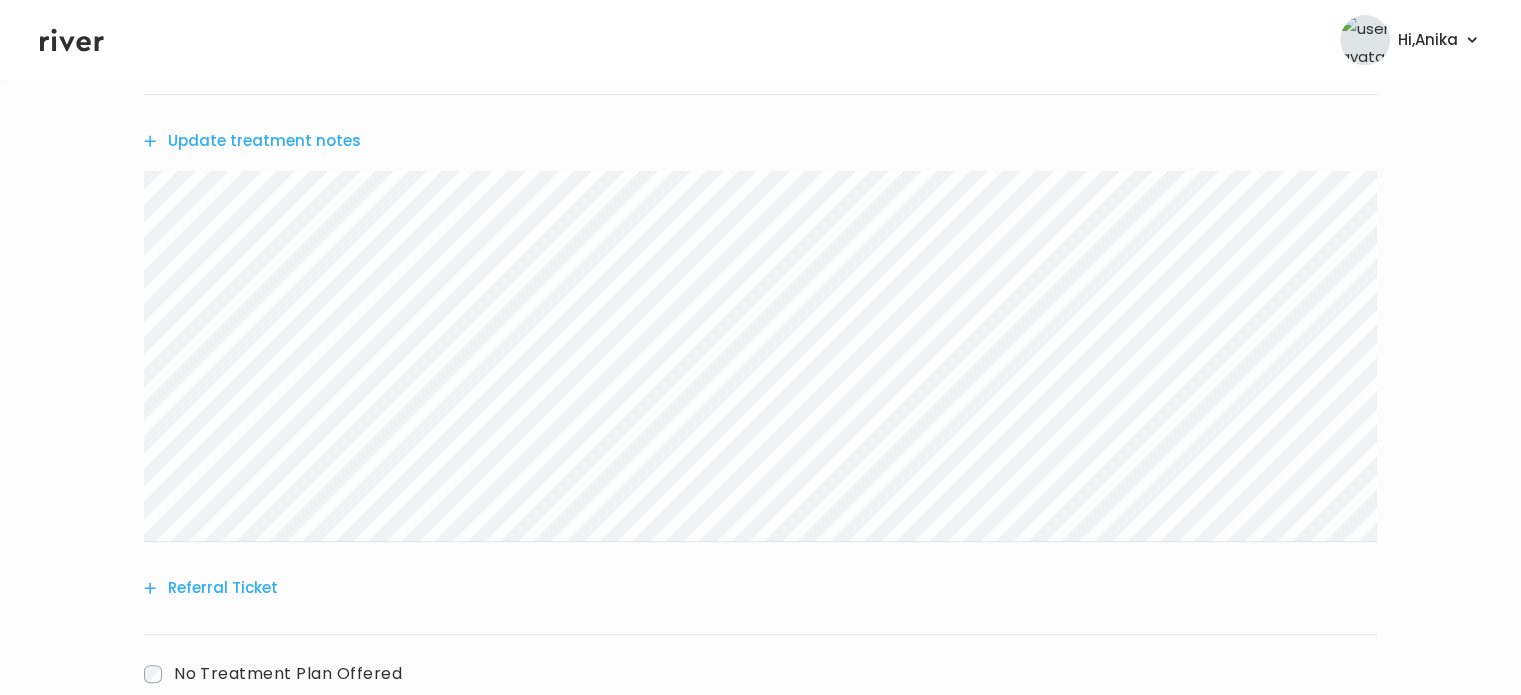 scroll, scrollTop: 512, scrollLeft: 0, axis: vertical 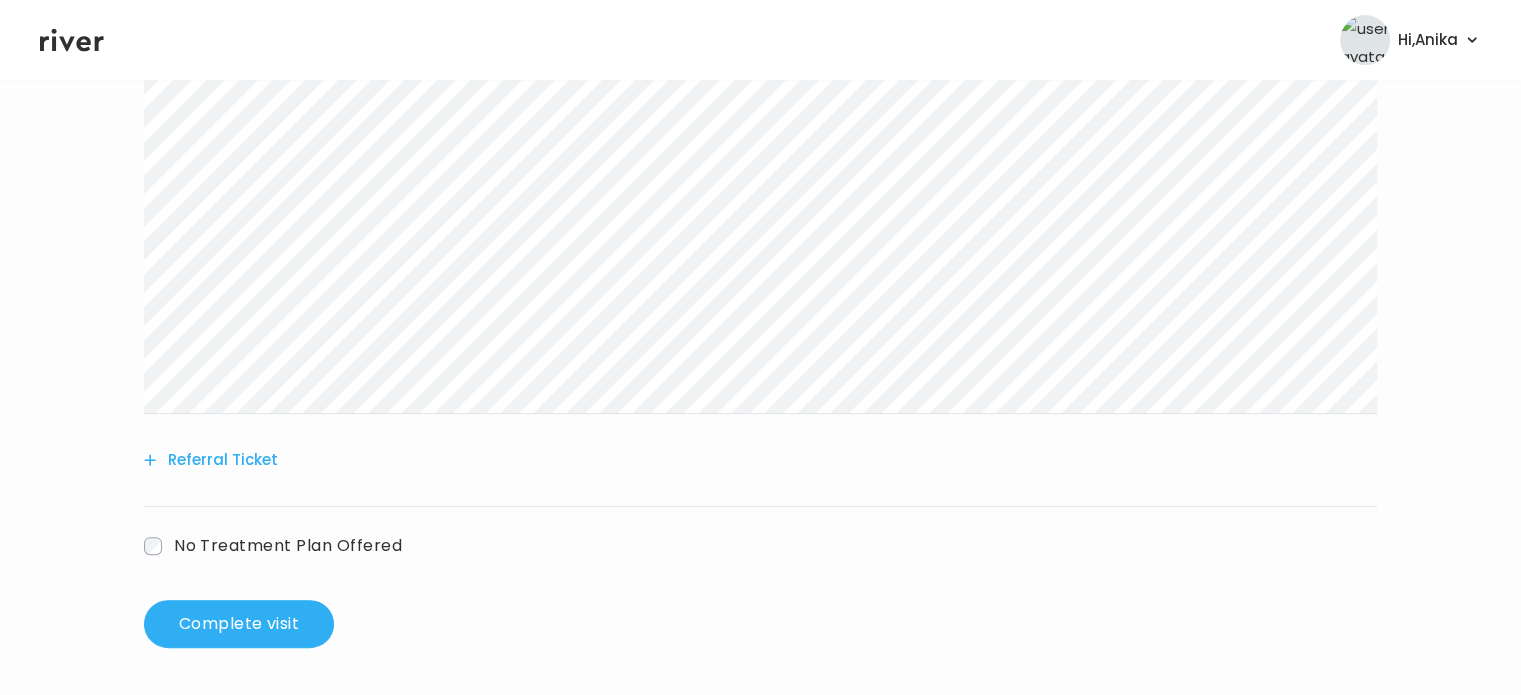 click on "No Treatment Plan Offered" at bounding box center (273, 545) 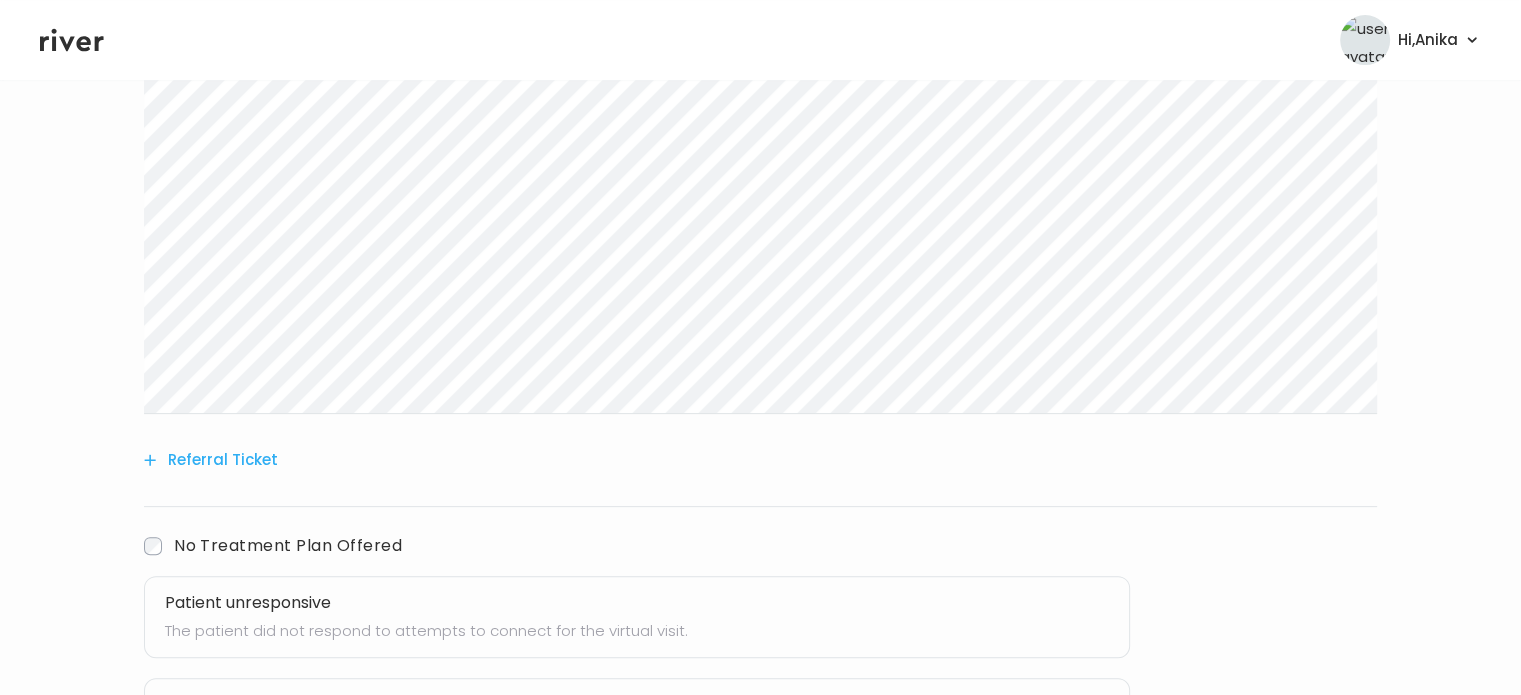 click on "The patient did not respond to attempts to connect for the virtual visit." at bounding box center (637, 631) 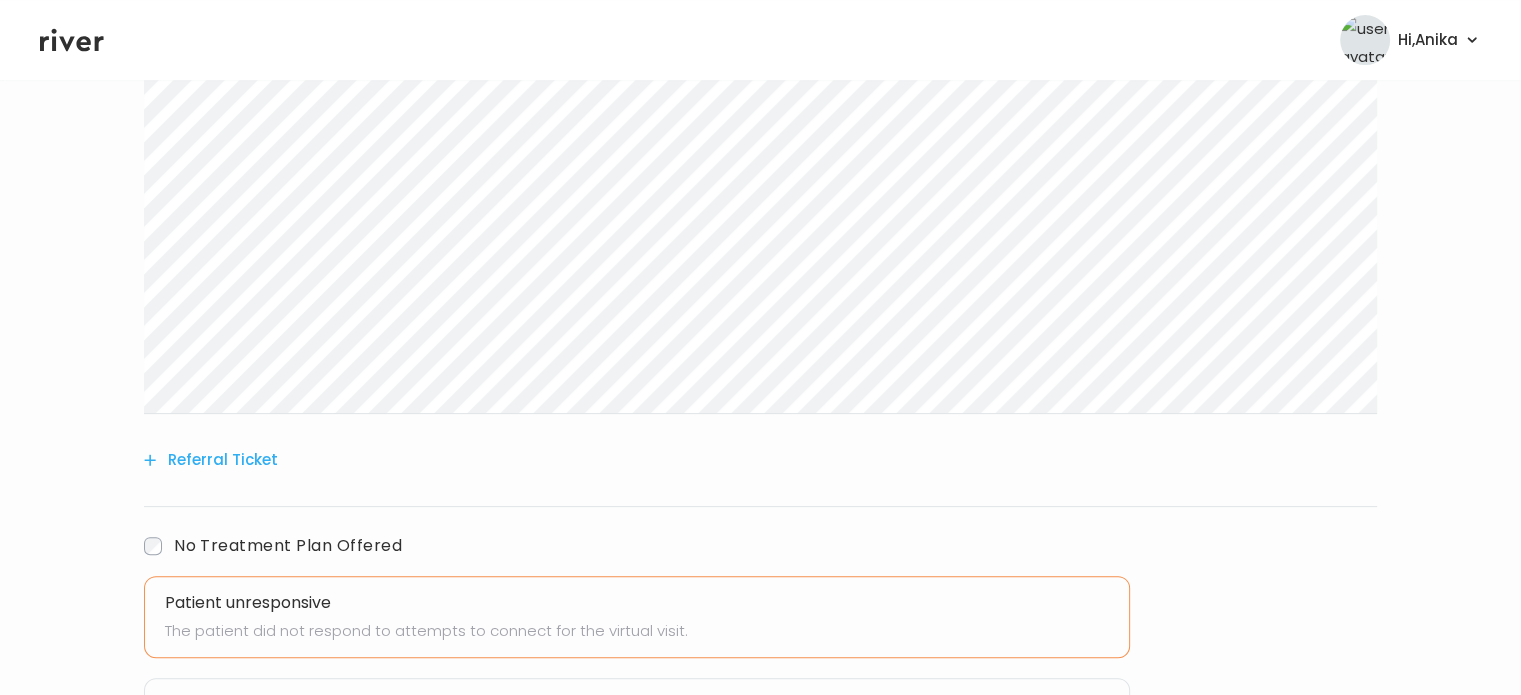 scroll, scrollTop: 711, scrollLeft: 0, axis: vertical 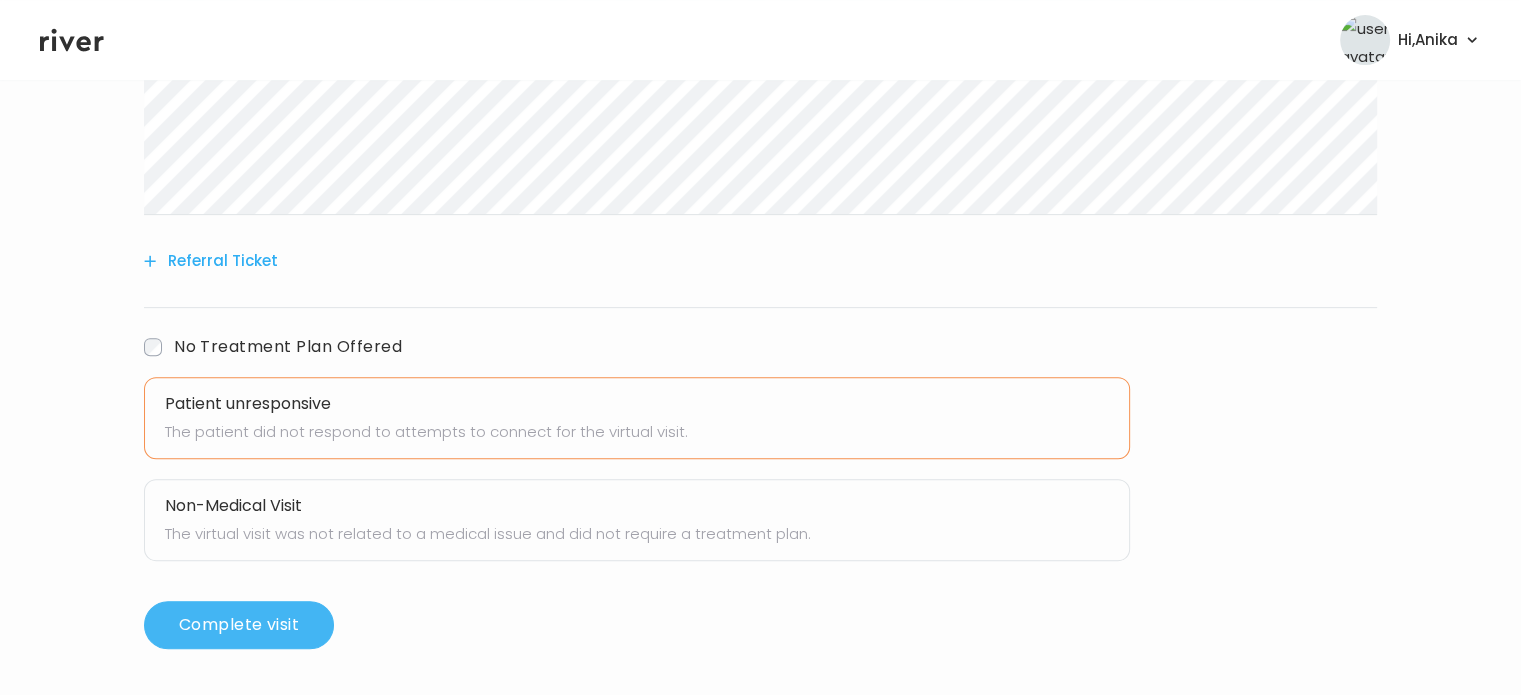 click on "Complete visit" at bounding box center [239, 625] 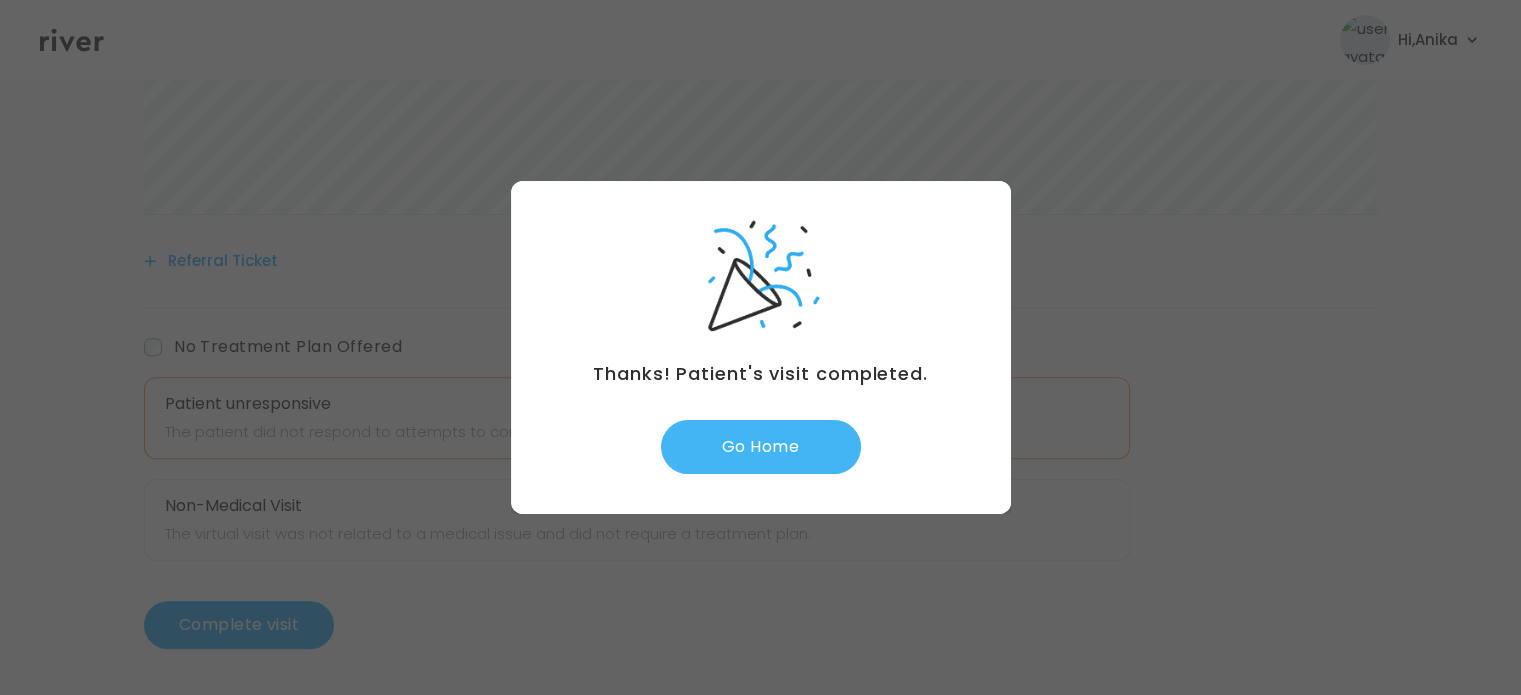 click on "Go Home" at bounding box center [761, 447] 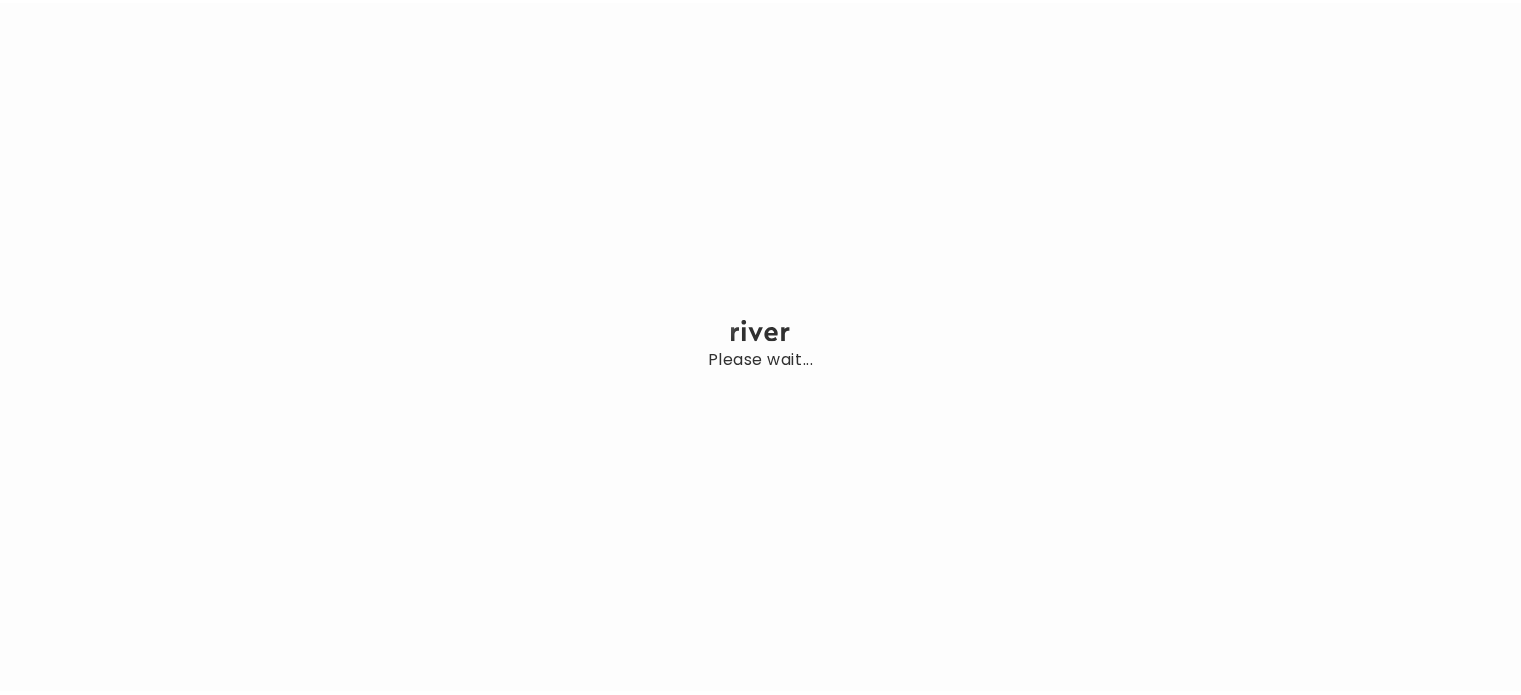 scroll, scrollTop: 0, scrollLeft: 0, axis: both 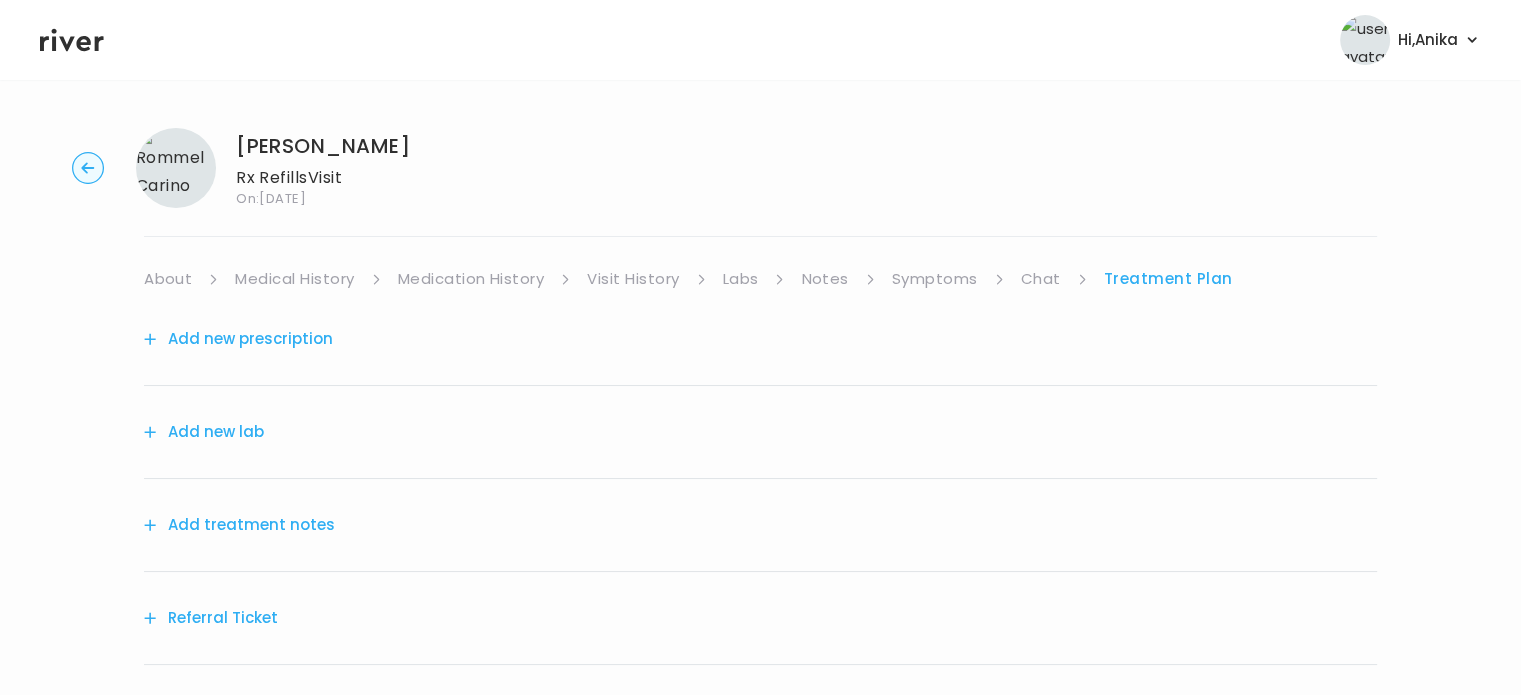 click on "Add treatment notes" at bounding box center (239, 525) 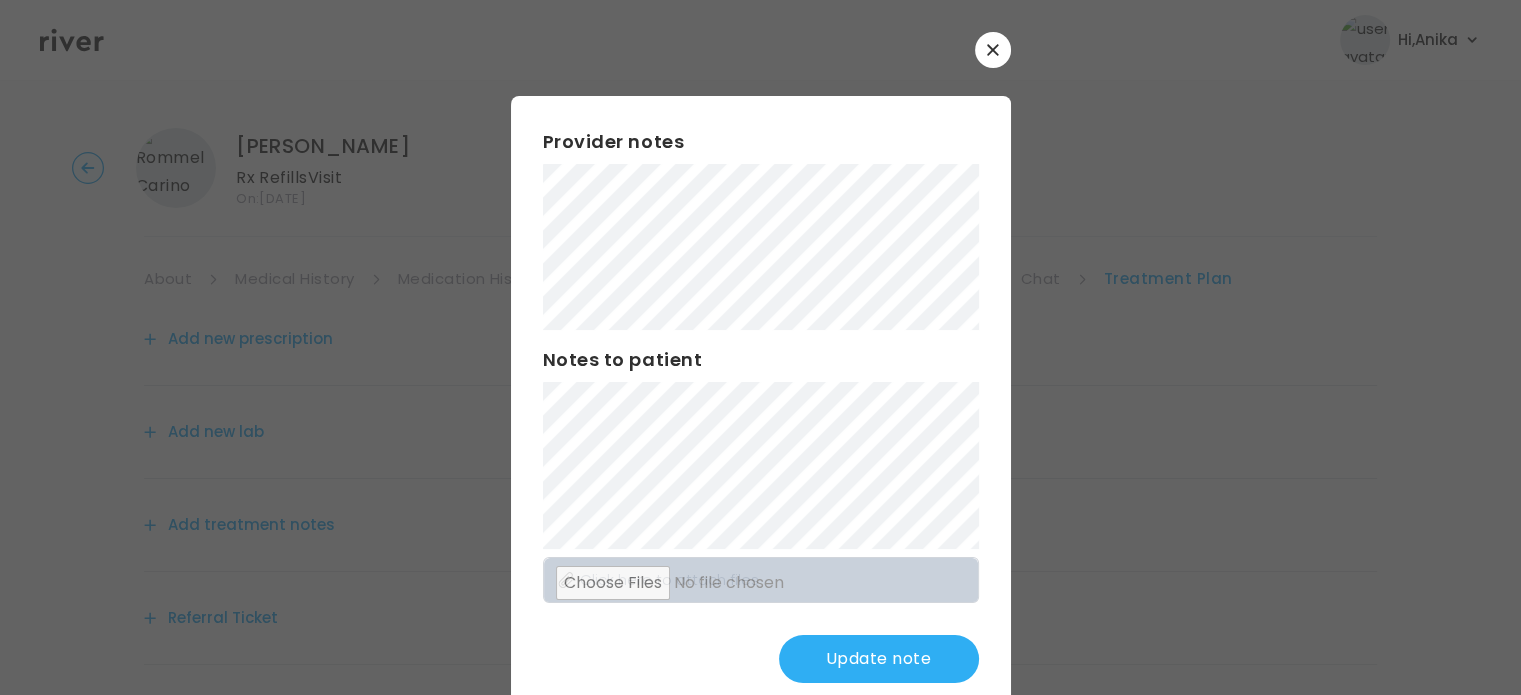 click on "Update note" at bounding box center (879, 659) 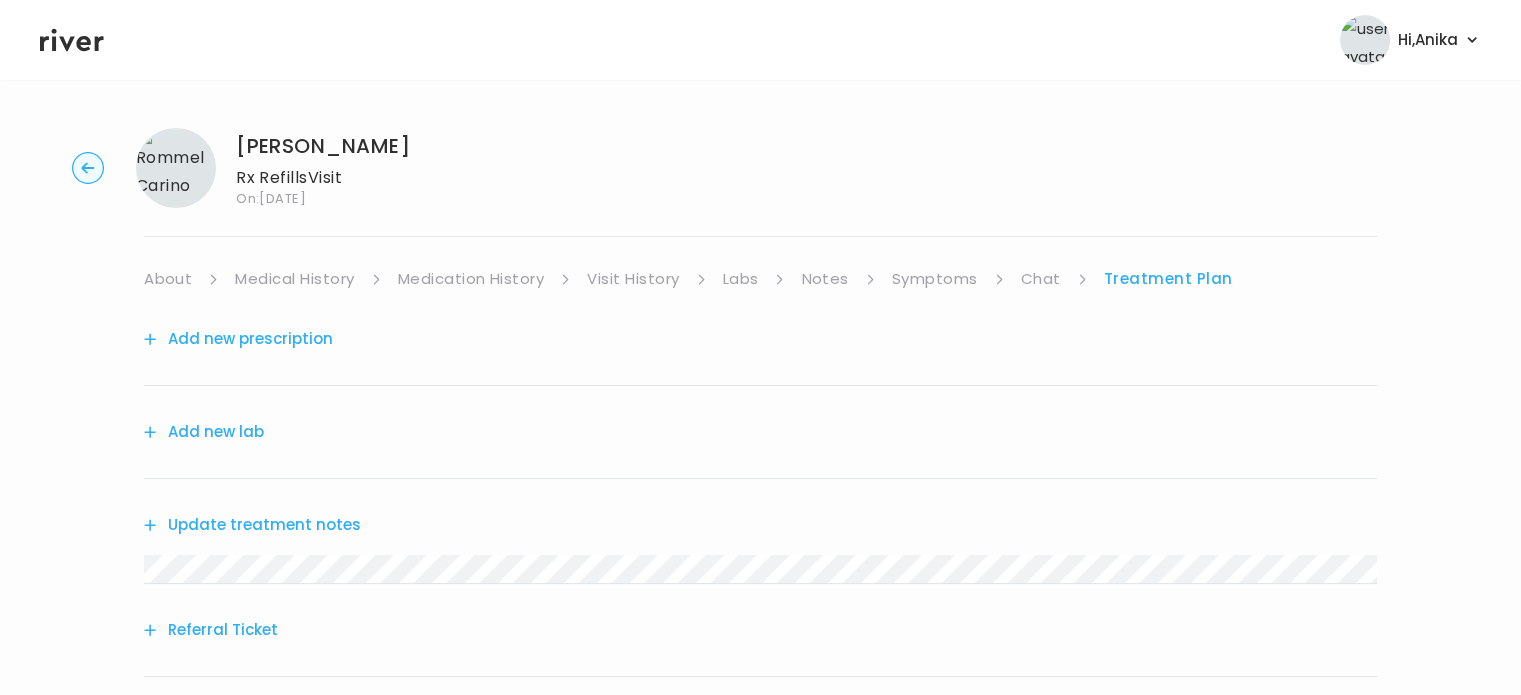 click on "Symptoms" at bounding box center (935, 279) 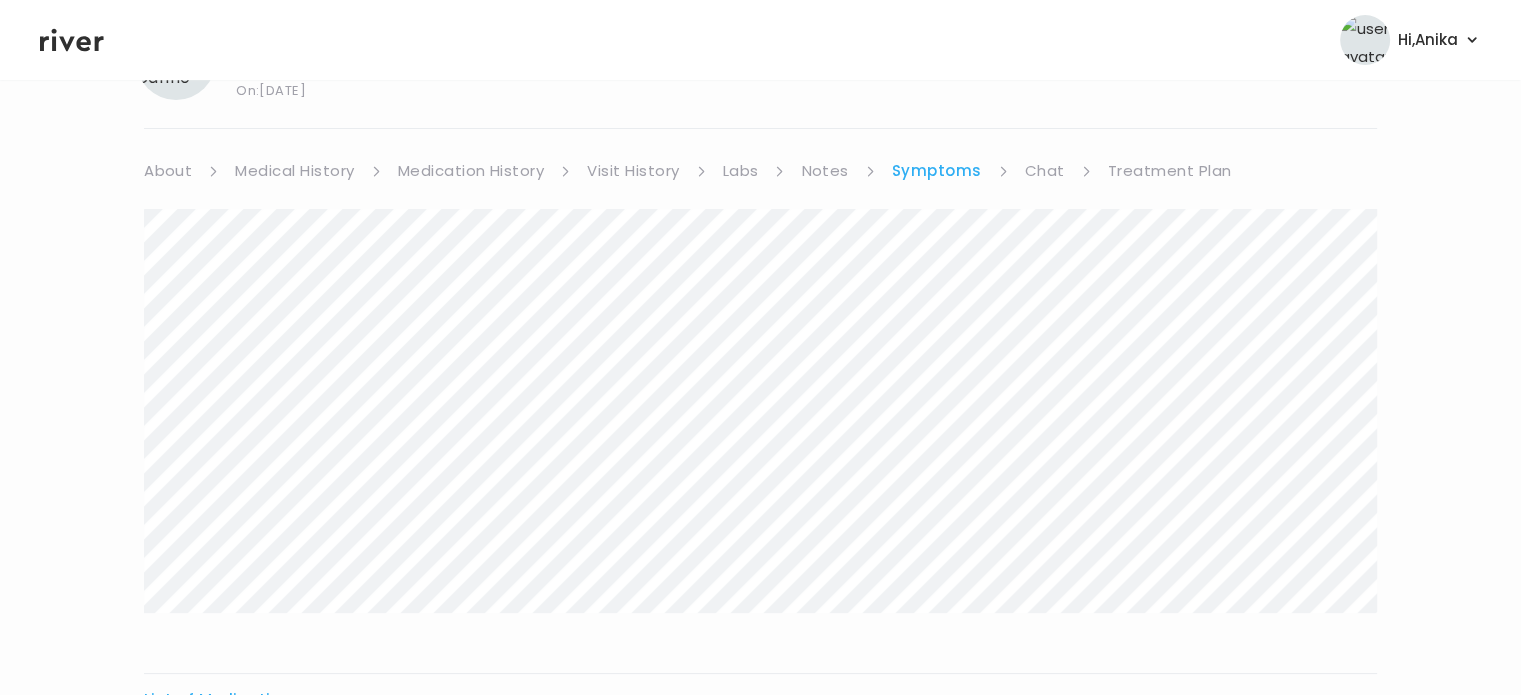 scroll, scrollTop: 126, scrollLeft: 0, axis: vertical 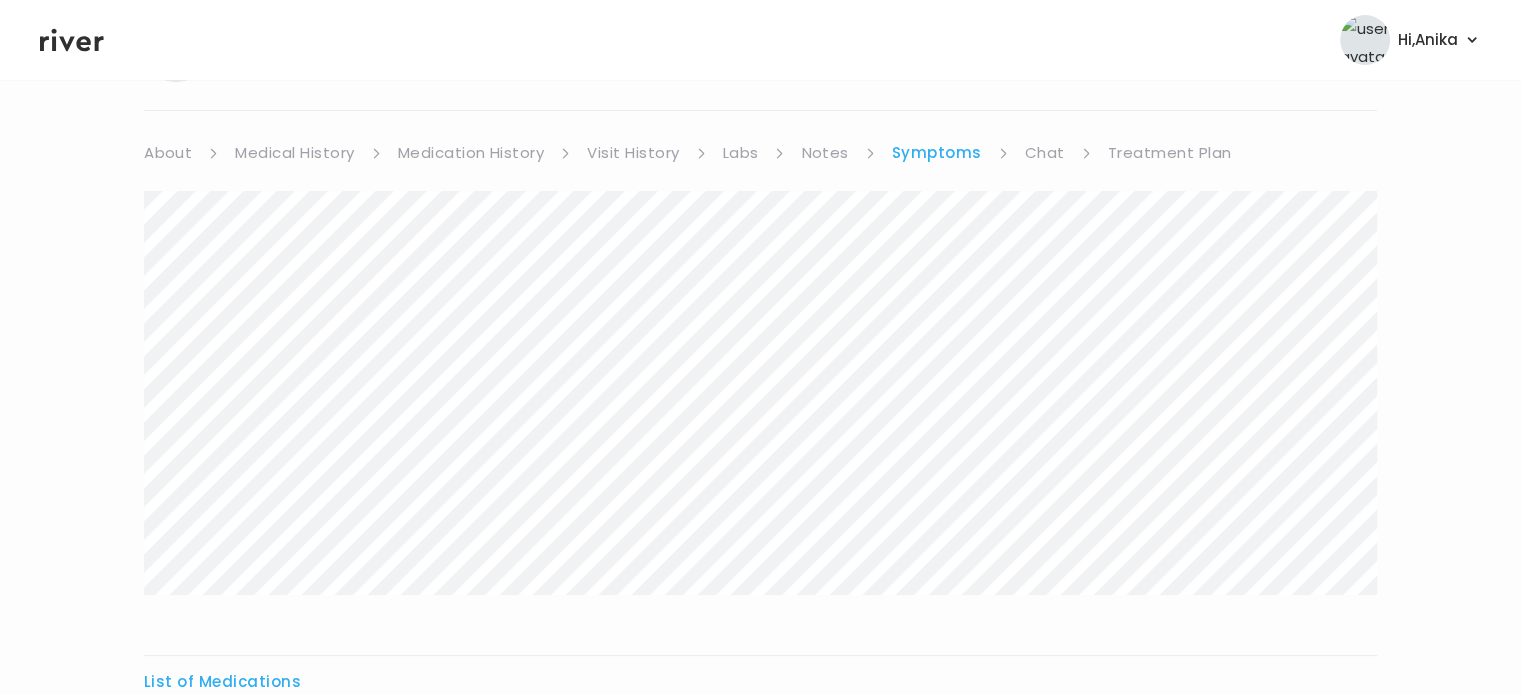 click on "Medication History" at bounding box center [471, 153] 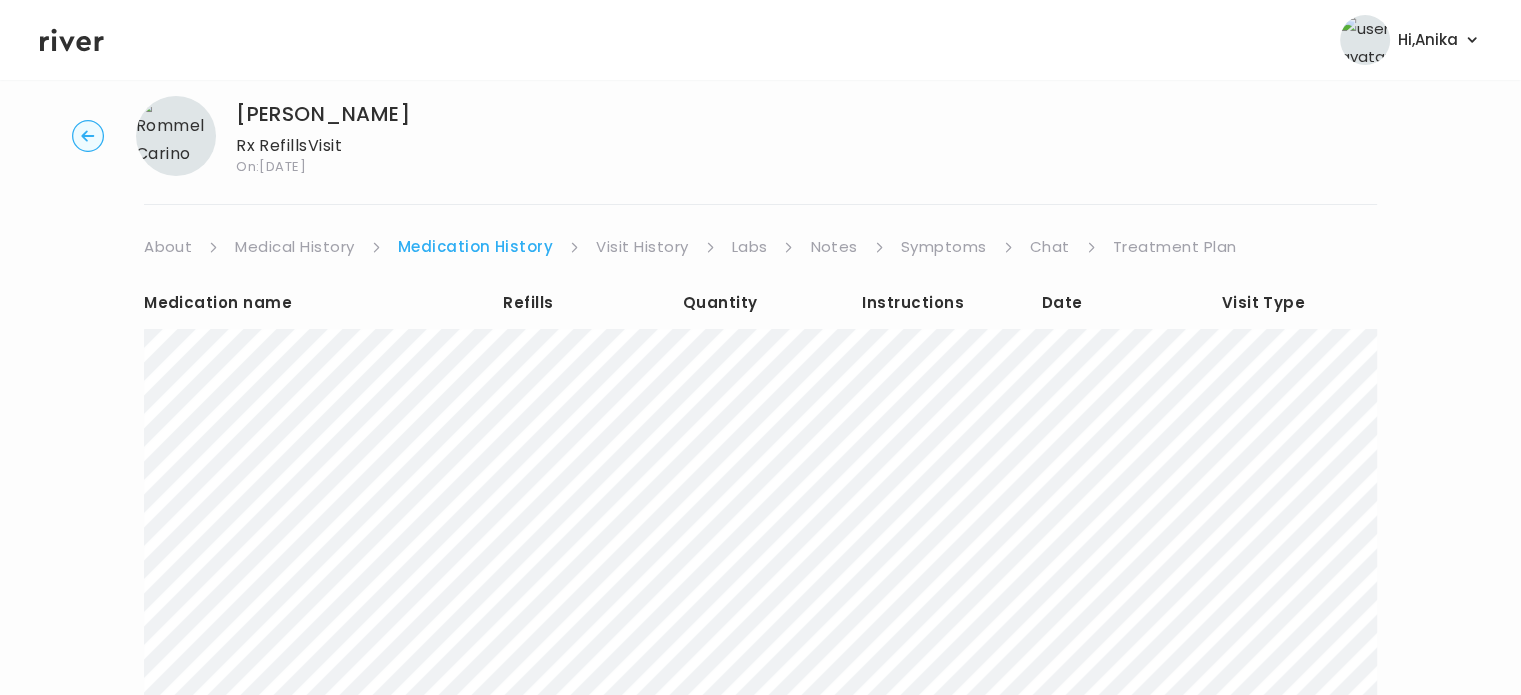 scroll, scrollTop: 38, scrollLeft: 0, axis: vertical 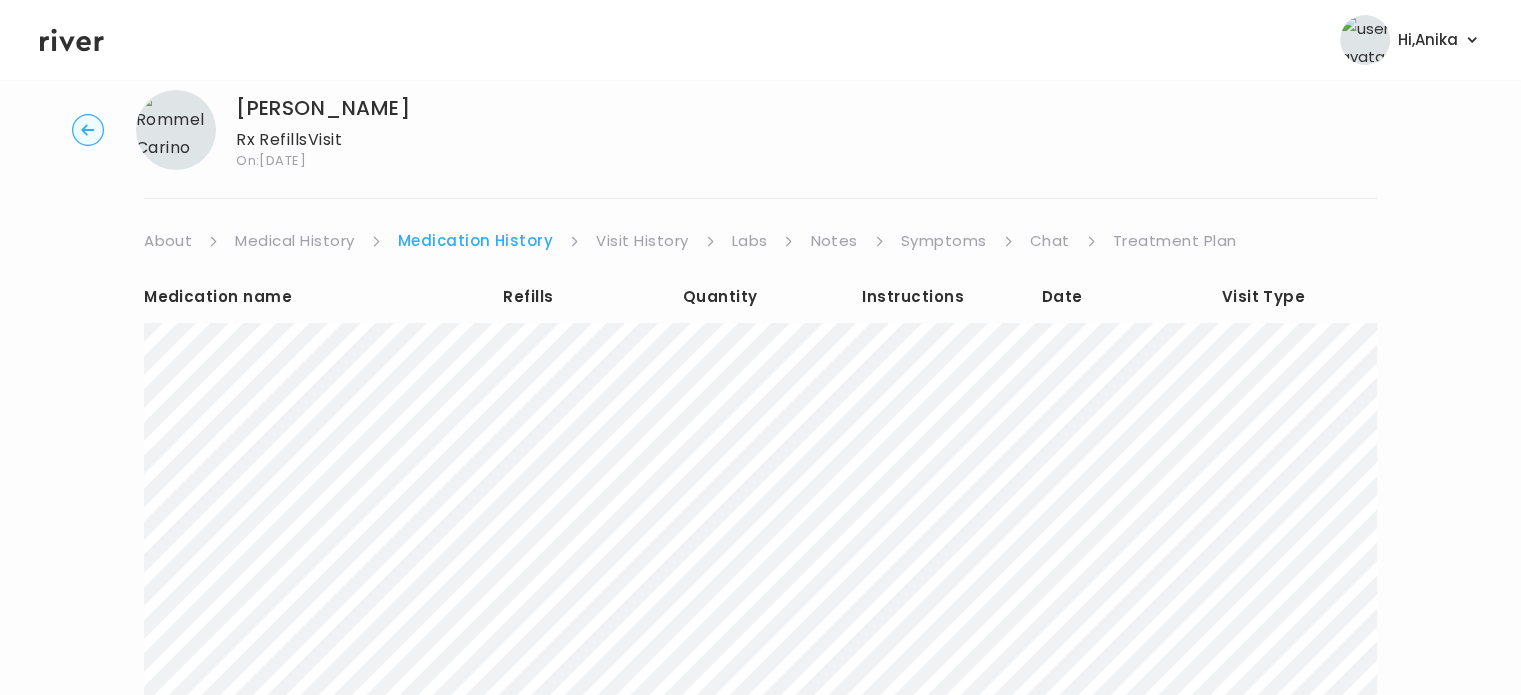 click on "Treatment Plan" at bounding box center (1175, 241) 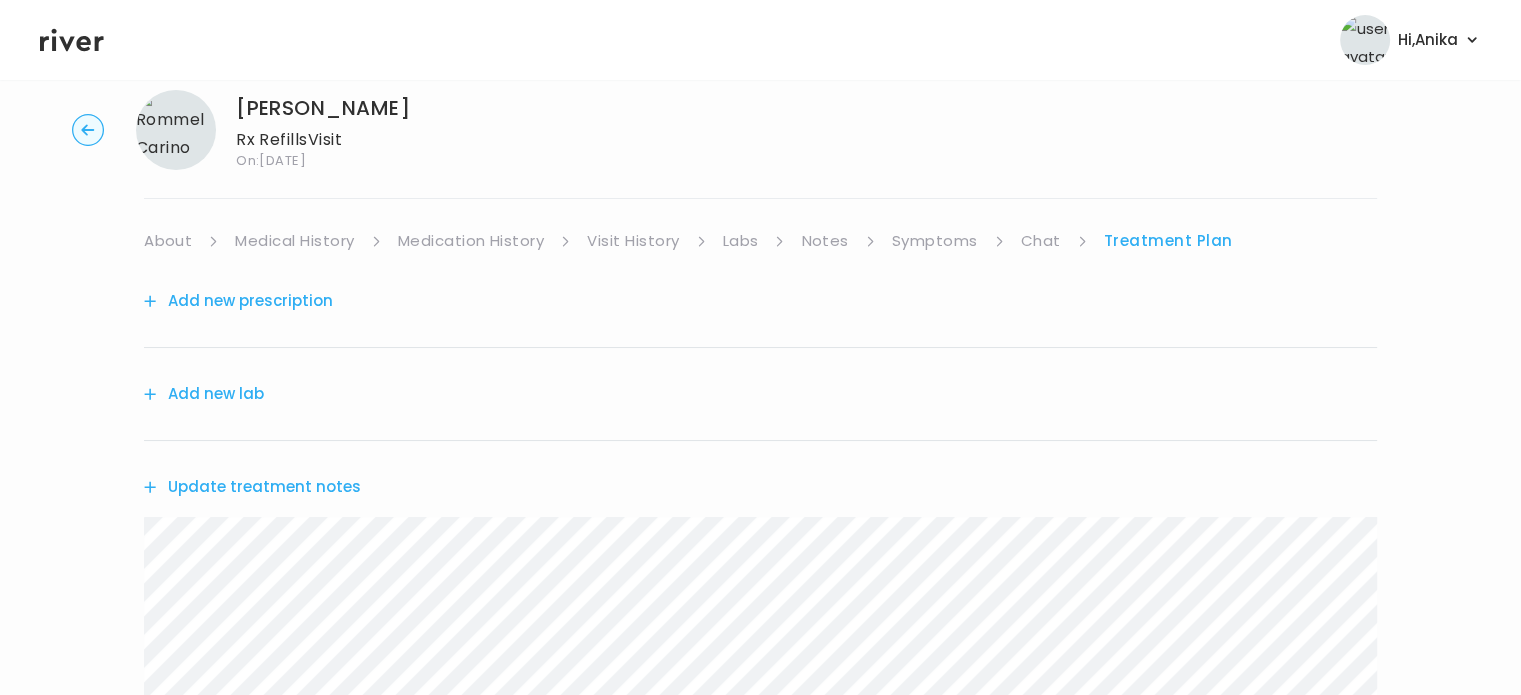 click on "Update treatment notes" at bounding box center (252, 487) 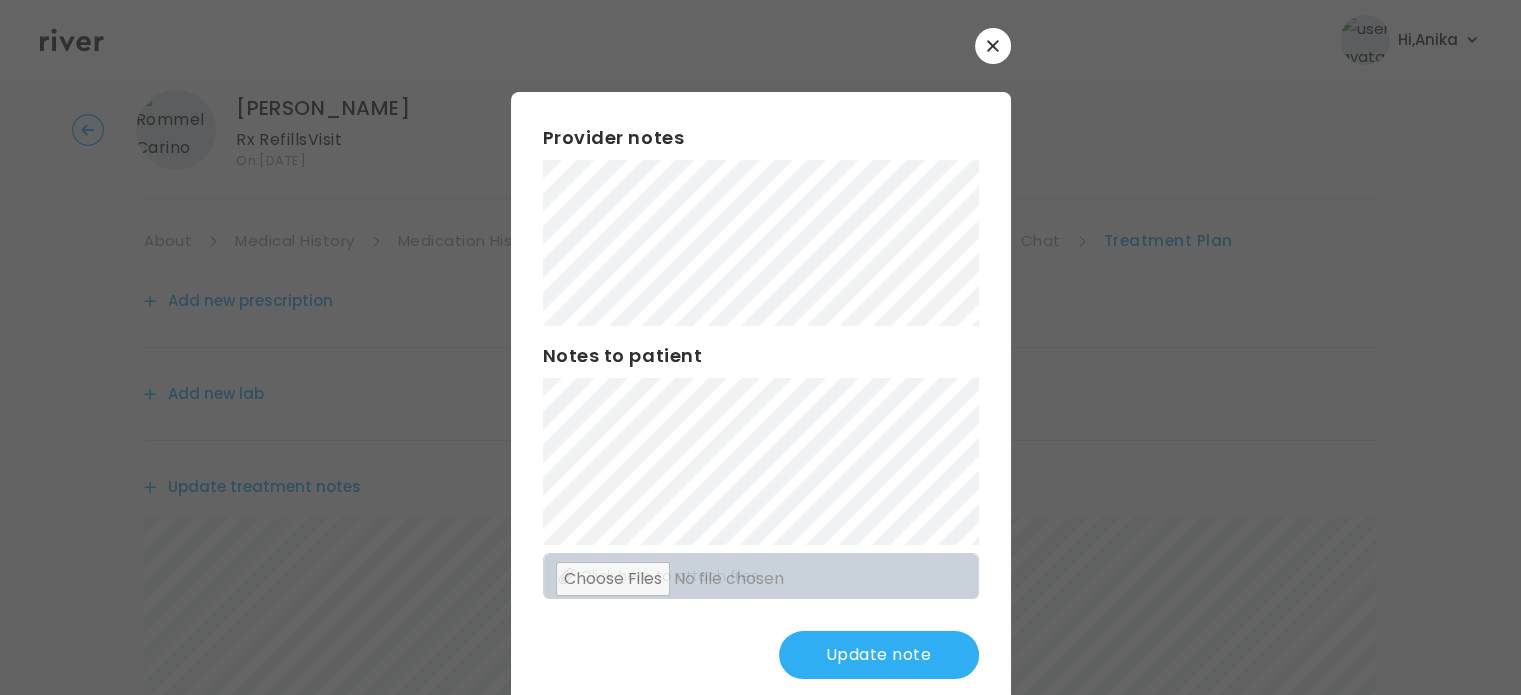 scroll, scrollTop: 0, scrollLeft: 0, axis: both 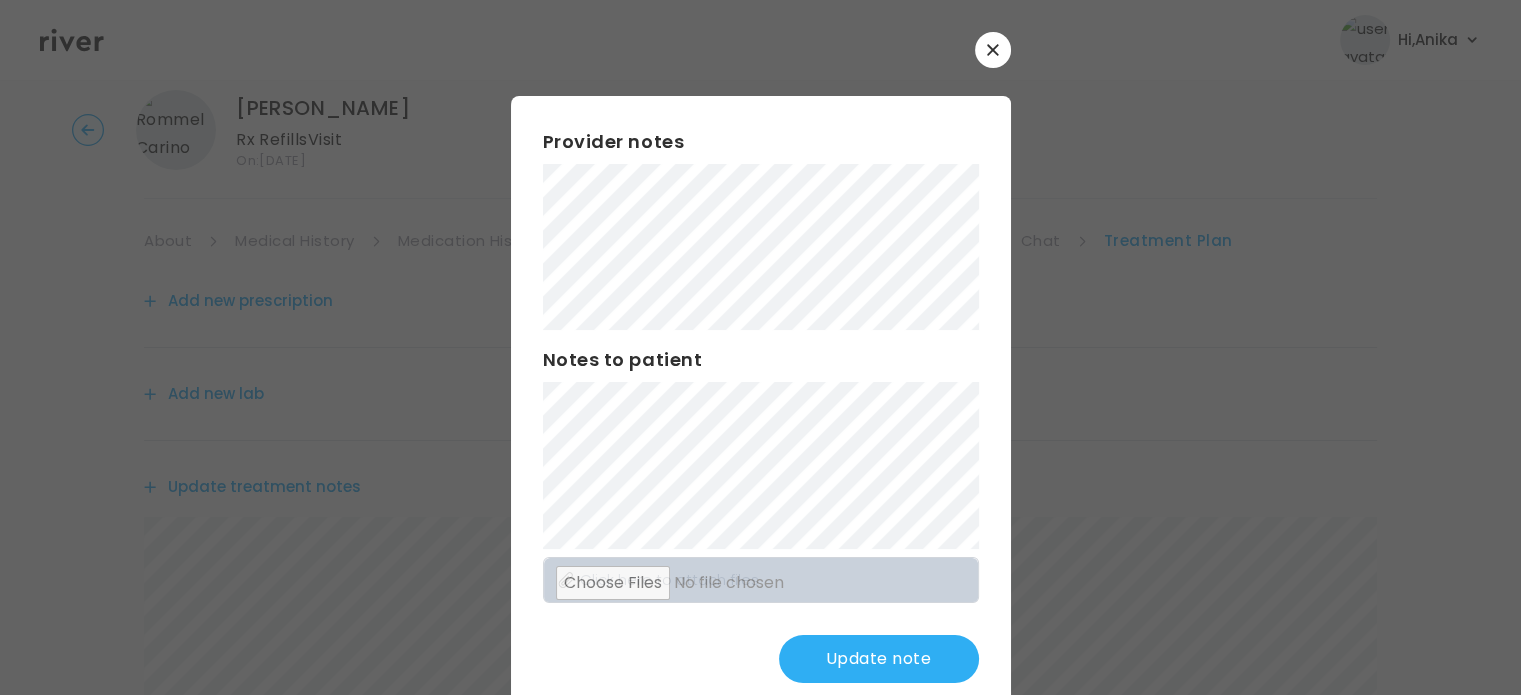 click on "Provider notes Notes to patient Click here to attach files Update note" at bounding box center (761, 405) 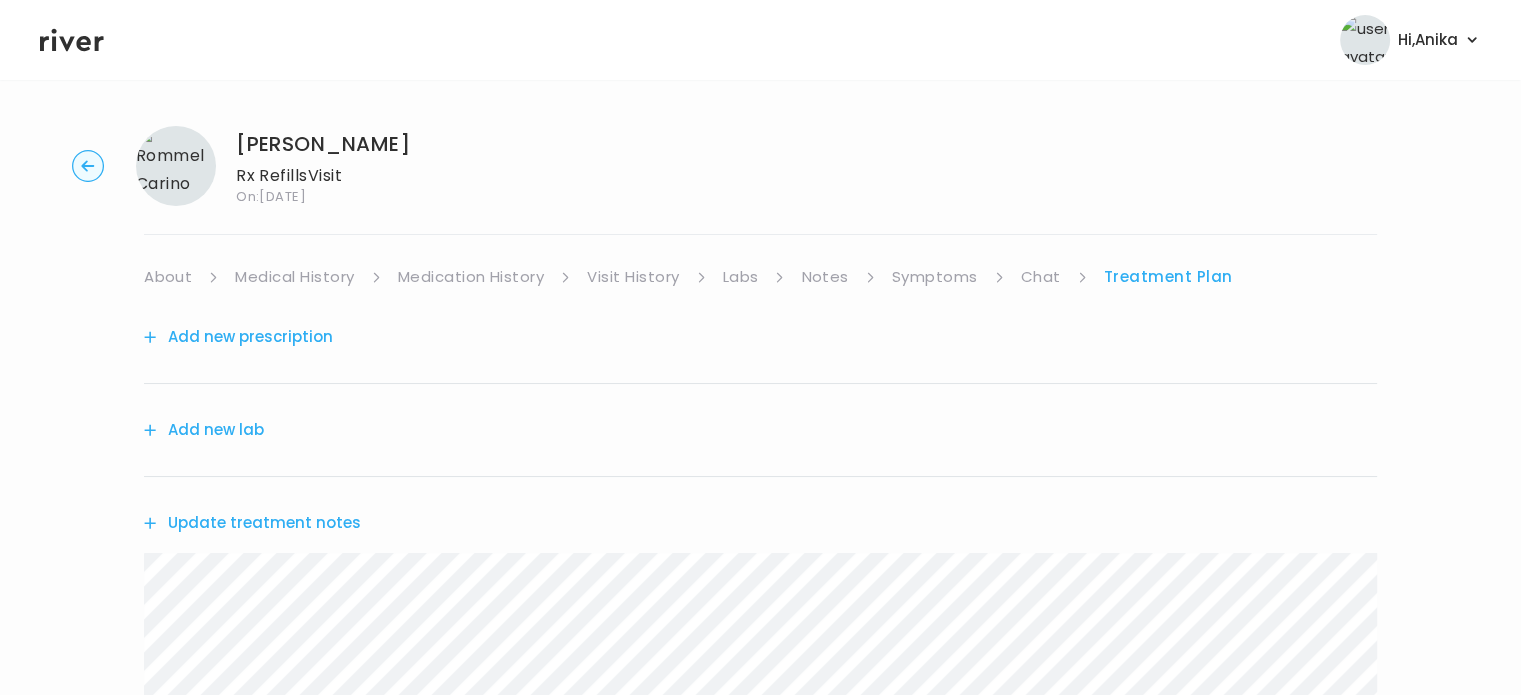 scroll, scrollTop: 0, scrollLeft: 0, axis: both 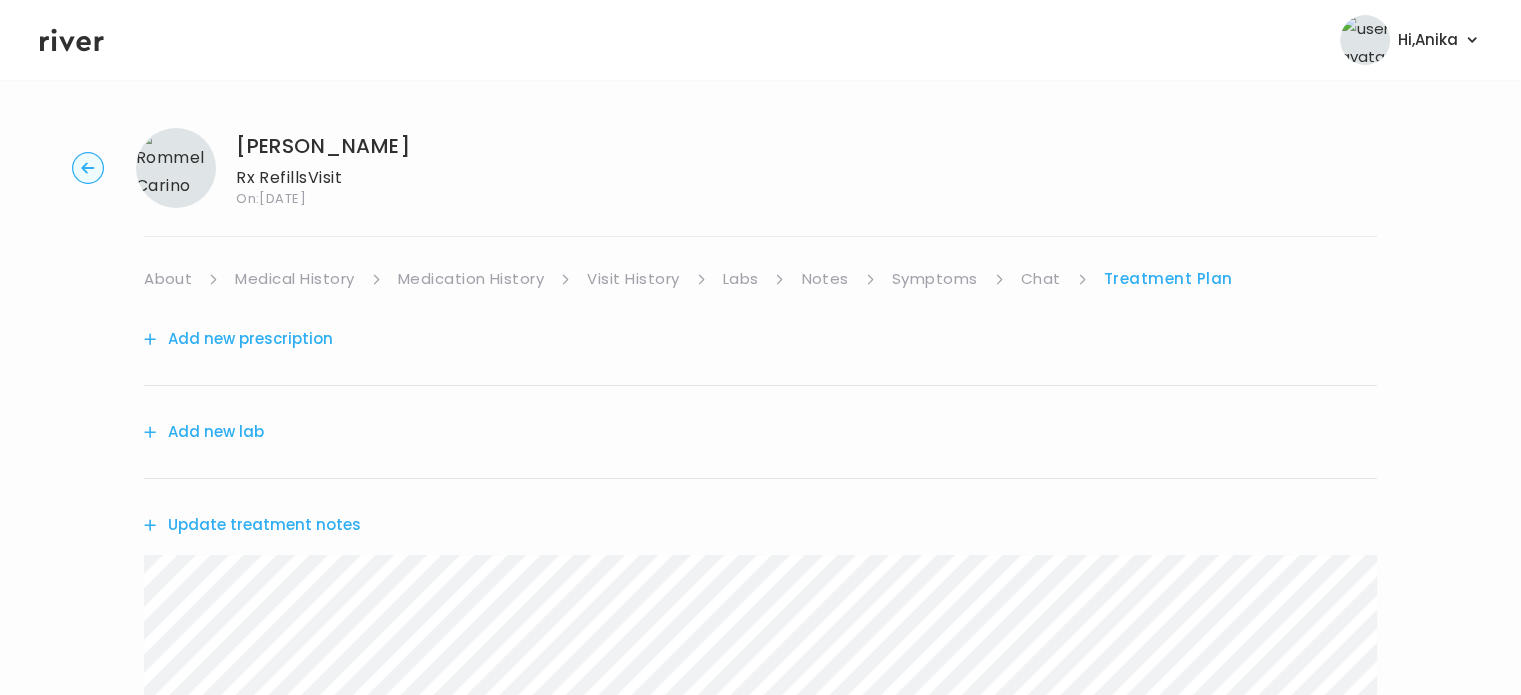 click on "Add new prescription" at bounding box center (238, 339) 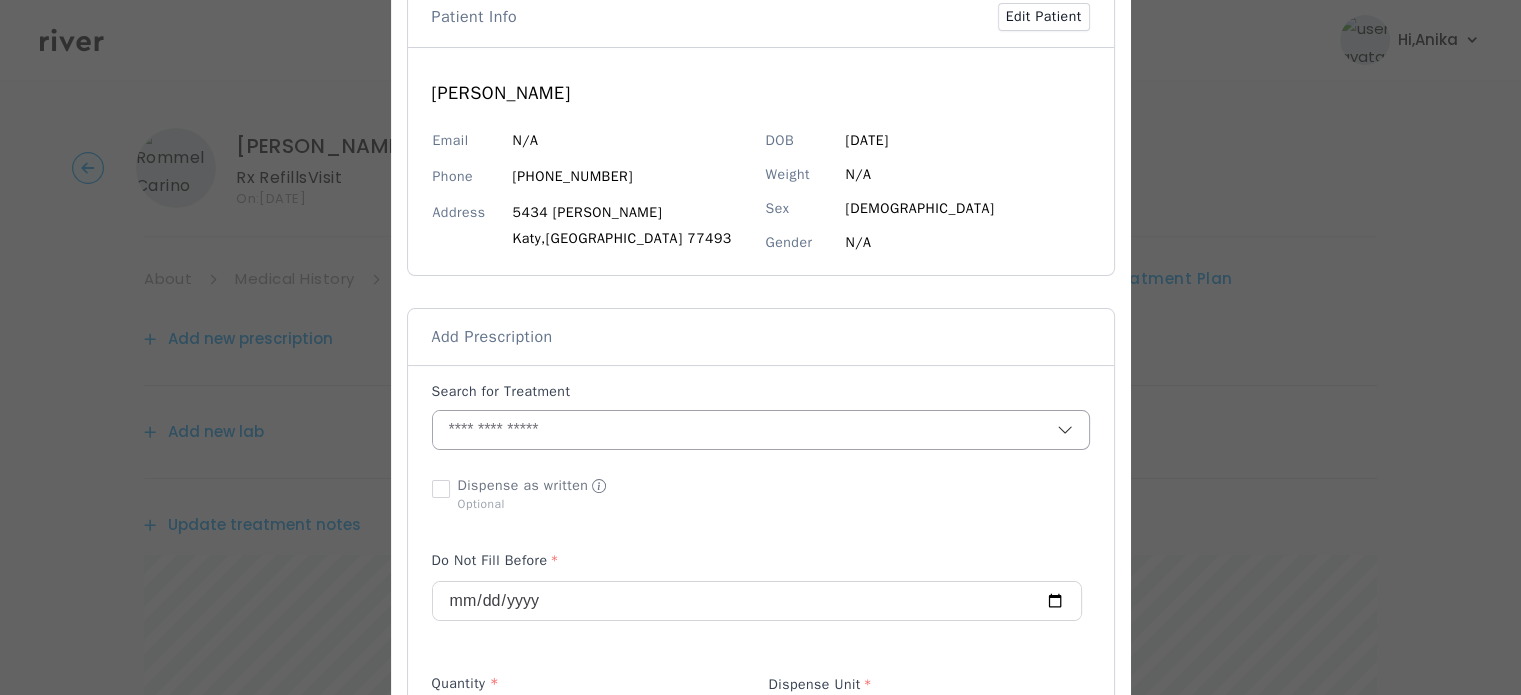 scroll, scrollTop: 136, scrollLeft: 0, axis: vertical 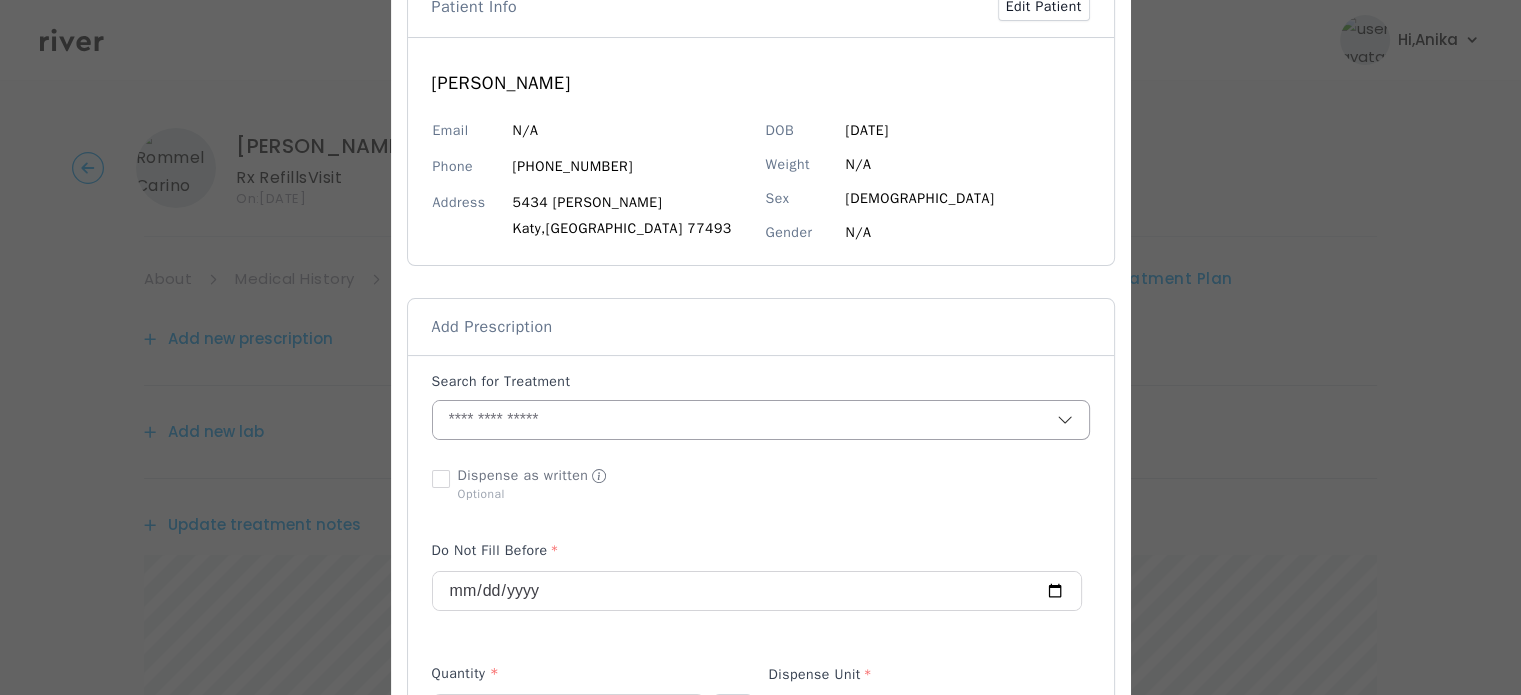 click at bounding box center (745, 420) 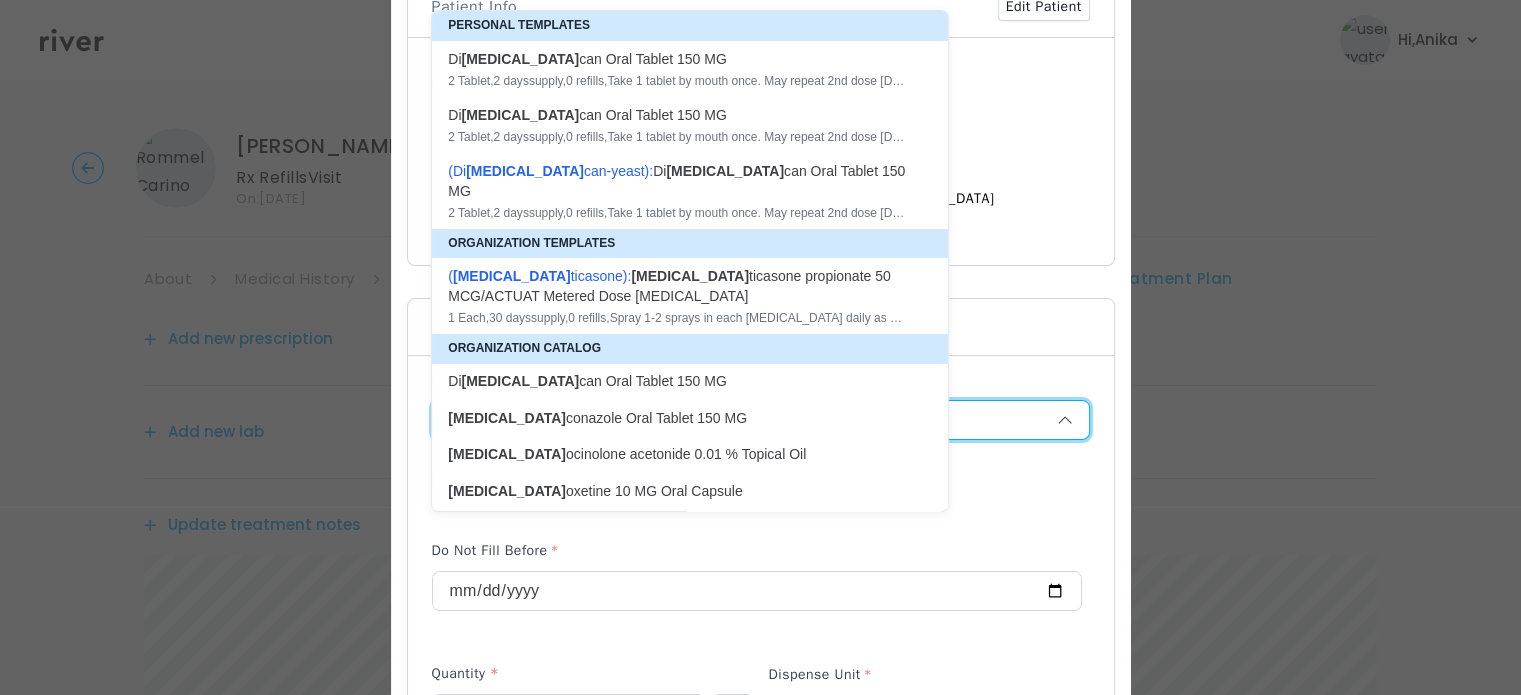 type on "*" 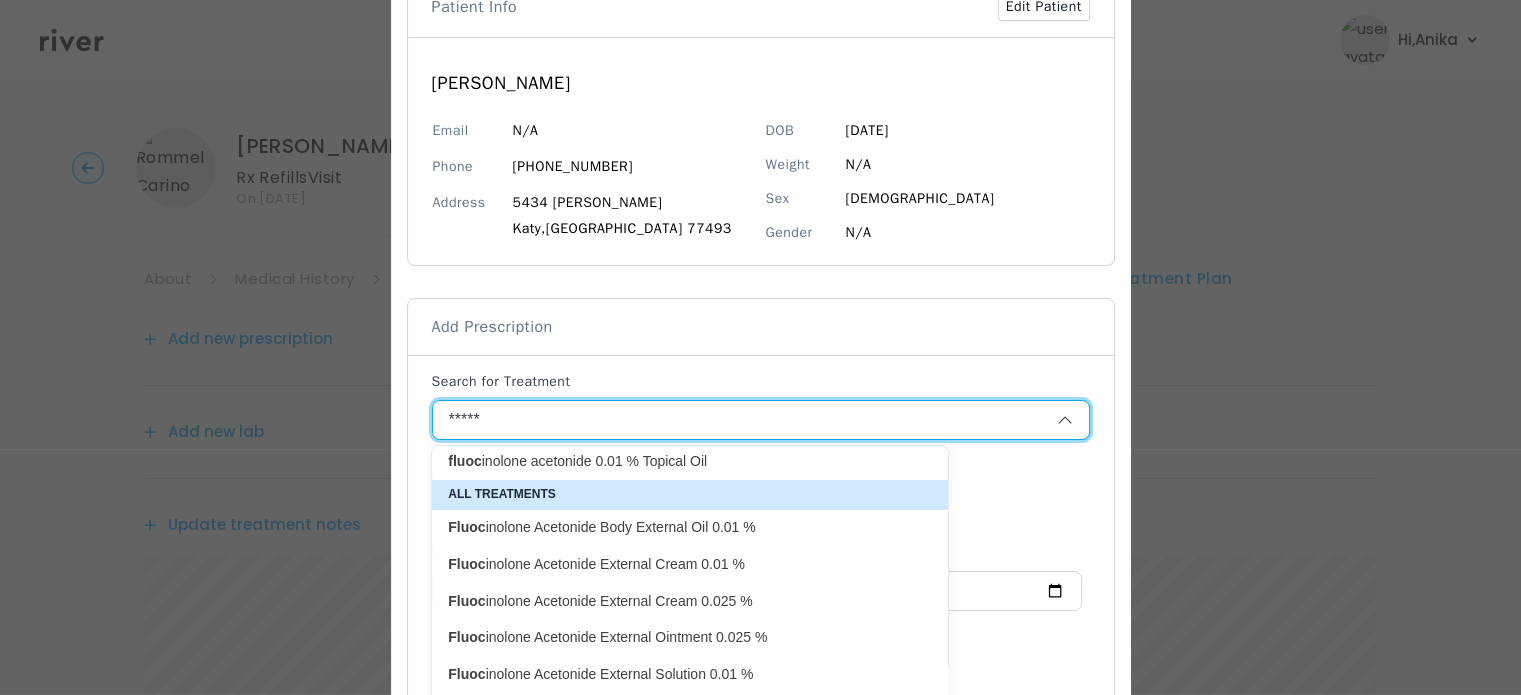 scroll, scrollTop: 74, scrollLeft: 0, axis: vertical 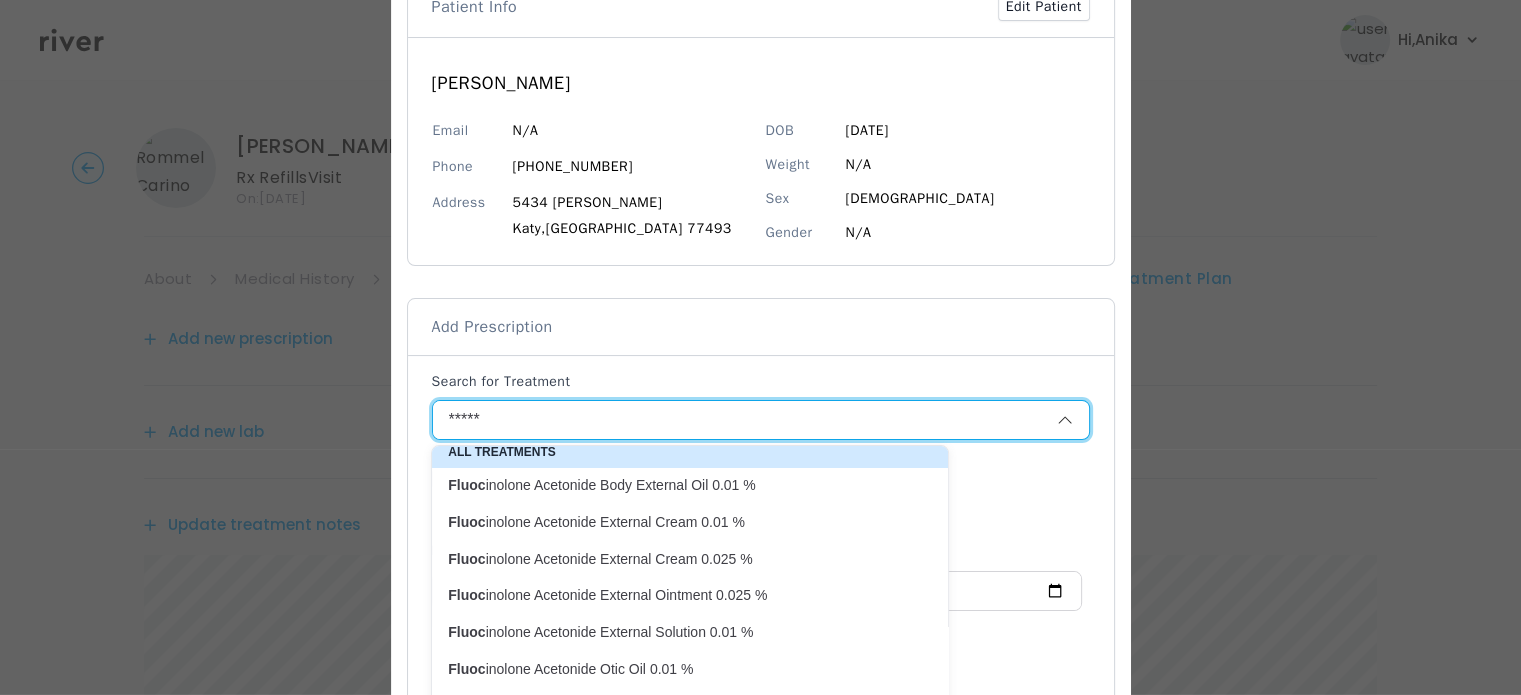 click on "Fluoc inolone Acetonide External Solution 0.01 %" at bounding box center (678, 632) 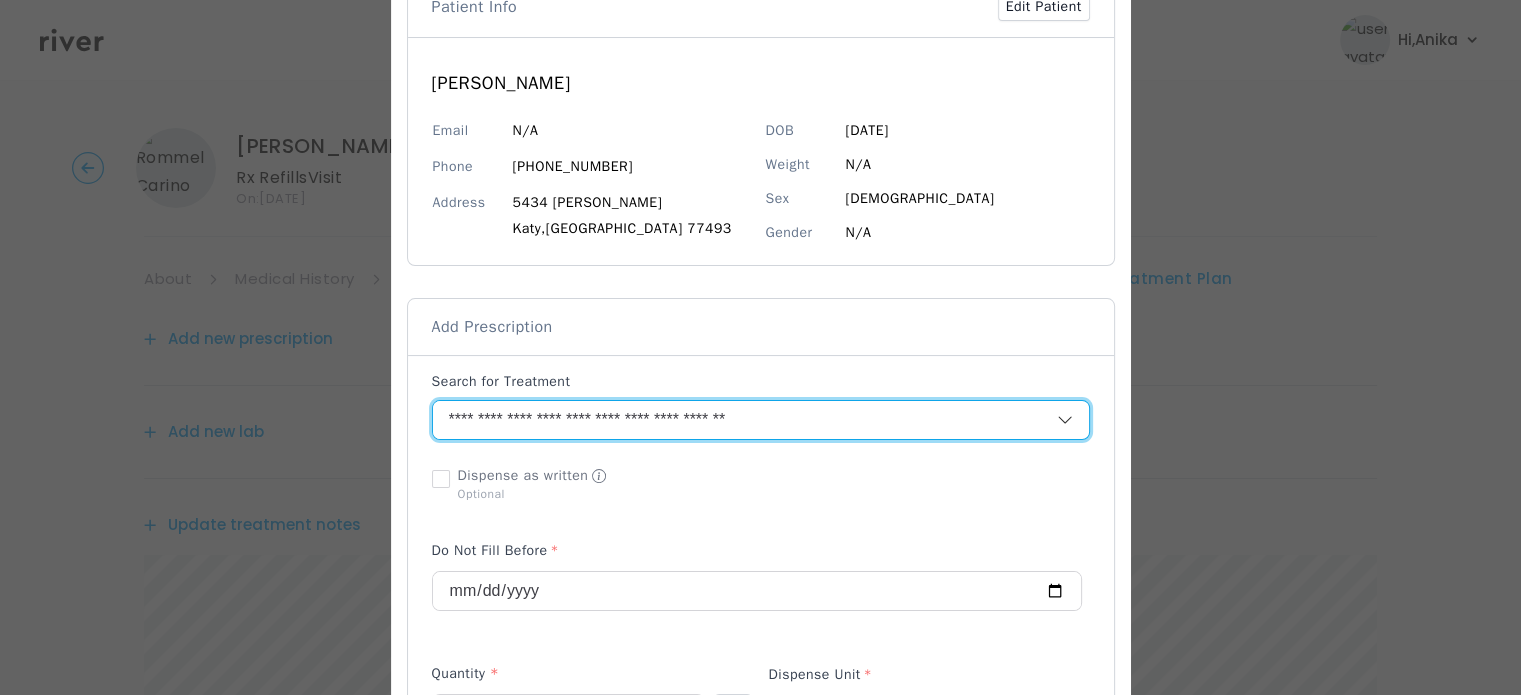 click on "**********" at bounding box center (721, 420) 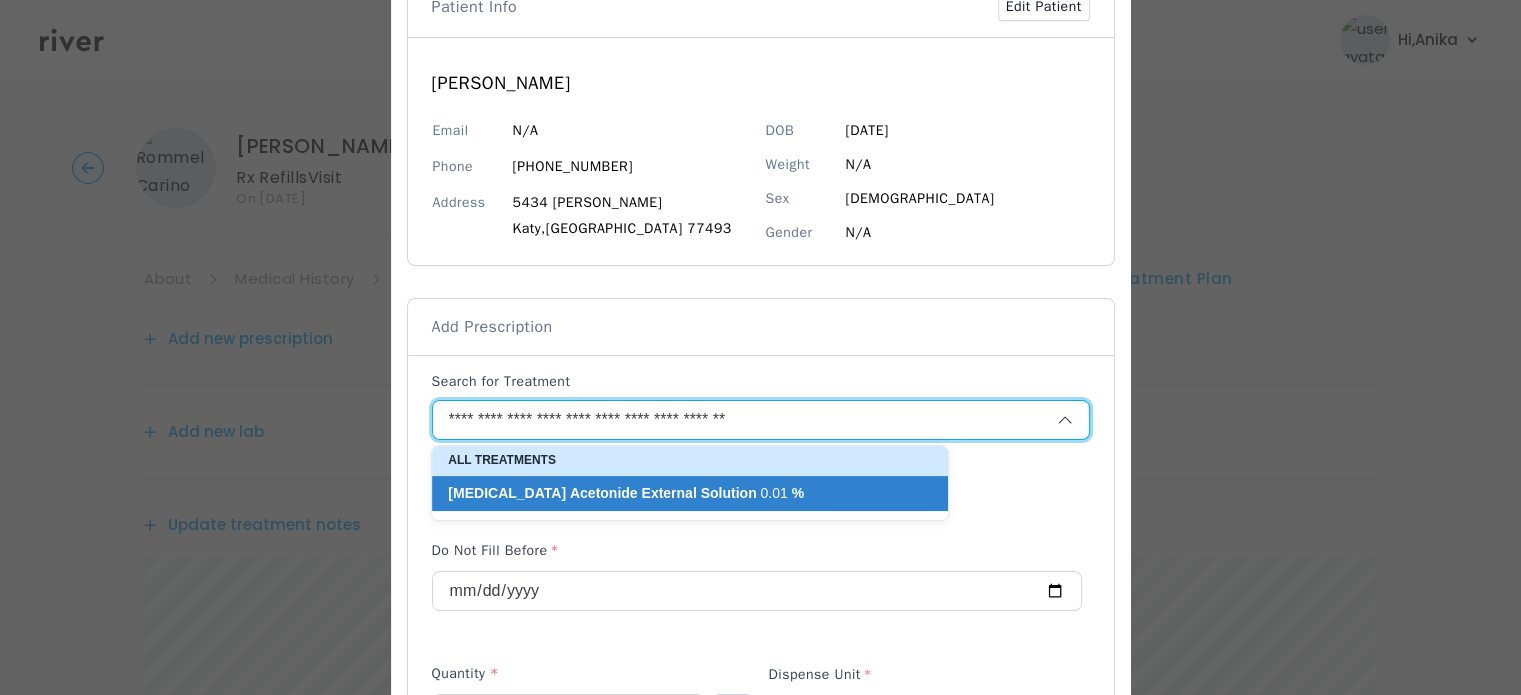 click on "**********" at bounding box center [721, 420] 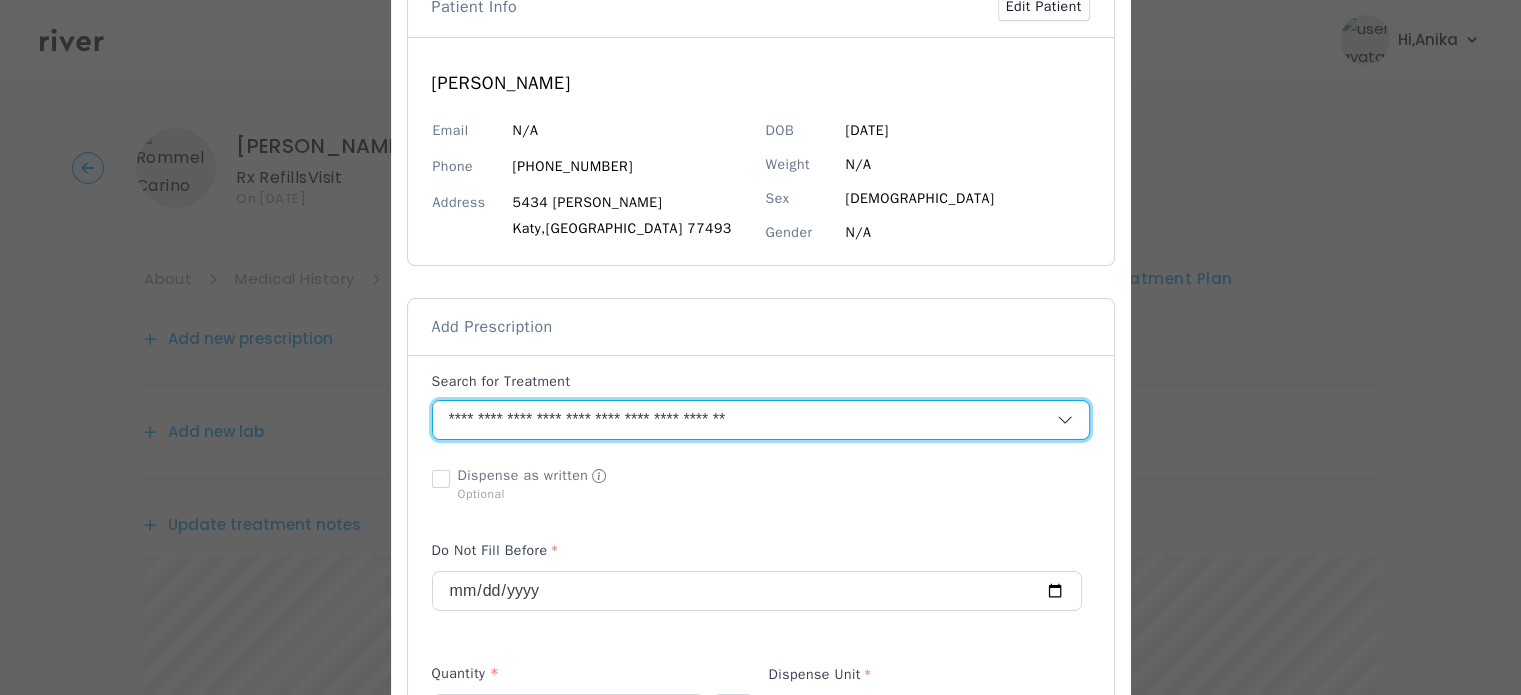 click on "**********" at bounding box center [721, 420] 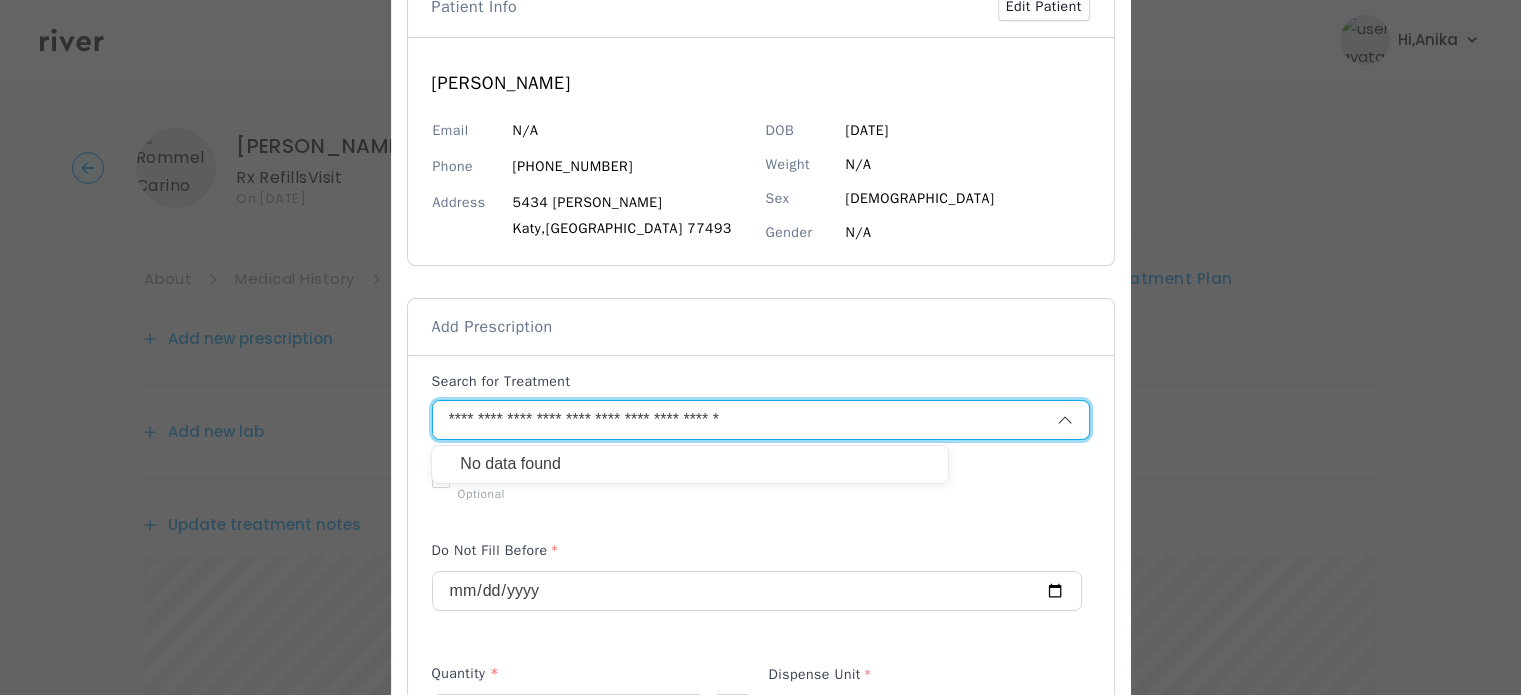 drag, startPoint x: 815, startPoint y: 418, endPoint x: 308, endPoint y: 428, distance: 507.0986 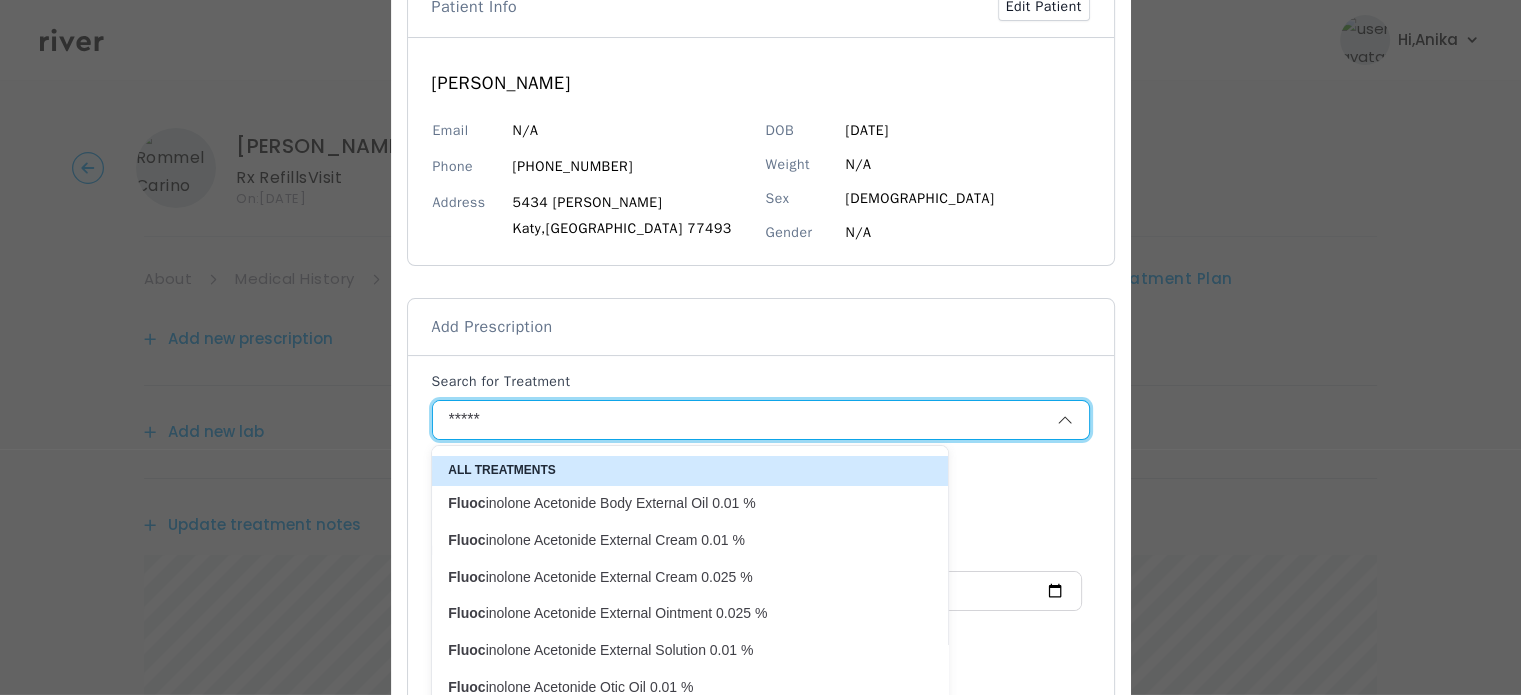 scroll, scrollTop: 74, scrollLeft: 0, axis: vertical 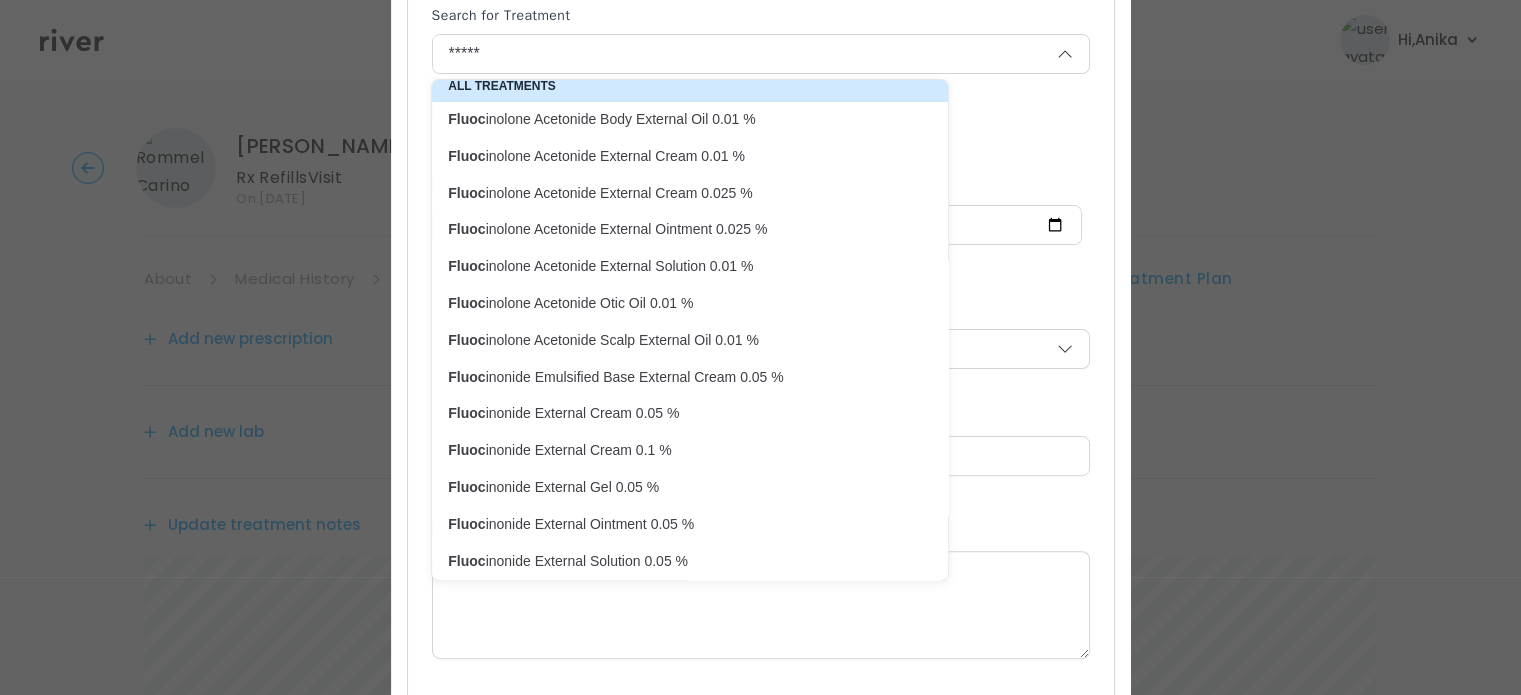 click on "Fluoc inonide External Solution 0.05 %" at bounding box center (678, 561) 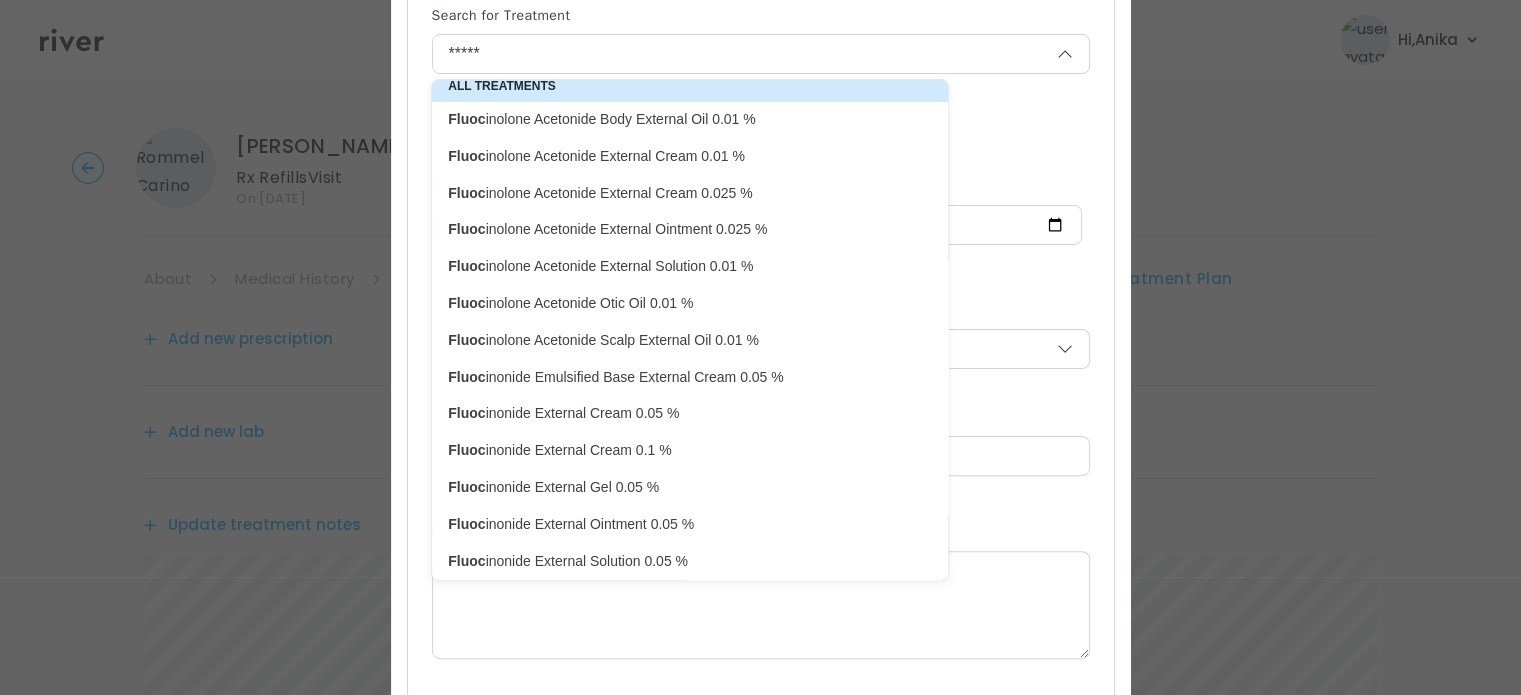 type on "**********" 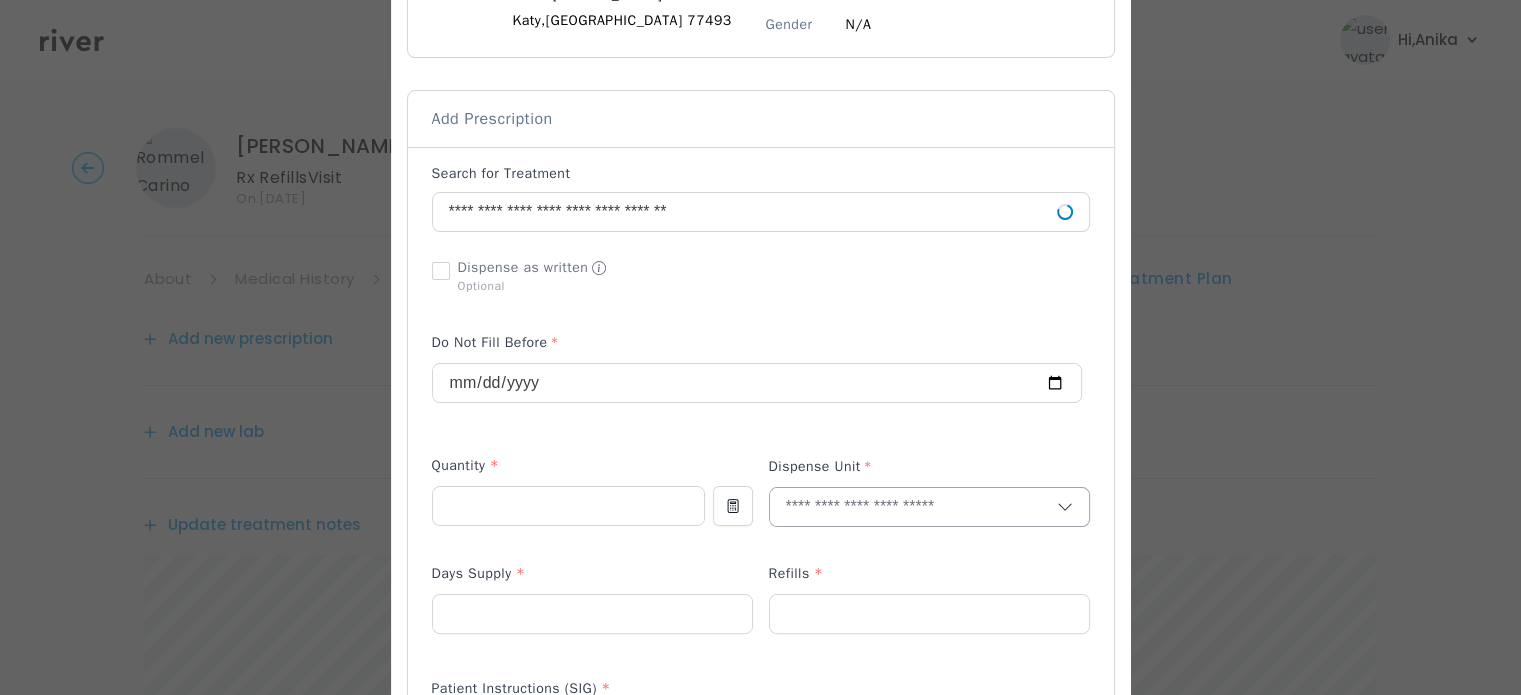 scroll, scrollTop: 300, scrollLeft: 0, axis: vertical 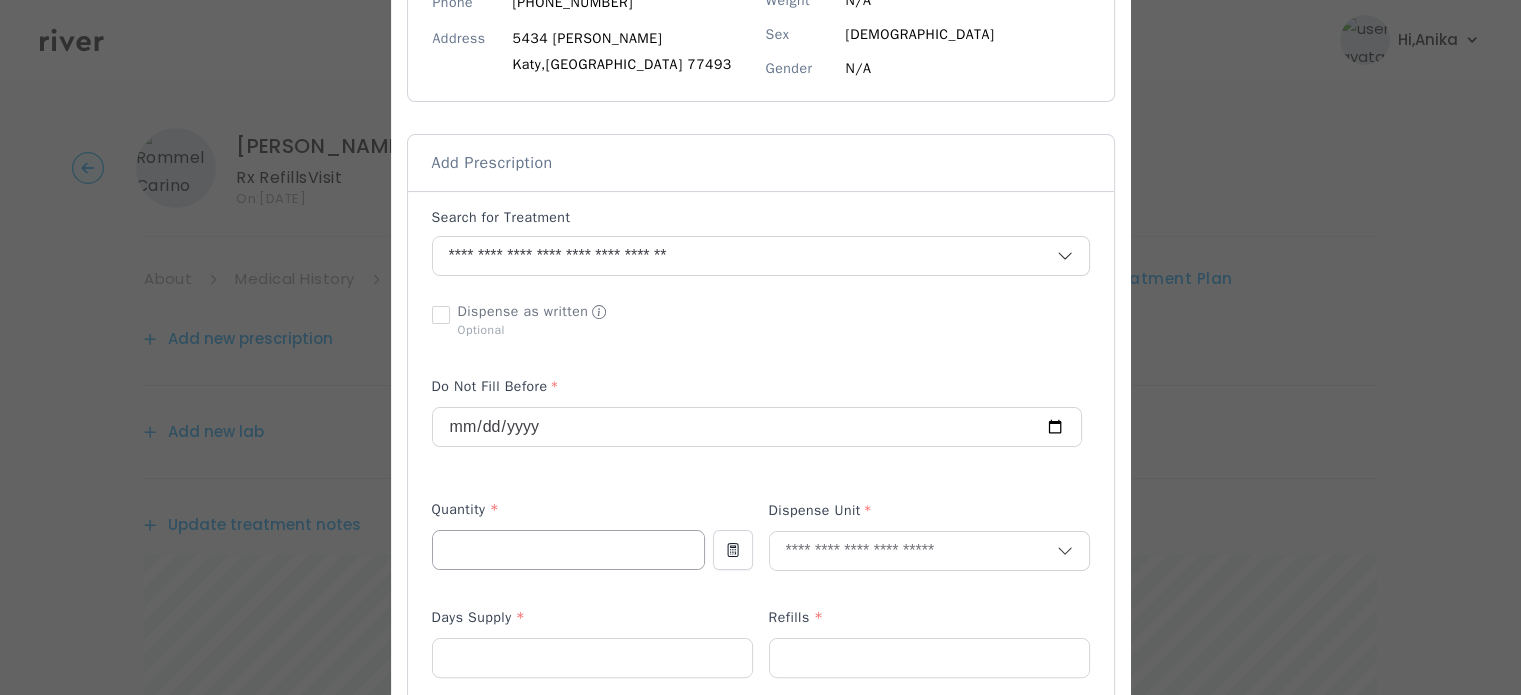 click at bounding box center [568, 550] 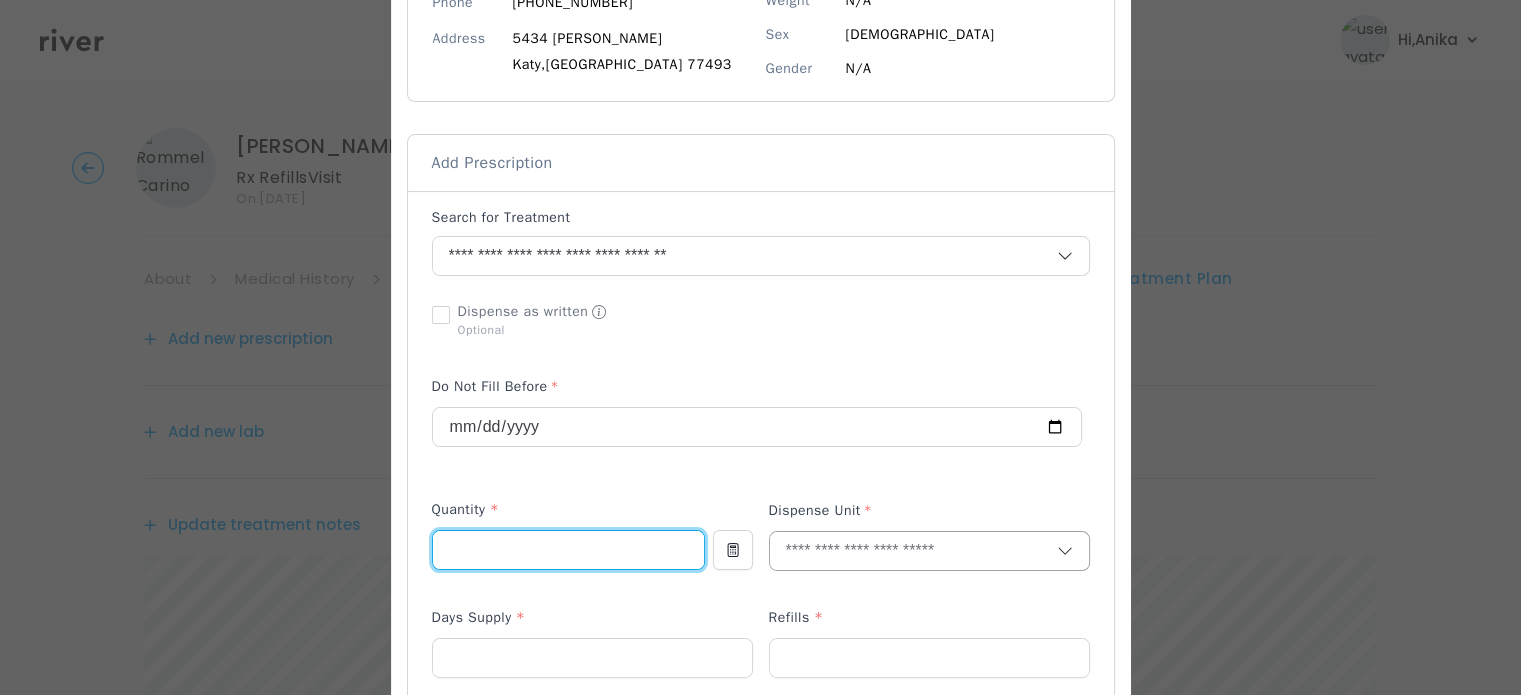 type on "**" 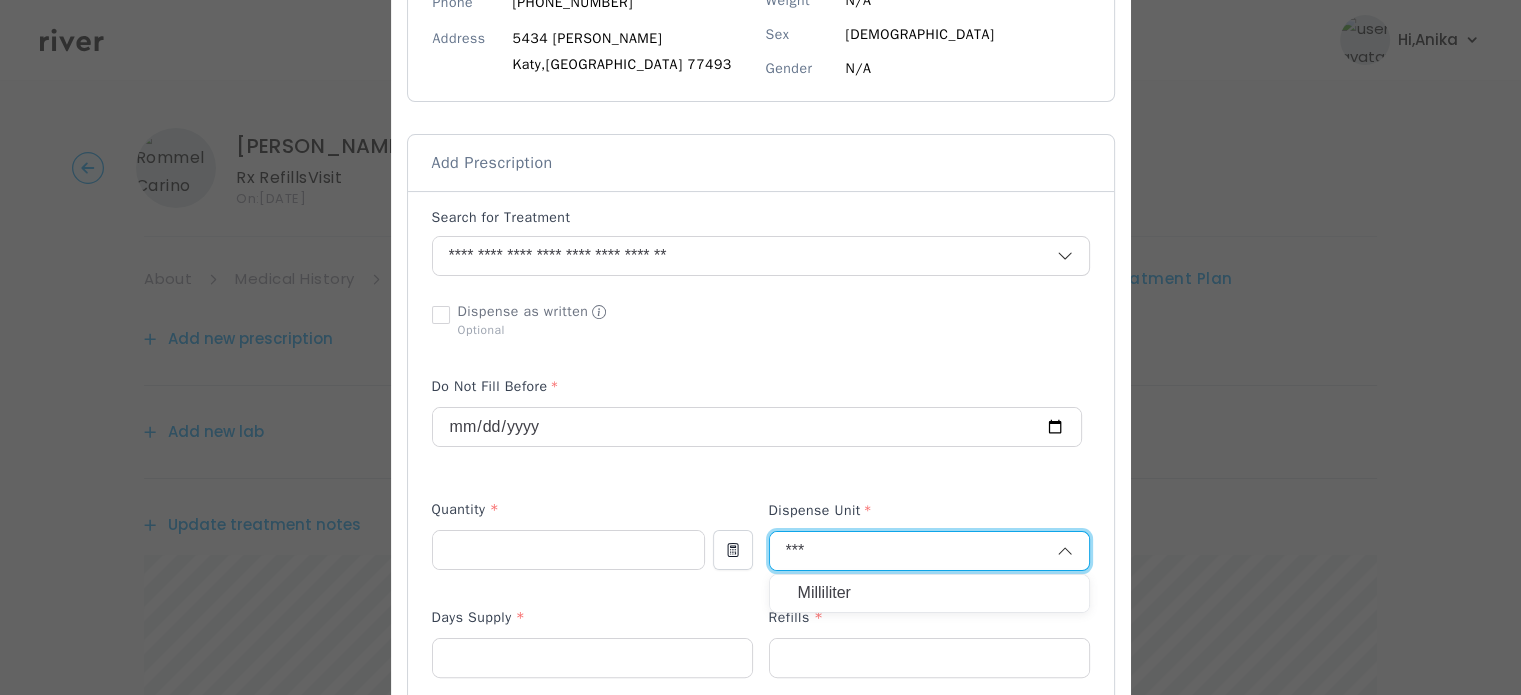 type on "***" 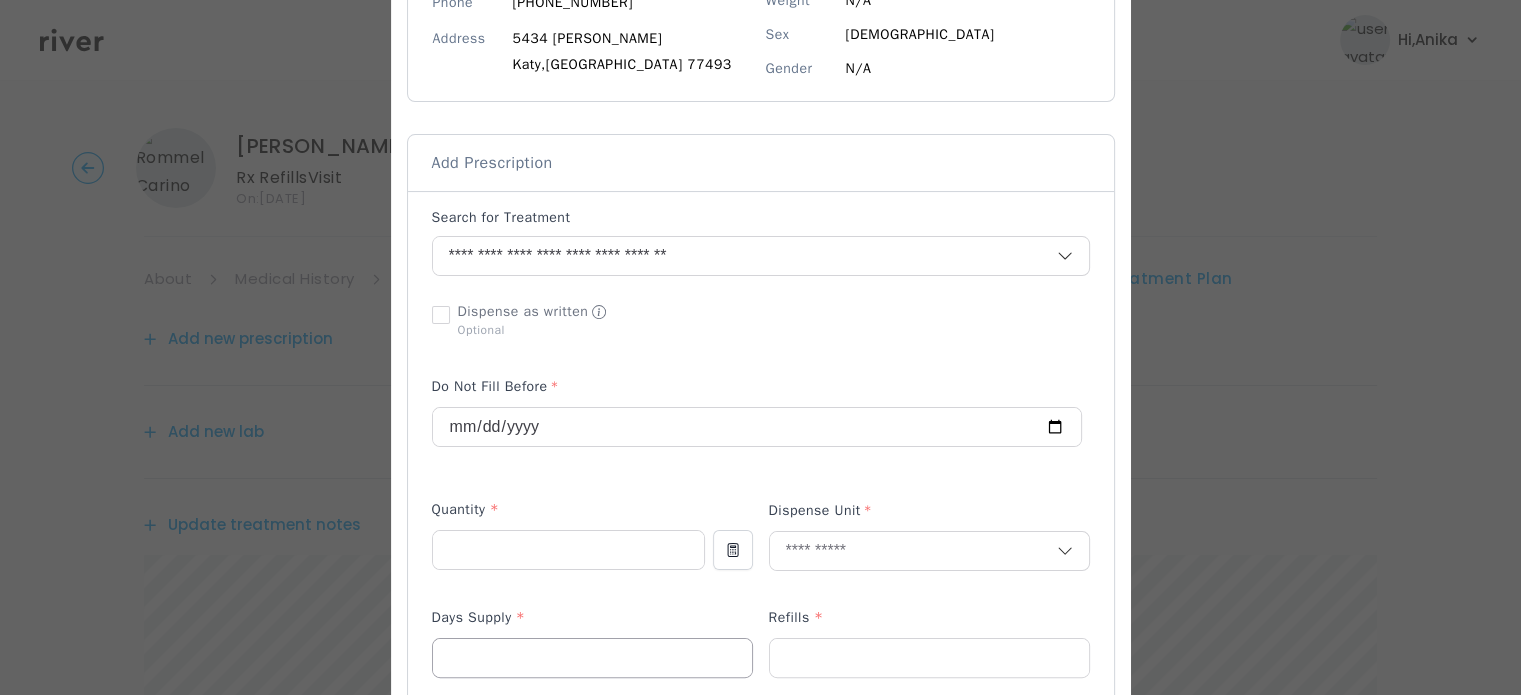 click at bounding box center [592, 658] 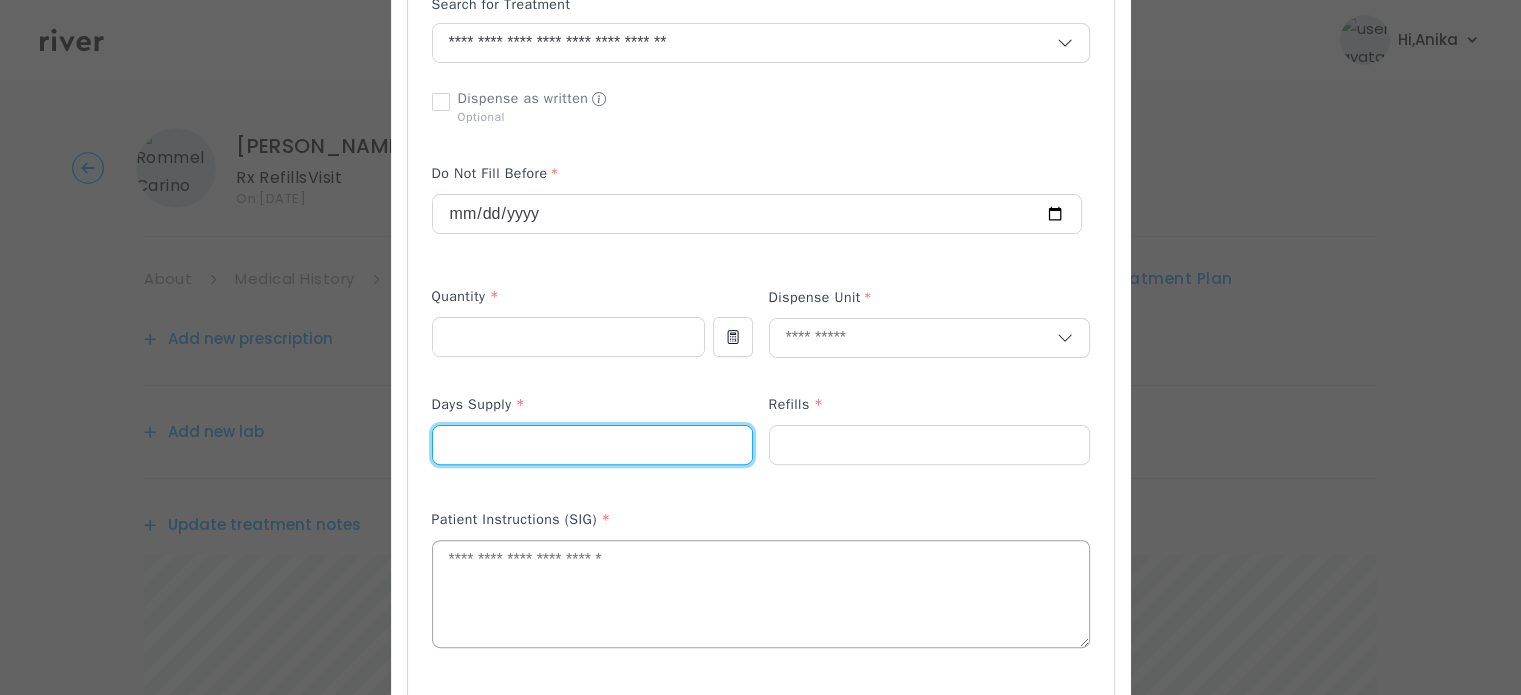 scroll, scrollTop: 600, scrollLeft: 0, axis: vertical 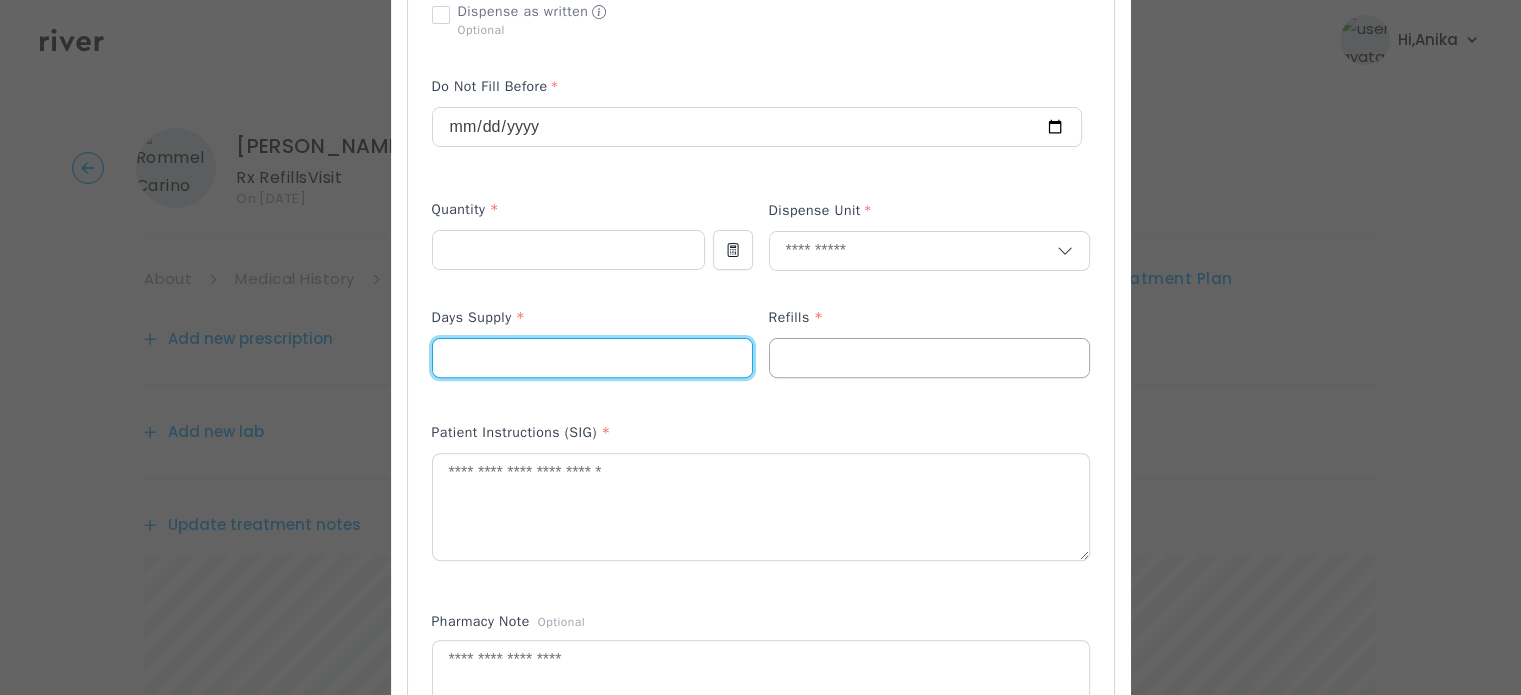 type on "**" 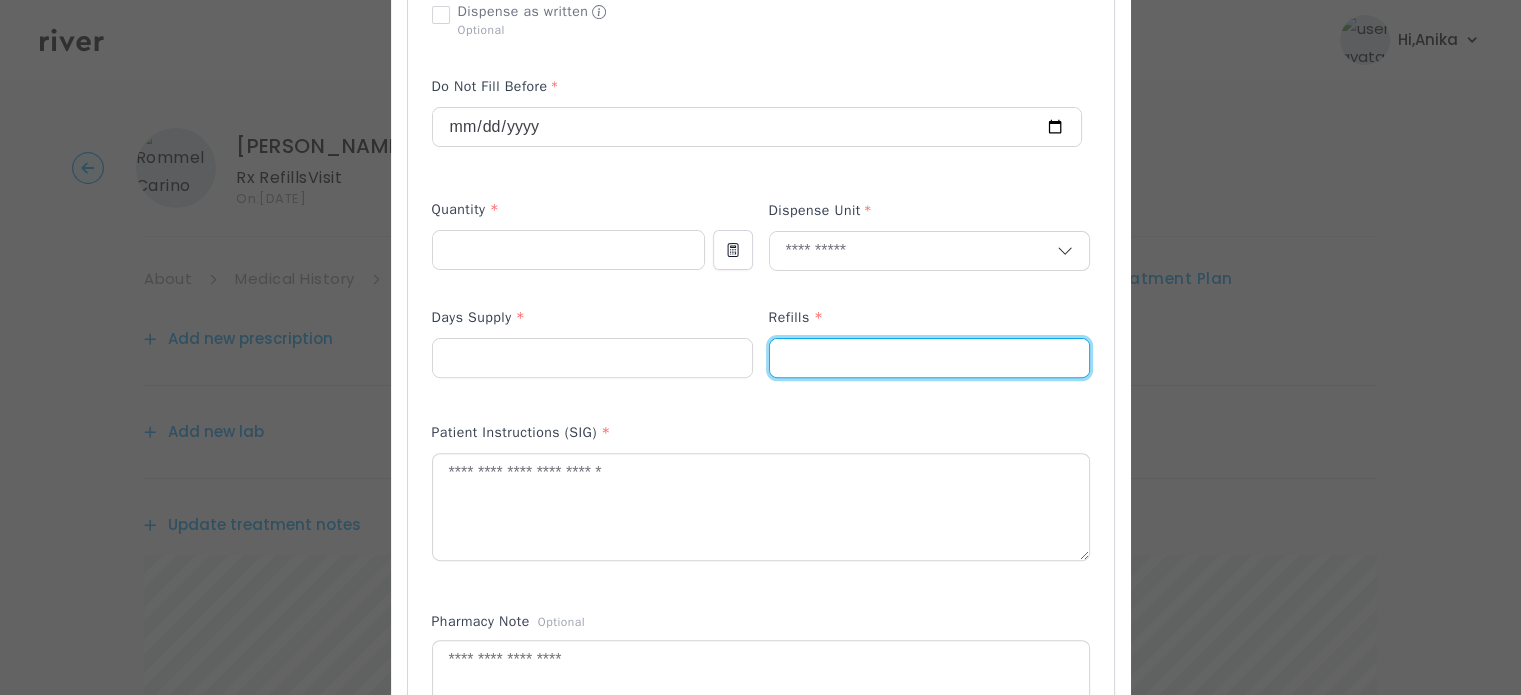 type on "*" 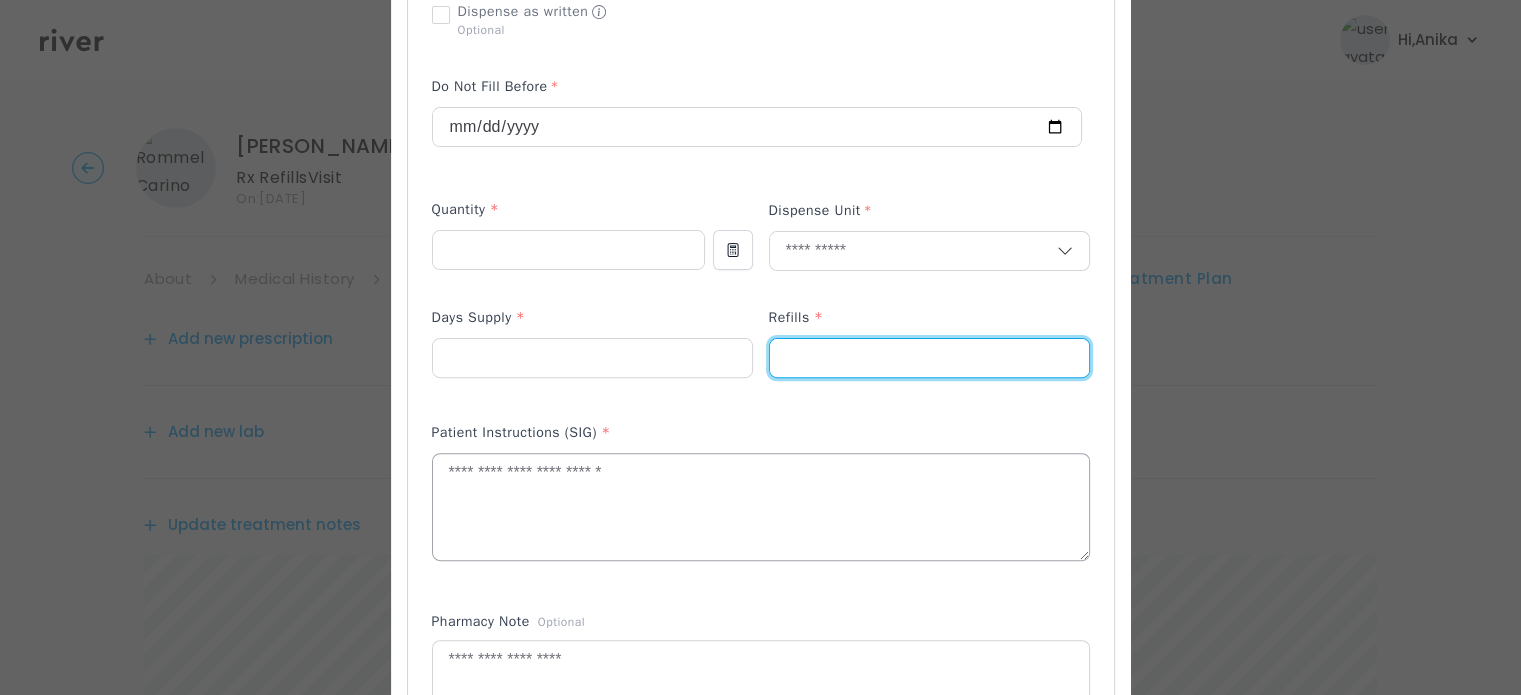 click at bounding box center (761, 507) 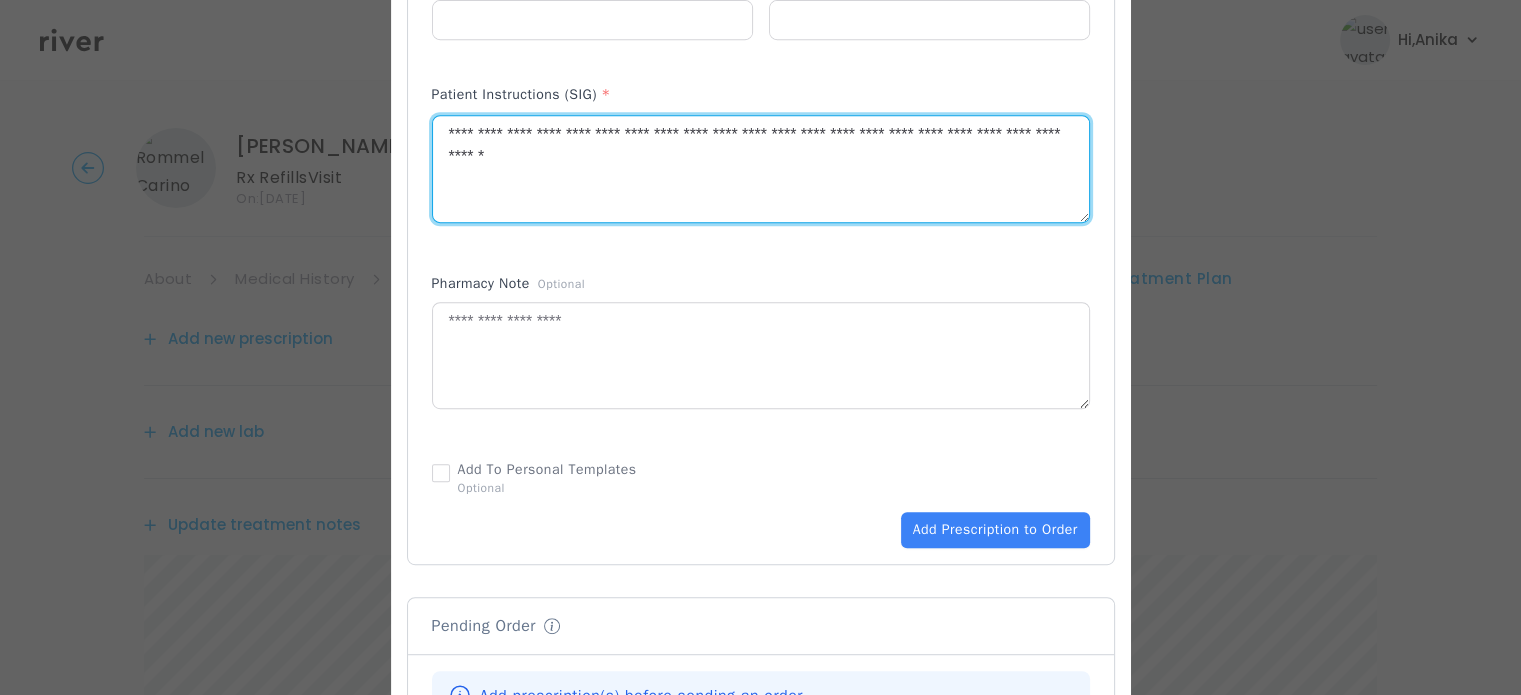 scroll, scrollTop: 954, scrollLeft: 0, axis: vertical 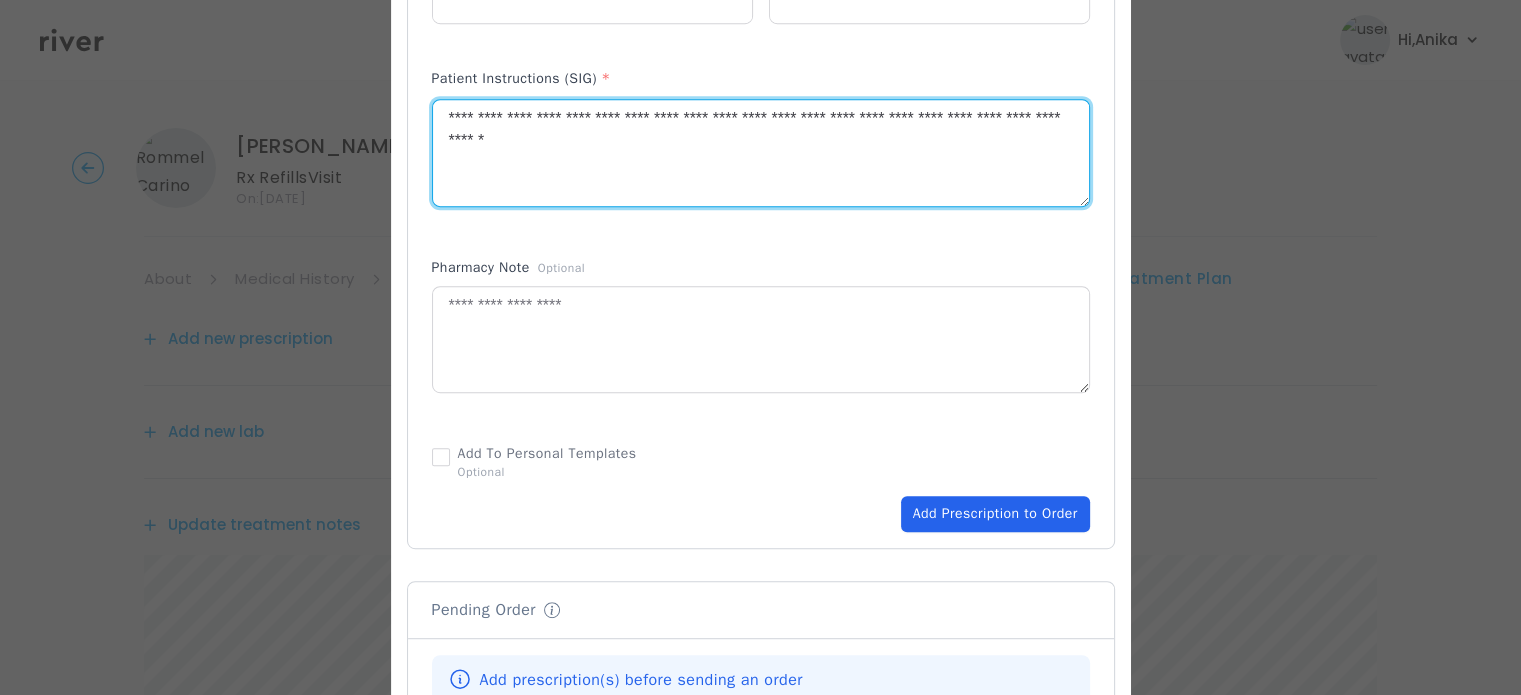 type on "**********" 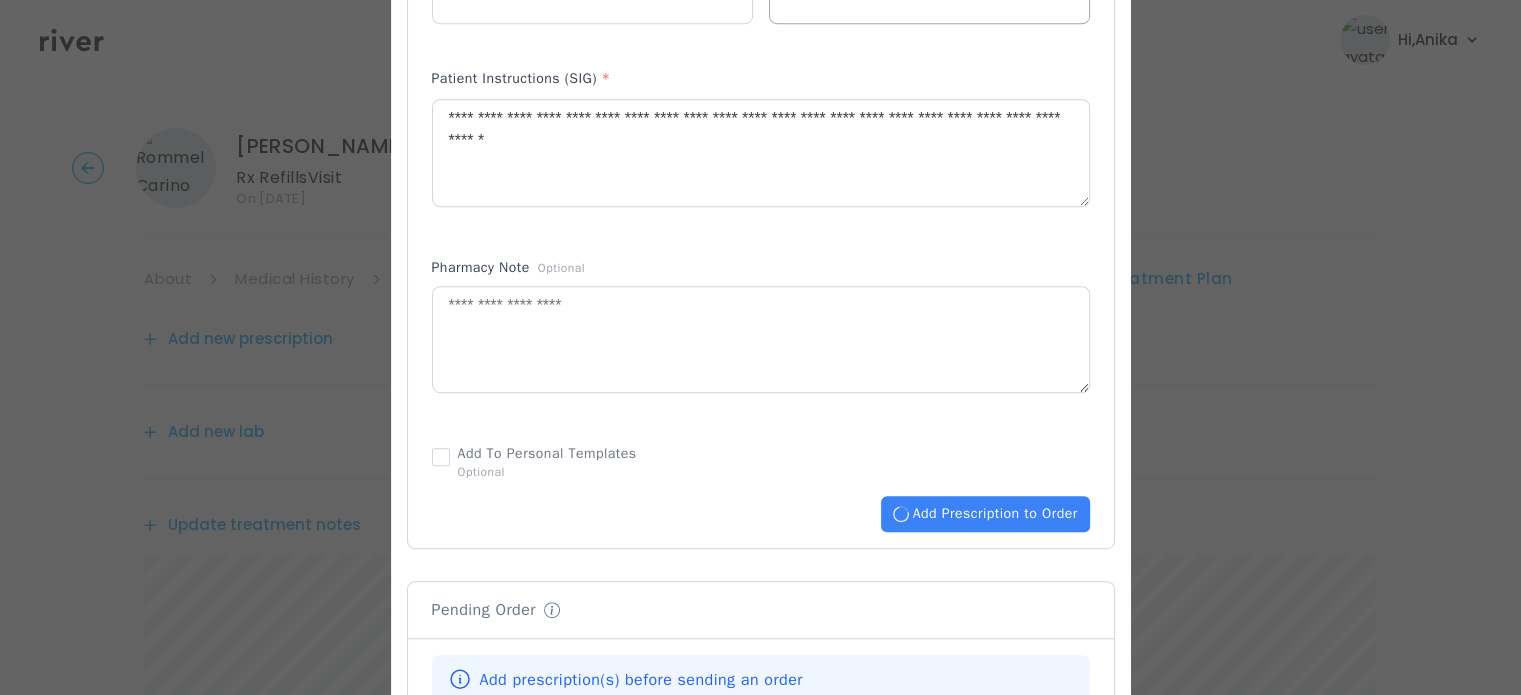 type 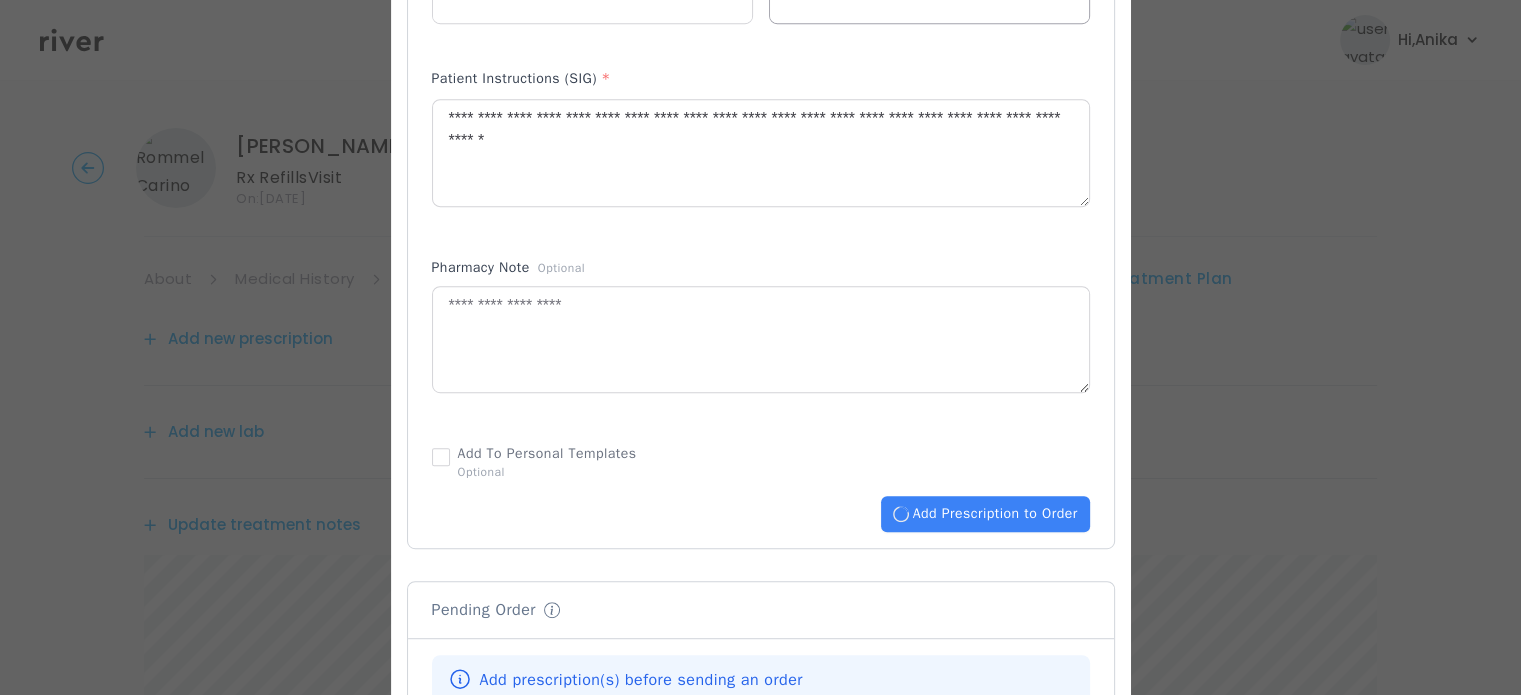 type 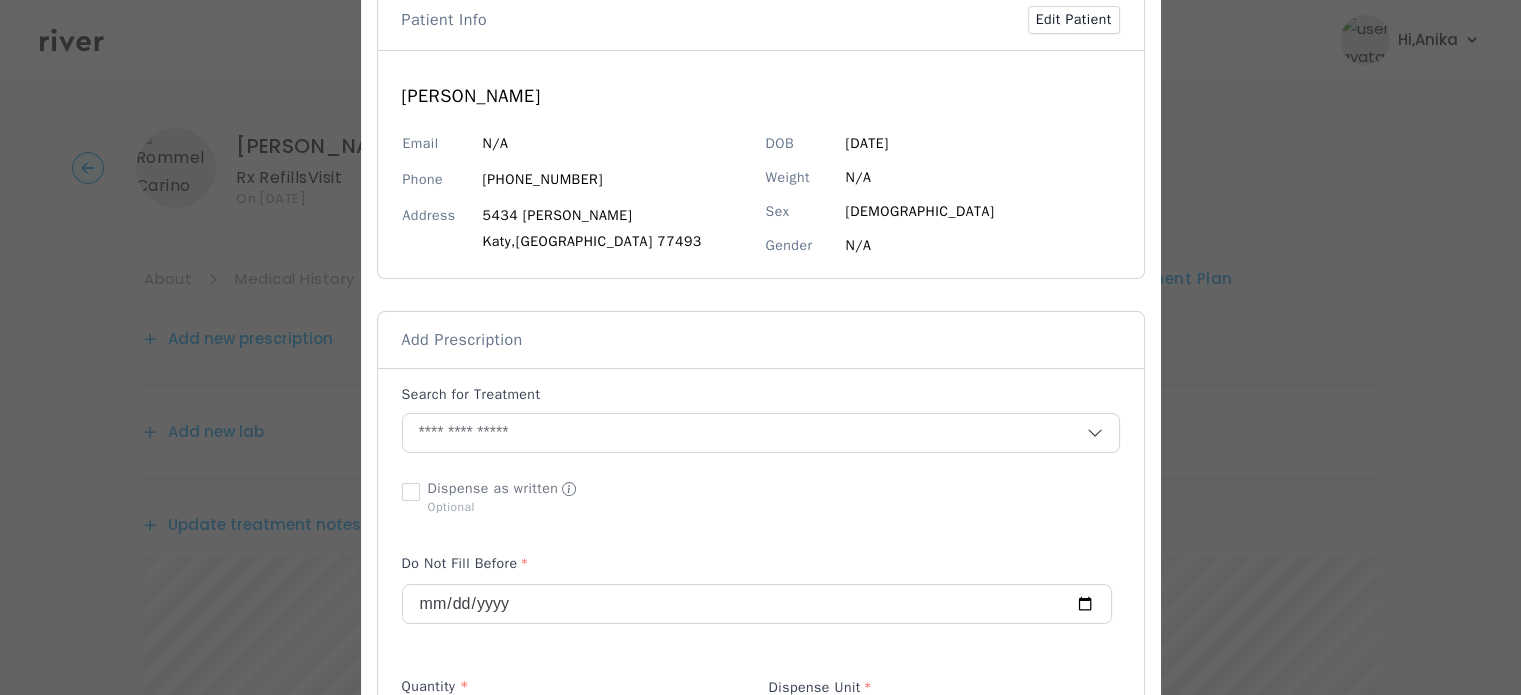 scroll, scrollTop: 116, scrollLeft: 0, axis: vertical 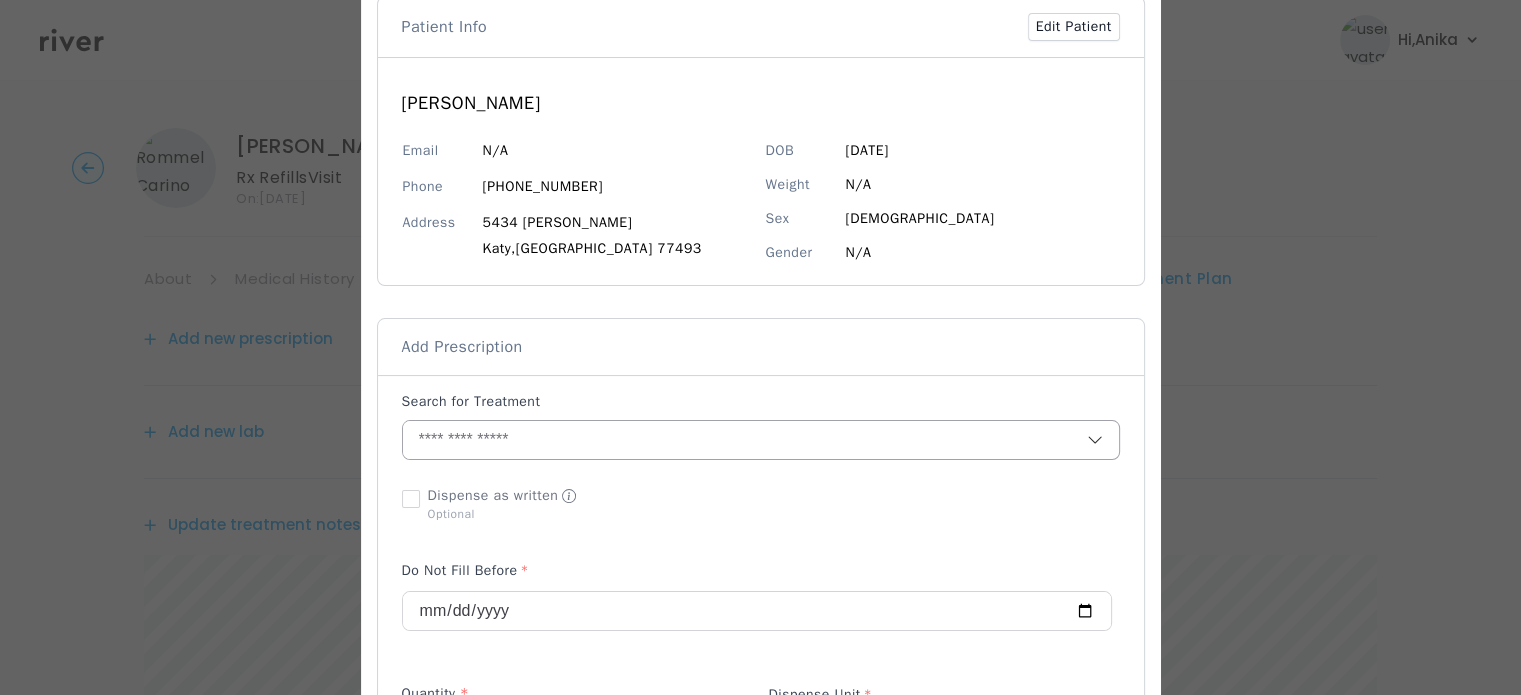 click at bounding box center [745, 440] 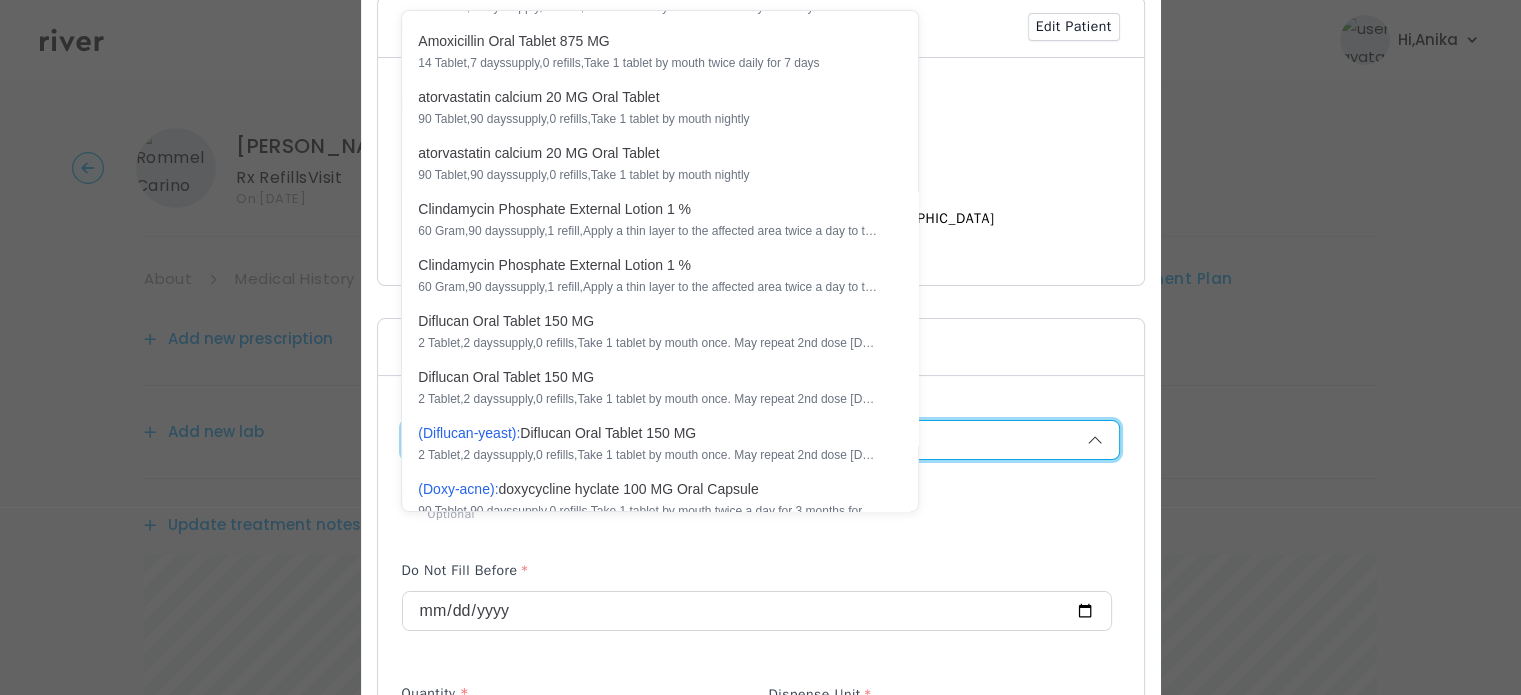 scroll, scrollTop: 0, scrollLeft: 0, axis: both 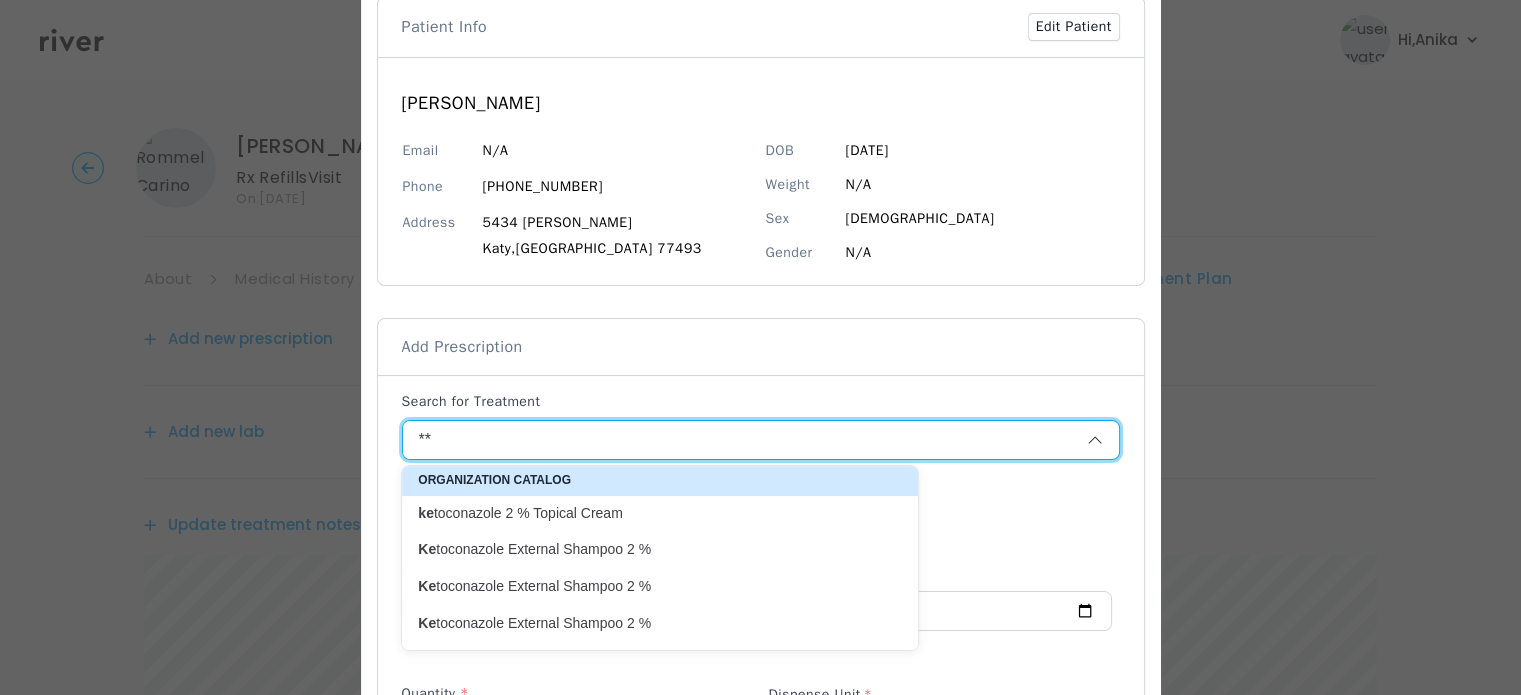 click on "Ke toconazole External Shampoo 2 %" at bounding box center (648, 549) 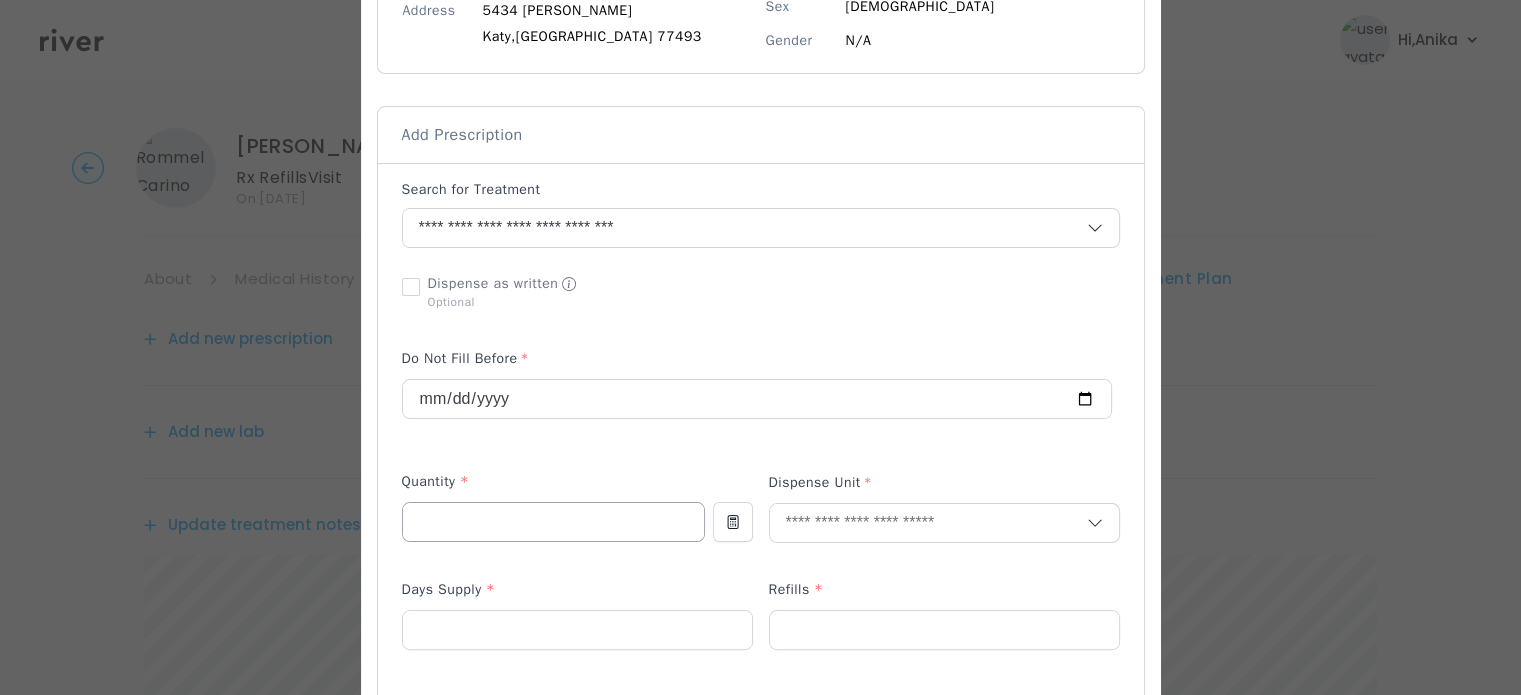 scroll, scrollTop: 336, scrollLeft: 0, axis: vertical 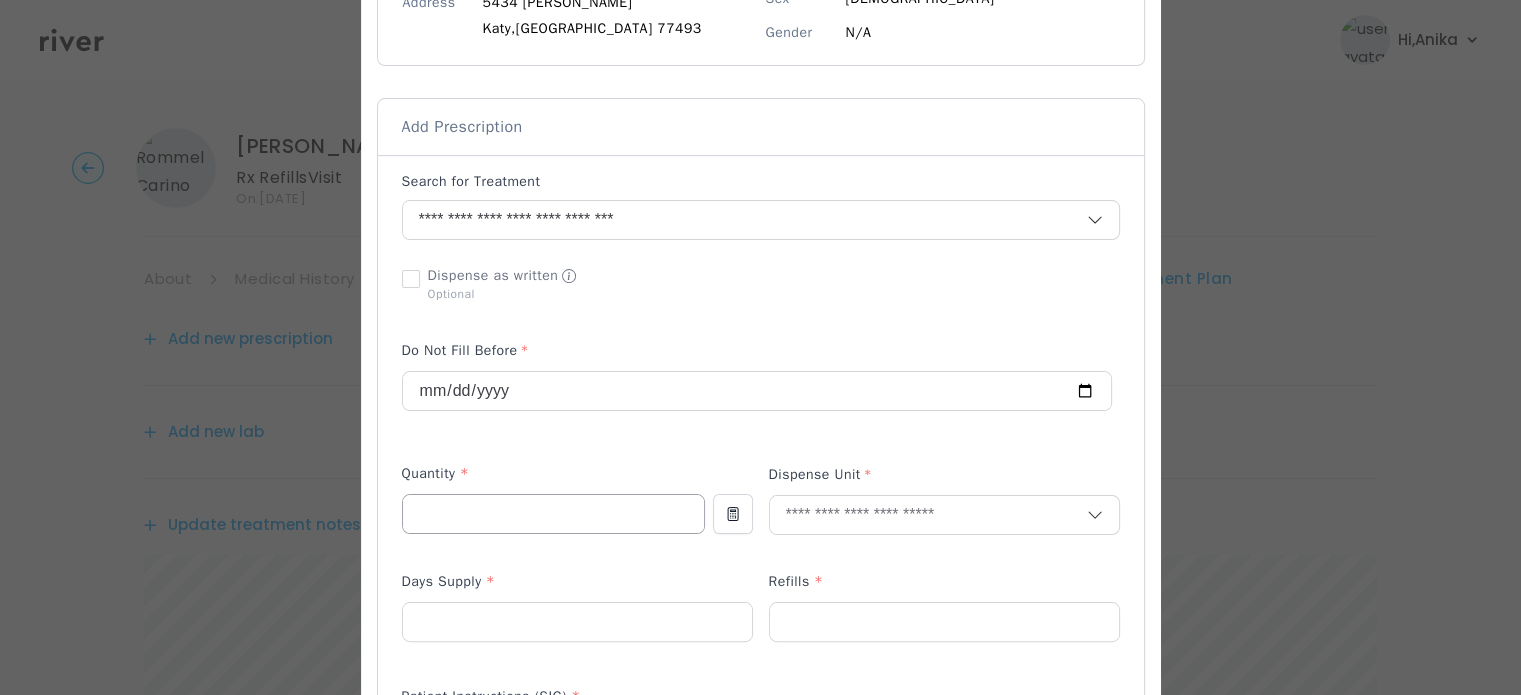 click at bounding box center [553, 514] 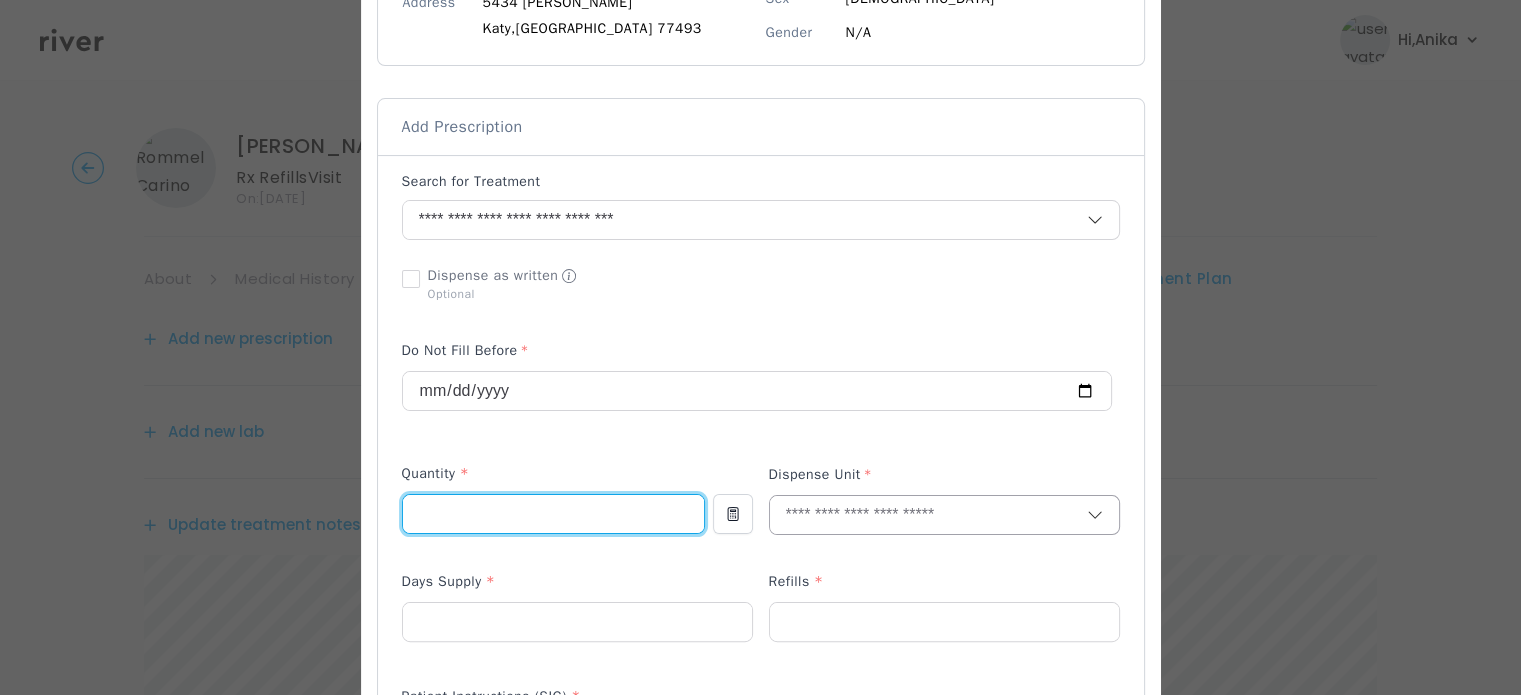 type on "***" 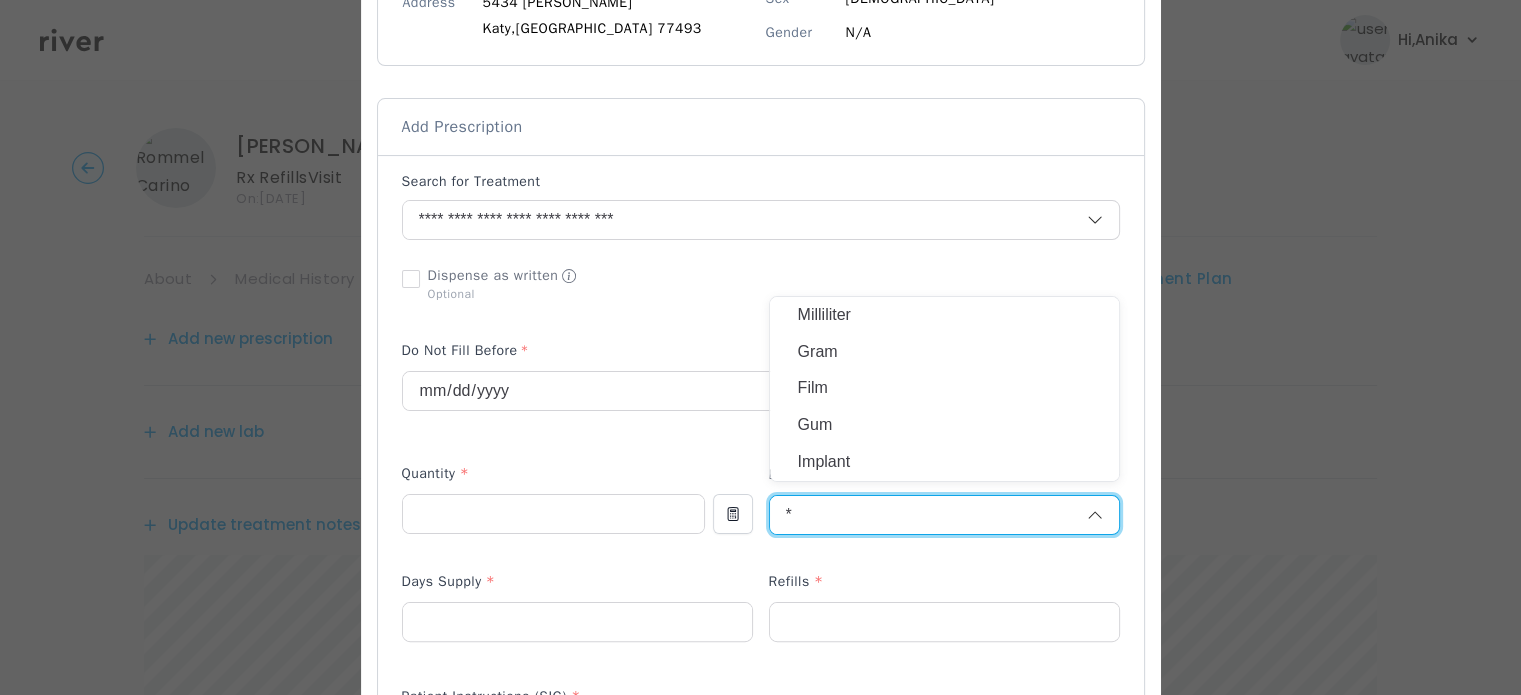type on "*" 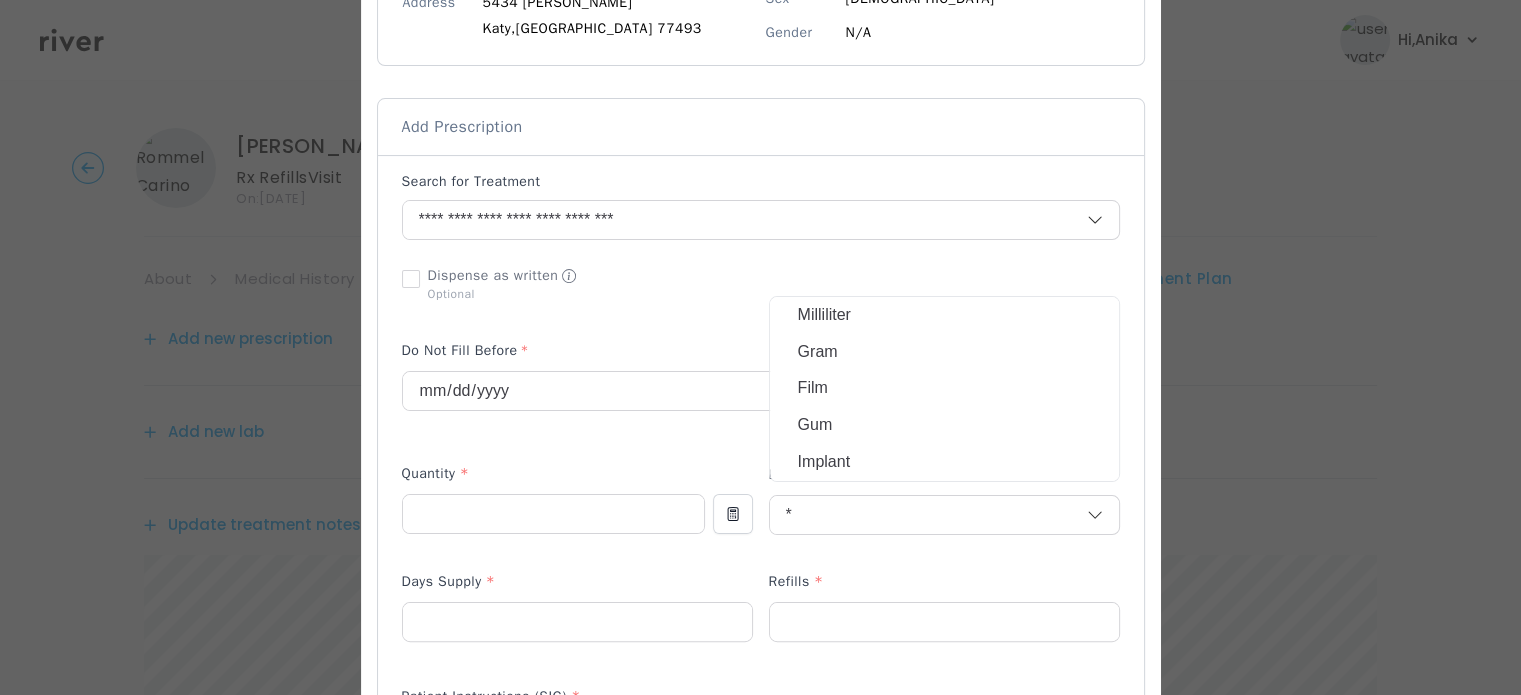 type 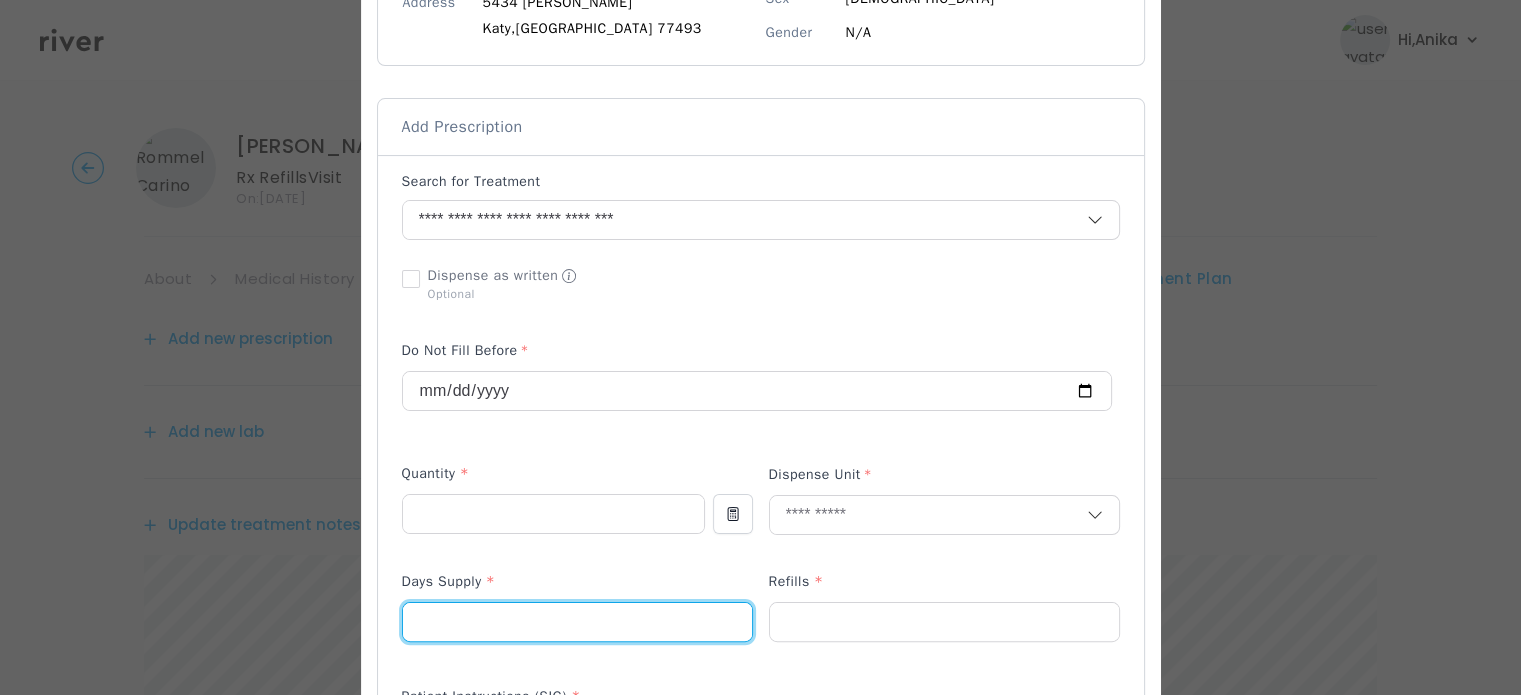 click at bounding box center (577, 622) 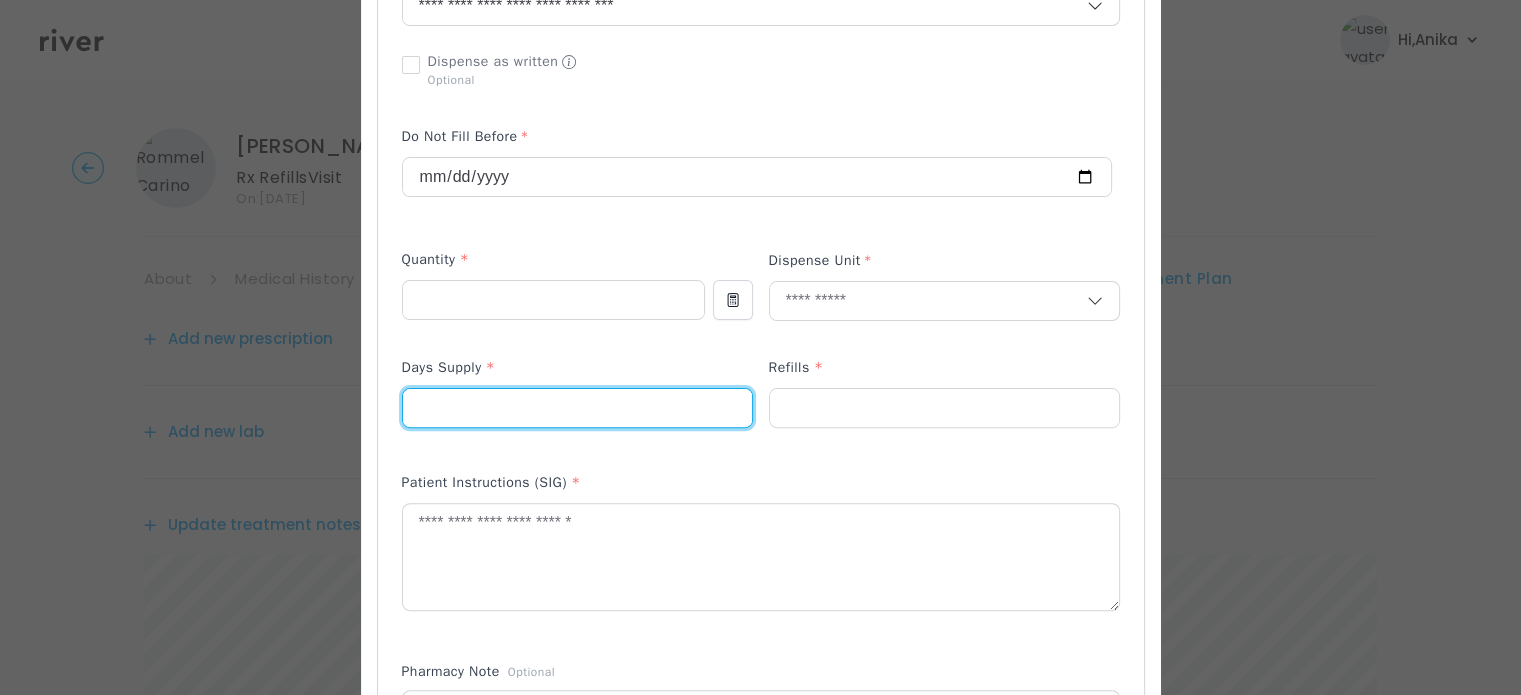 scroll, scrollTop: 558, scrollLeft: 0, axis: vertical 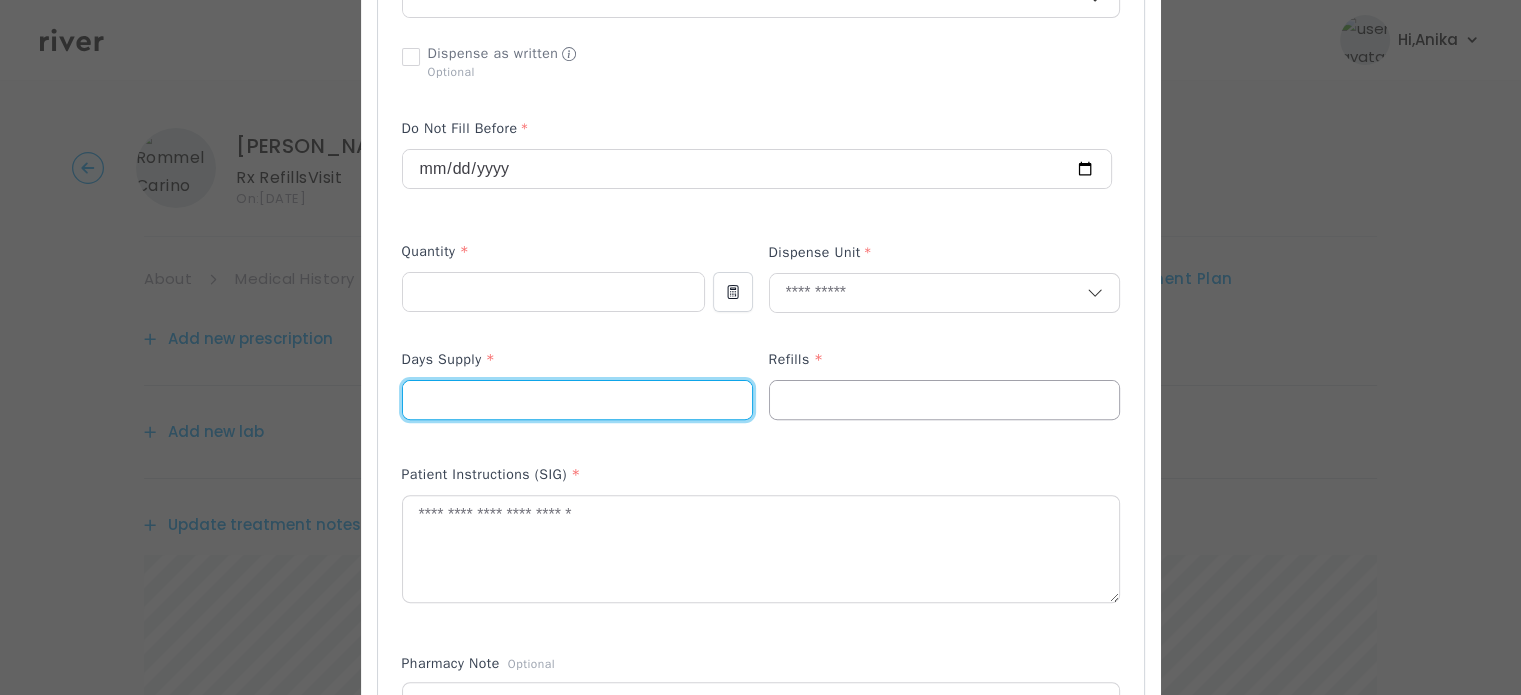 type on "**" 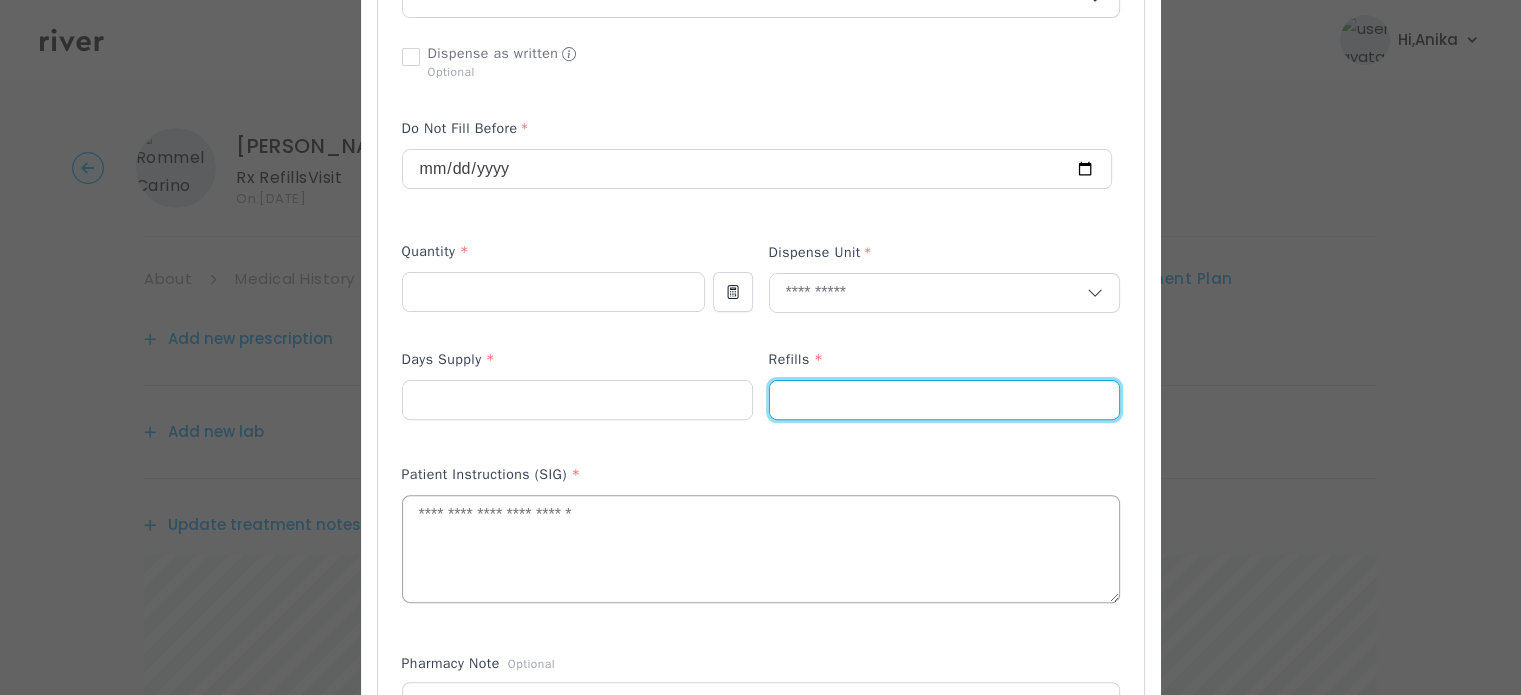 type on "*" 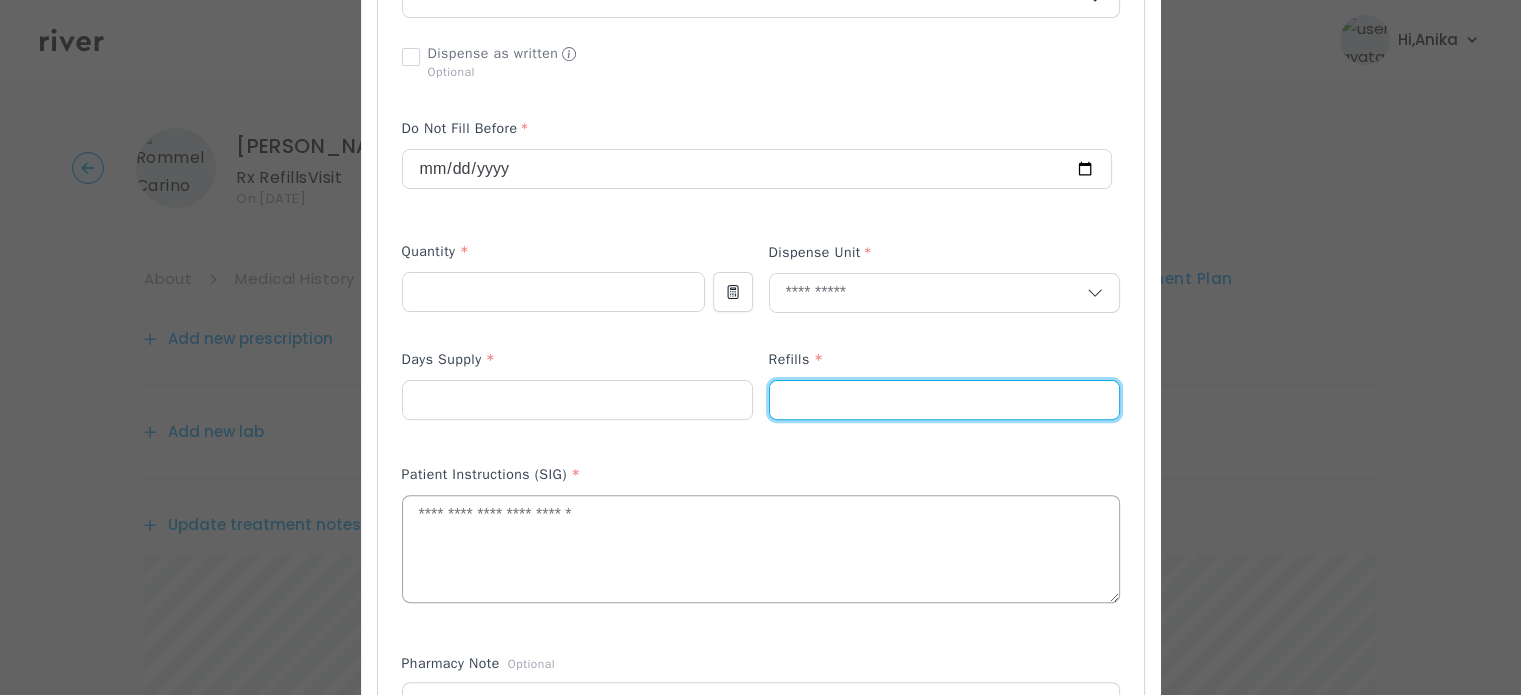 click at bounding box center [761, 549] 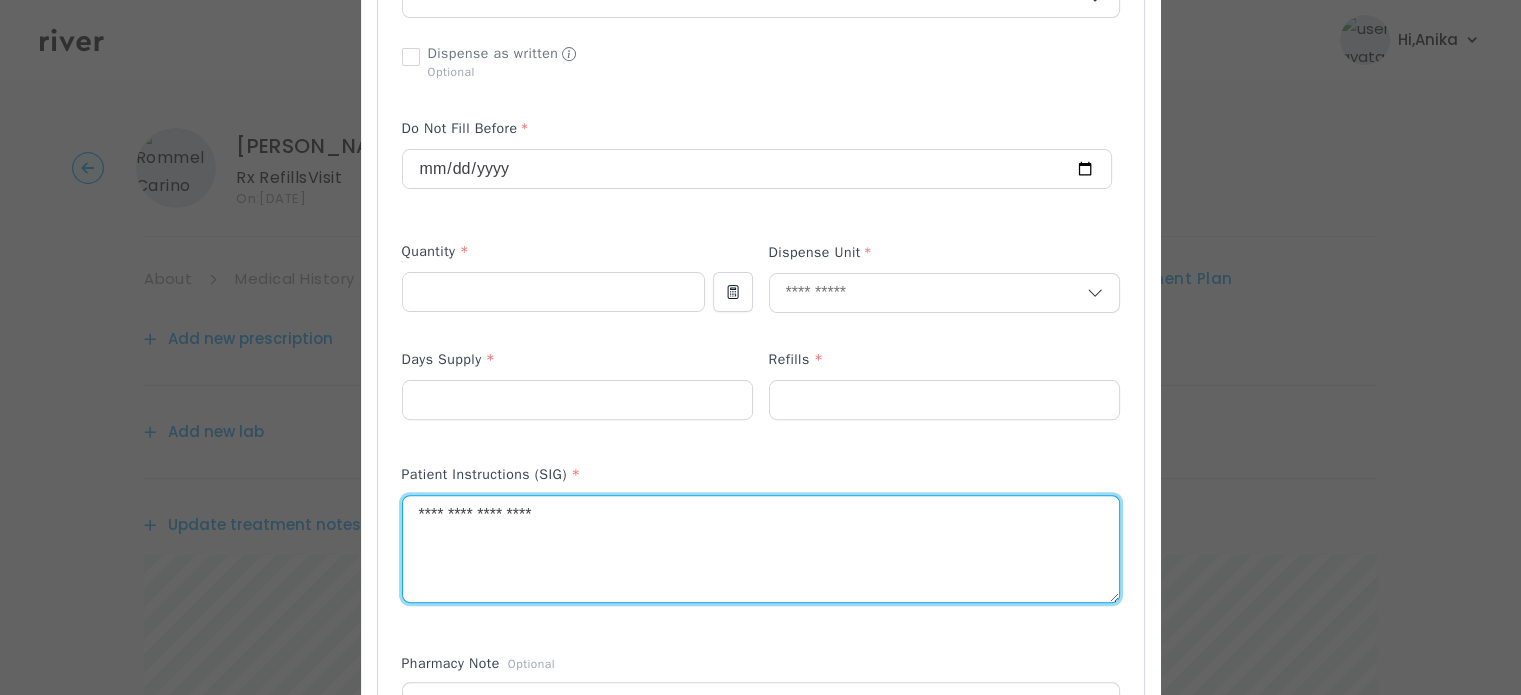 drag, startPoint x: 574, startPoint y: 515, endPoint x: 408, endPoint y: 495, distance: 167.20049 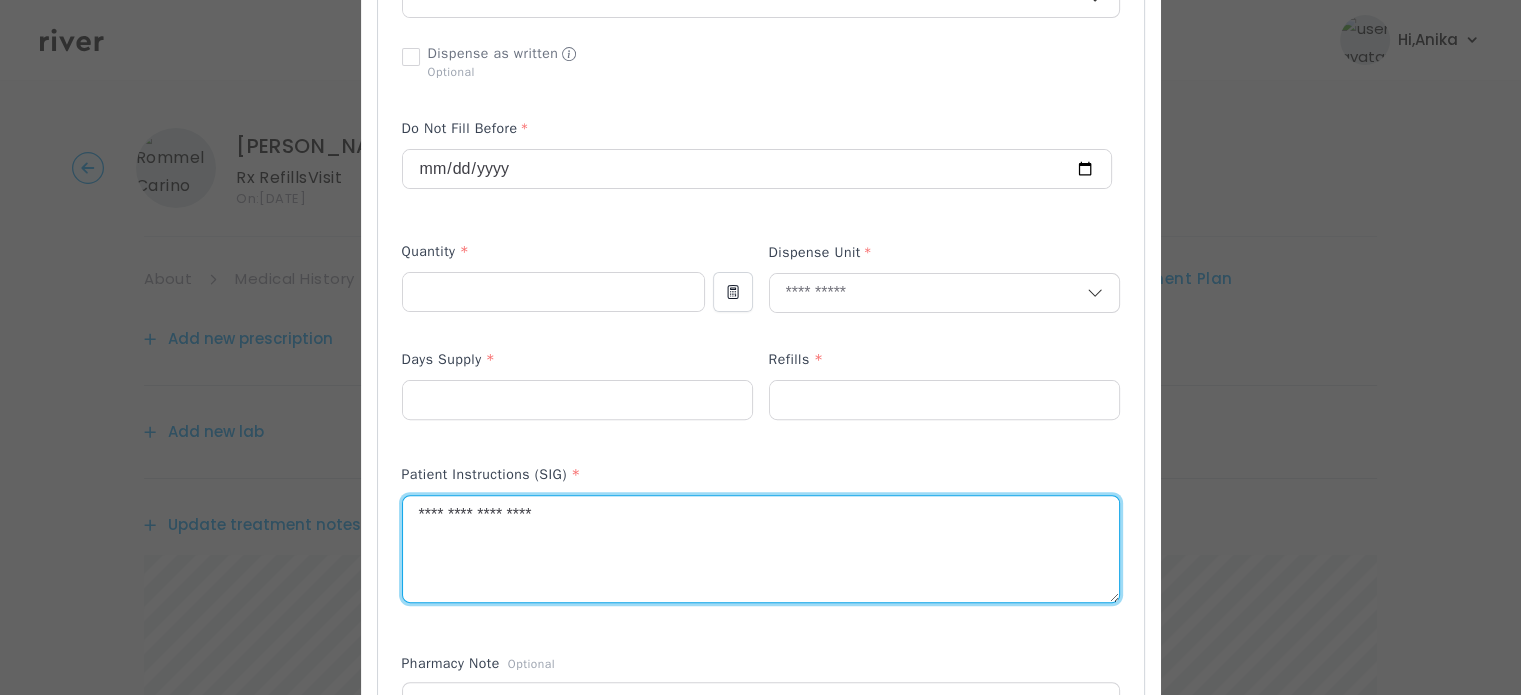 paste 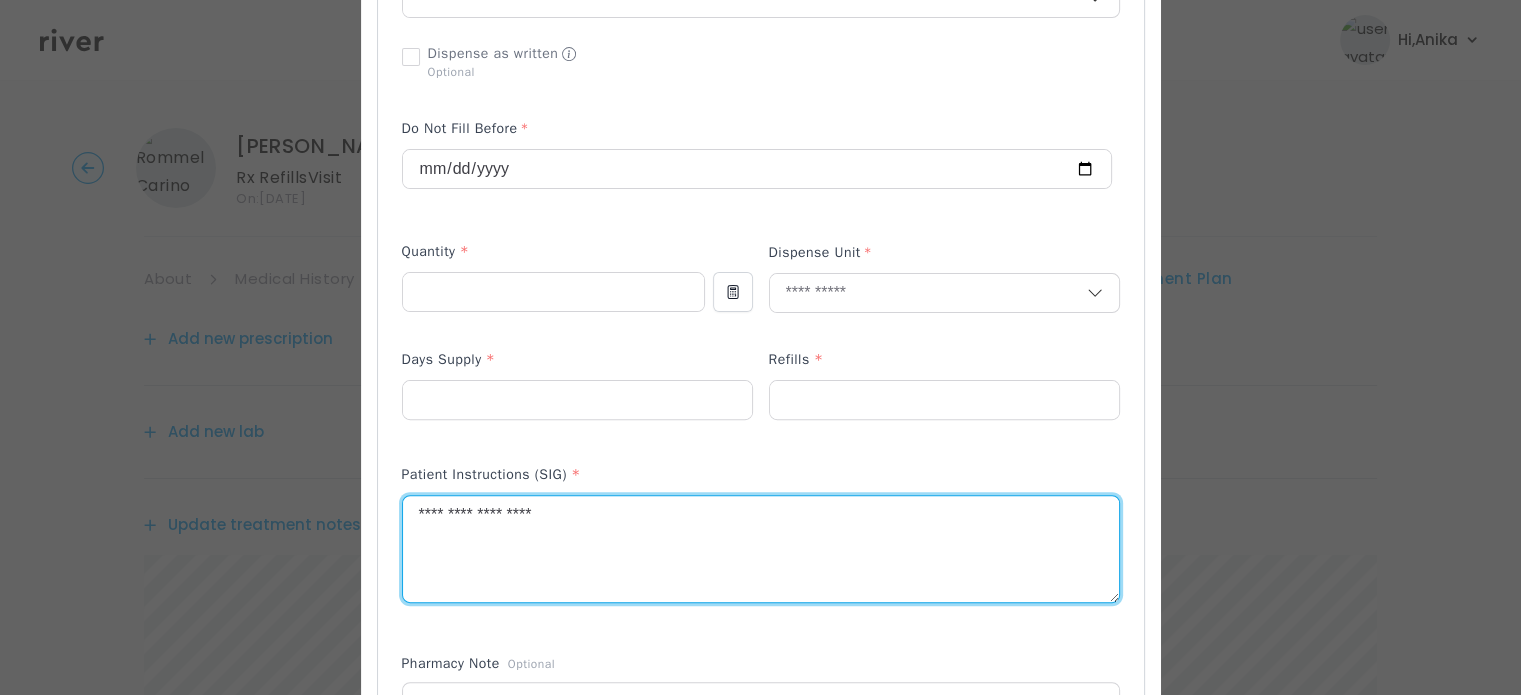 drag, startPoint x: 725, startPoint y: 496, endPoint x: 402, endPoint y: 503, distance: 323.07584 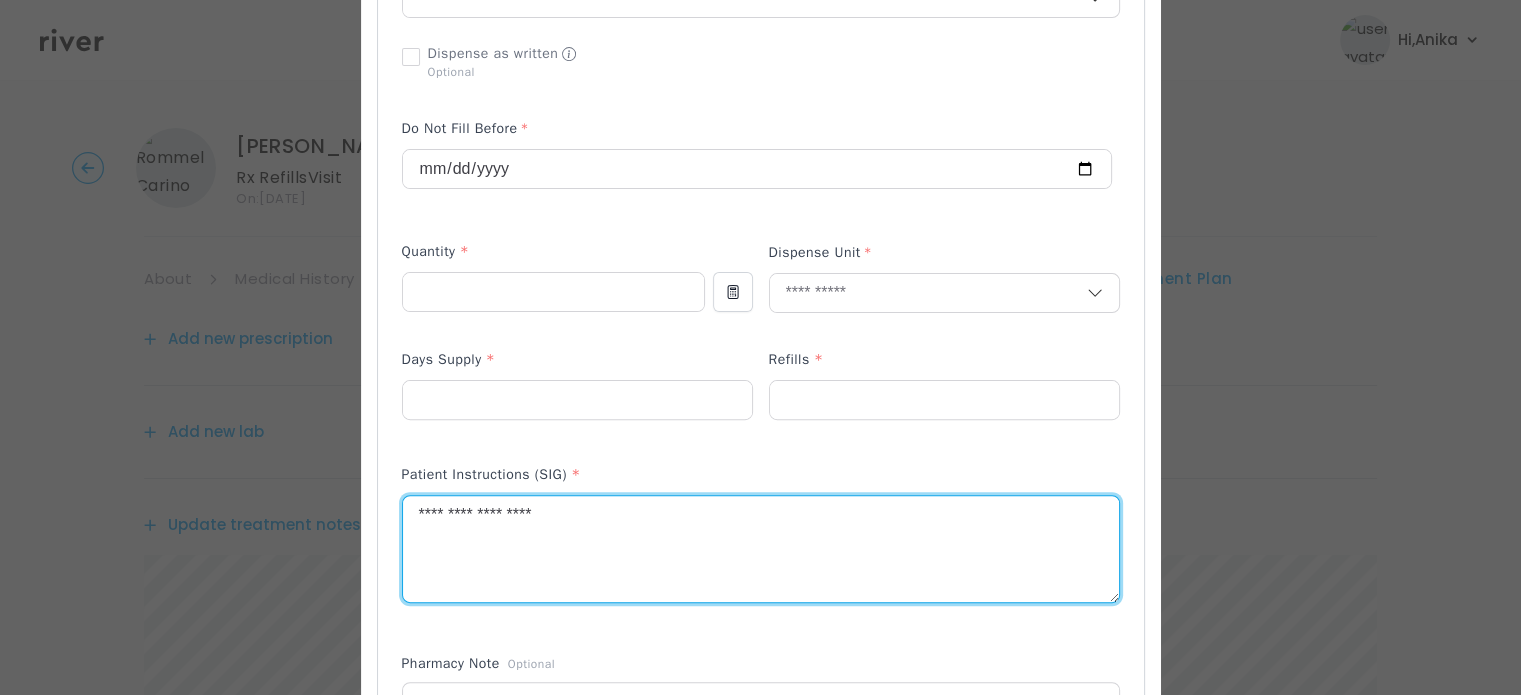 paste on "**********" 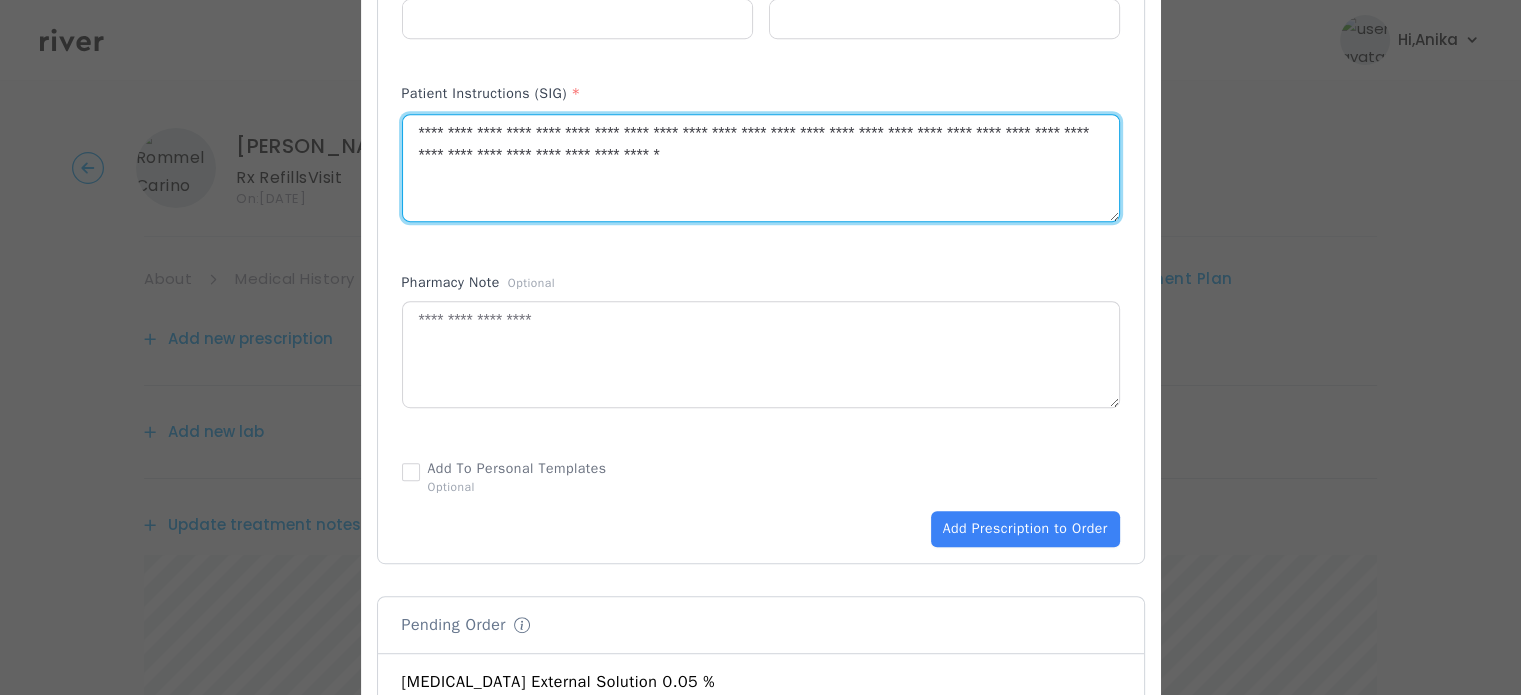 scroll, scrollTop: 947, scrollLeft: 0, axis: vertical 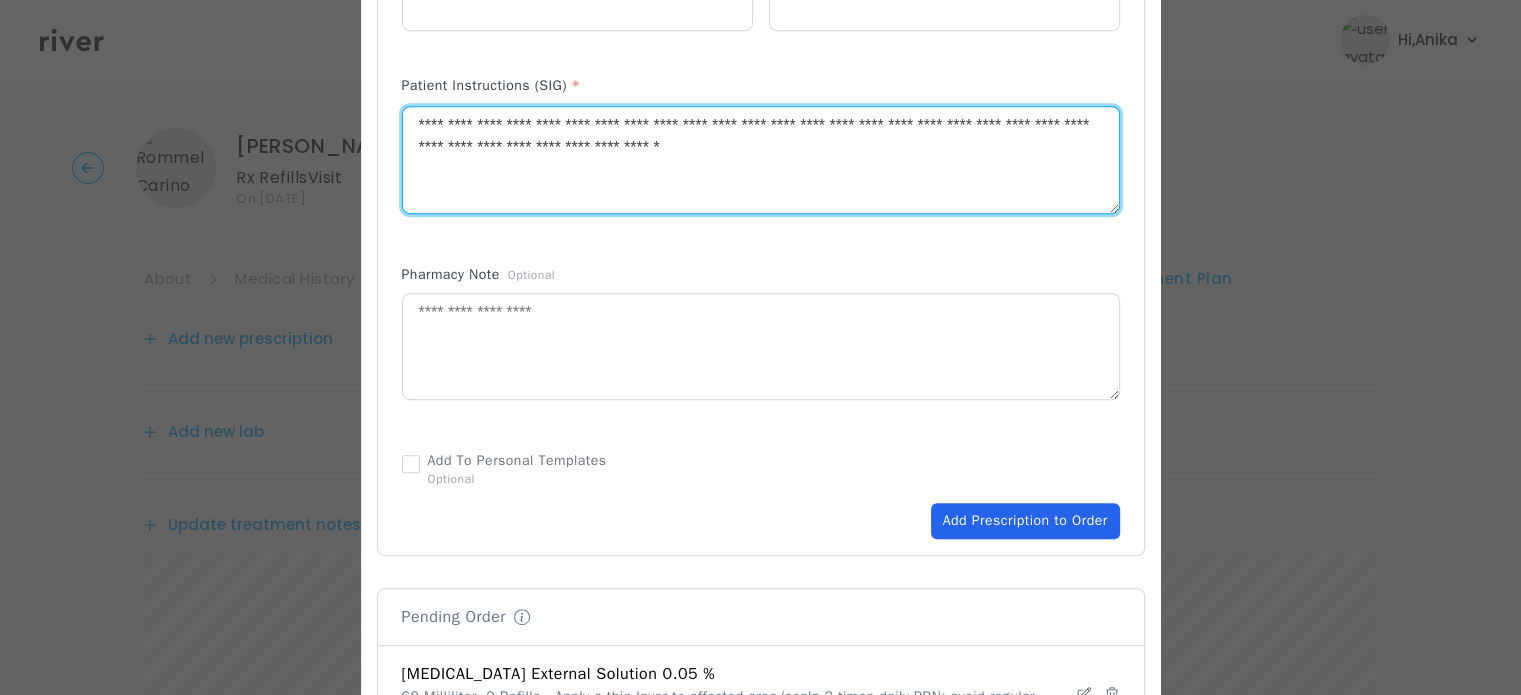 type on "**********" 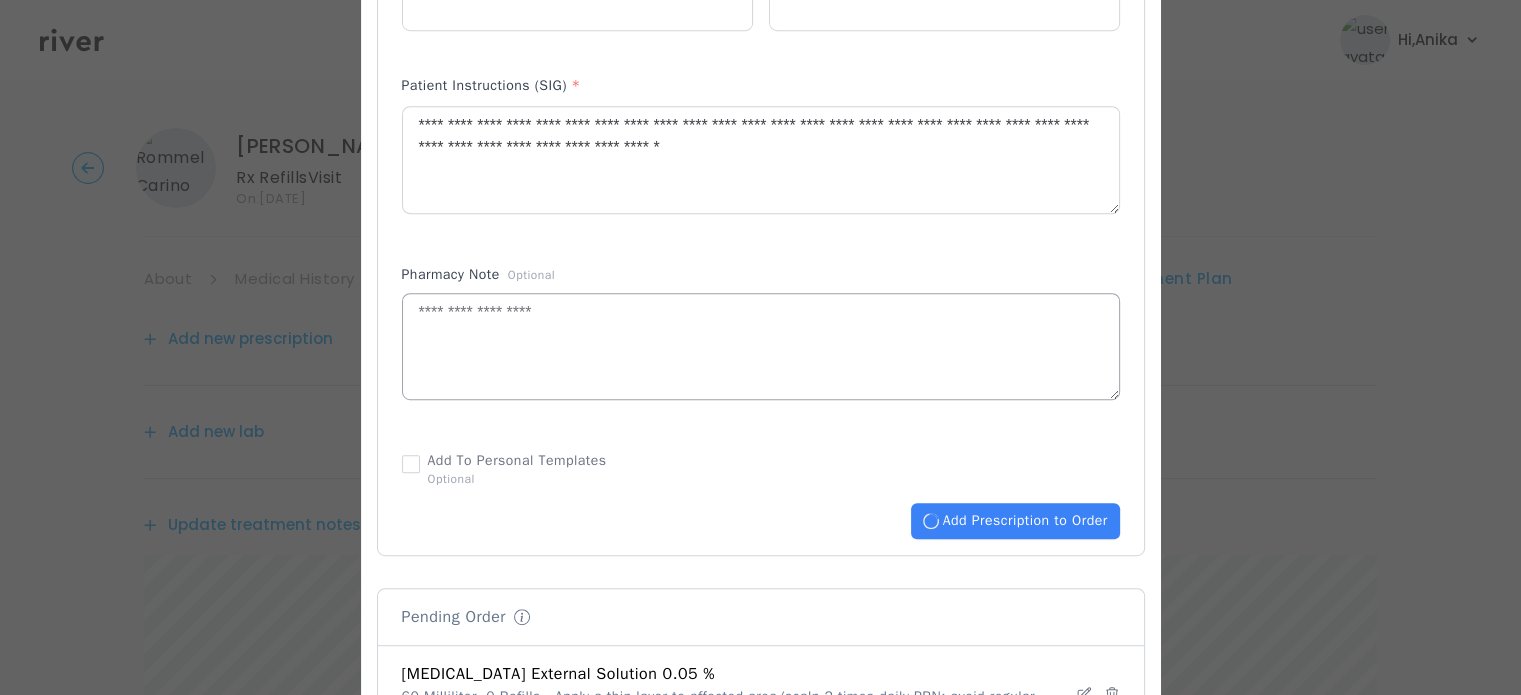 type 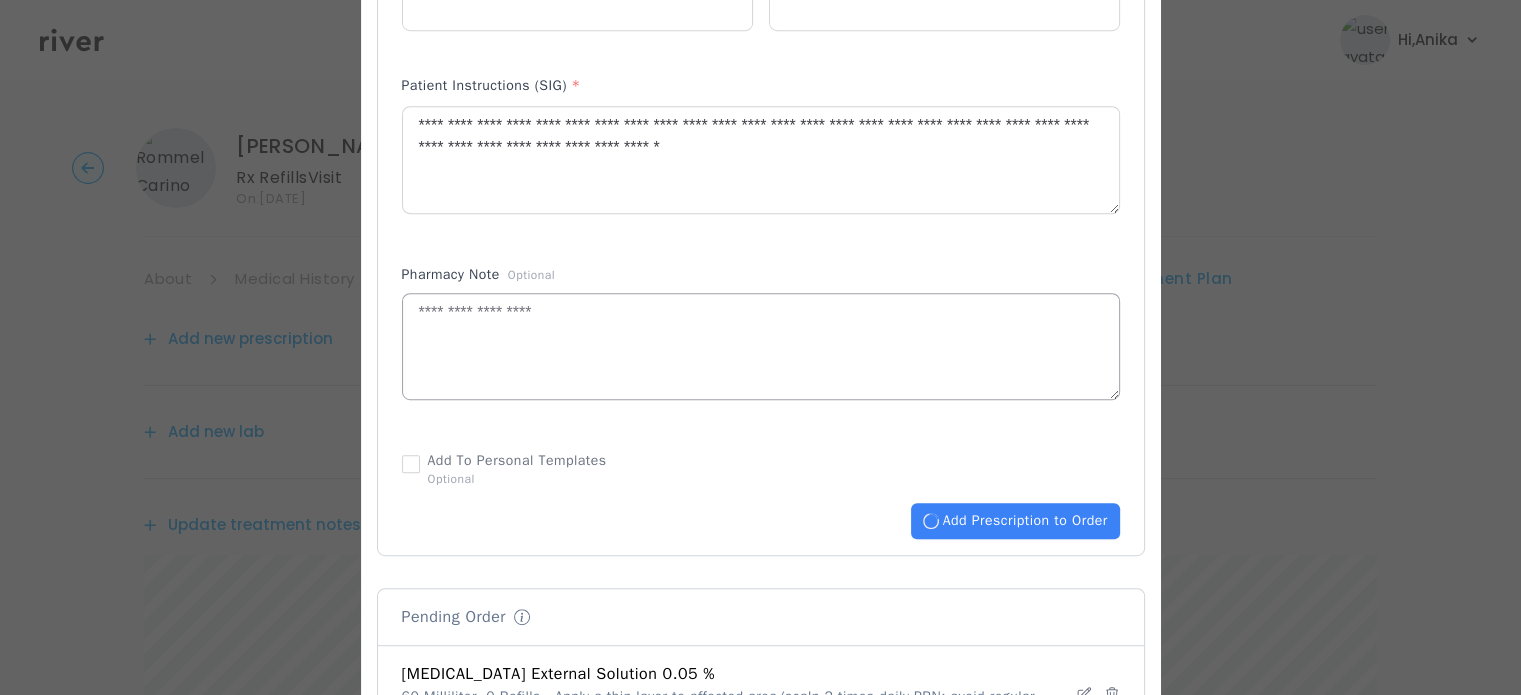 type 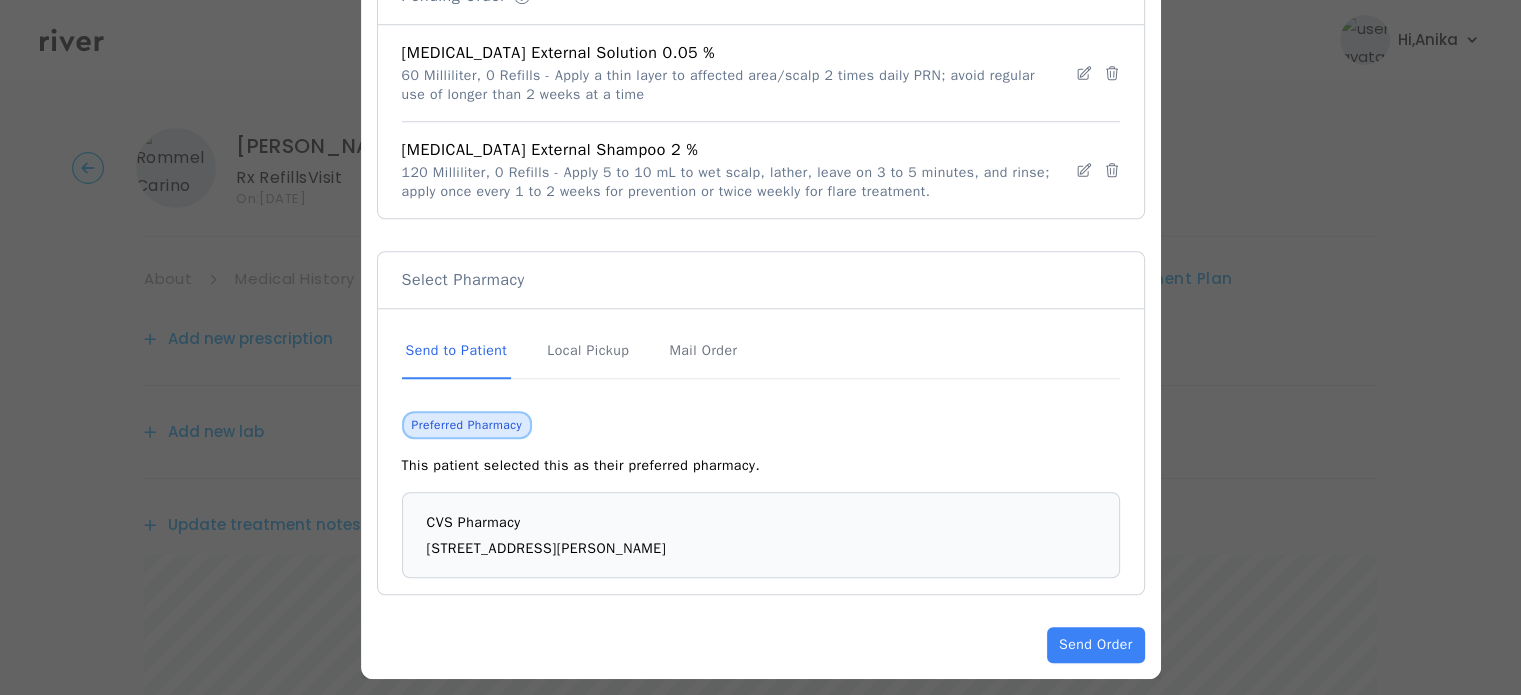 scroll, scrollTop: 1580, scrollLeft: 0, axis: vertical 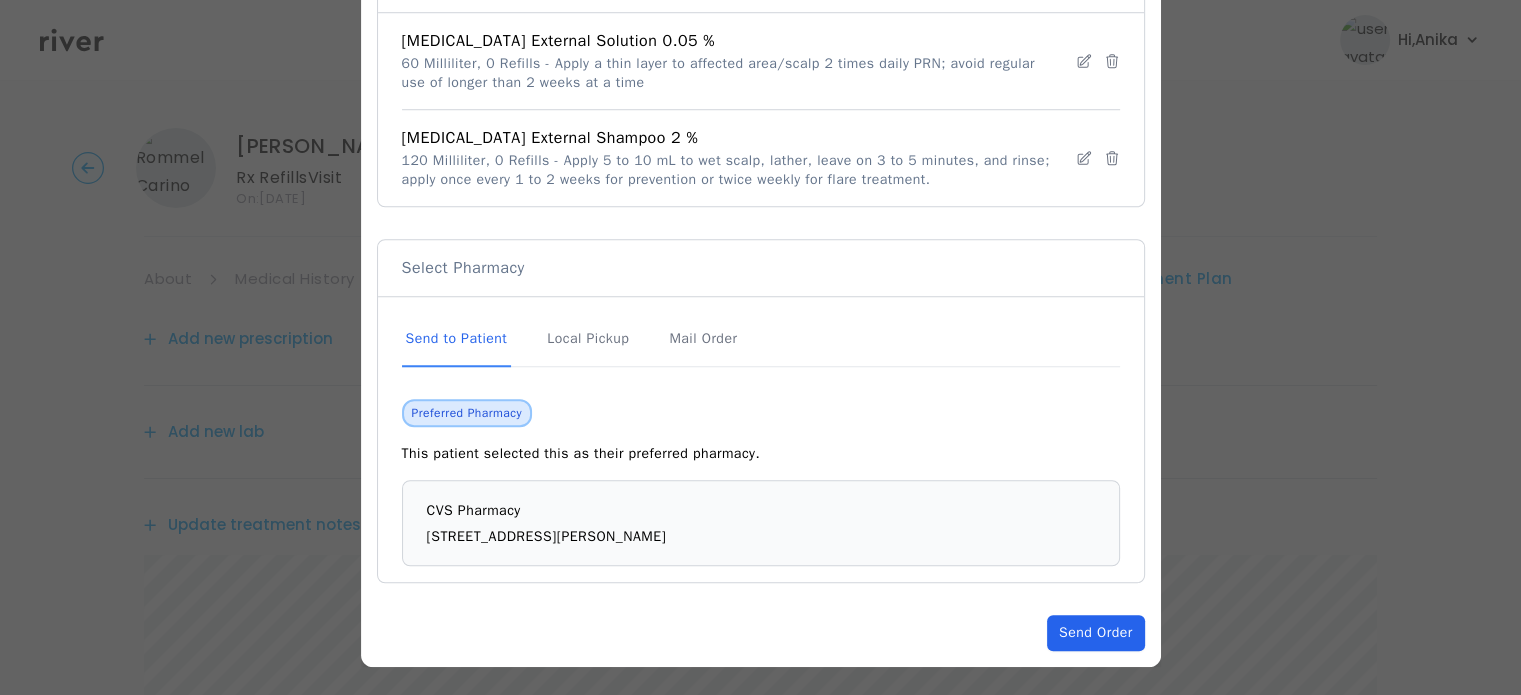 click on "Send Order" 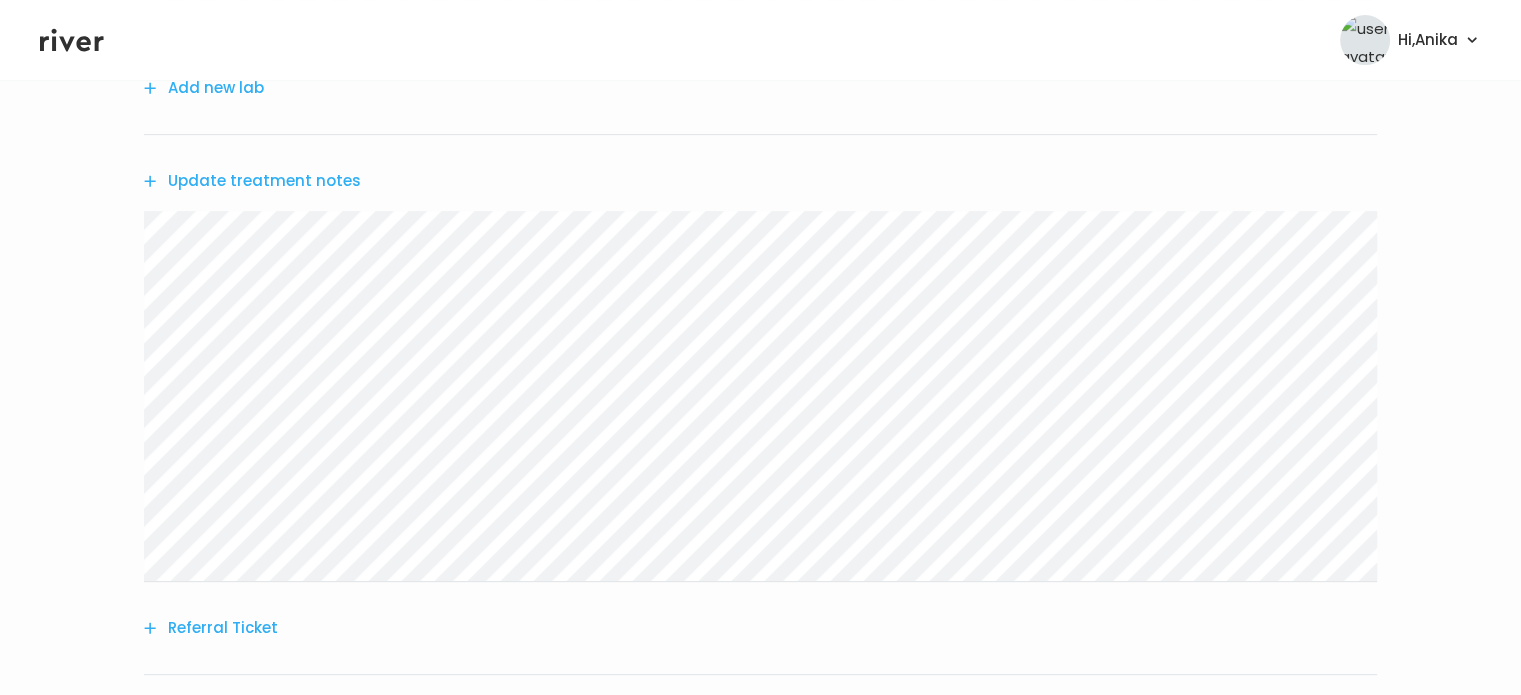 scroll, scrollTop: 944, scrollLeft: 0, axis: vertical 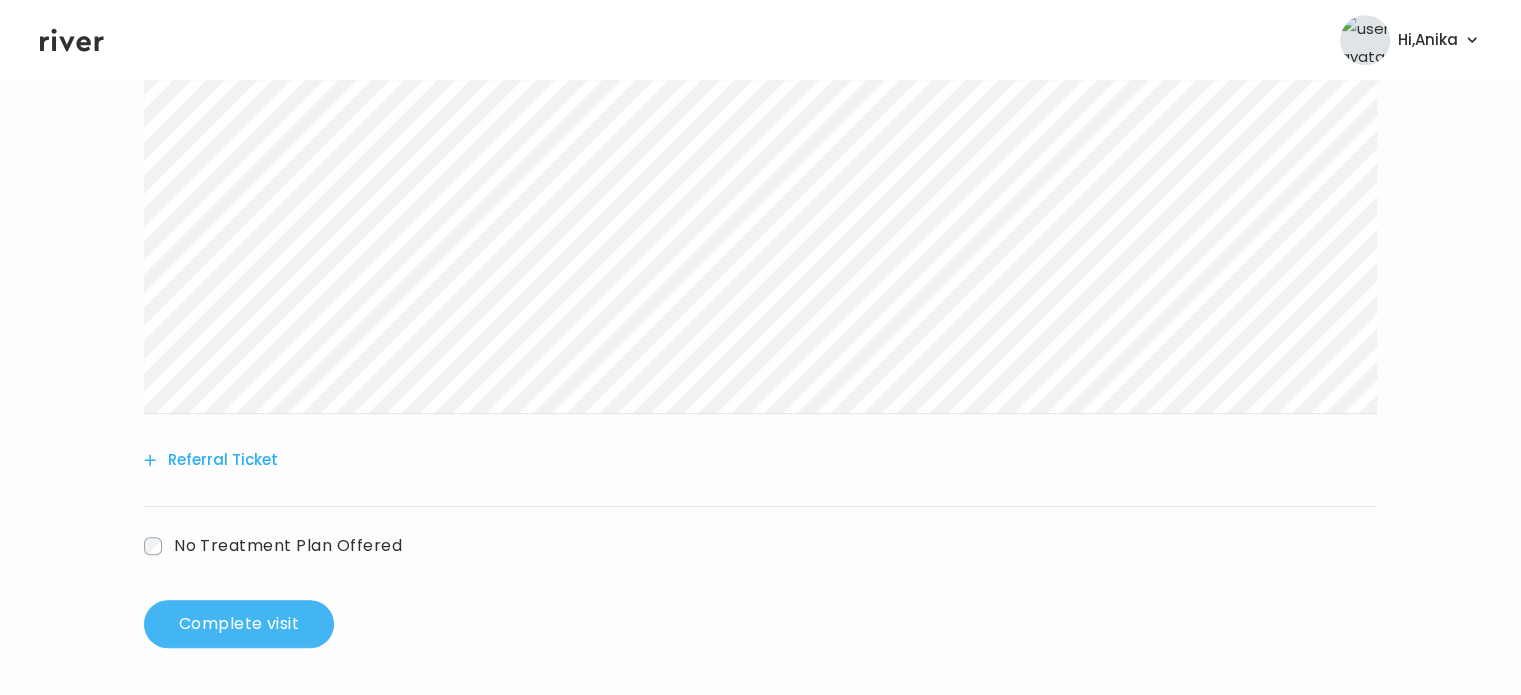 click on "Complete visit" at bounding box center [239, 624] 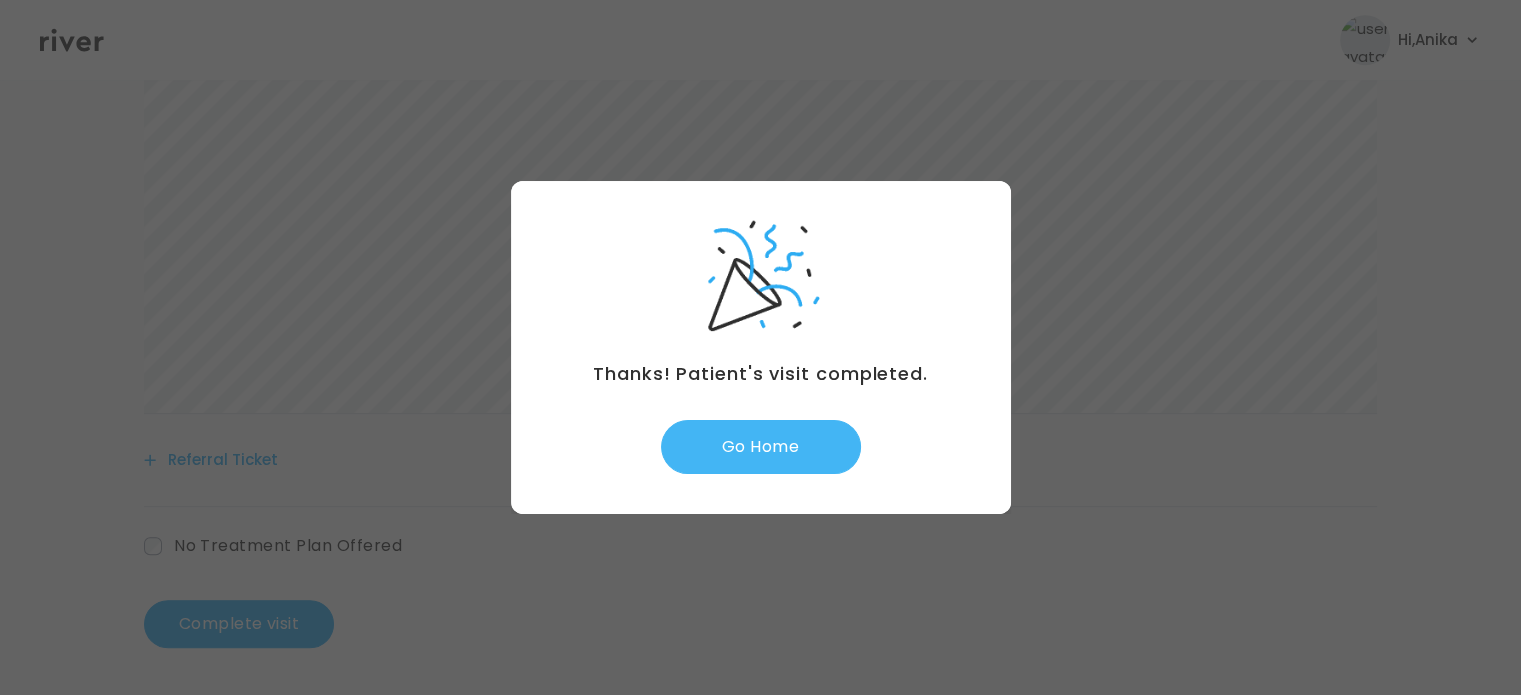 click on "Go Home" at bounding box center [761, 447] 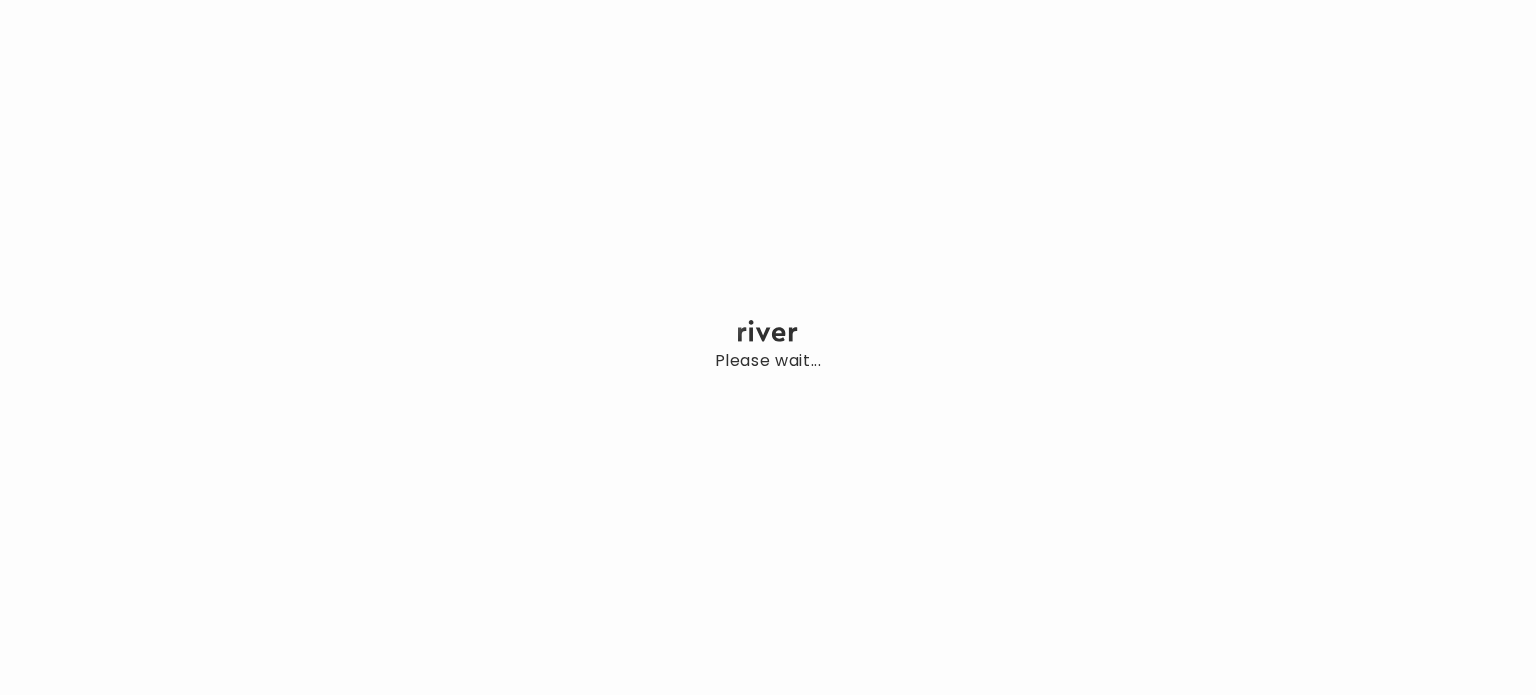 scroll, scrollTop: 0, scrollLeft: 0, axis: both 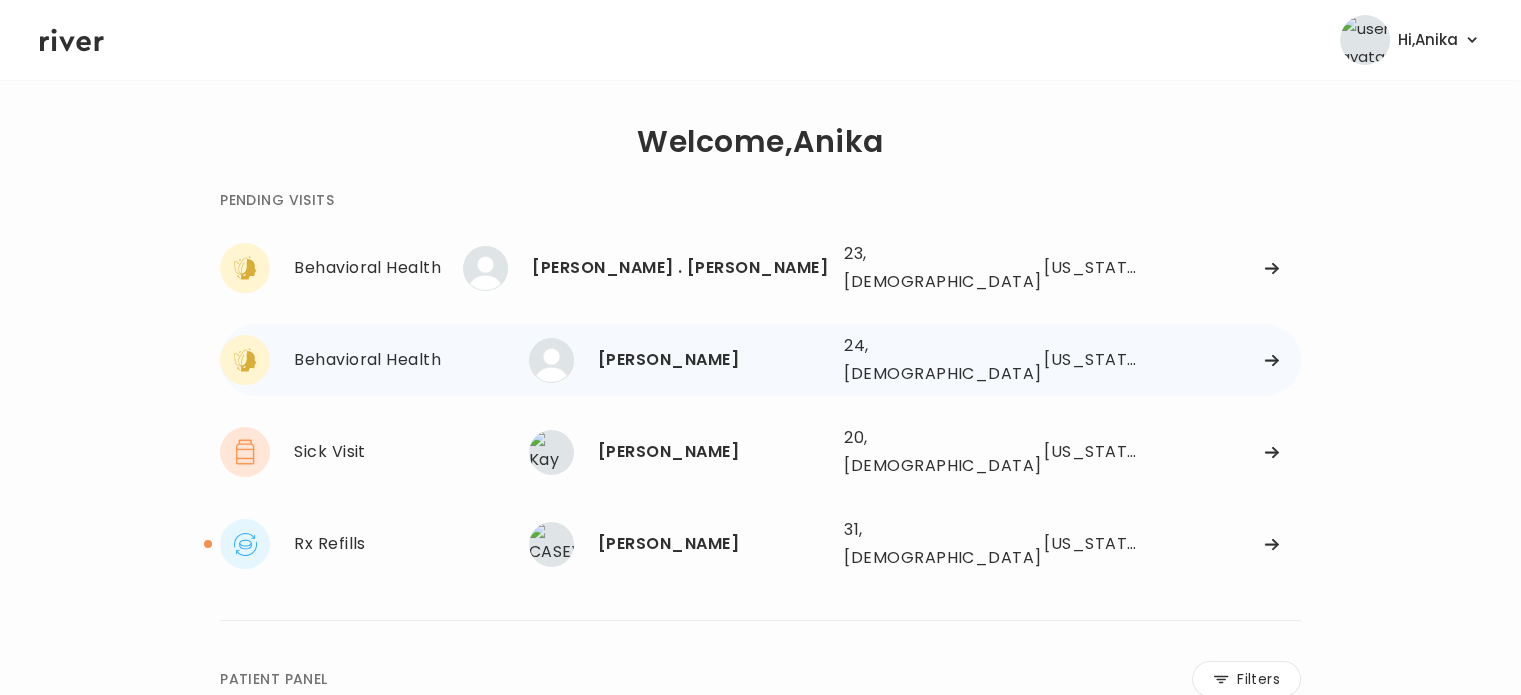 click on "[PERSON_NAME]" at bounding box center (713, 360) 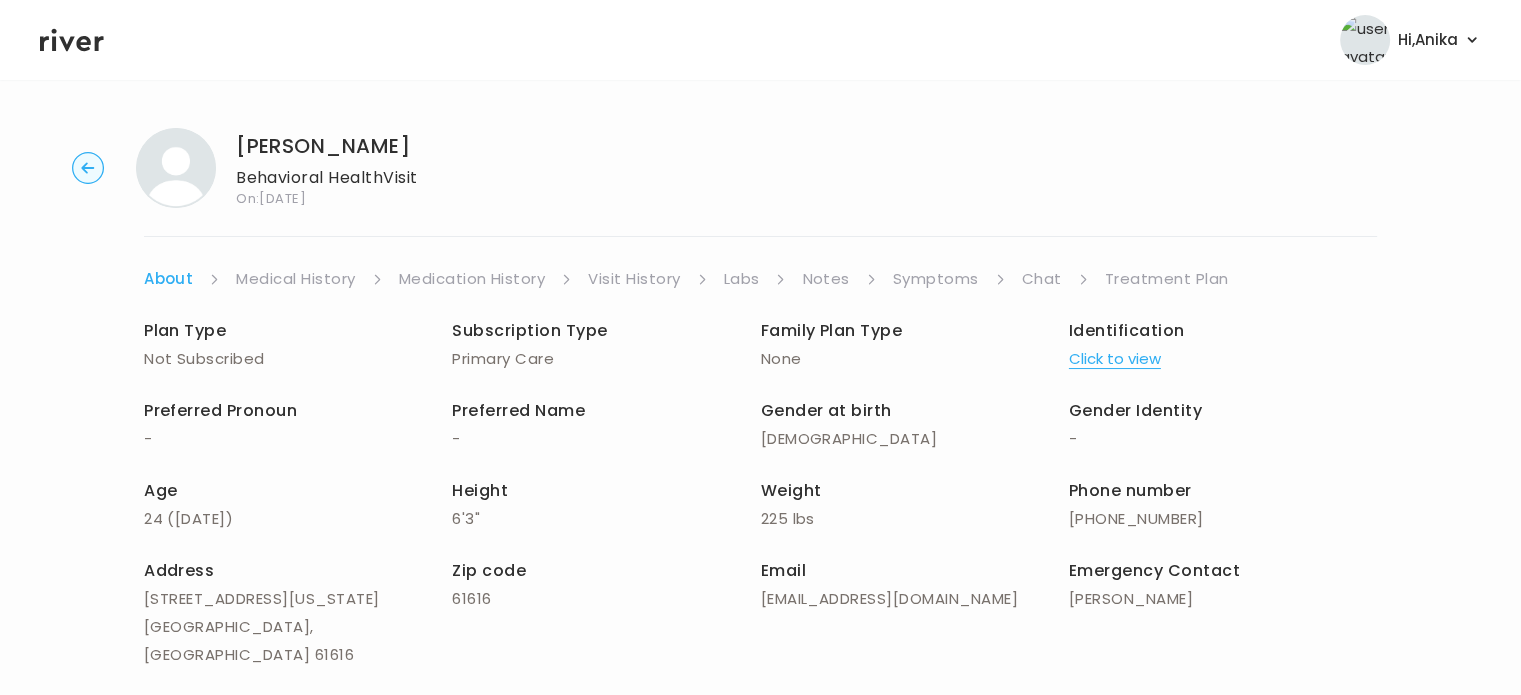 click on "Symptoms" at bounding box center [936, 279] 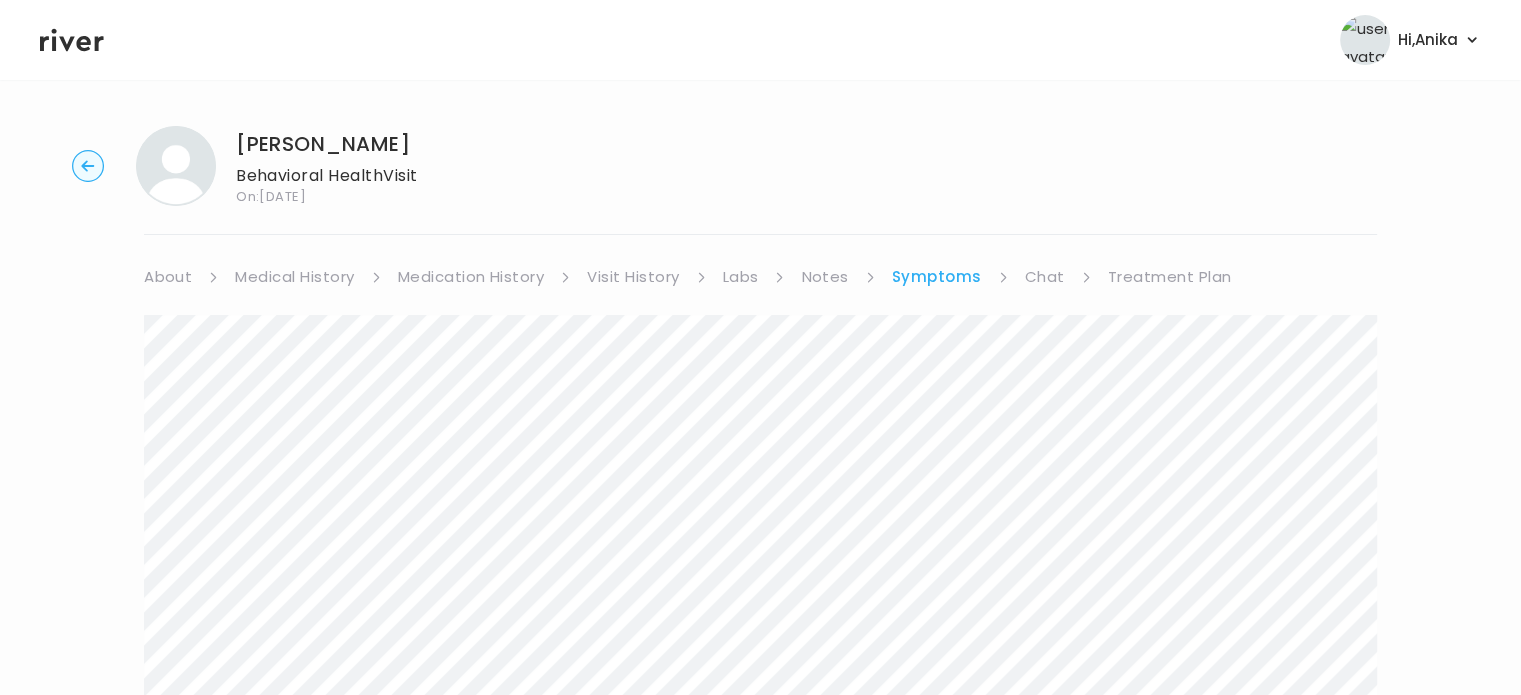 scroll, scrollTop: 0, scrollLeft: 0, axis: both 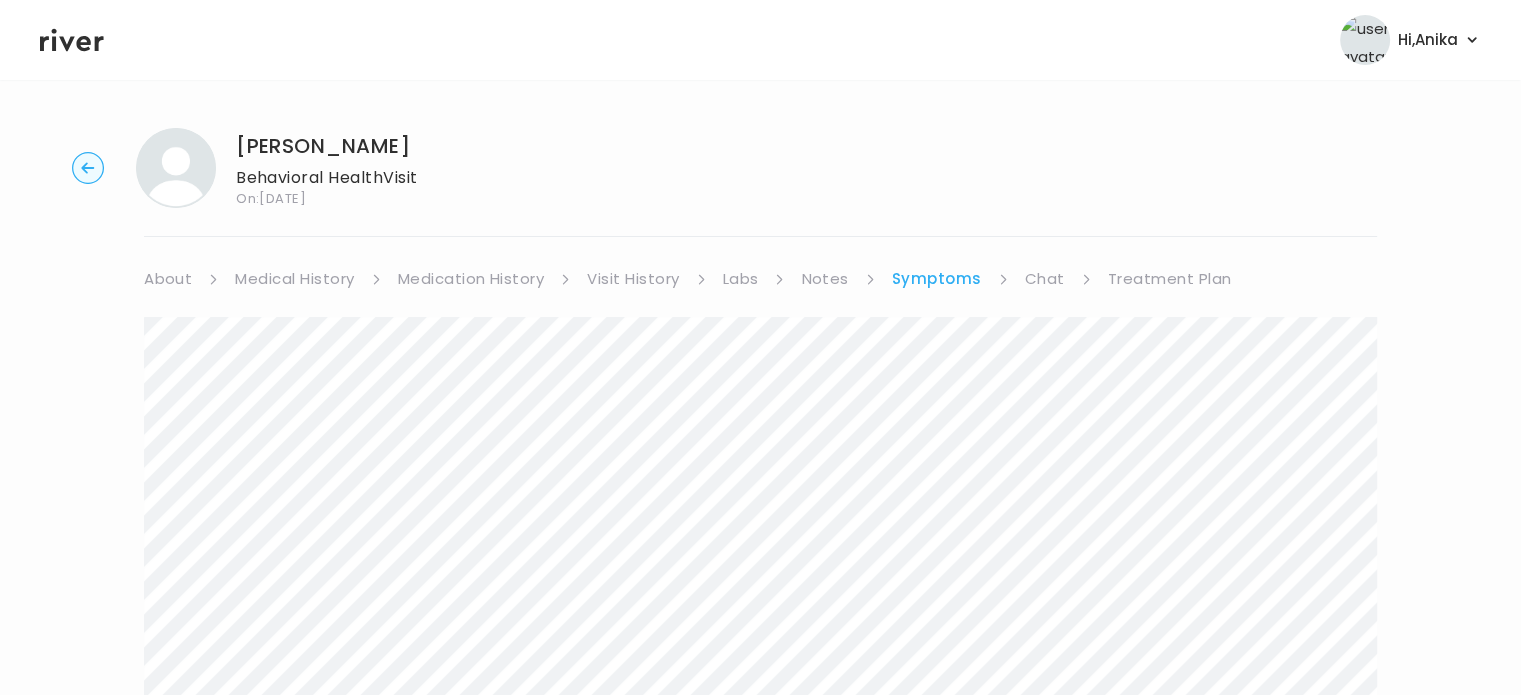 click on "Treatment Plan" at bounding box center [1170, 279] 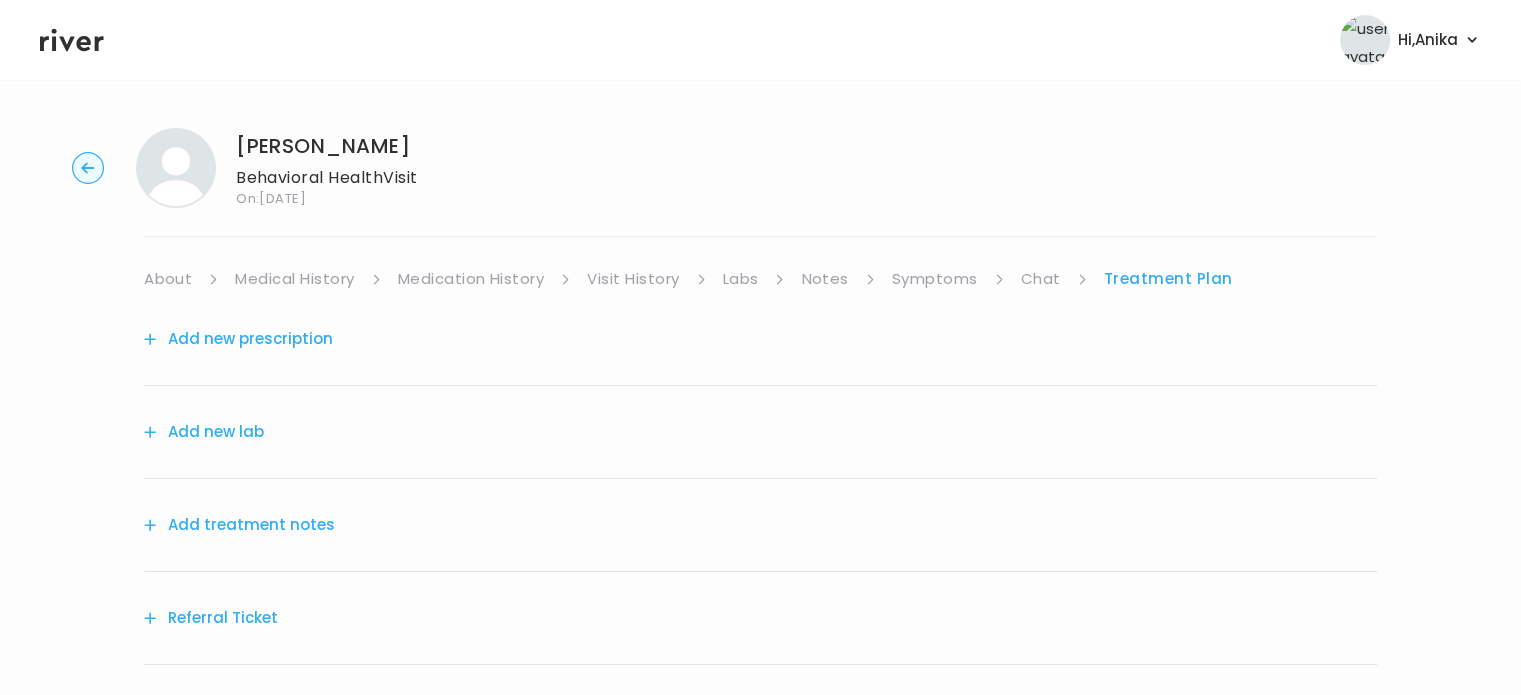 click on "Add treatment notes" at bounding box center [239, 525] 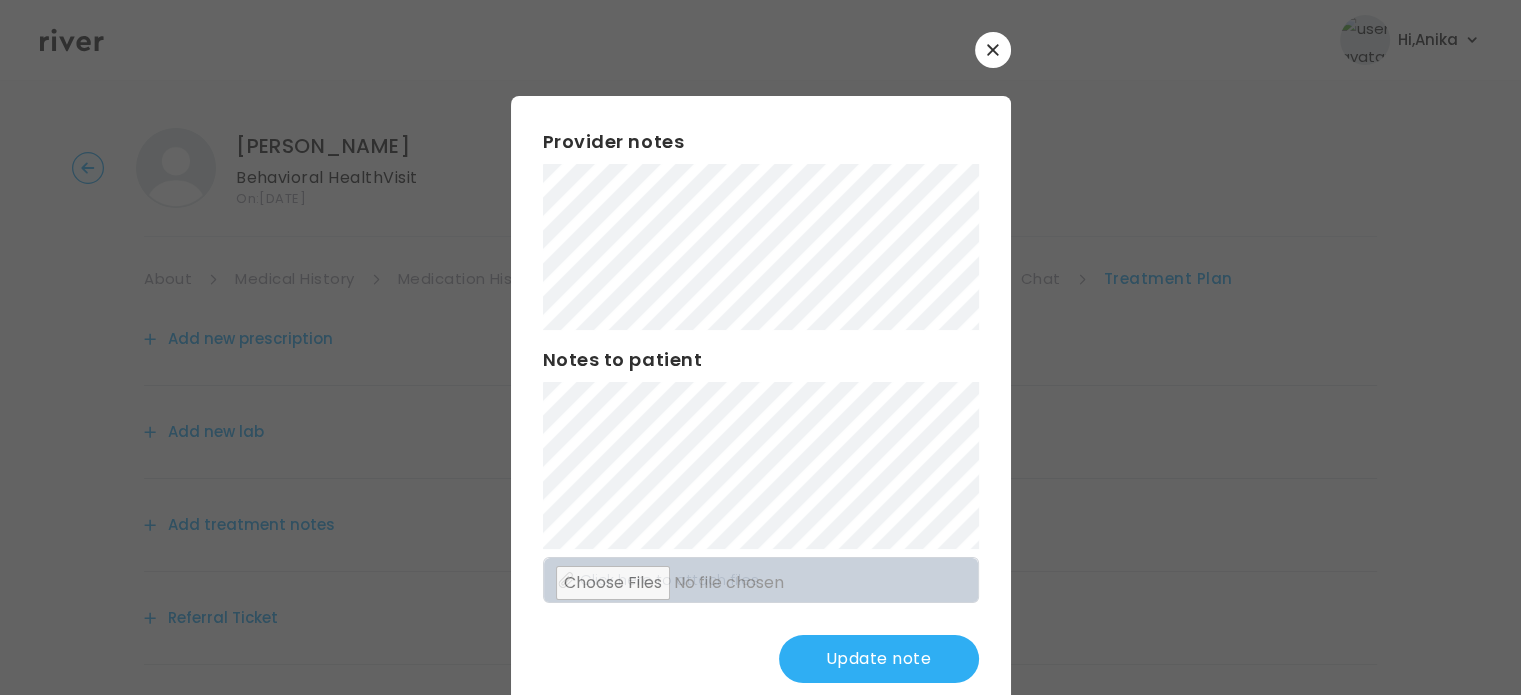 click on "Update note" at bounding box center [879, 659] 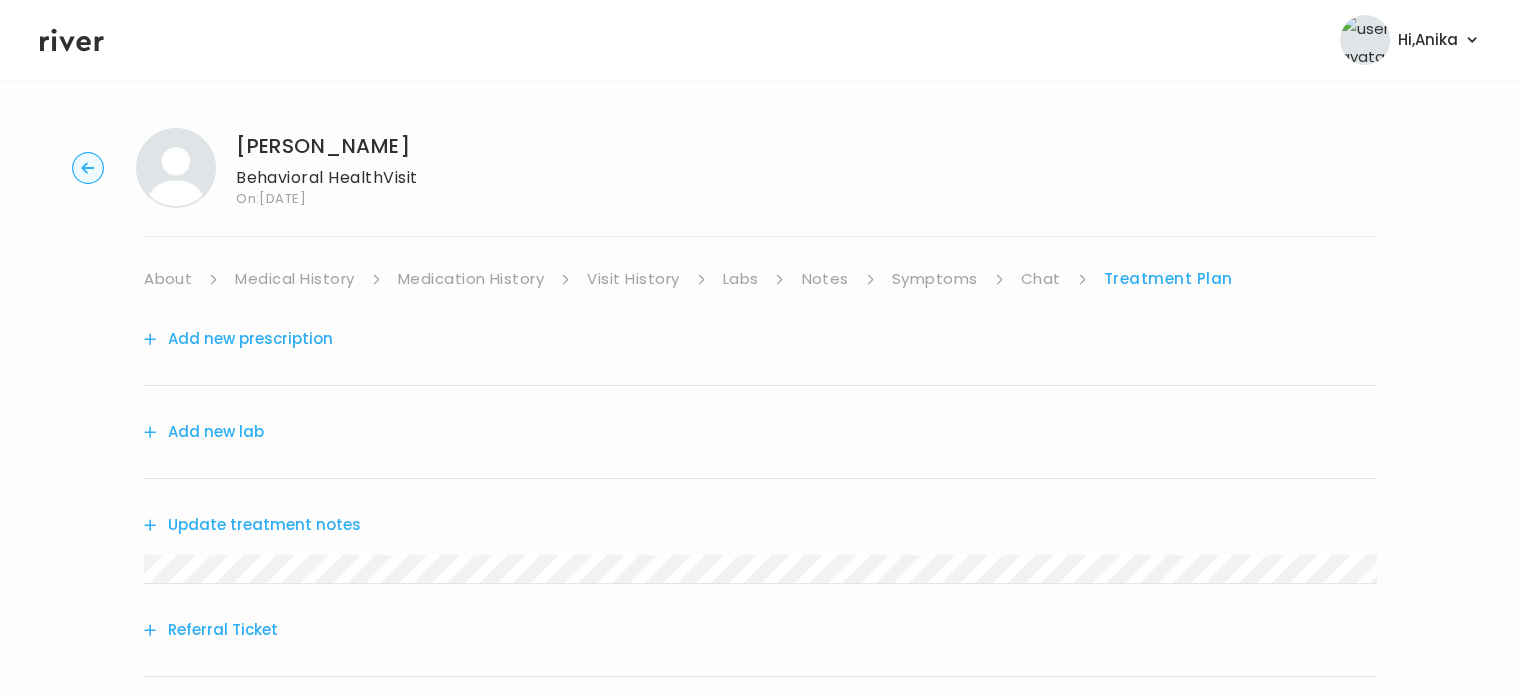 click on "Symptoms" at bounding box center (935, 279) 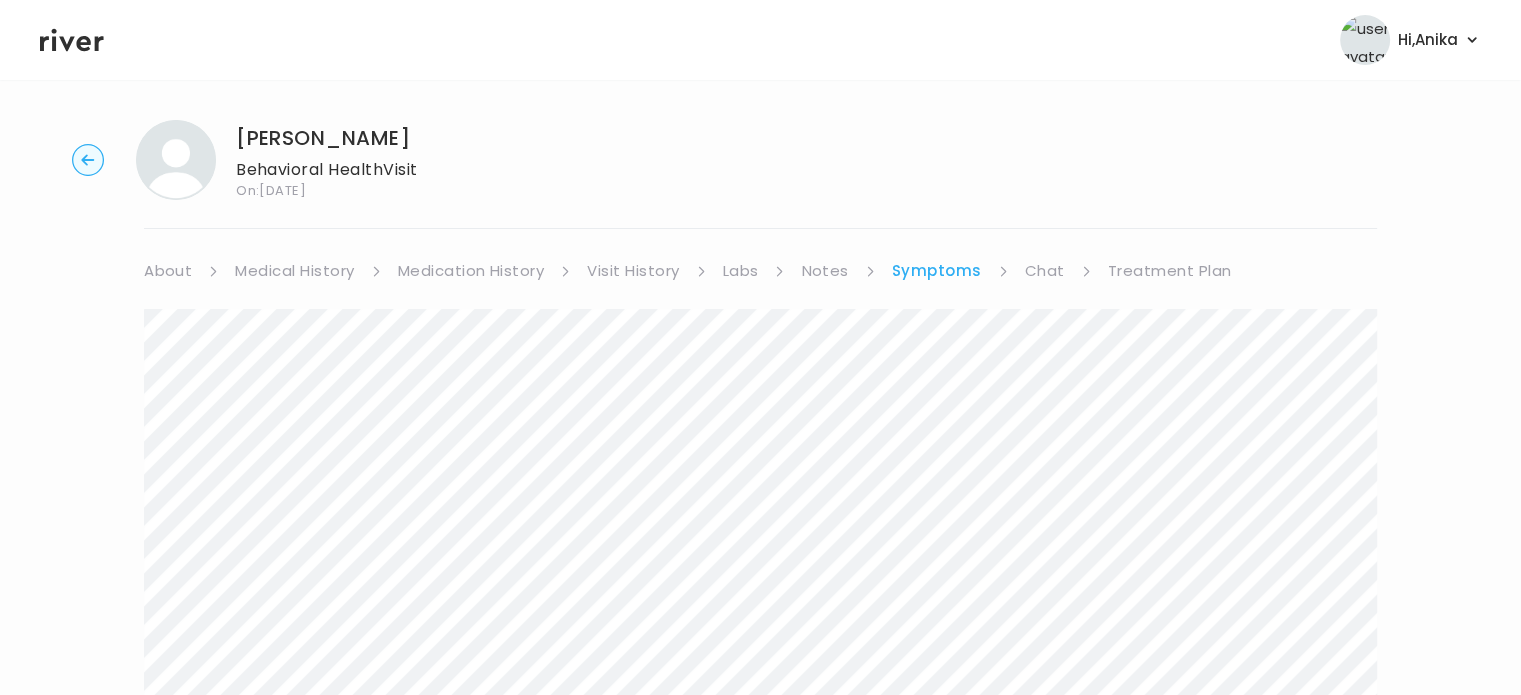 scroll, scrollTop: 0, scrollLeft: 0, axis: both 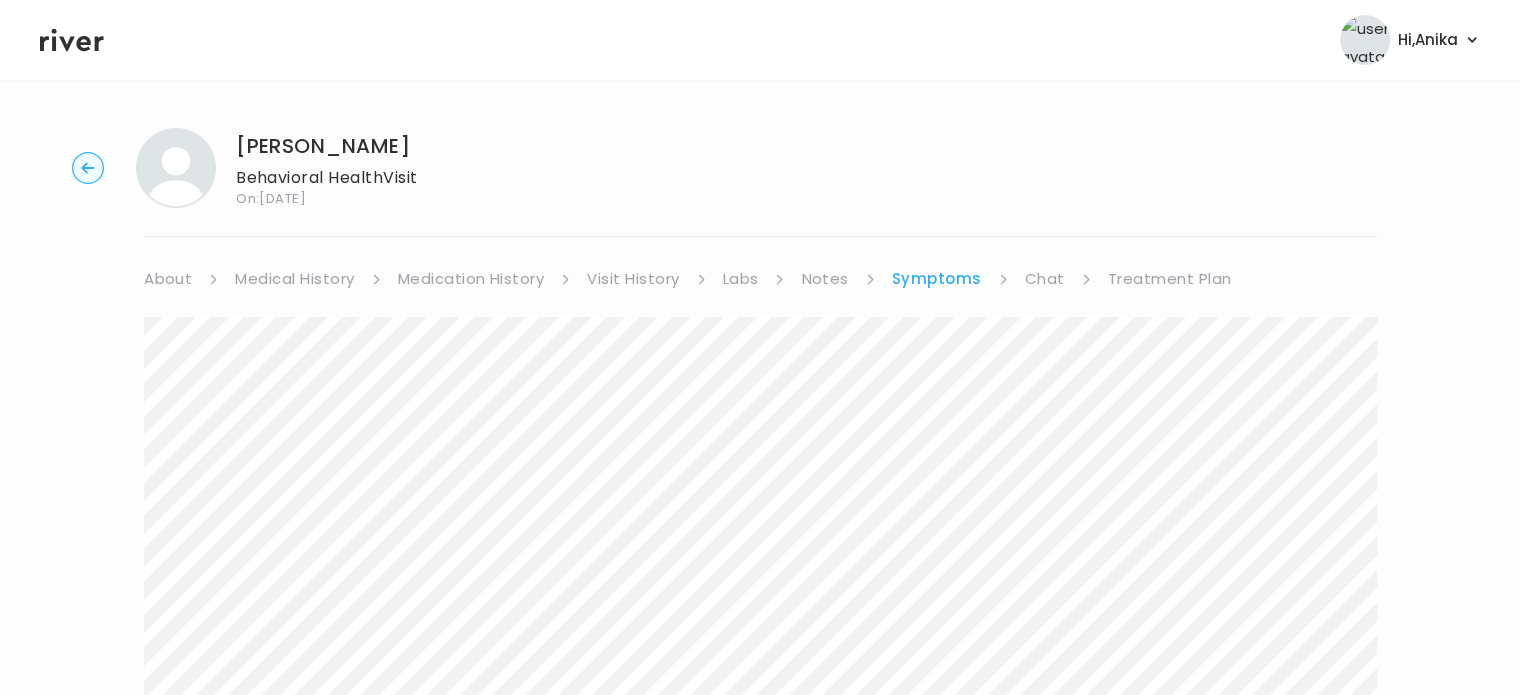 click on "Treatment Plan" at bounding box center (1170, 279) 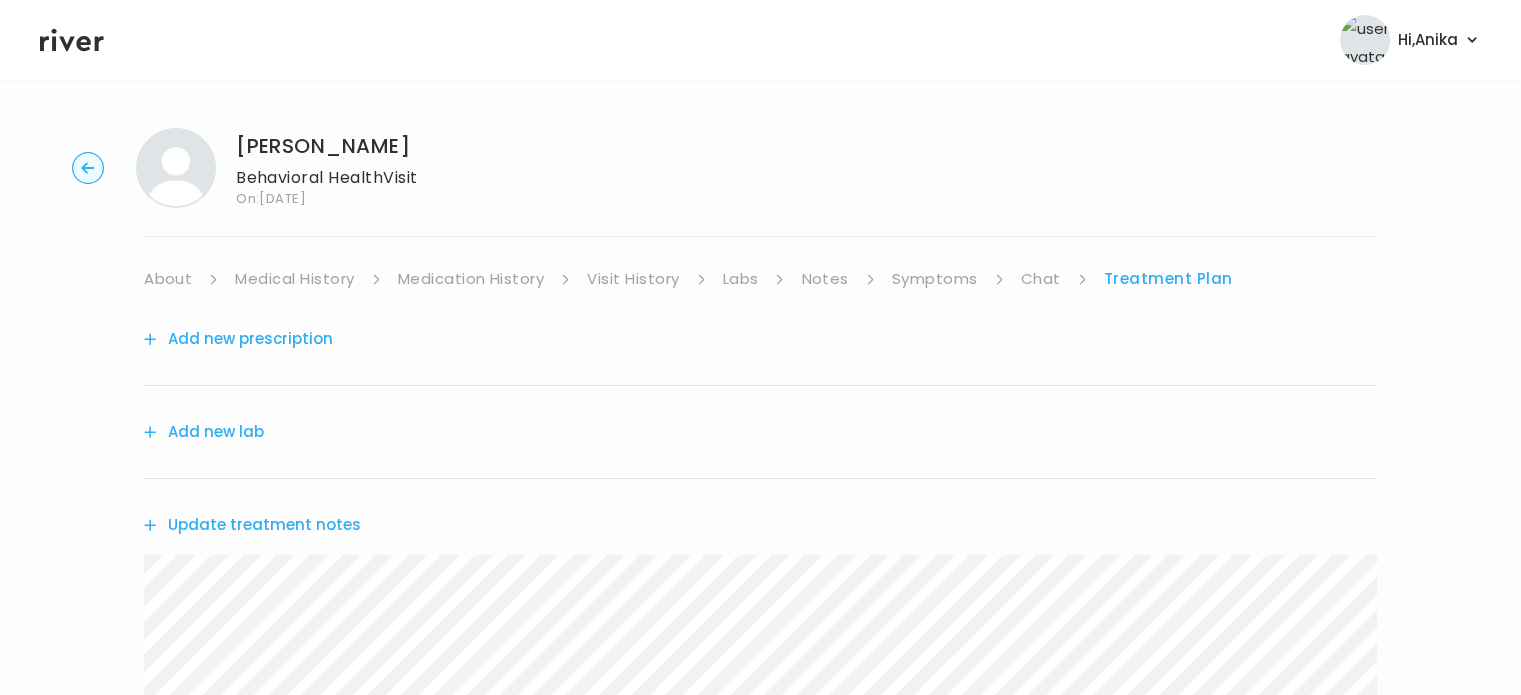 click on "Update treatment notes" at bounding box center [252, 525] 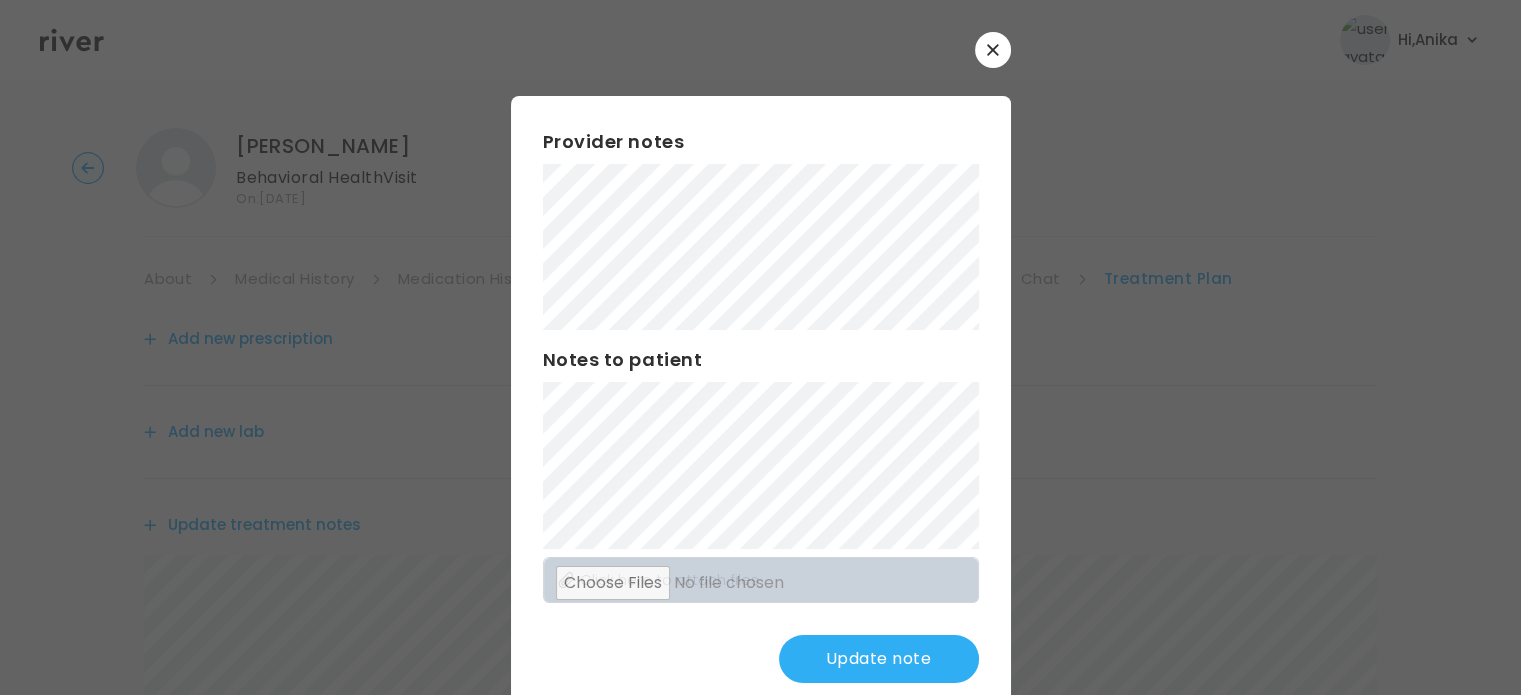 click on "Update note" at bounding box center (879, 659) 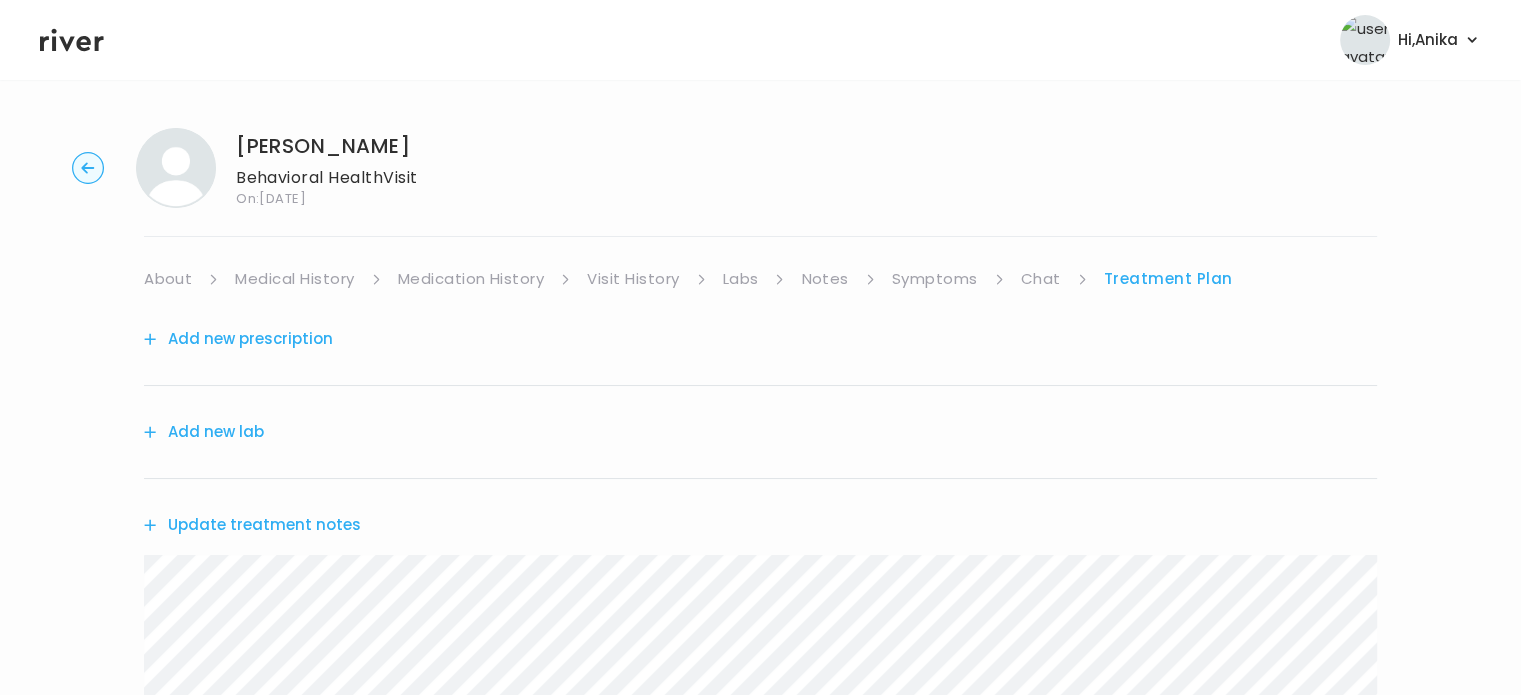 click on "Symptoms" at bounding box center [935, 279] 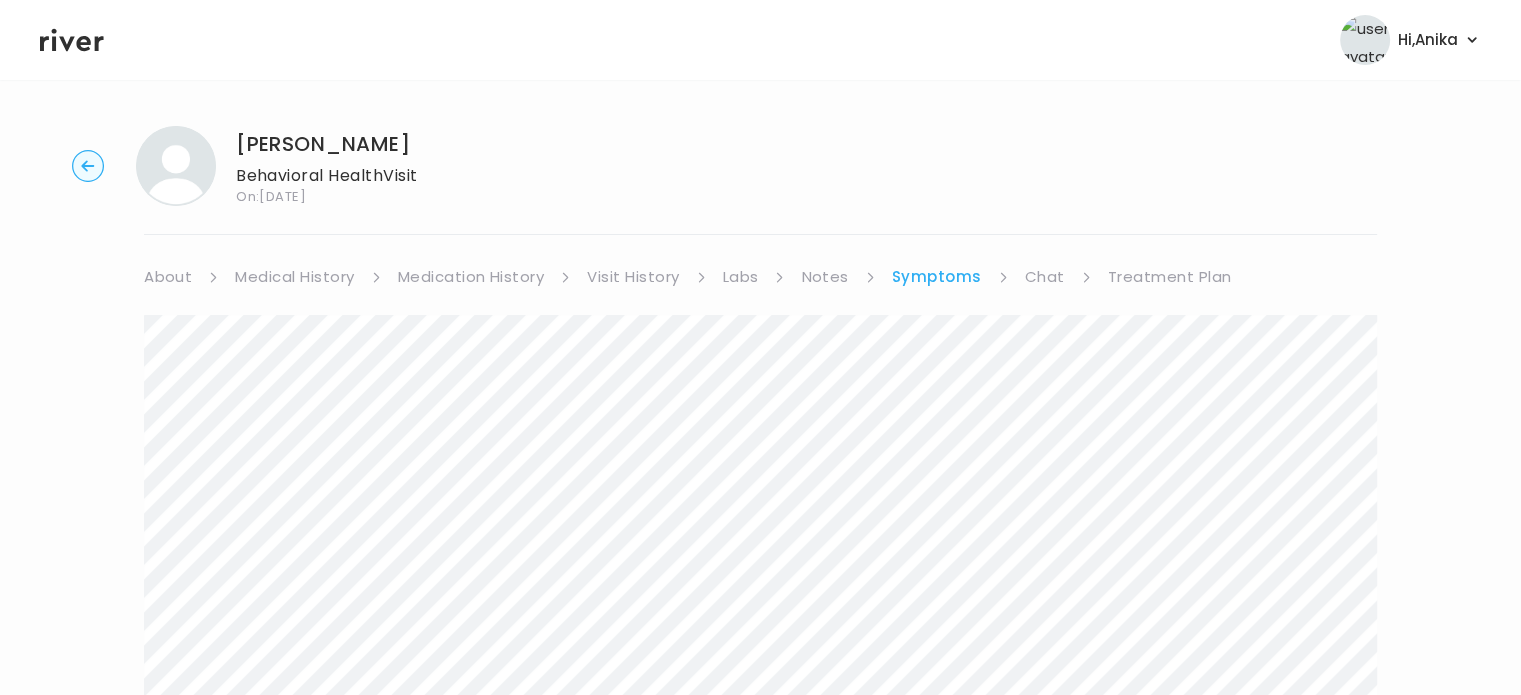 scroll, scrollTop: 0, scrollLeft: 0, axis: both 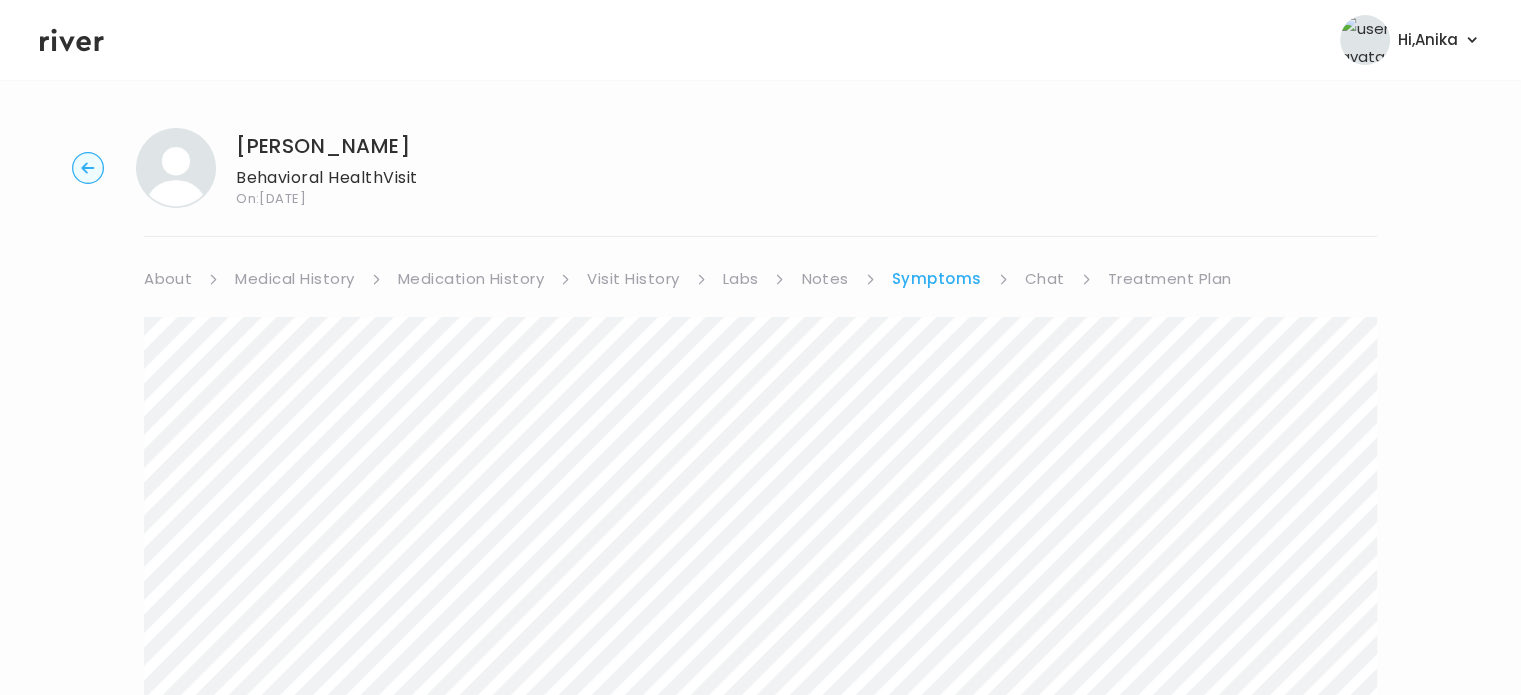 click on "Treatment Plan" at bounding box center (1170, 279) 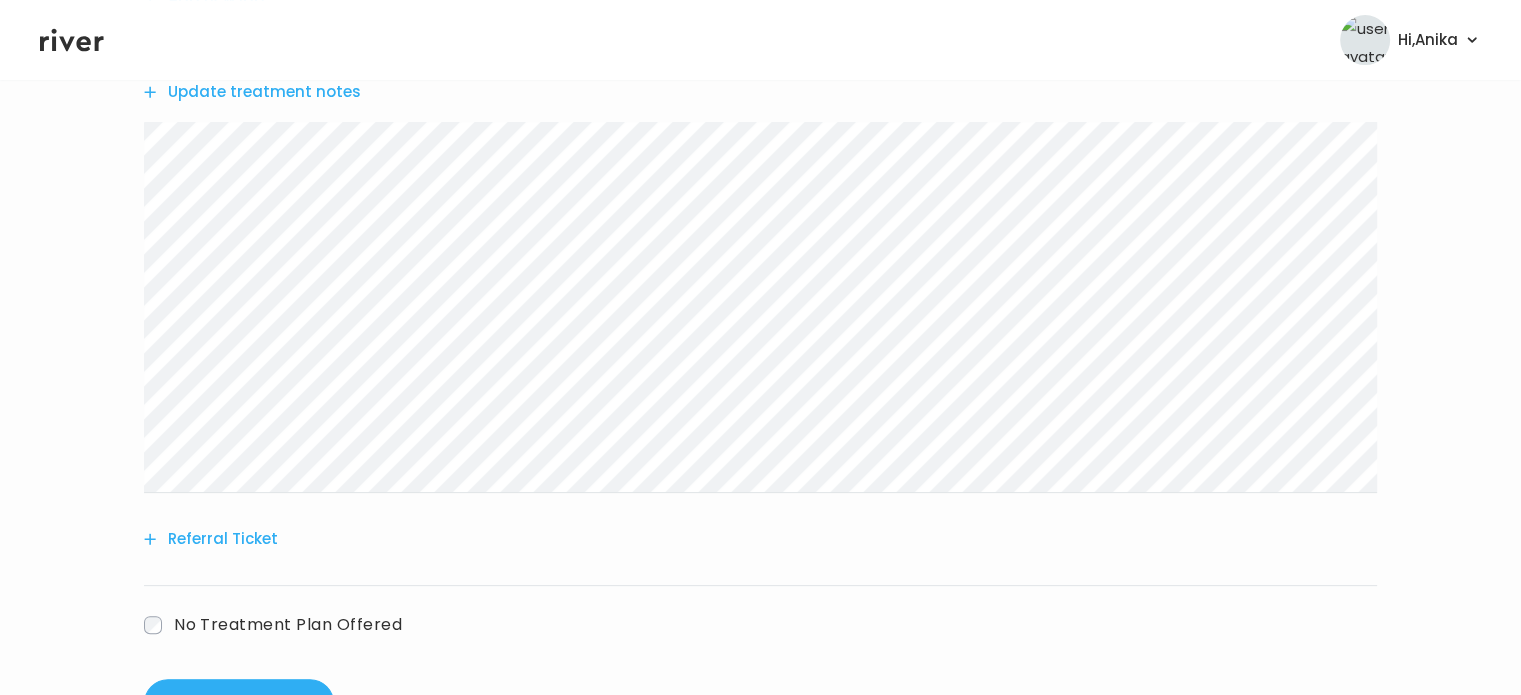 scroll, scrollTop: 461, scrollLeft: 0, axis: vertical 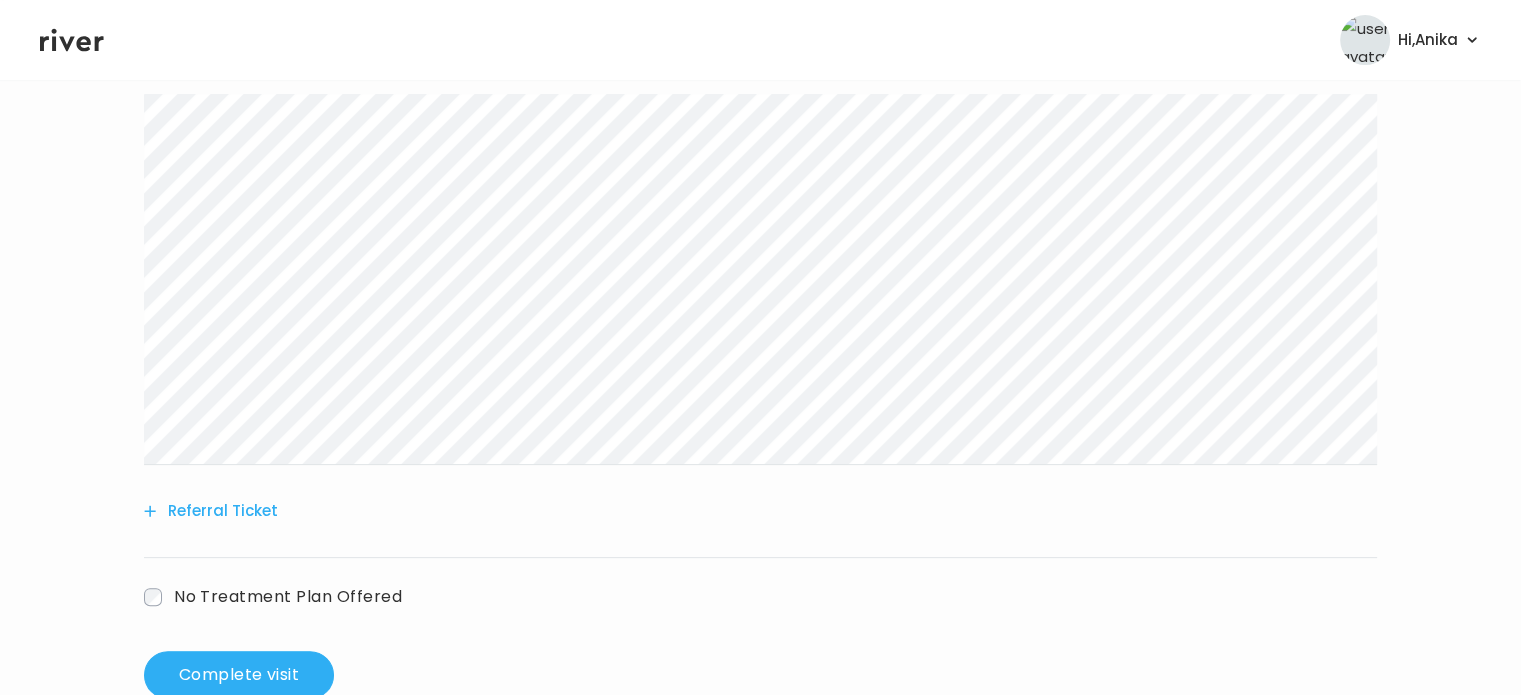 click on "Referral Ticket" at bounding box center (211, 511) 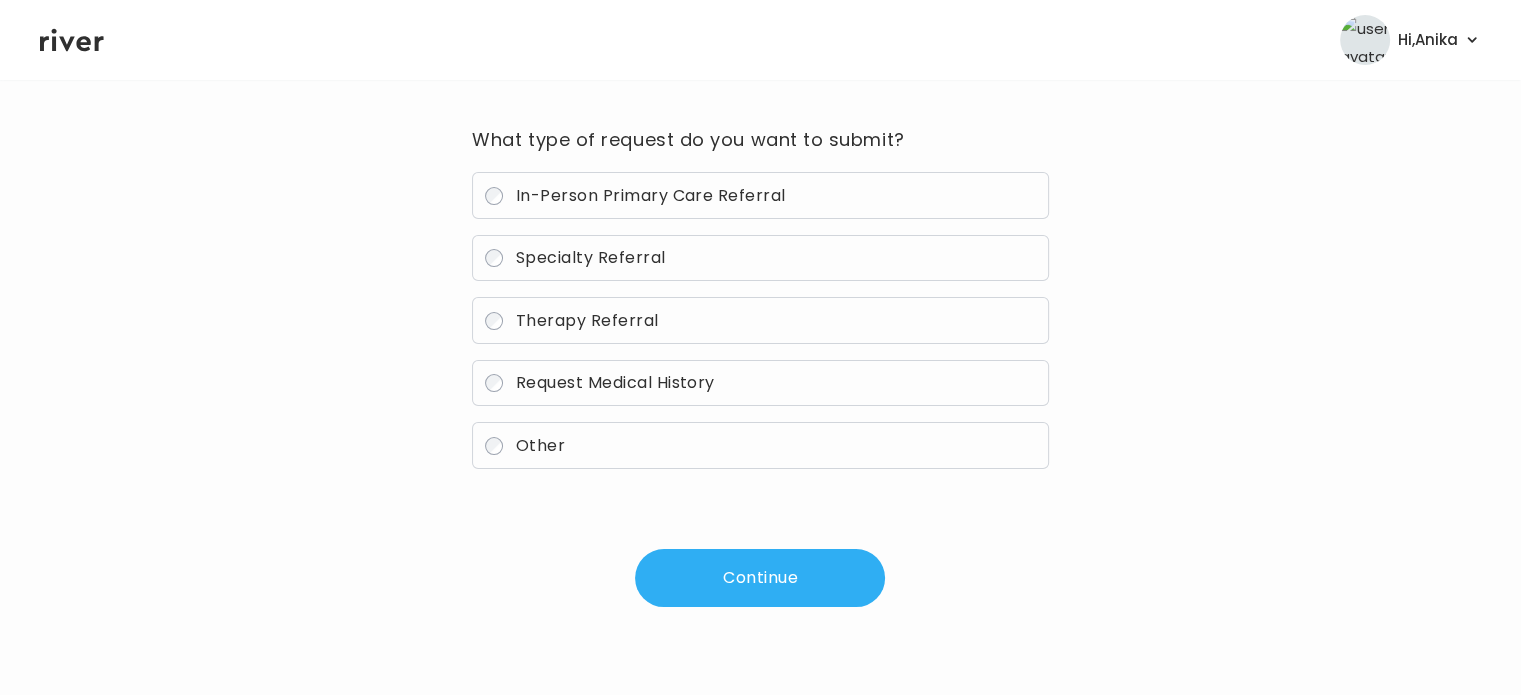 scroll, scrollTop: 143, scrollLeft: 0, axis: vertical 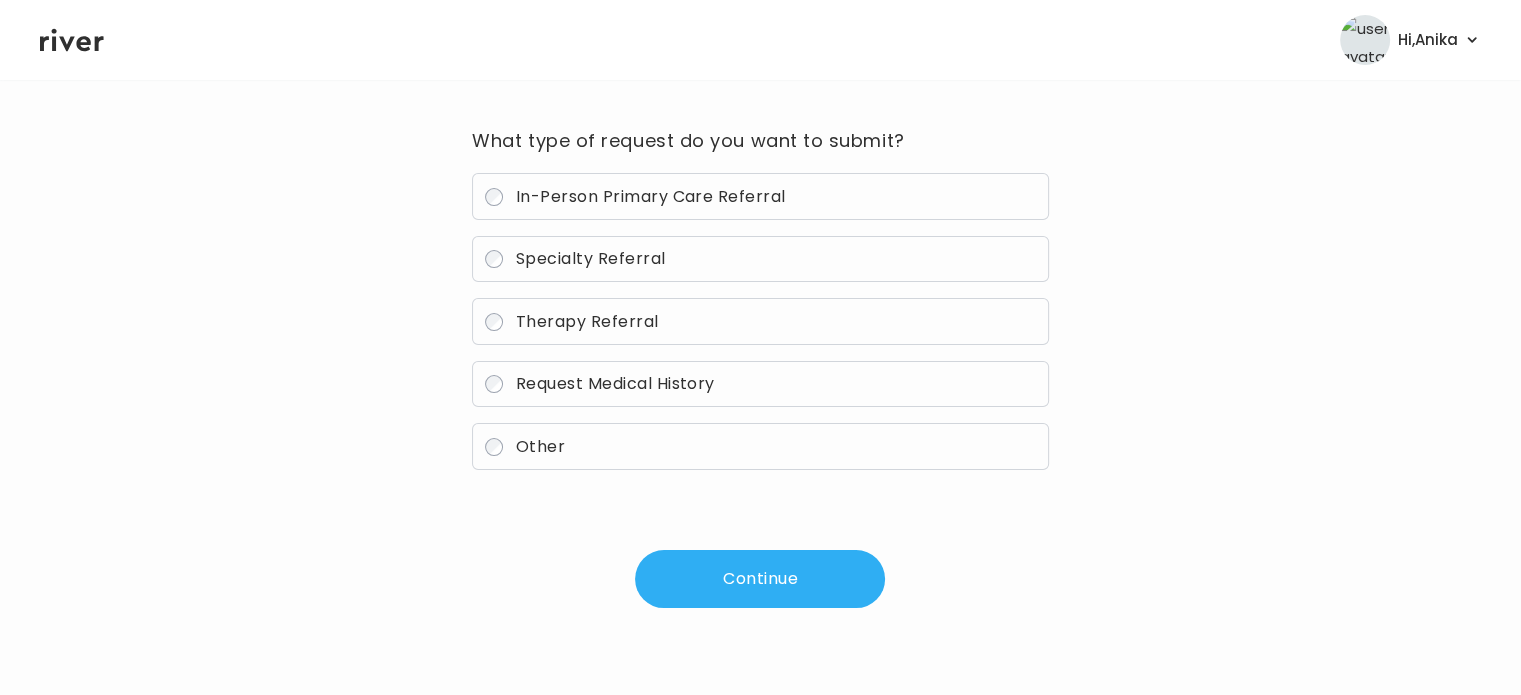 click on "Therapy Referral" at bounding box center (587, 321) 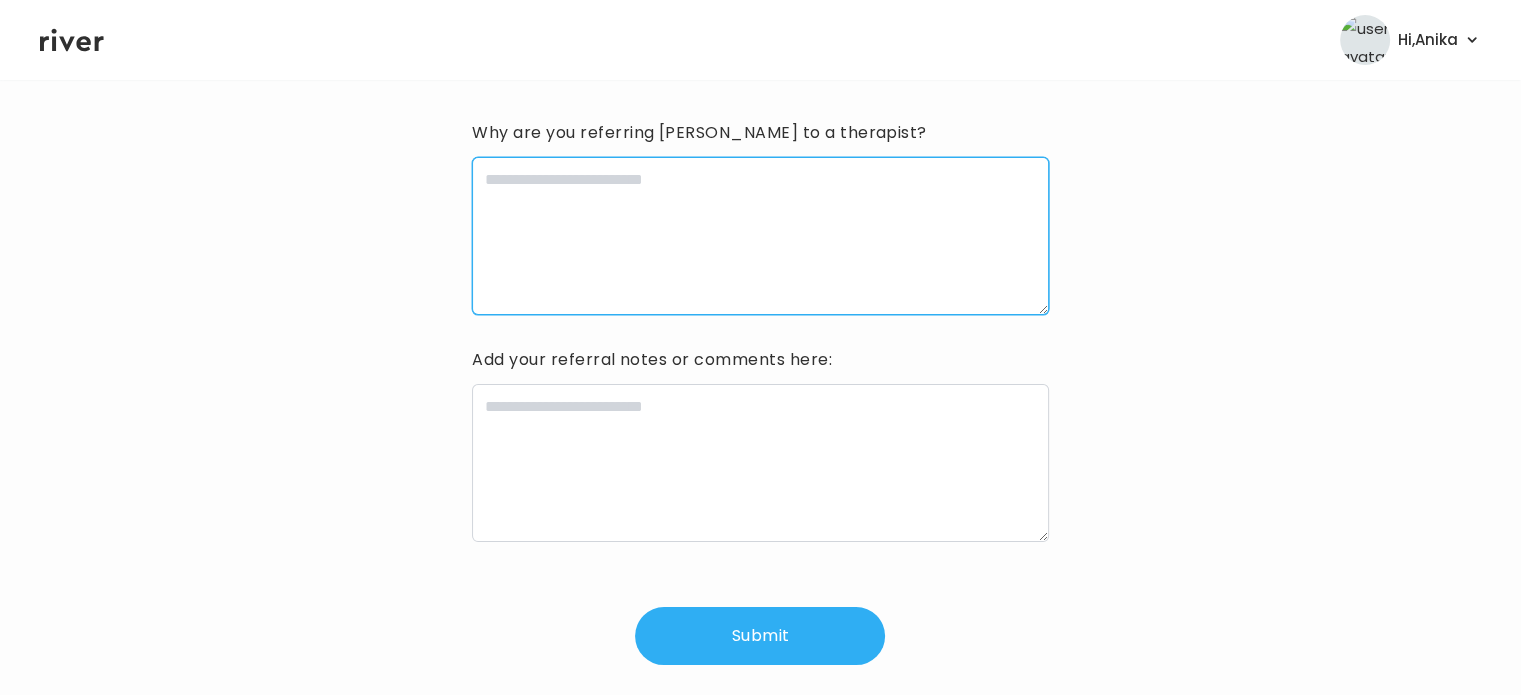 click at bounding box center [760, 236] 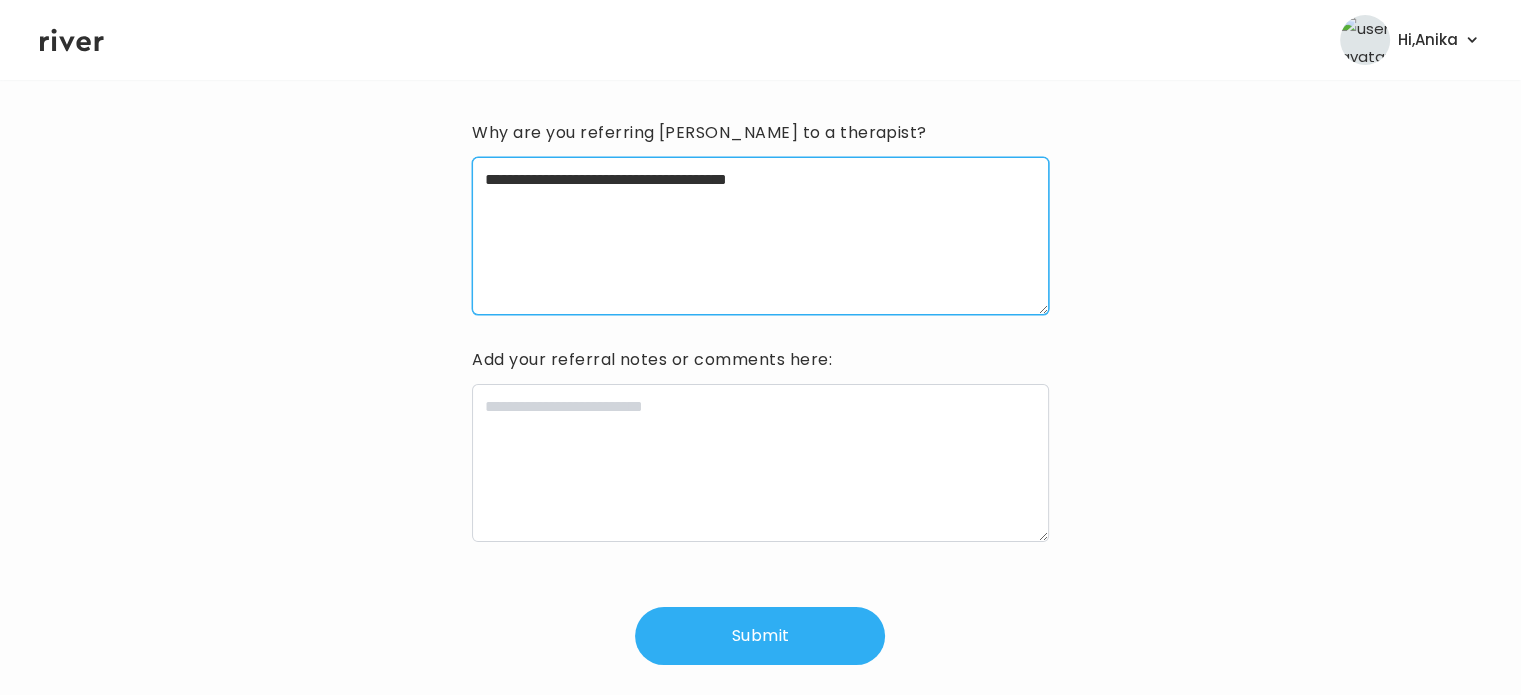 type on "**********" 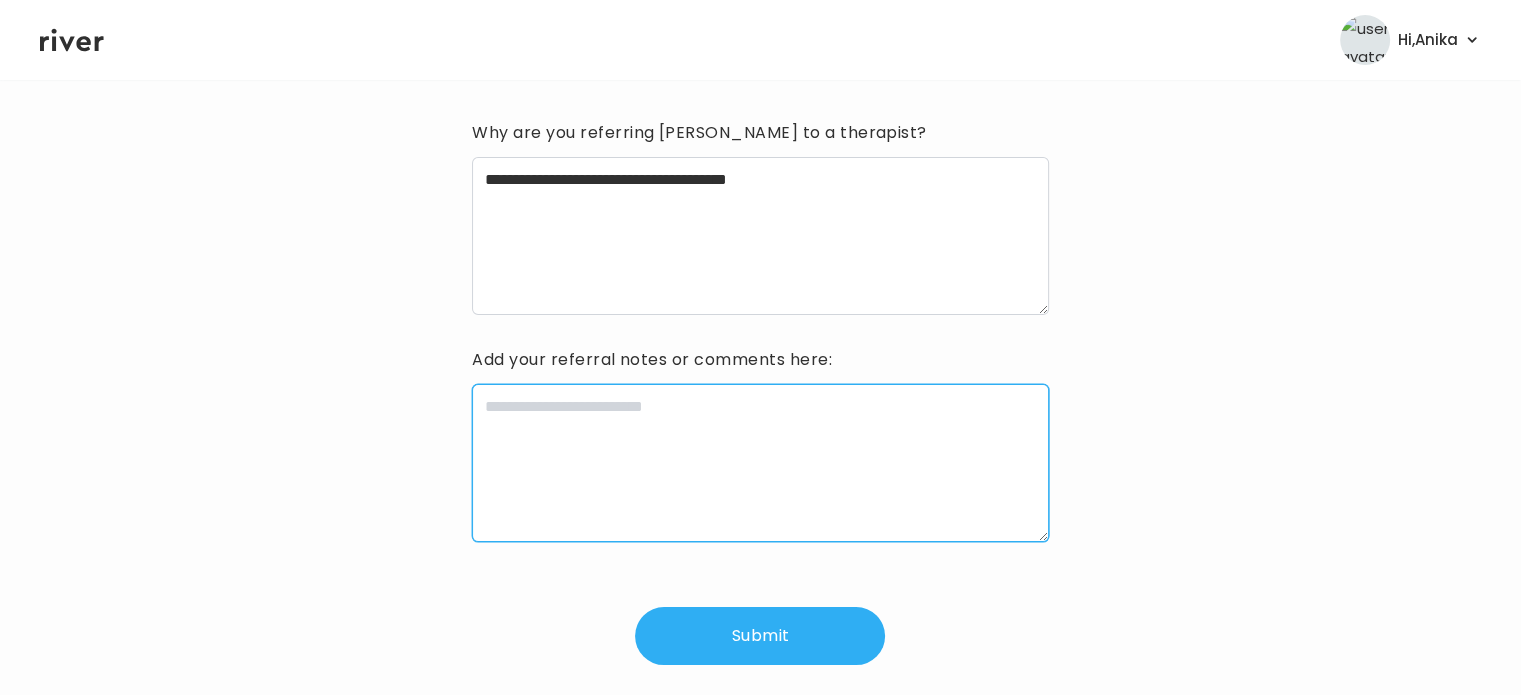 click at bounding box center [760, 463] 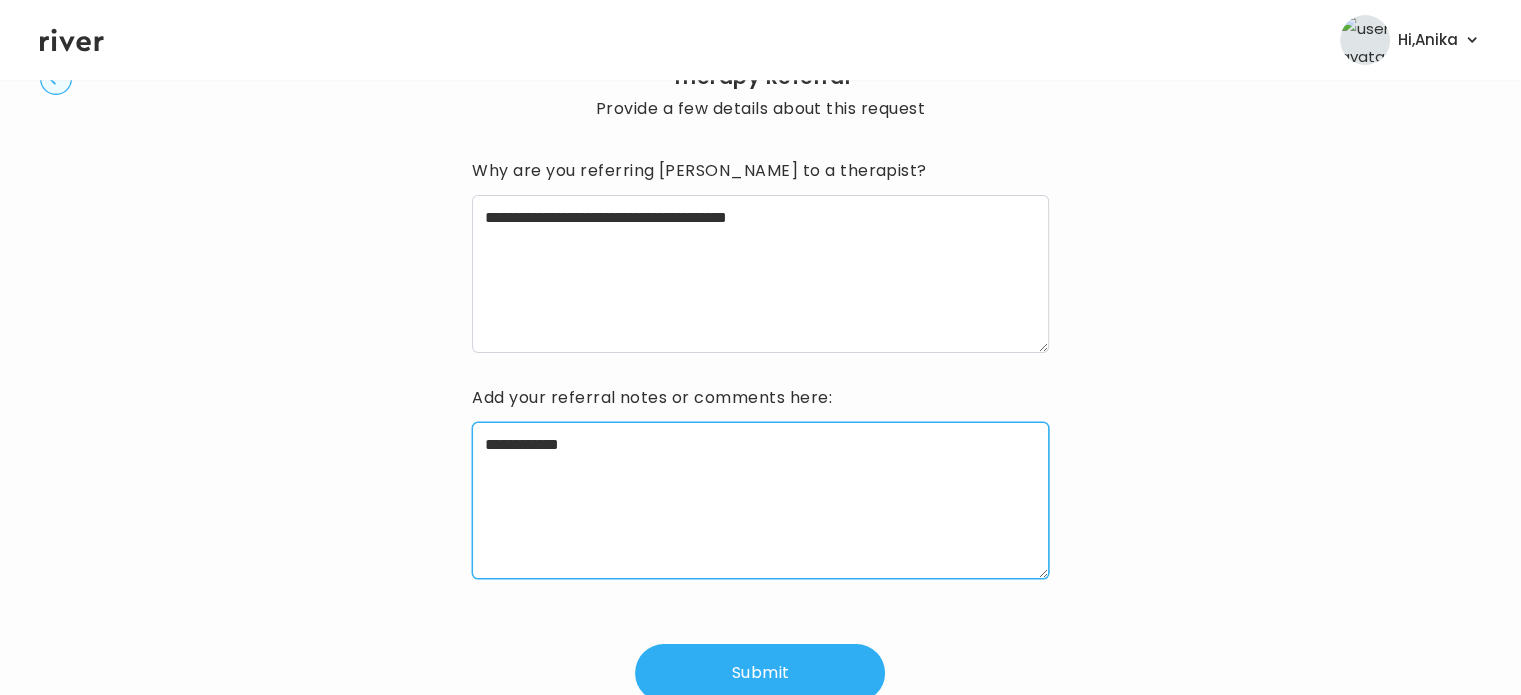 scroll, scrollTop: 112, scrollLeft: 0, axis: vertical 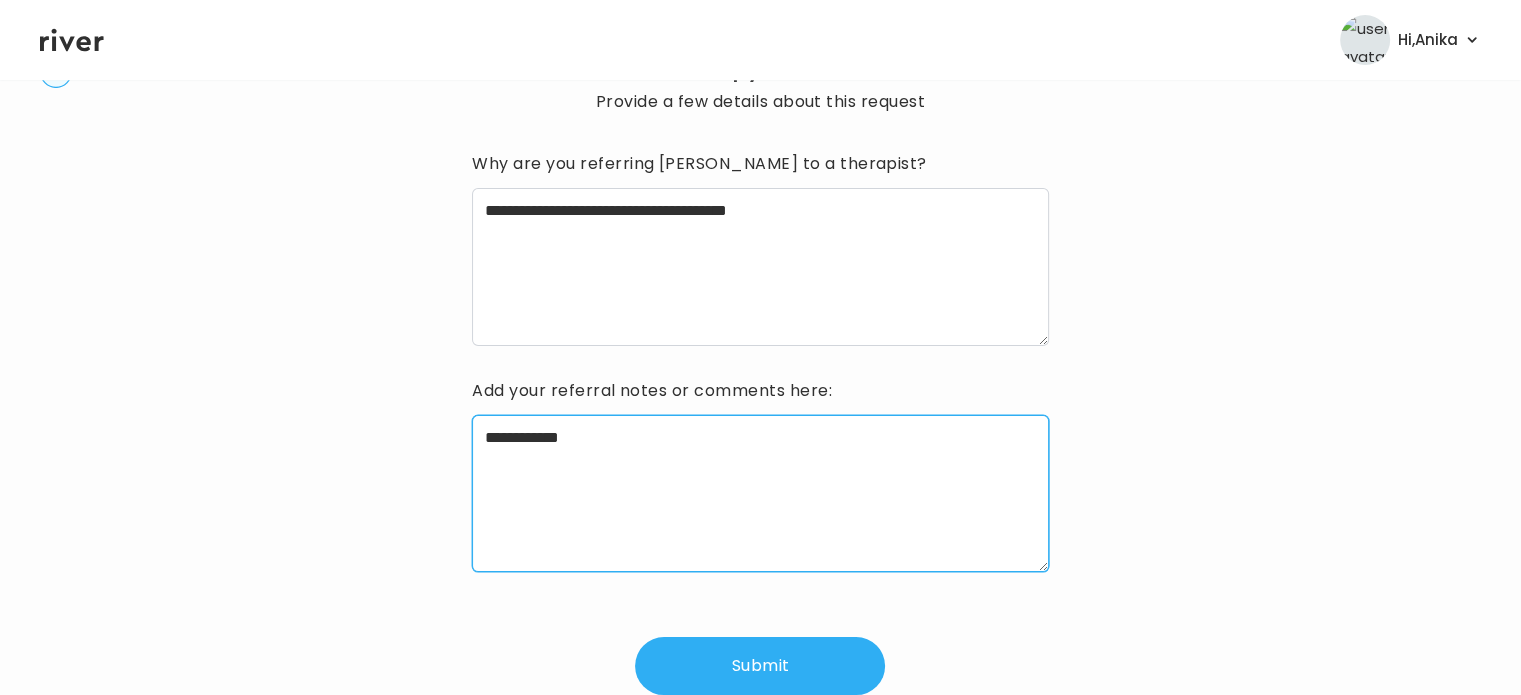 type on "**********" 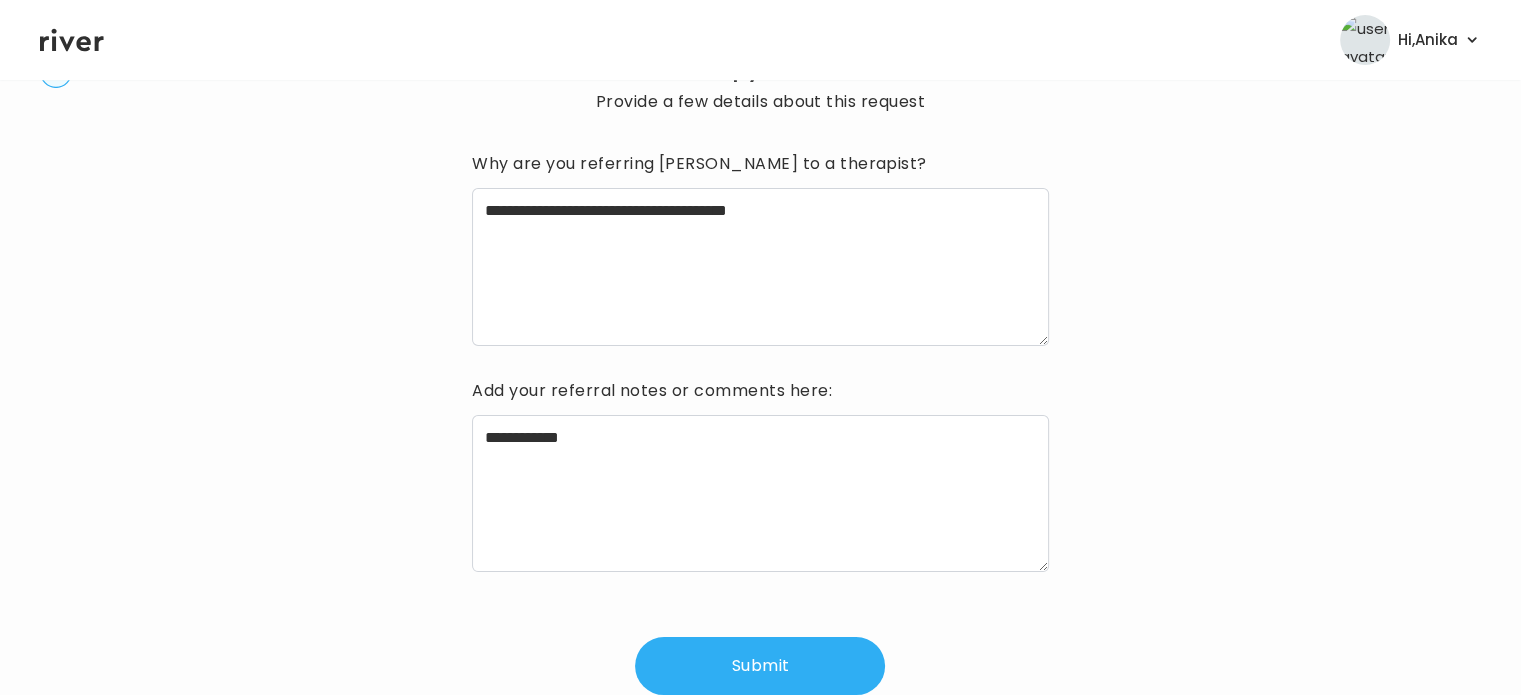 click on "Submit" at bounding box center (760, 666) 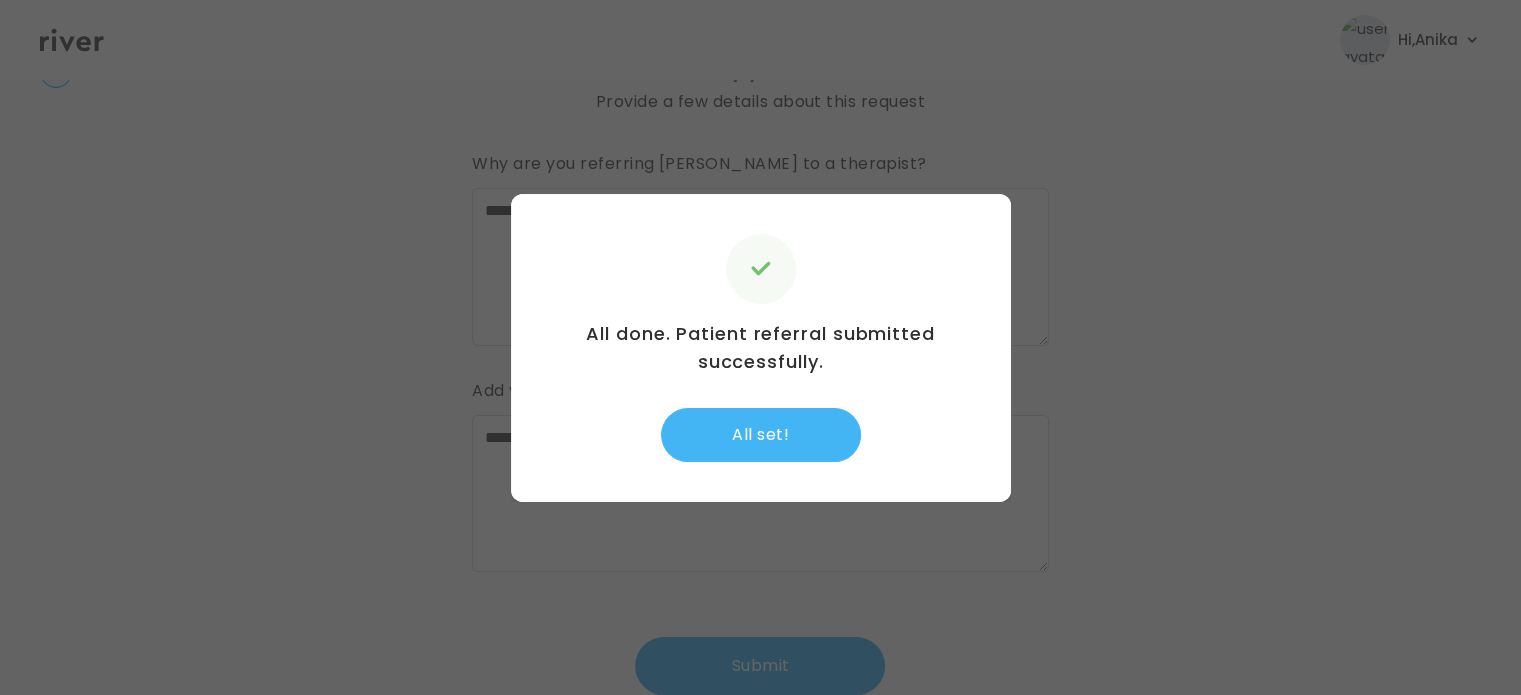 click on "All set!" at bounding box center (761, 435) 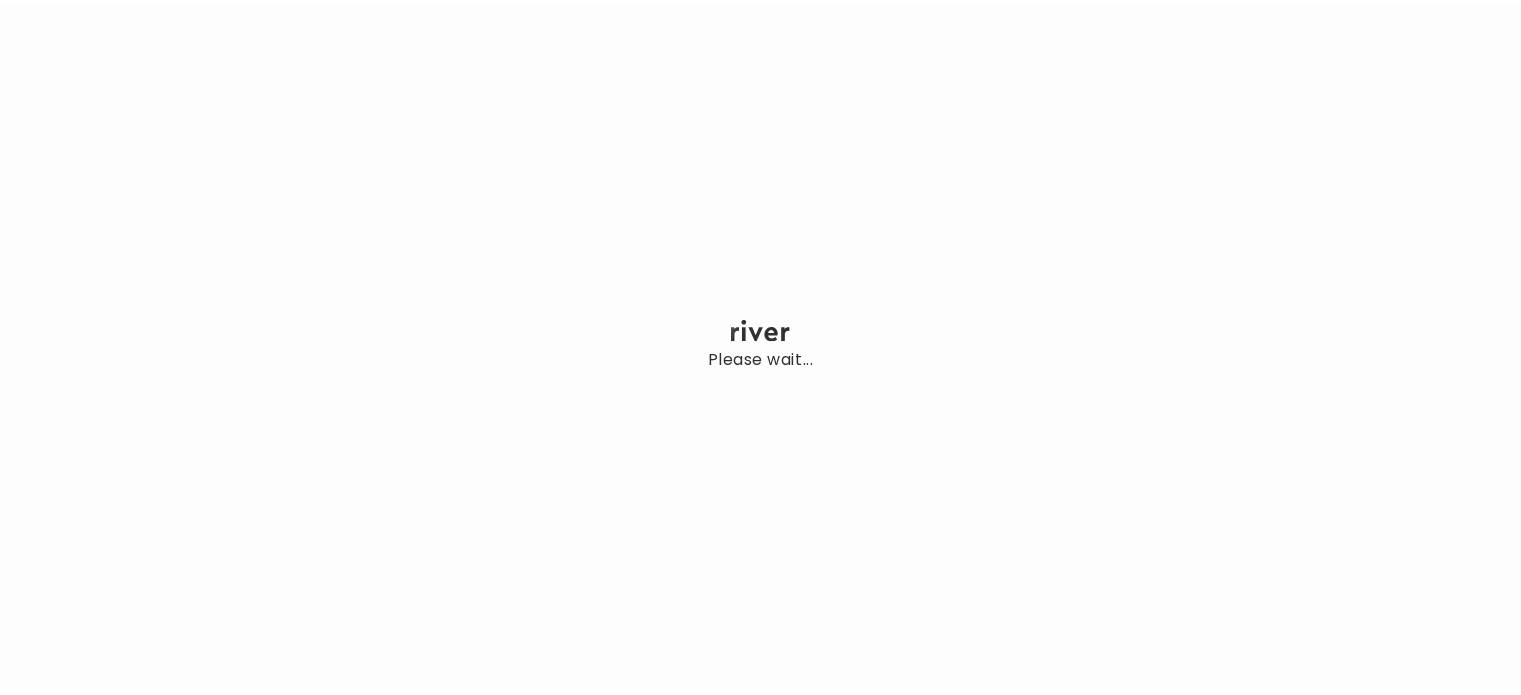 scroll, scrollTop: 0, scrollLeft: 0, axis: both 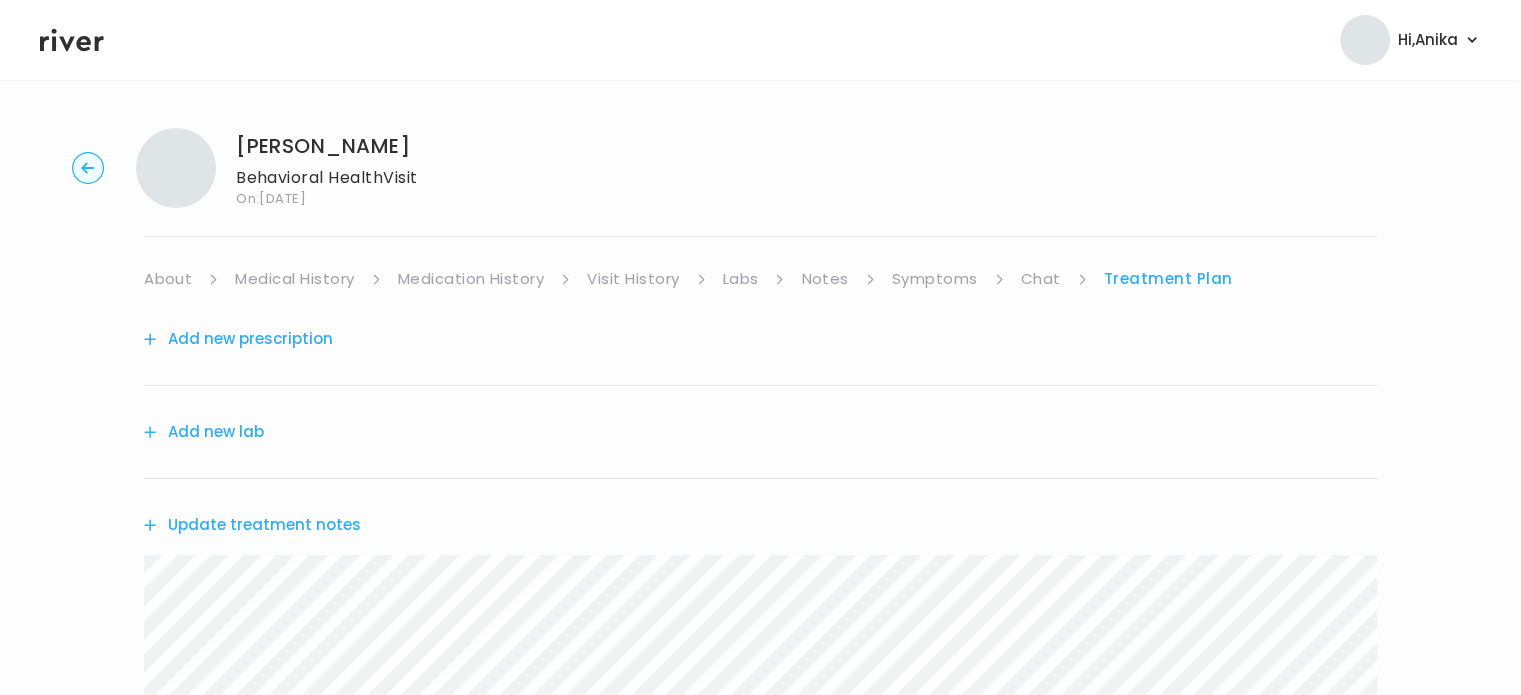 click on "Symptoms" at bounding box center (935, 279) 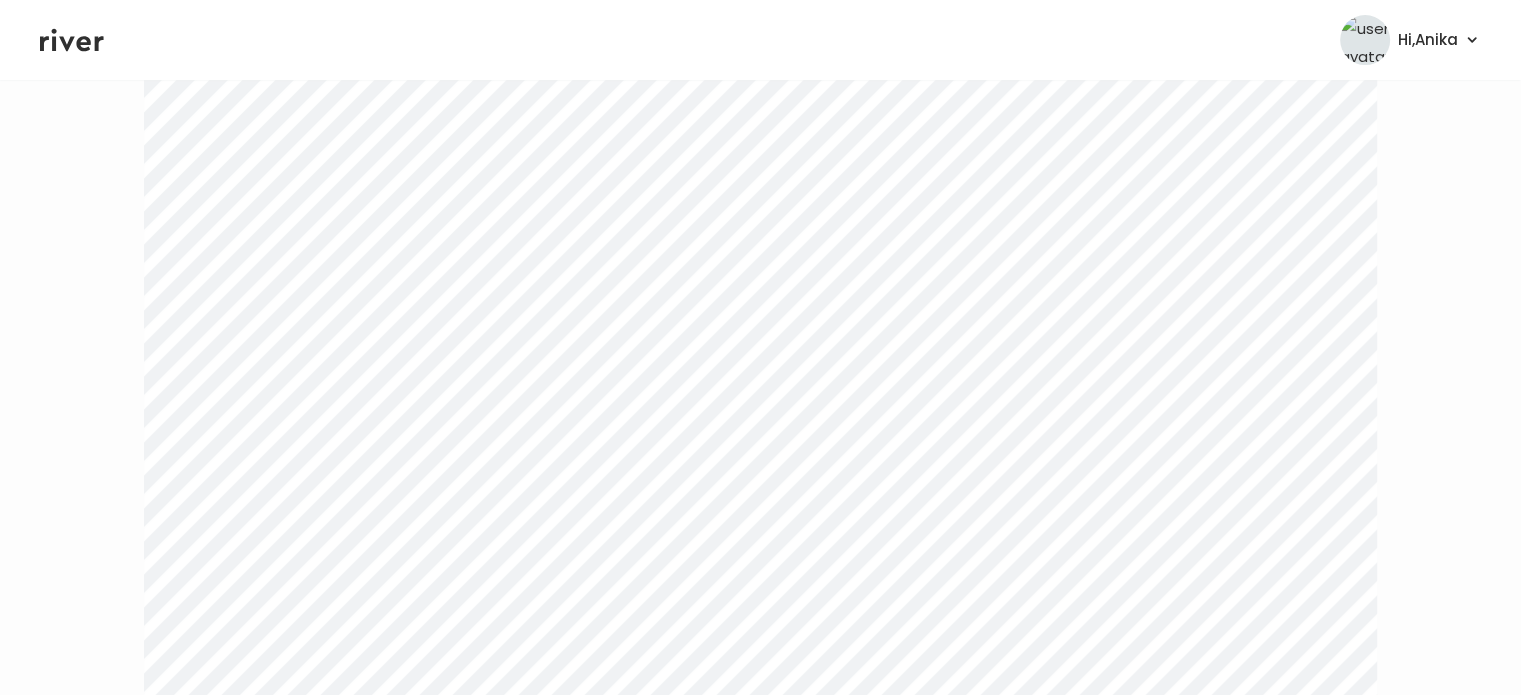 scroll, scrollTop: 0, scrollLeft: 0, axis: both 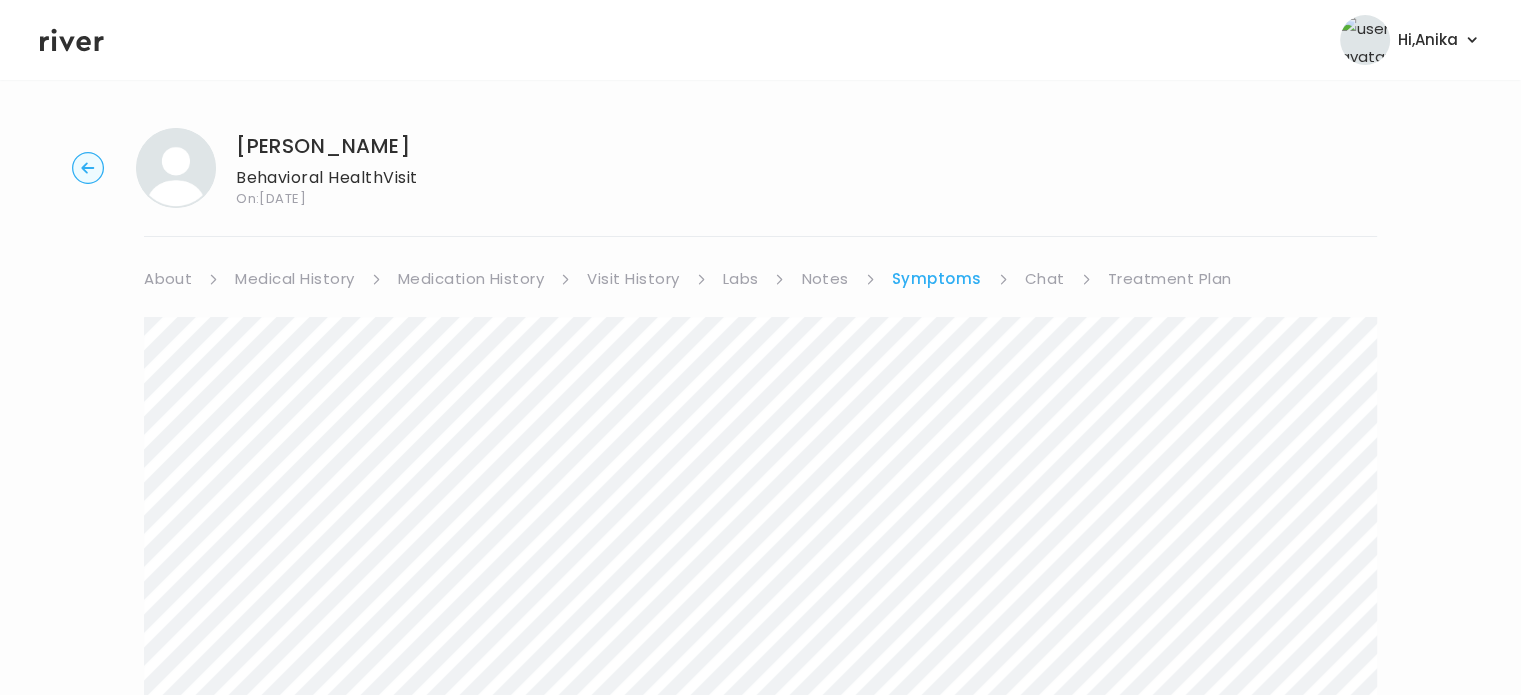 click on "Treatment Plan" at bounding box center (1170, 279) 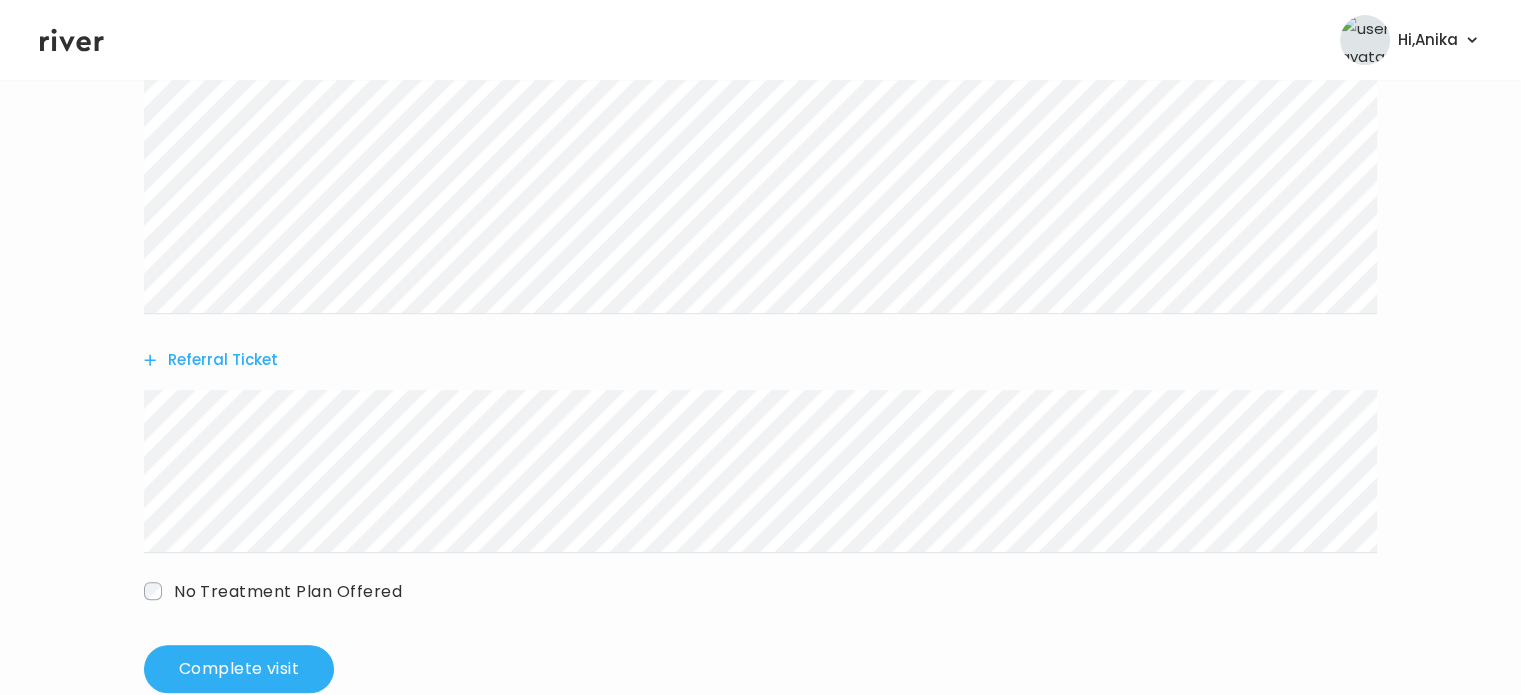 scroll, scrollTop: 657, scrollLeft: 0, axis: vertical 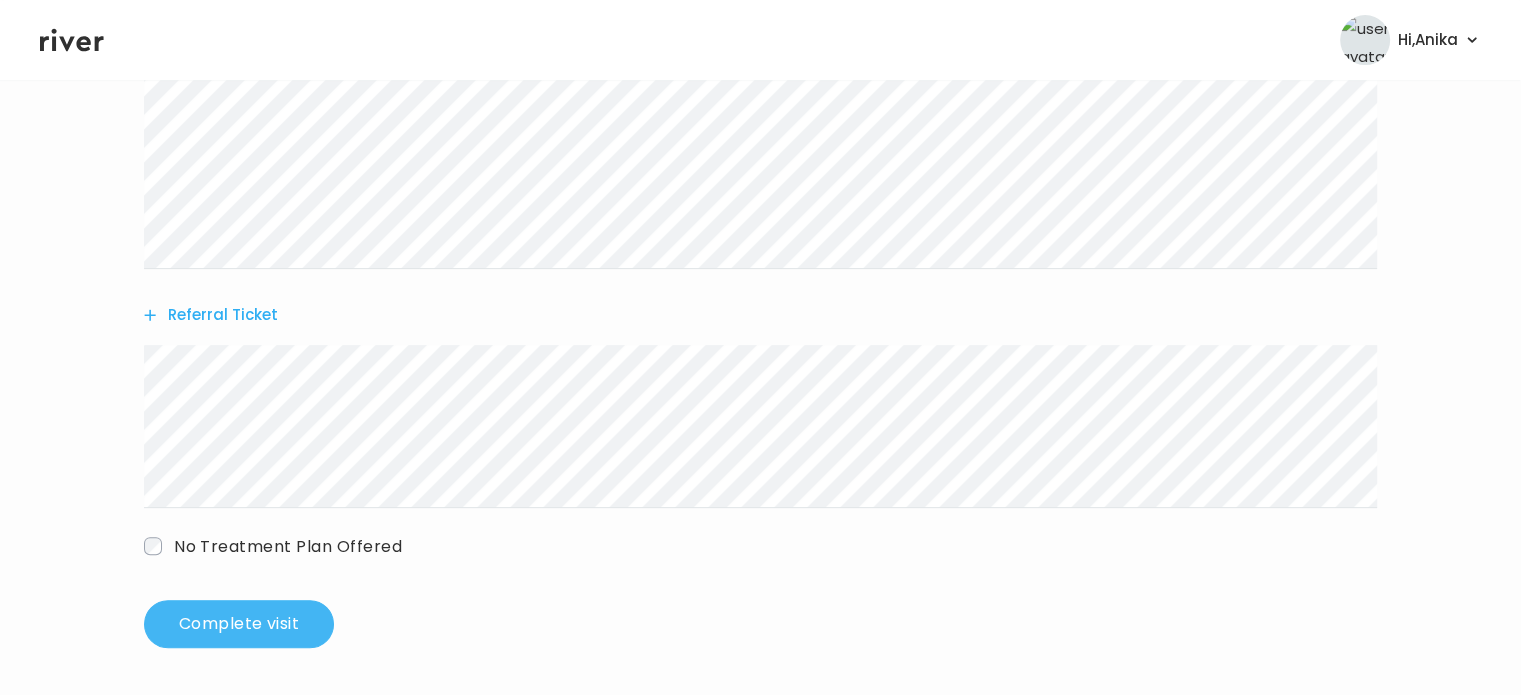 click on "Complete visit" at bounding box center [239, 624] 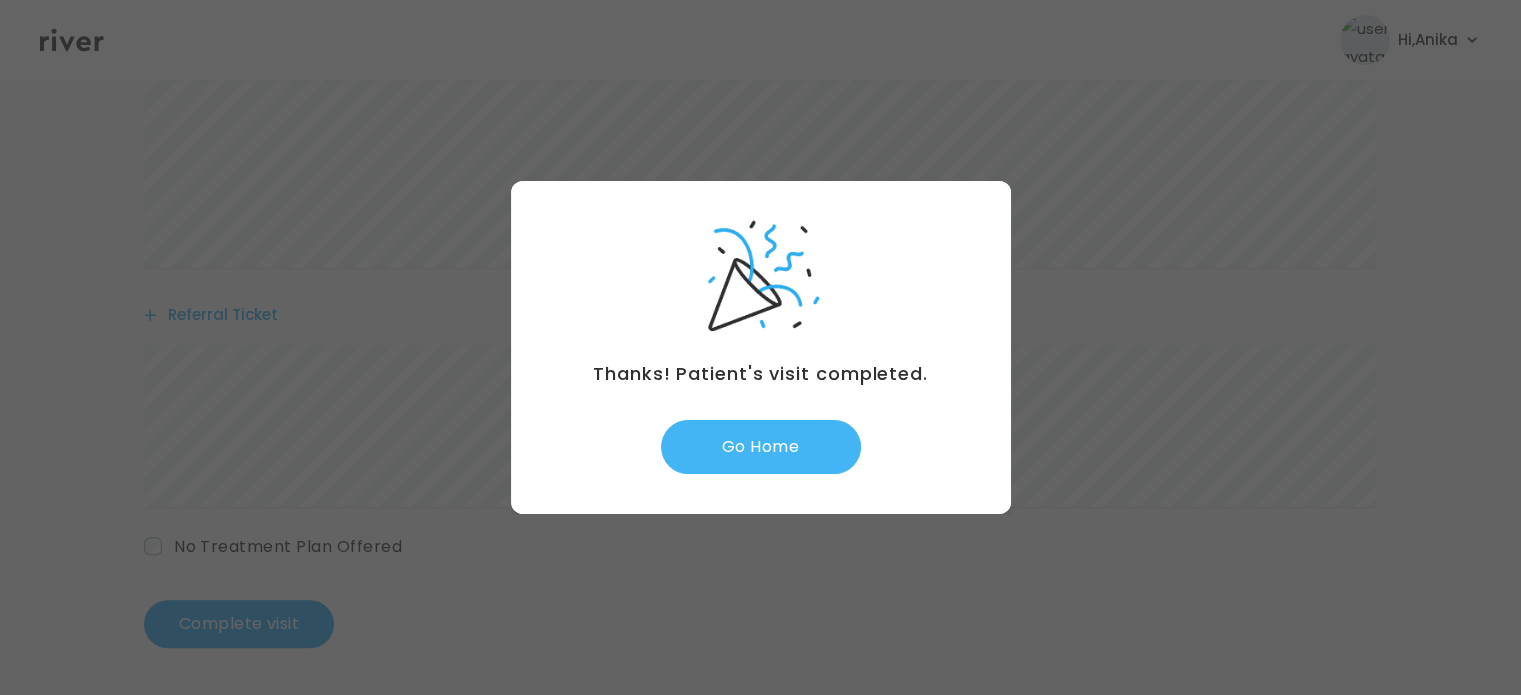 click on "Go Home" at bounding box center [761, 447] 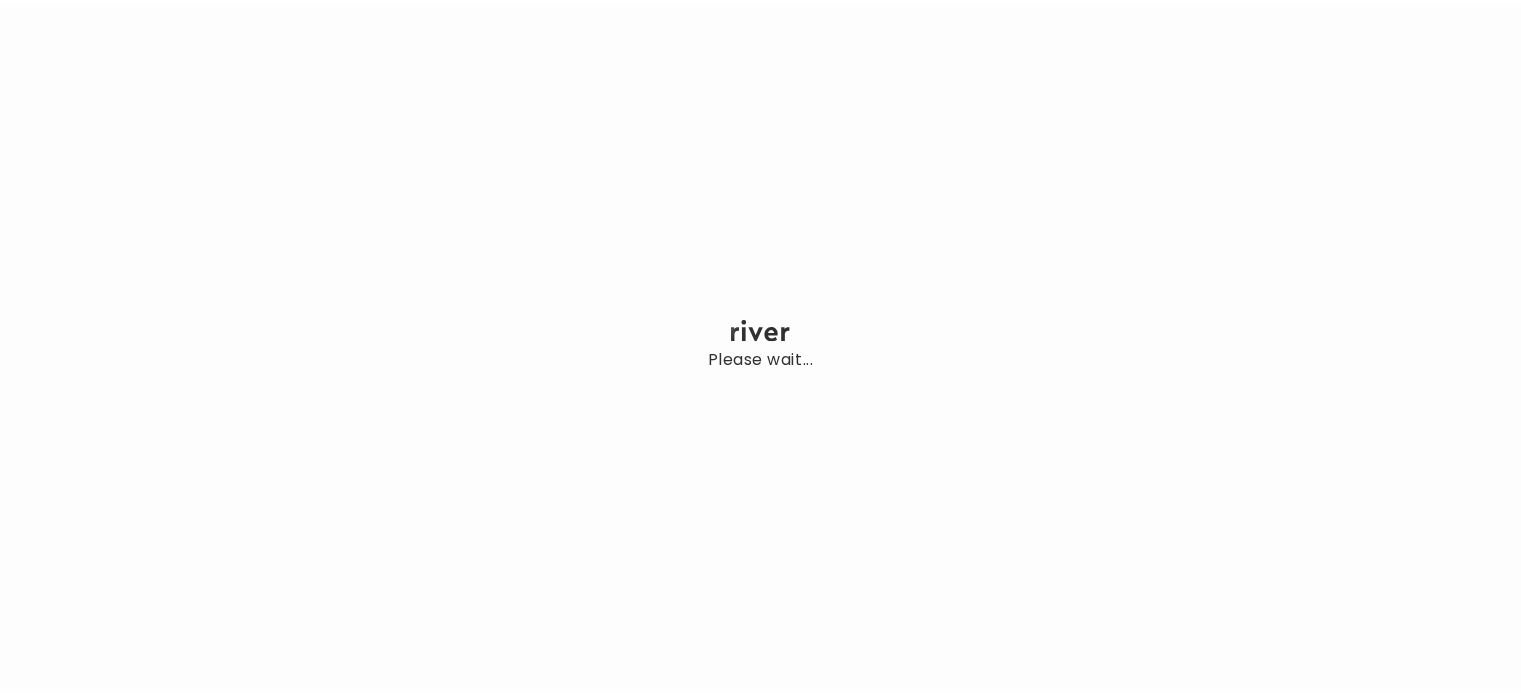 scroll, scrollTop: 0, scrollLeft: 0, axis: both 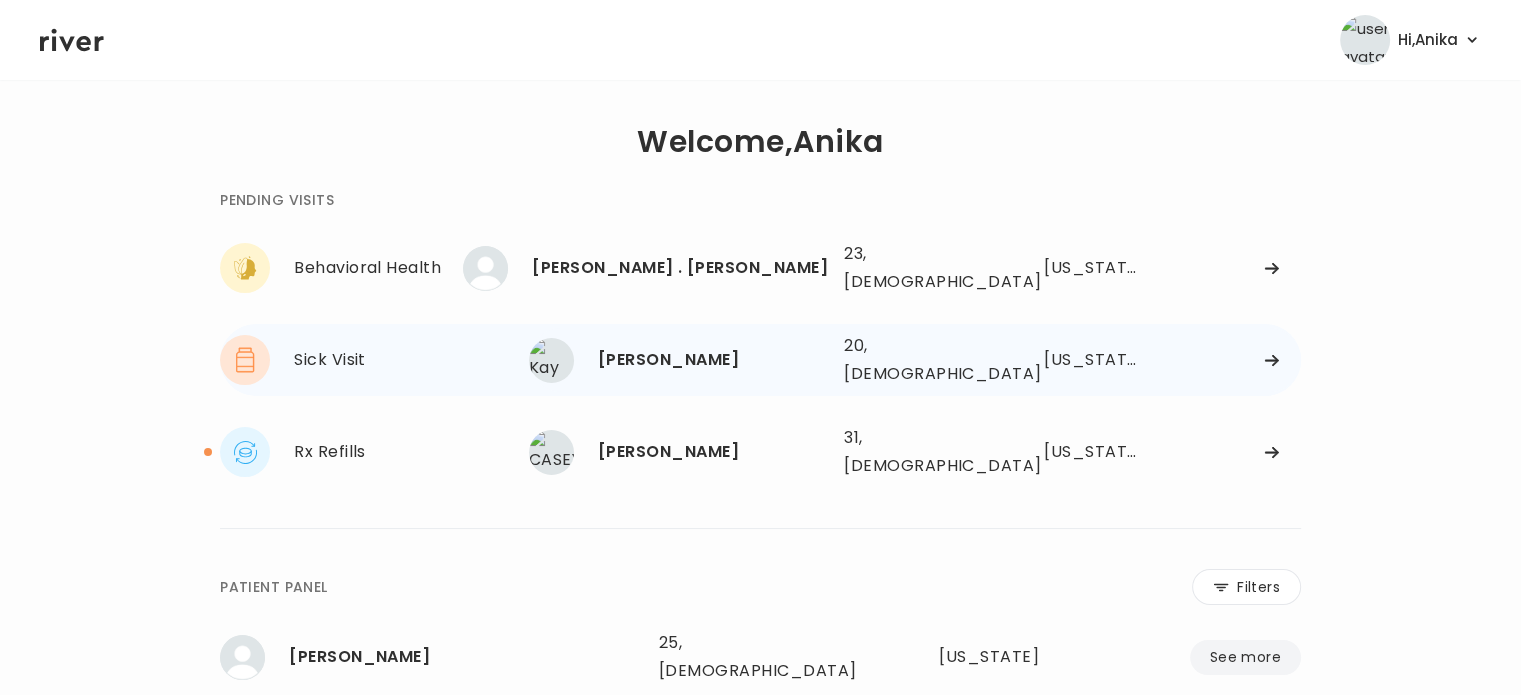 click on "Kay Erickson" at bounding box center (713, 360) 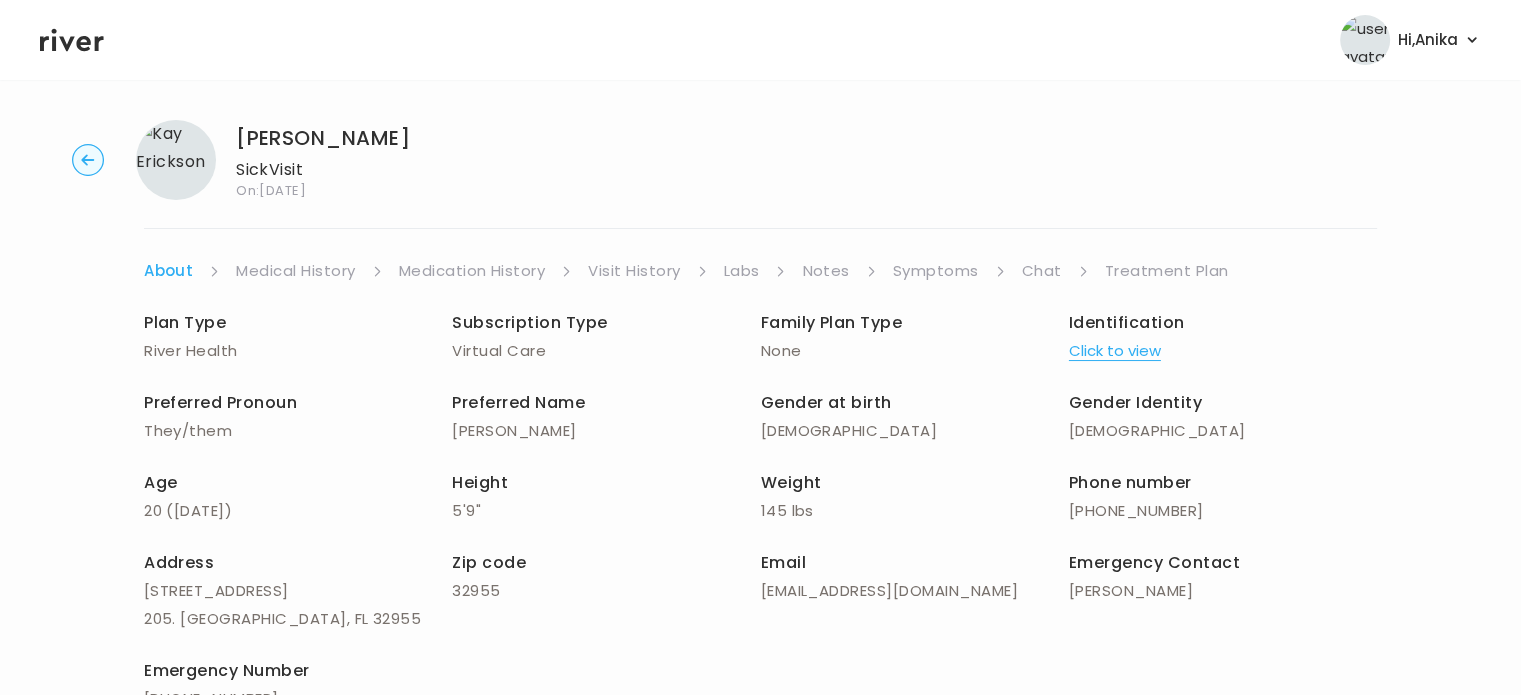 scroll, scrollTop: 0, scrollLeft: 0, axis: both 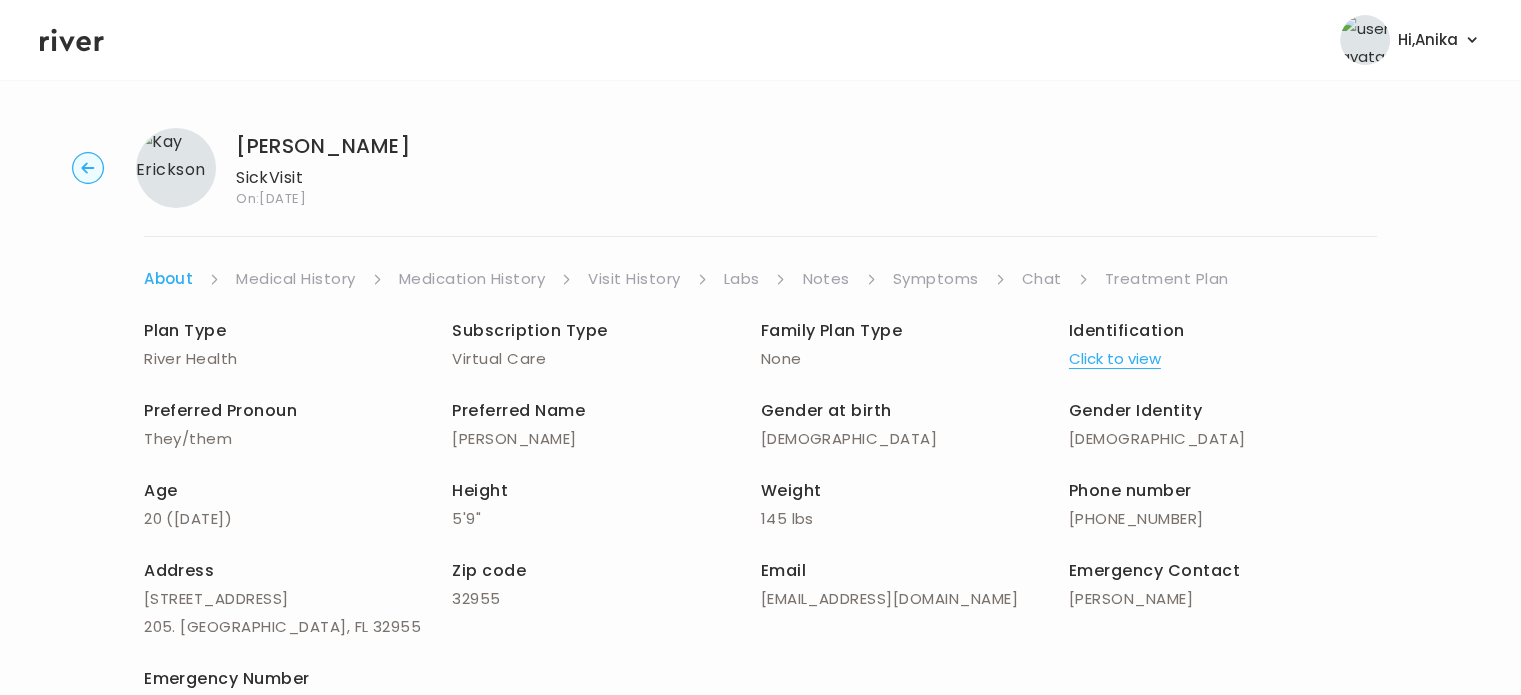 click 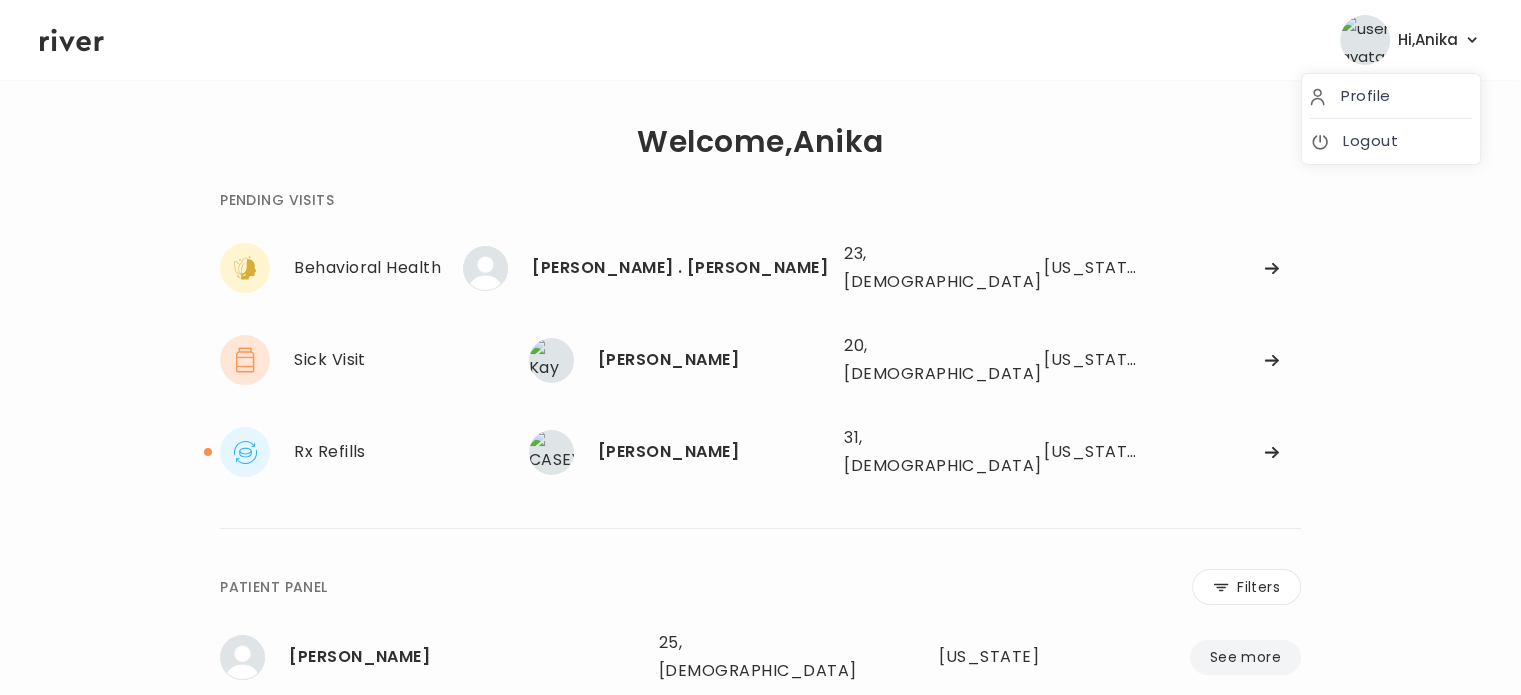 click on "Hi,  Anika" at bounding box center [1428, 40] 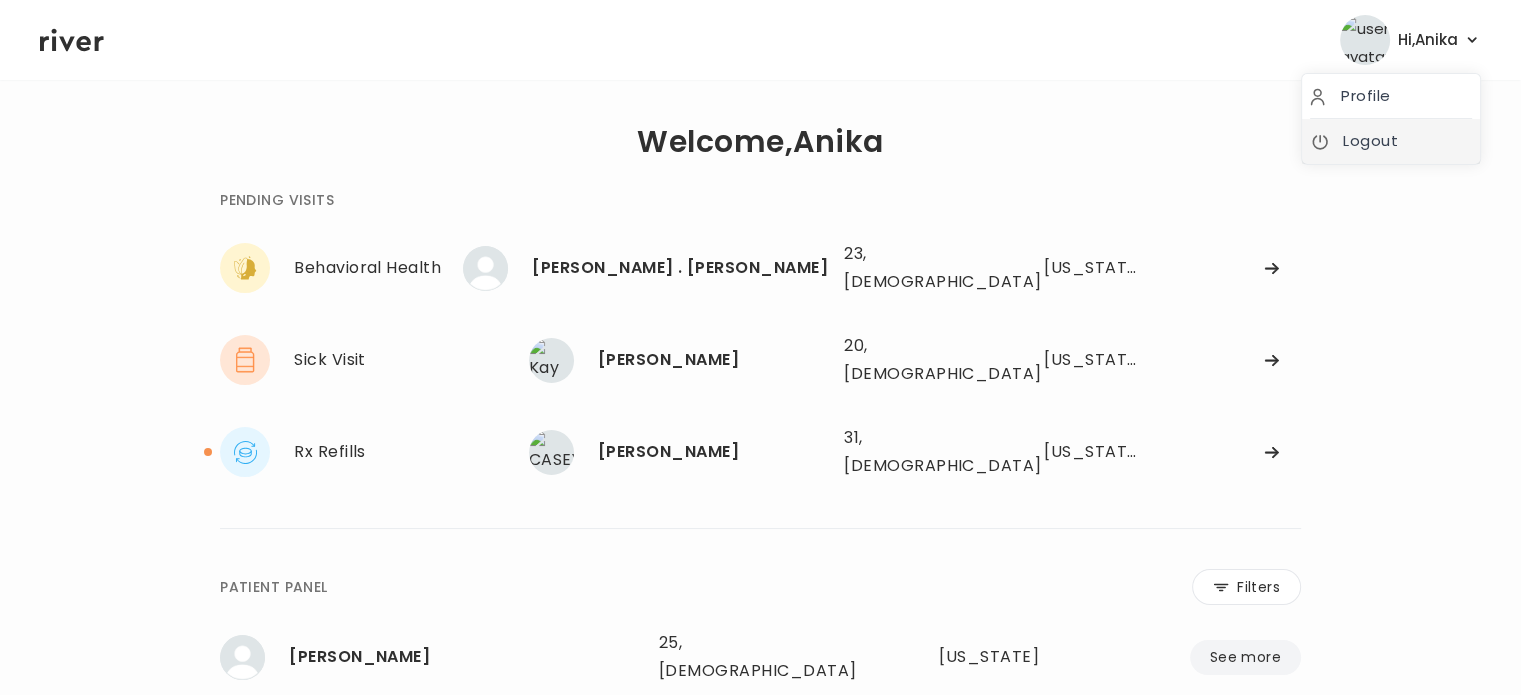 click on "Logout" at bounding box center (1391, 141) 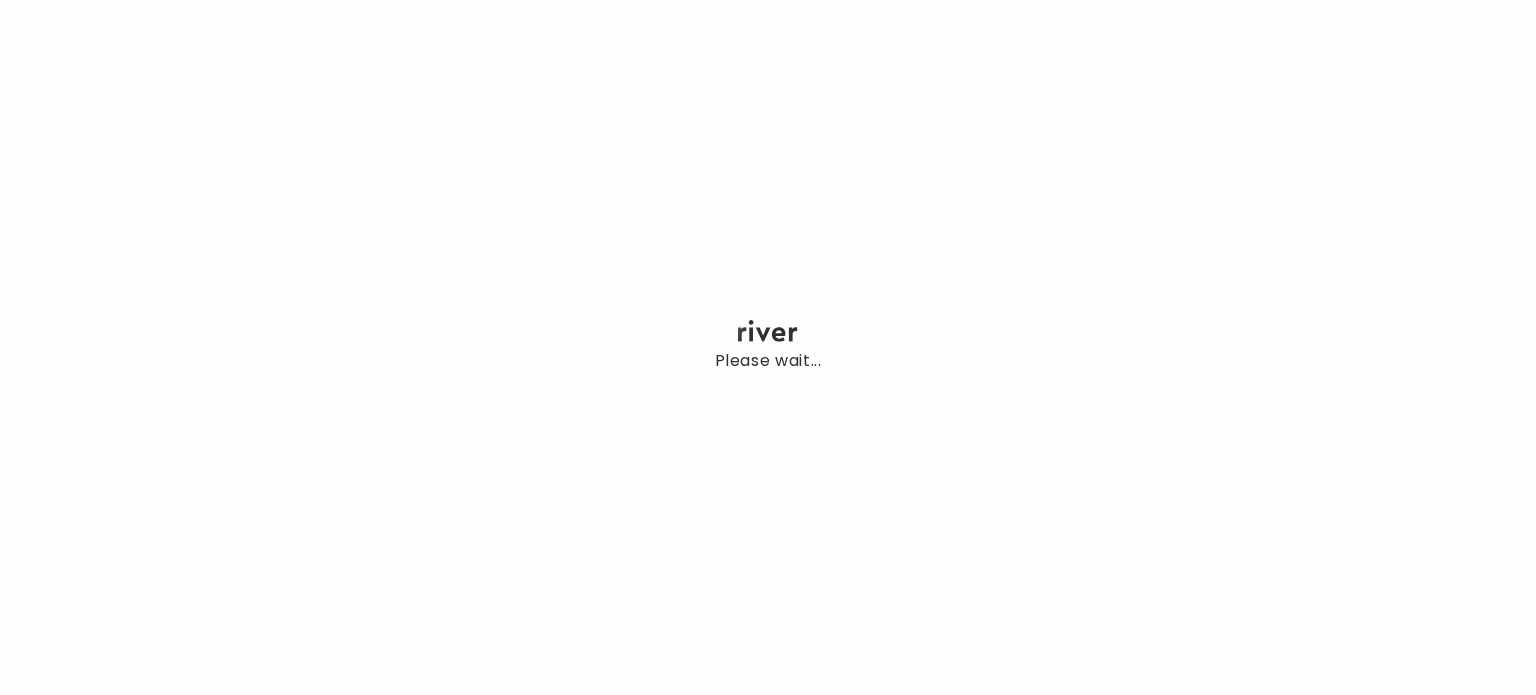 scroll, scrollTop: 0, scrollLeft: 0, axis: both 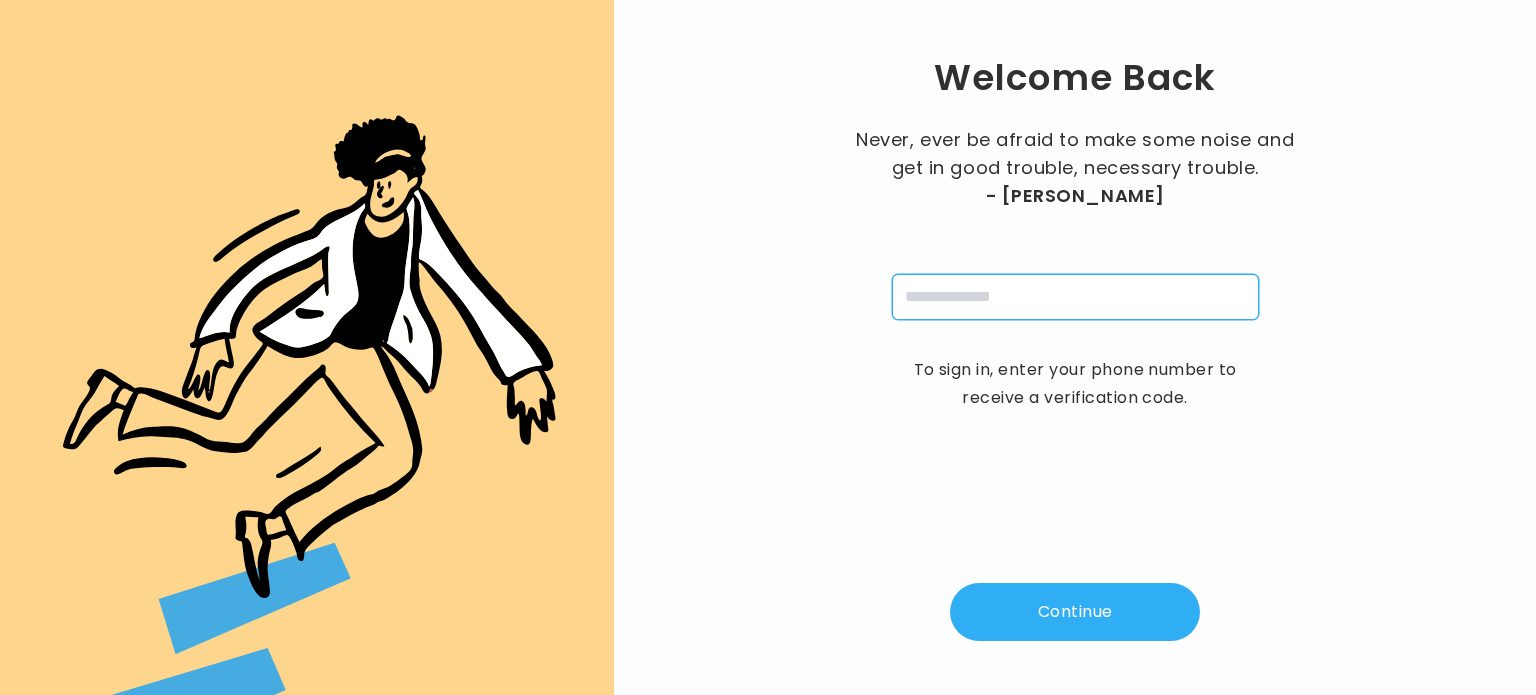 click at bounding box center (1075, 297) 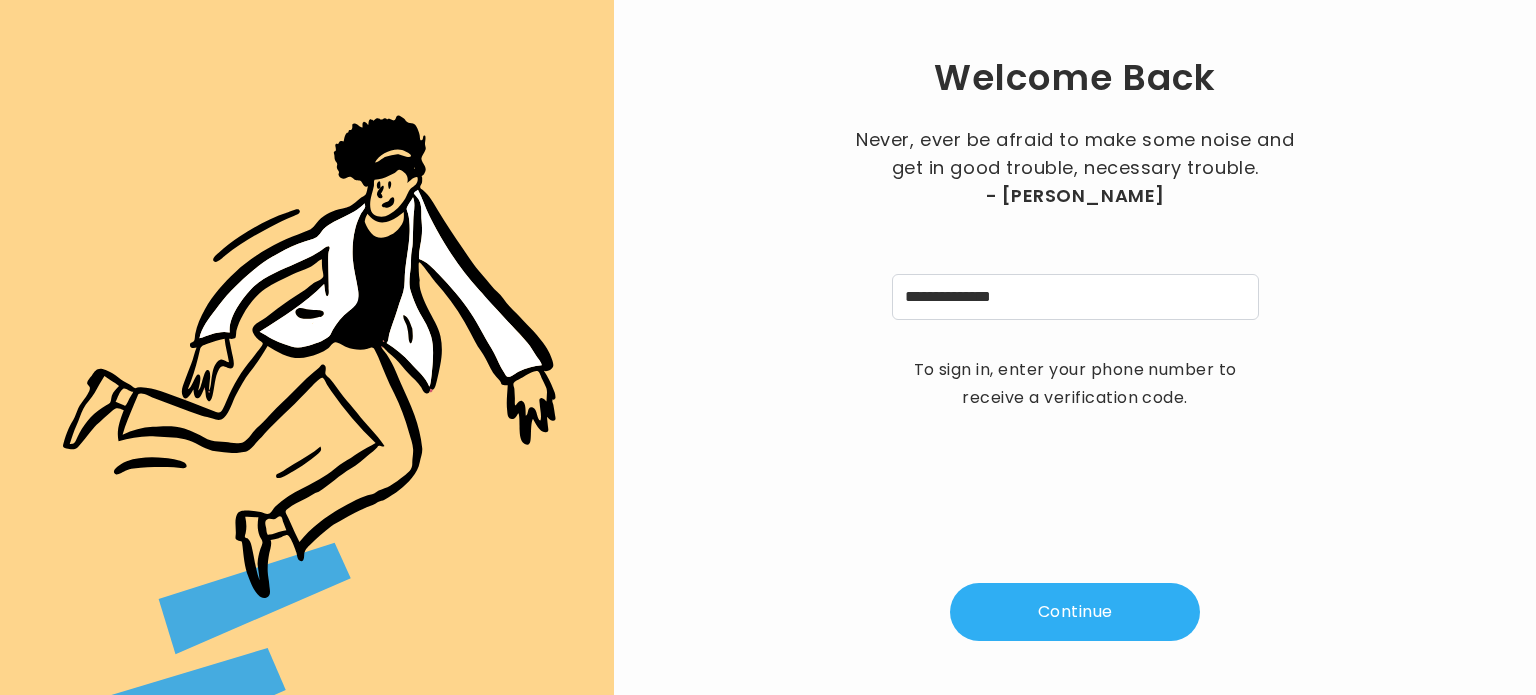 click on "Continue" at bounding box center (1075, 612) 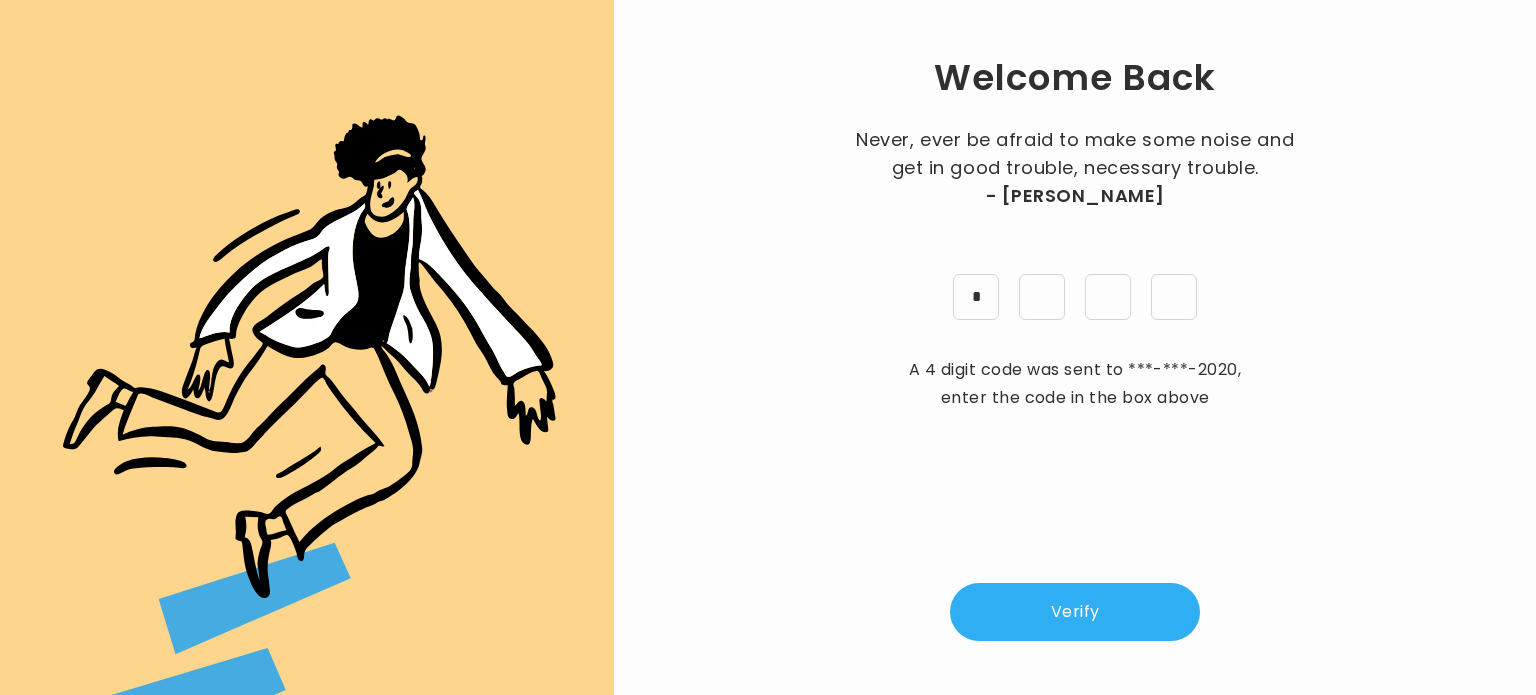 type on "*" 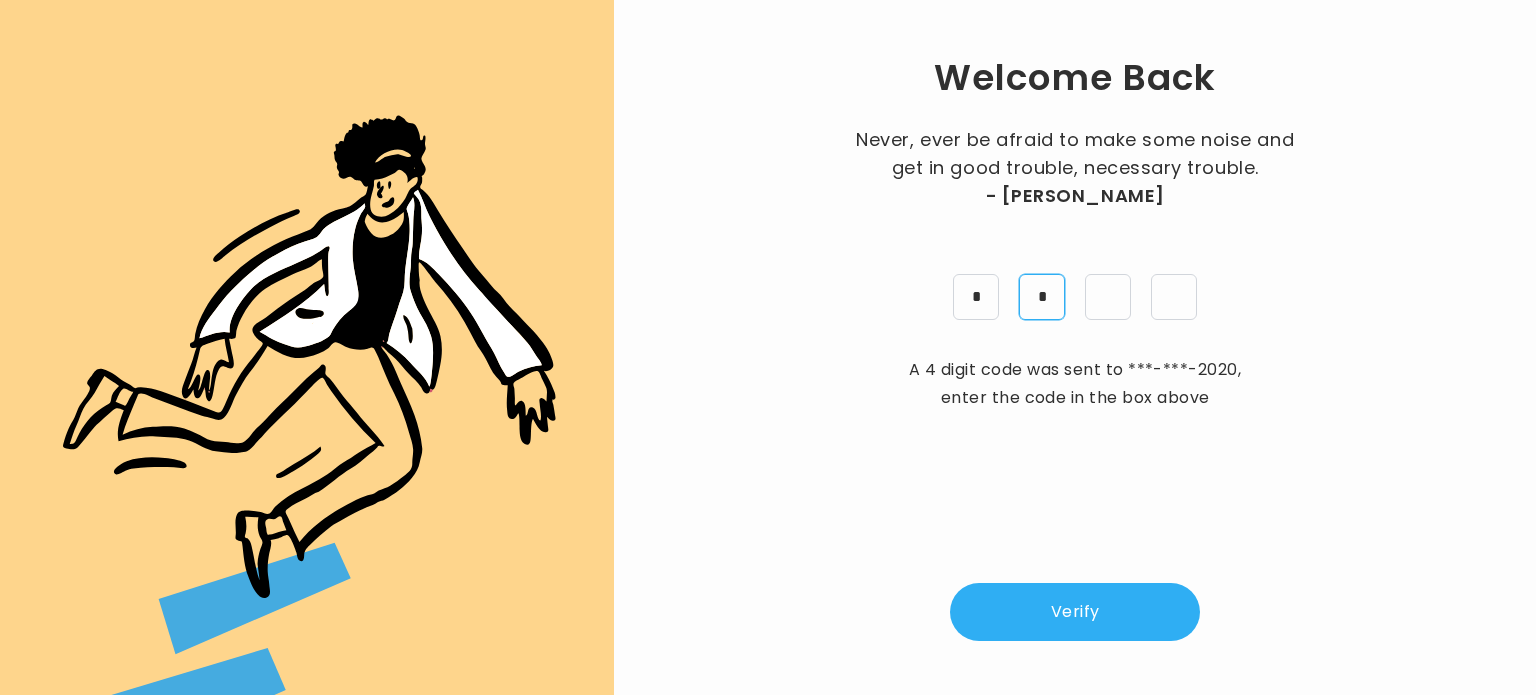 type on "*" 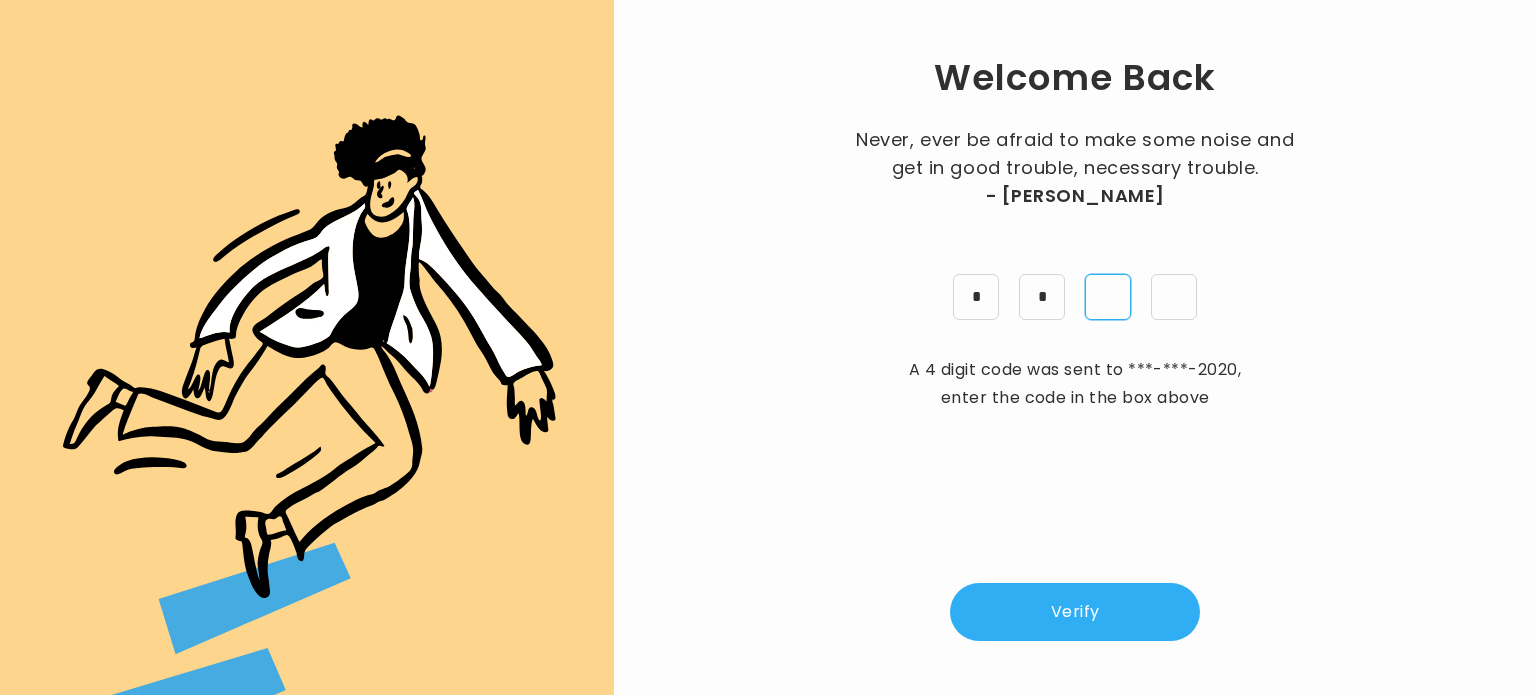 type on "*" 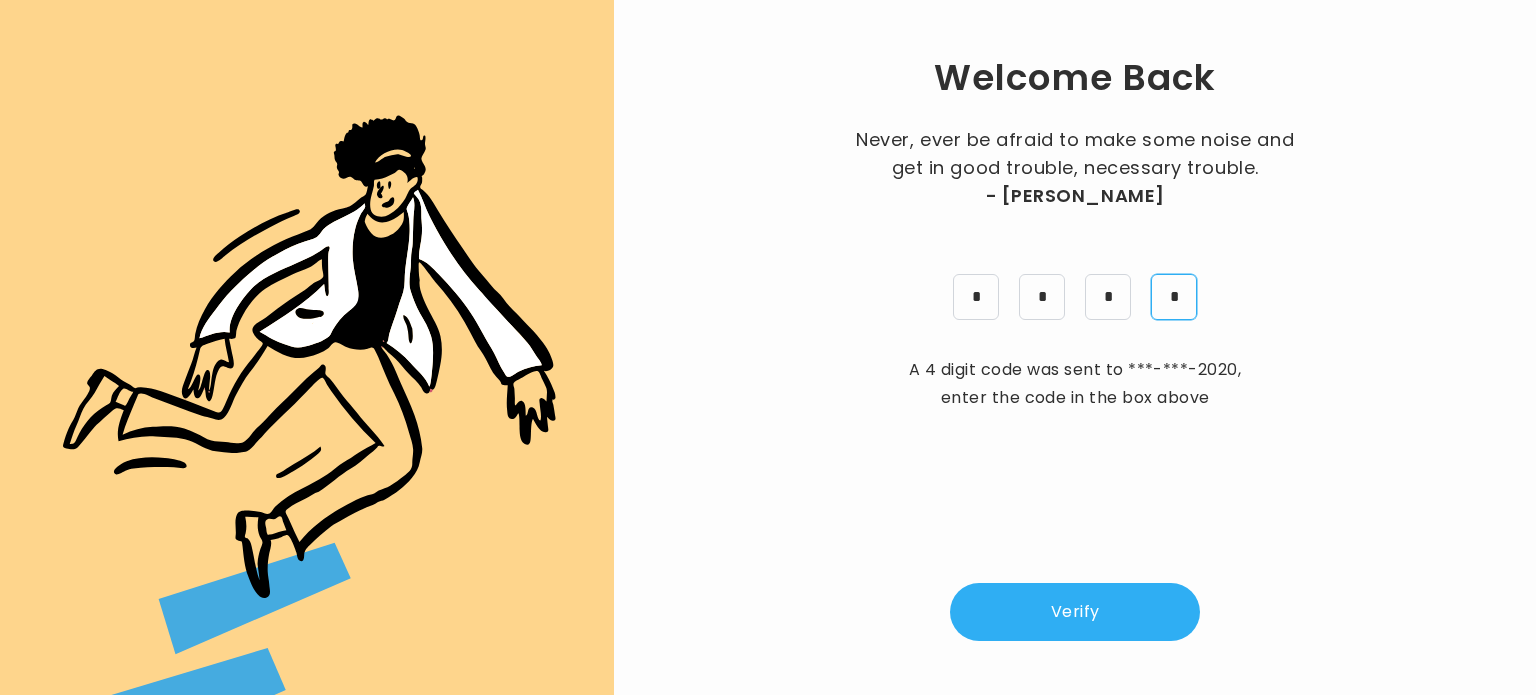 type on "*" 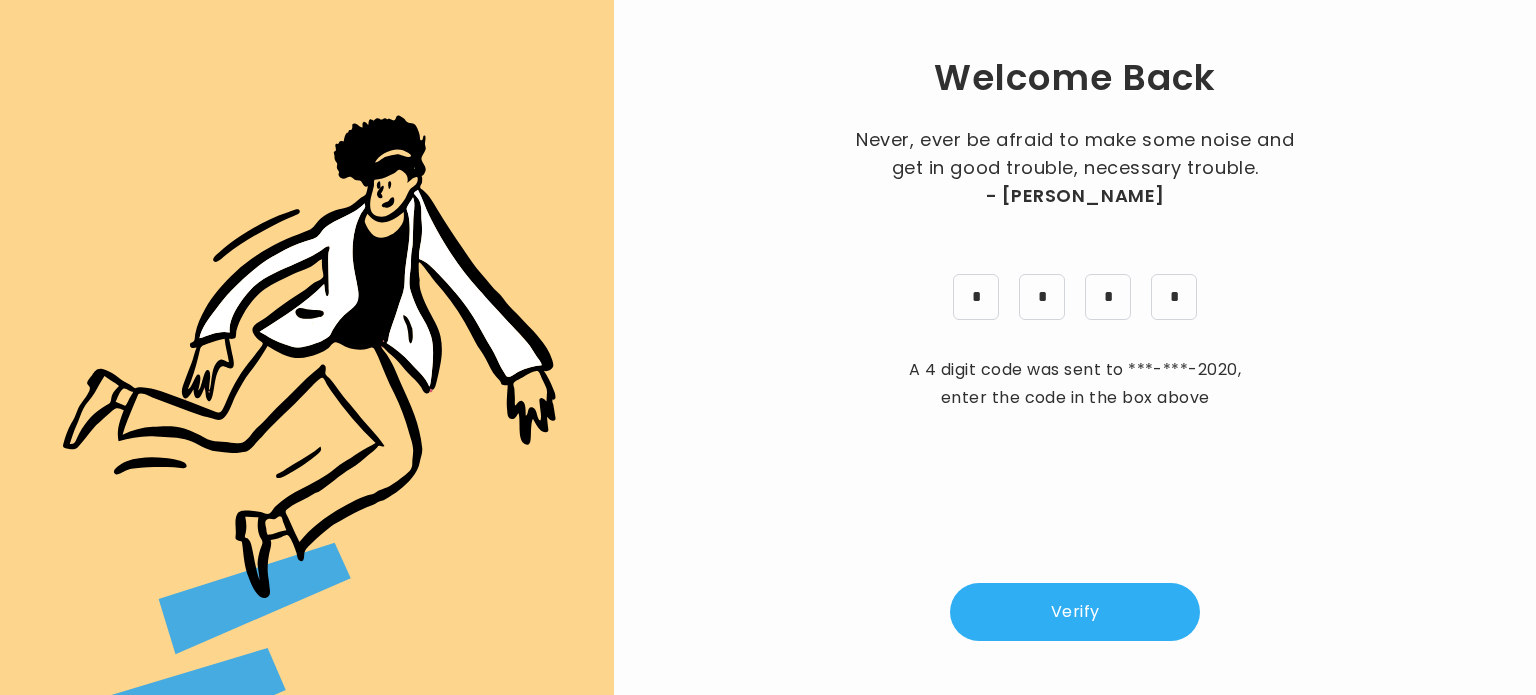 click on "Verify" at bounding box center (1075, 612) 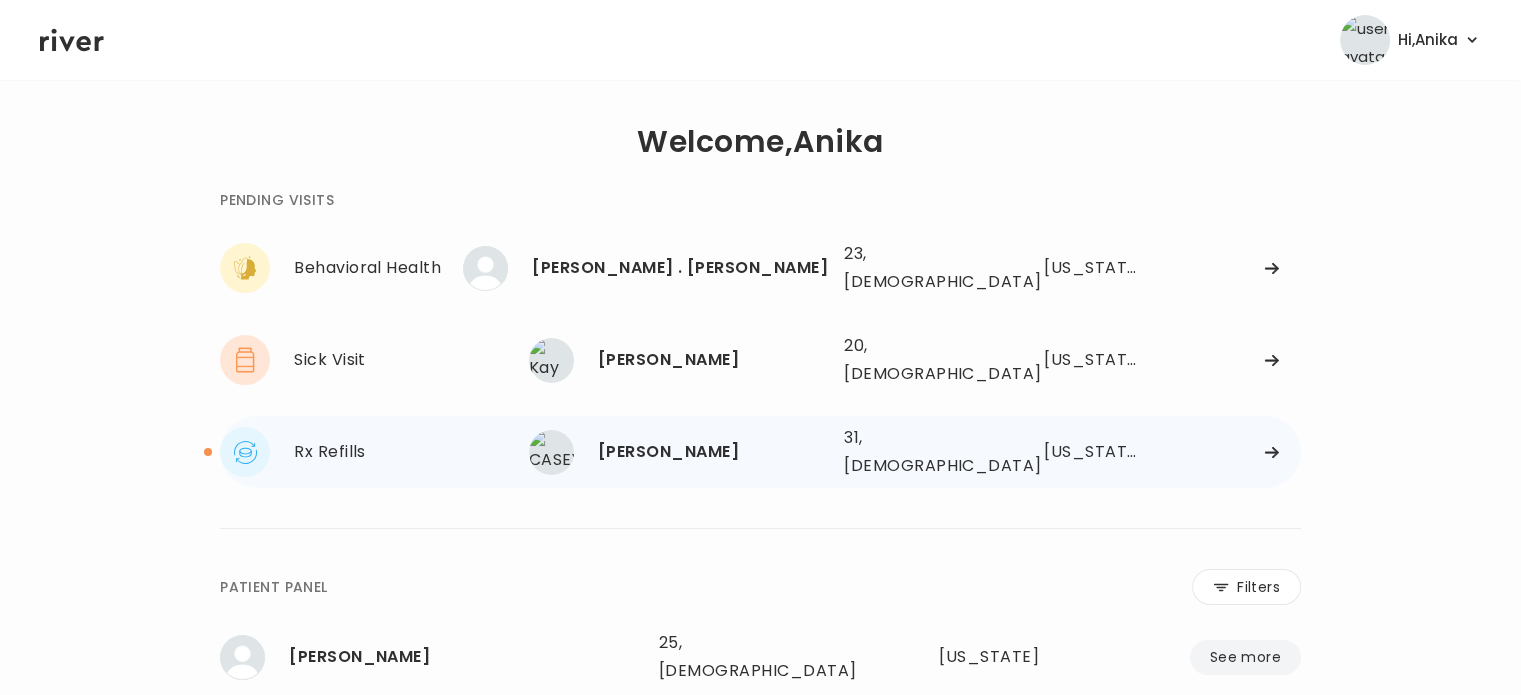 click on "CASEY SKOG" at bounding box center [713, 452] 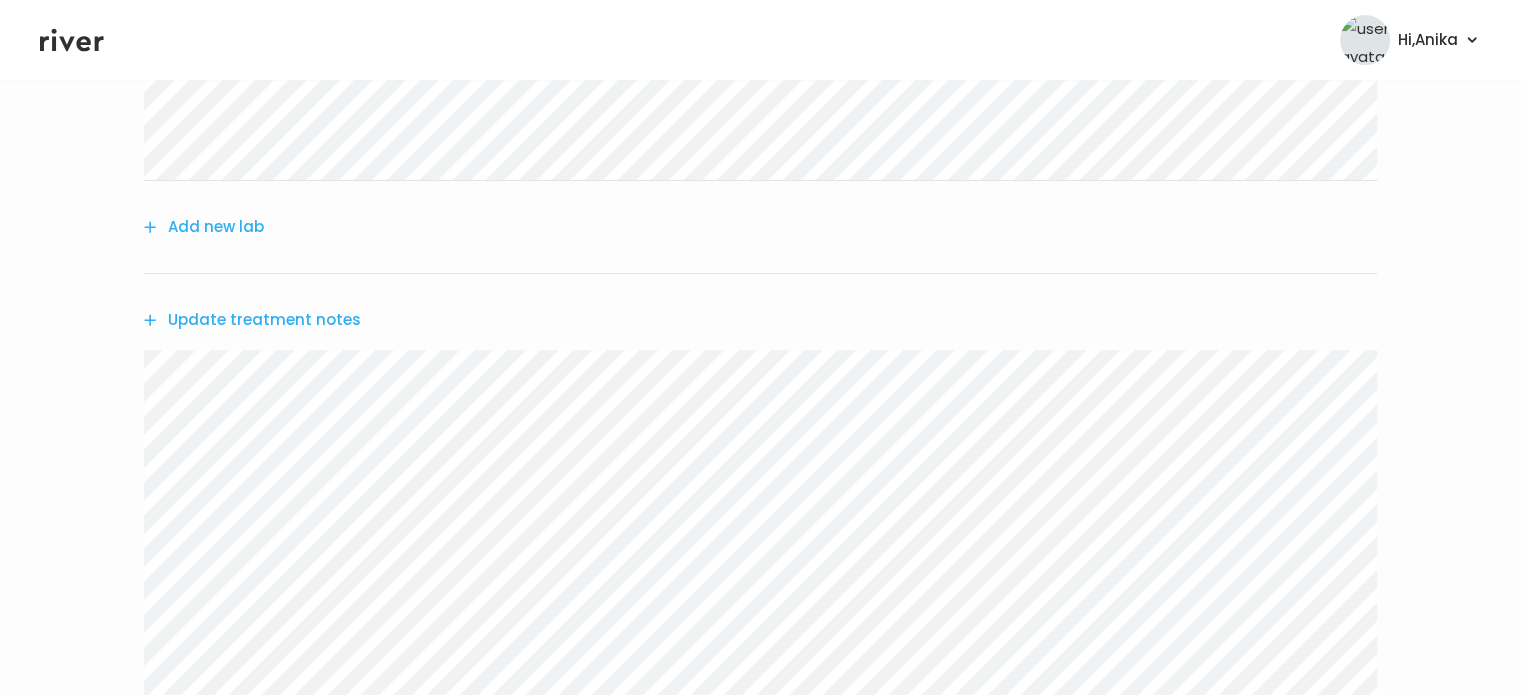 scroll, scrollTop: 387, scrollLeft: 0, axis: vertical 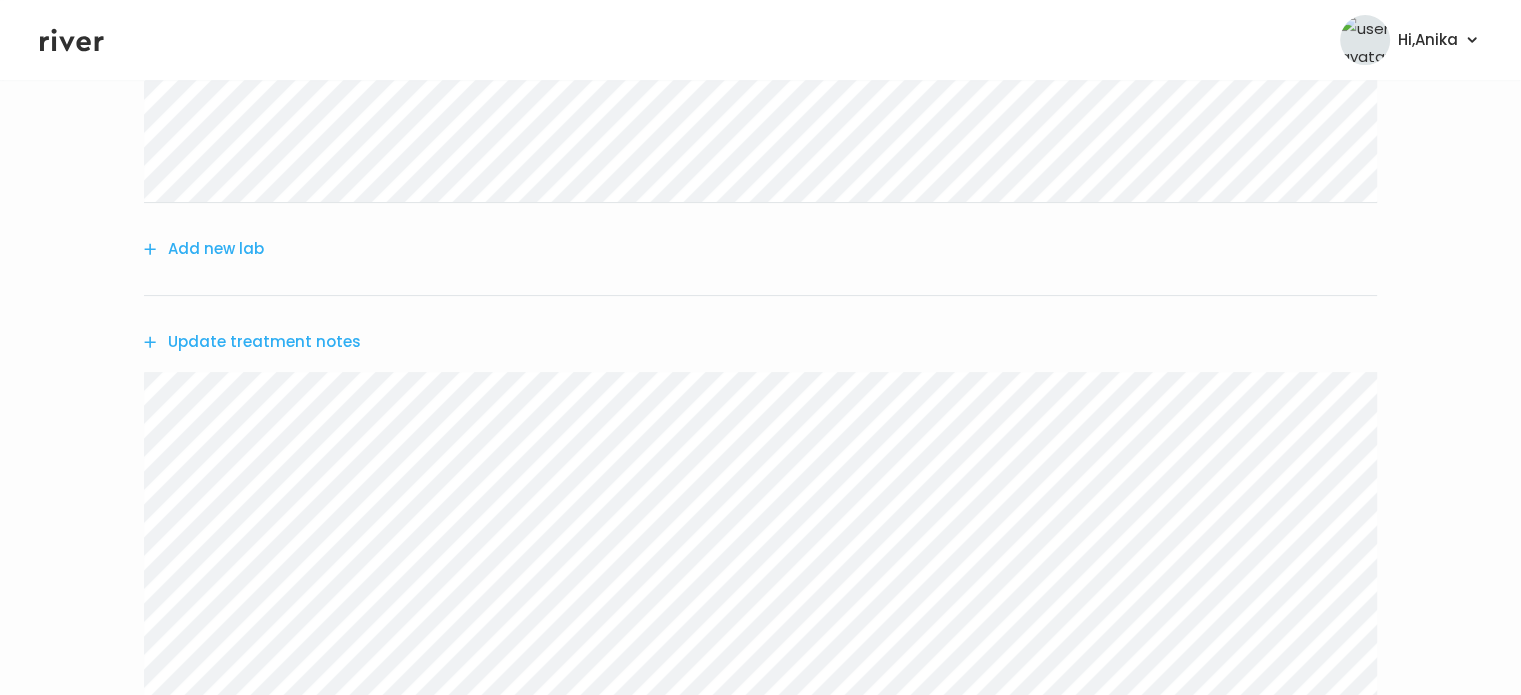 click on "Update treatment notes" at bounding box center [252, 342] 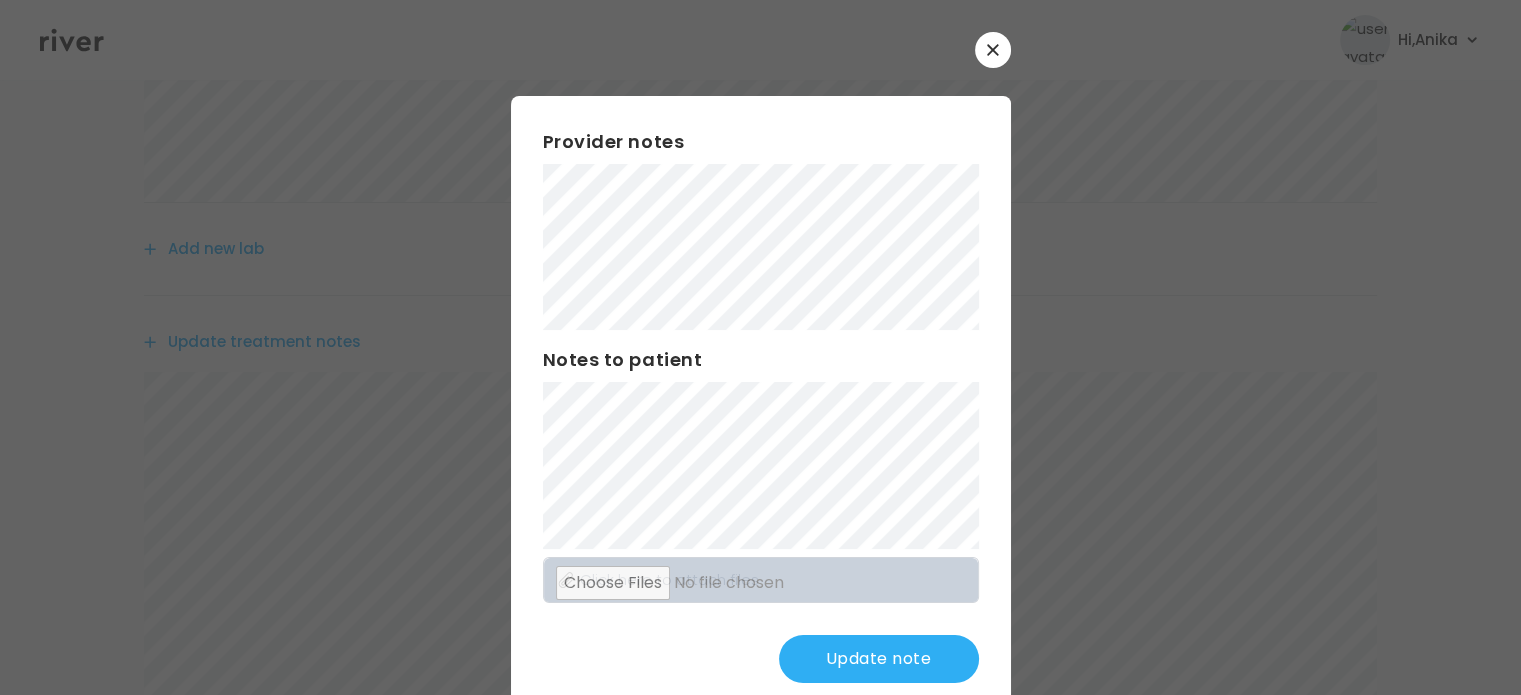 click on "Update note" at bounding box center [879, 659] 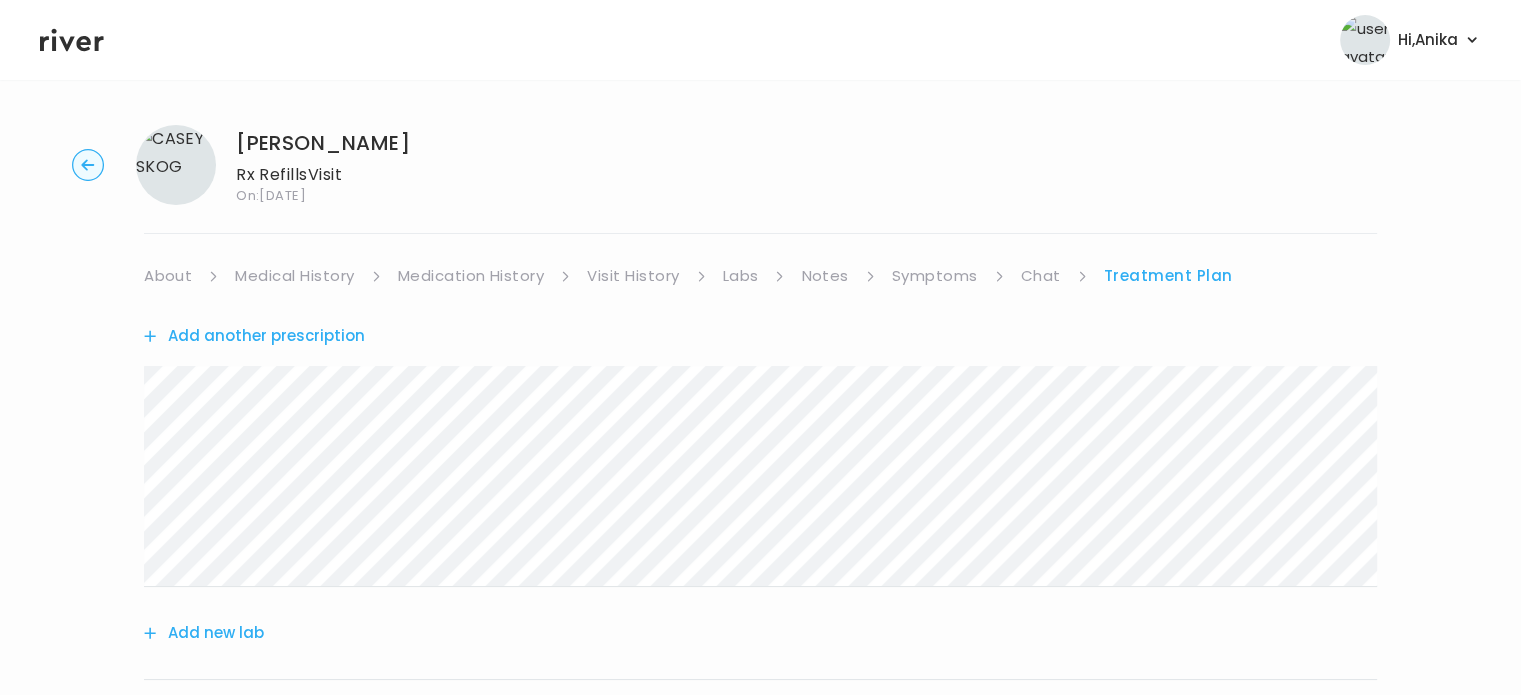 scroll, scrollTop: 0, scrollLeft: 0, axis: both 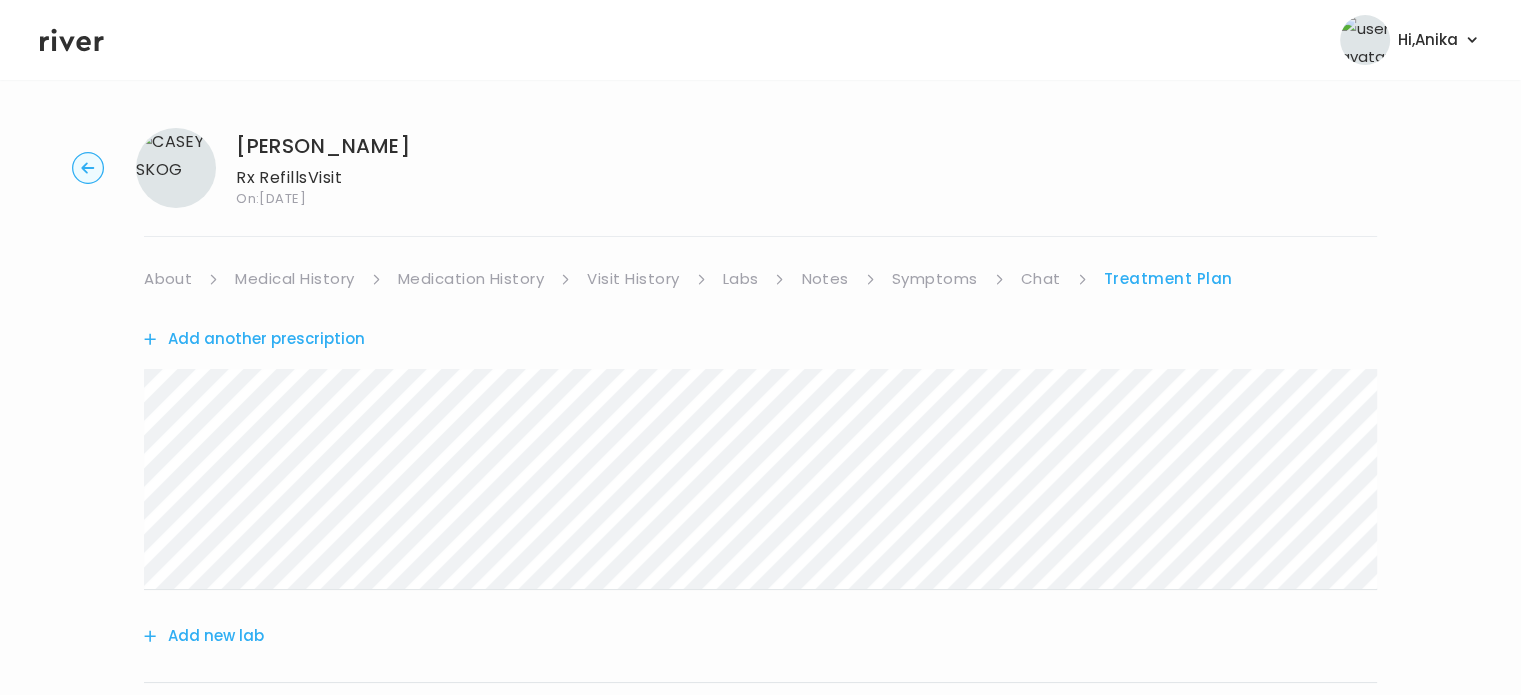 click on "About" at bounding box center (168, 279) 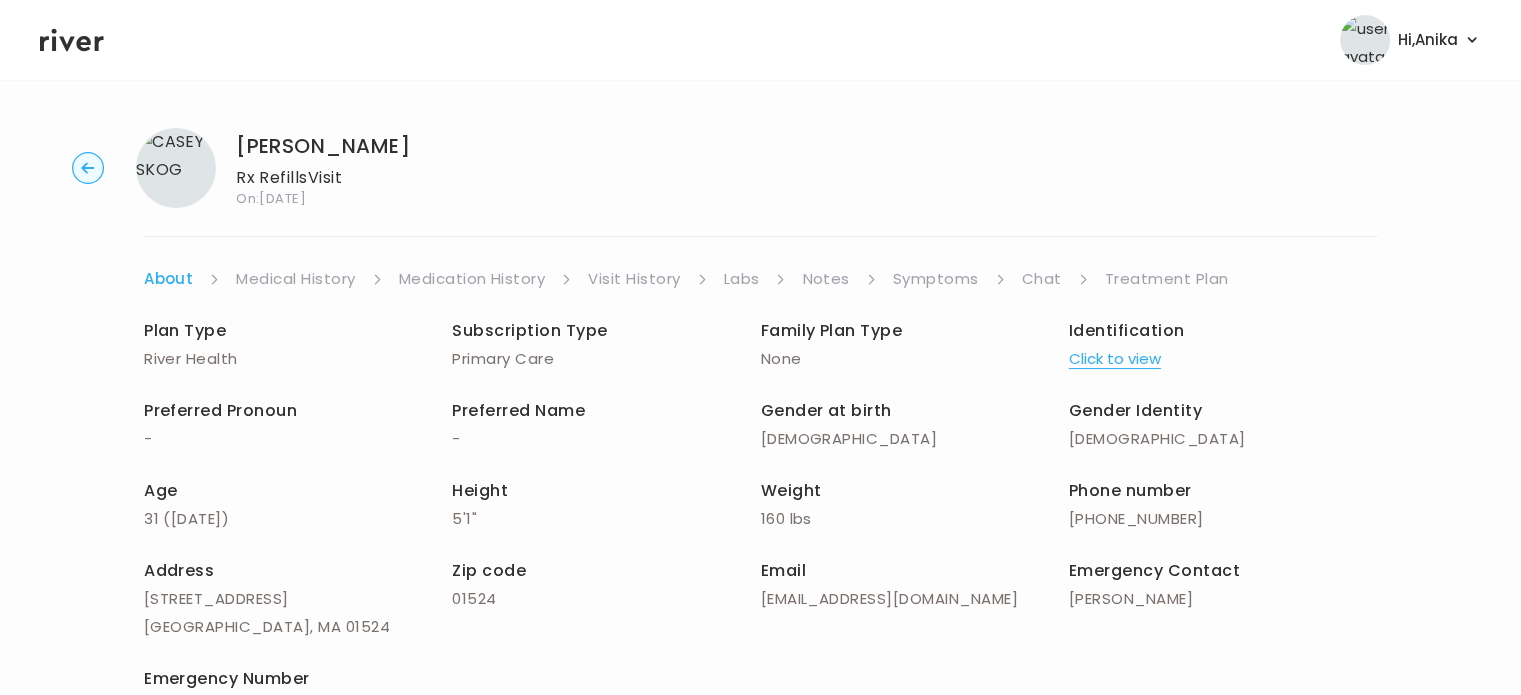click on "Medical History" at bounding box center (295, 279) 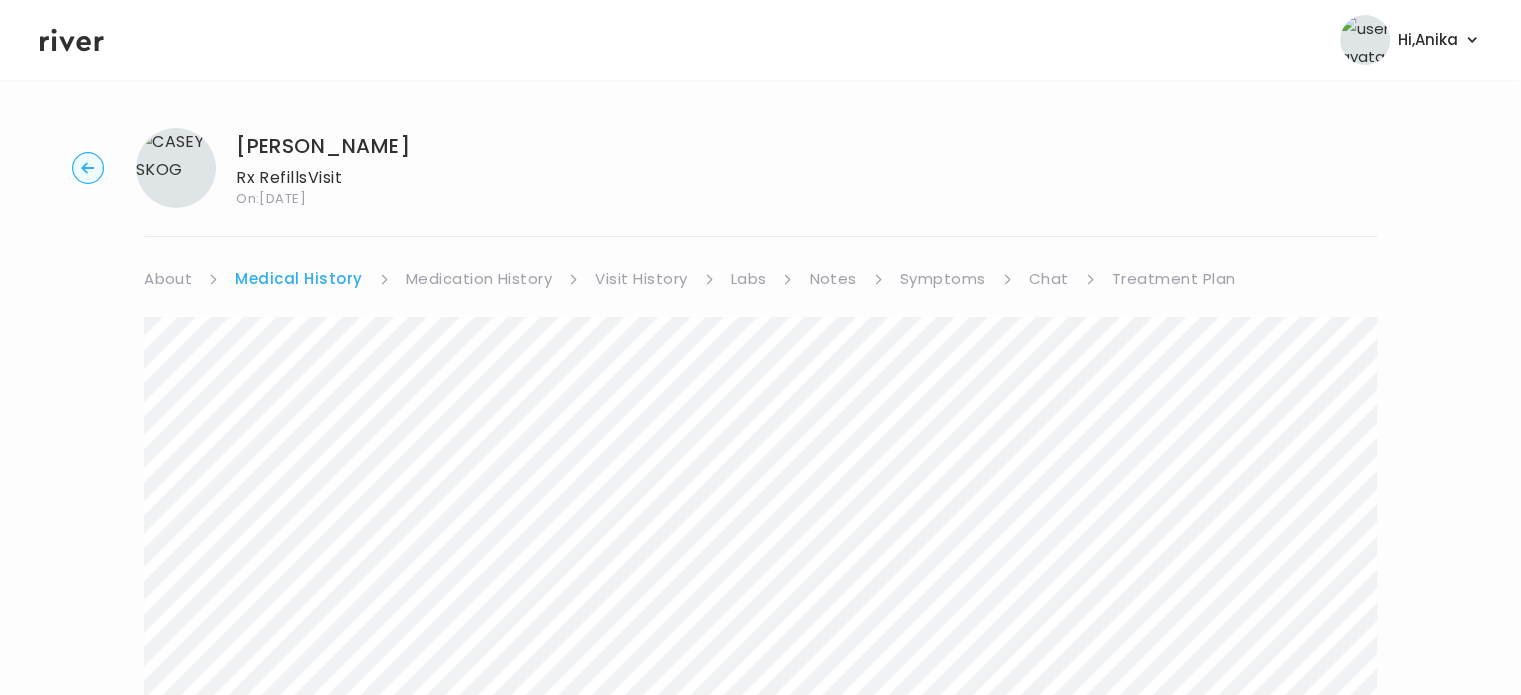 click on "Medication History" at bounding box center (479, 279) 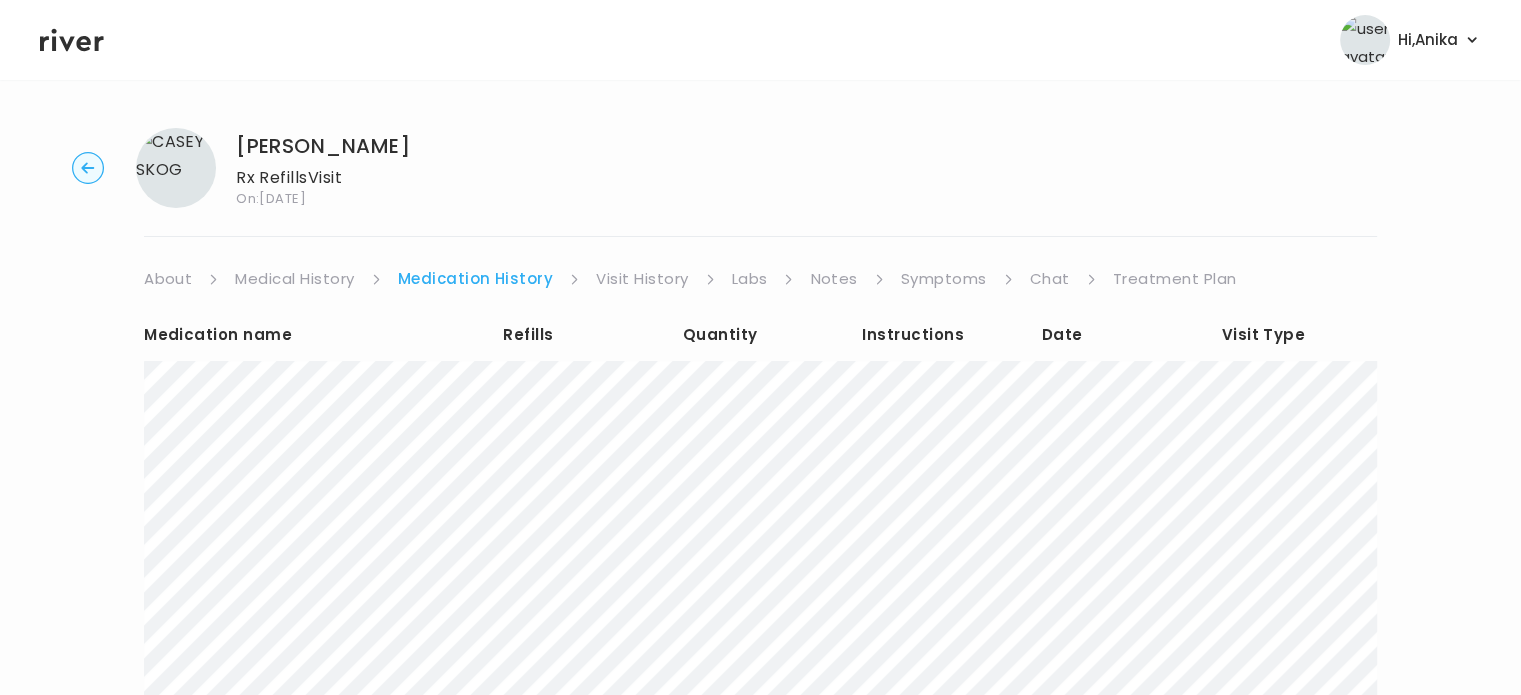click on "Visit History" at bounding box center (642, 279) 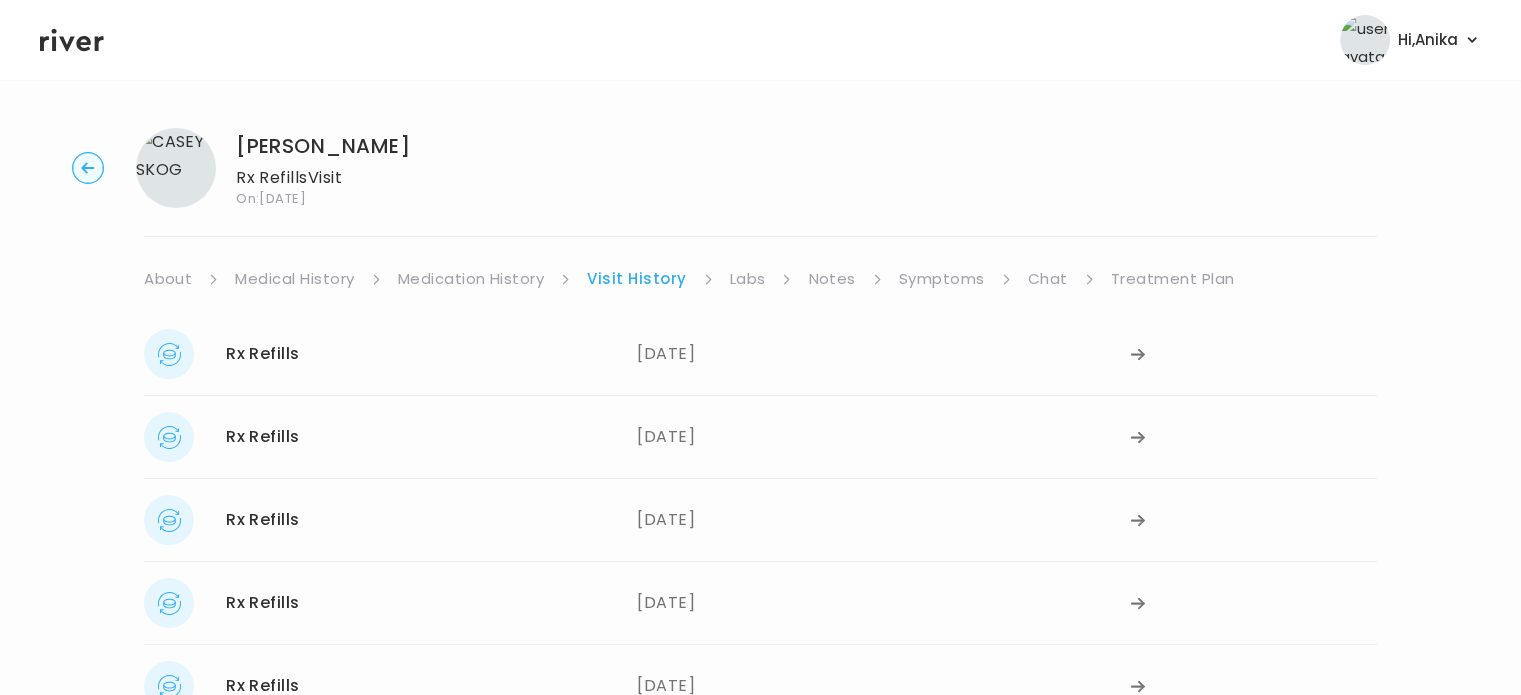 click on "Labs" at bounding box center (748, 279) 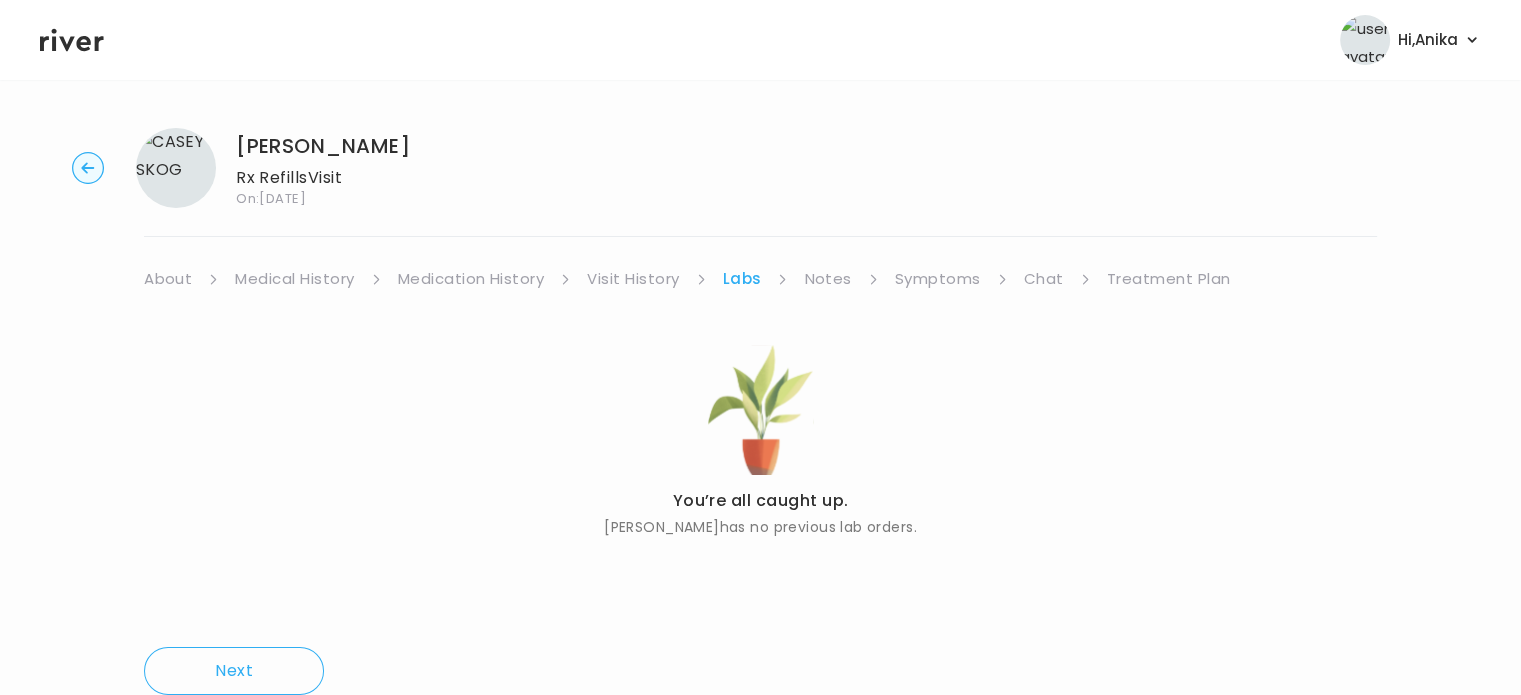 click on "Notes" at bounding box center [827, 279] 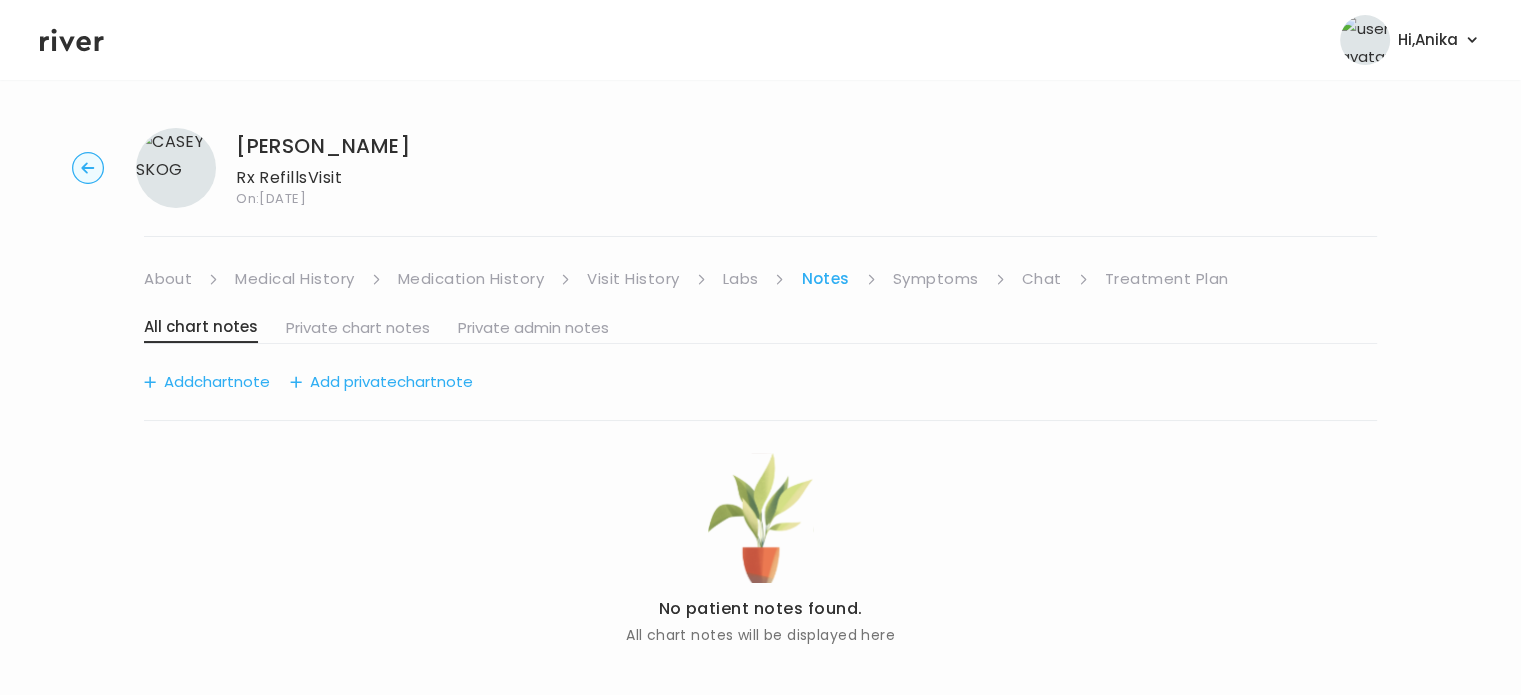 click on "Symptoms" at bounding box center [936, 279] 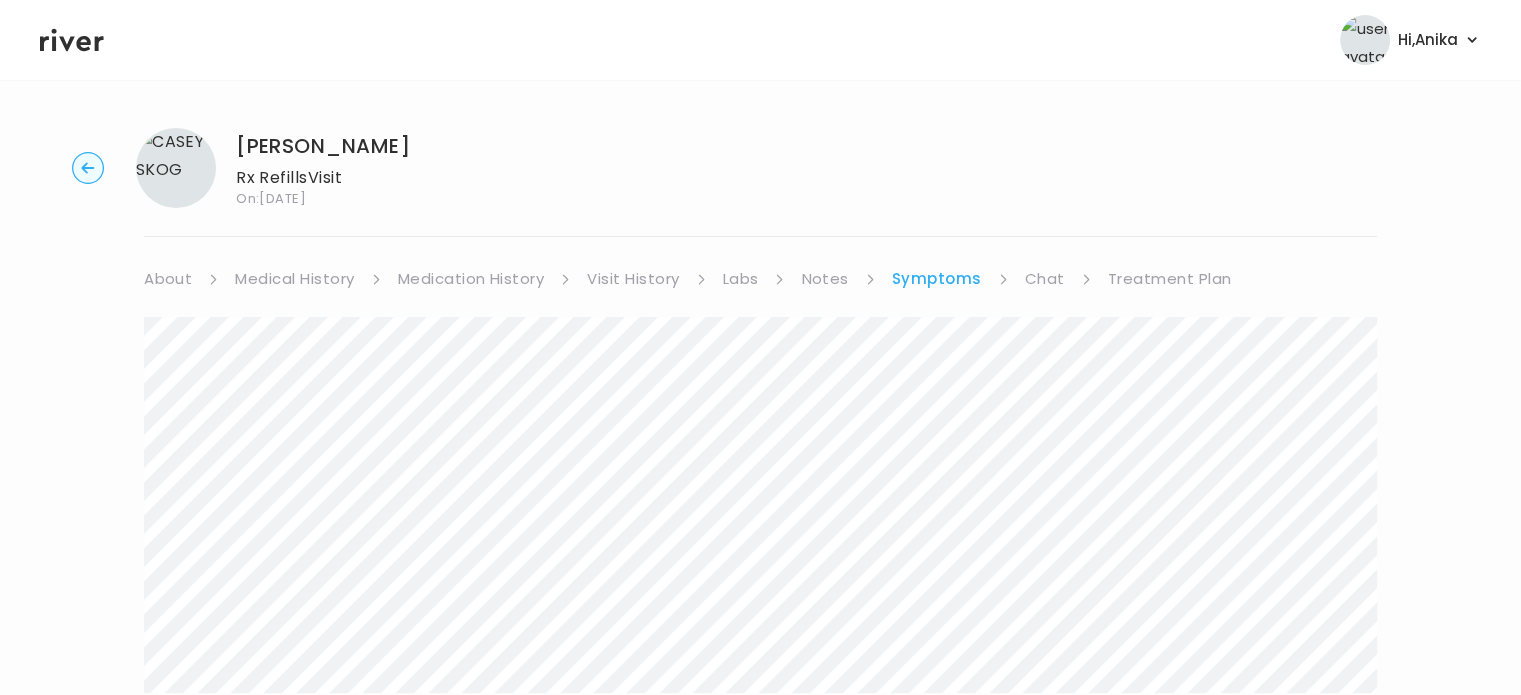 click on "Chat" at bounding box center (1045, 279) 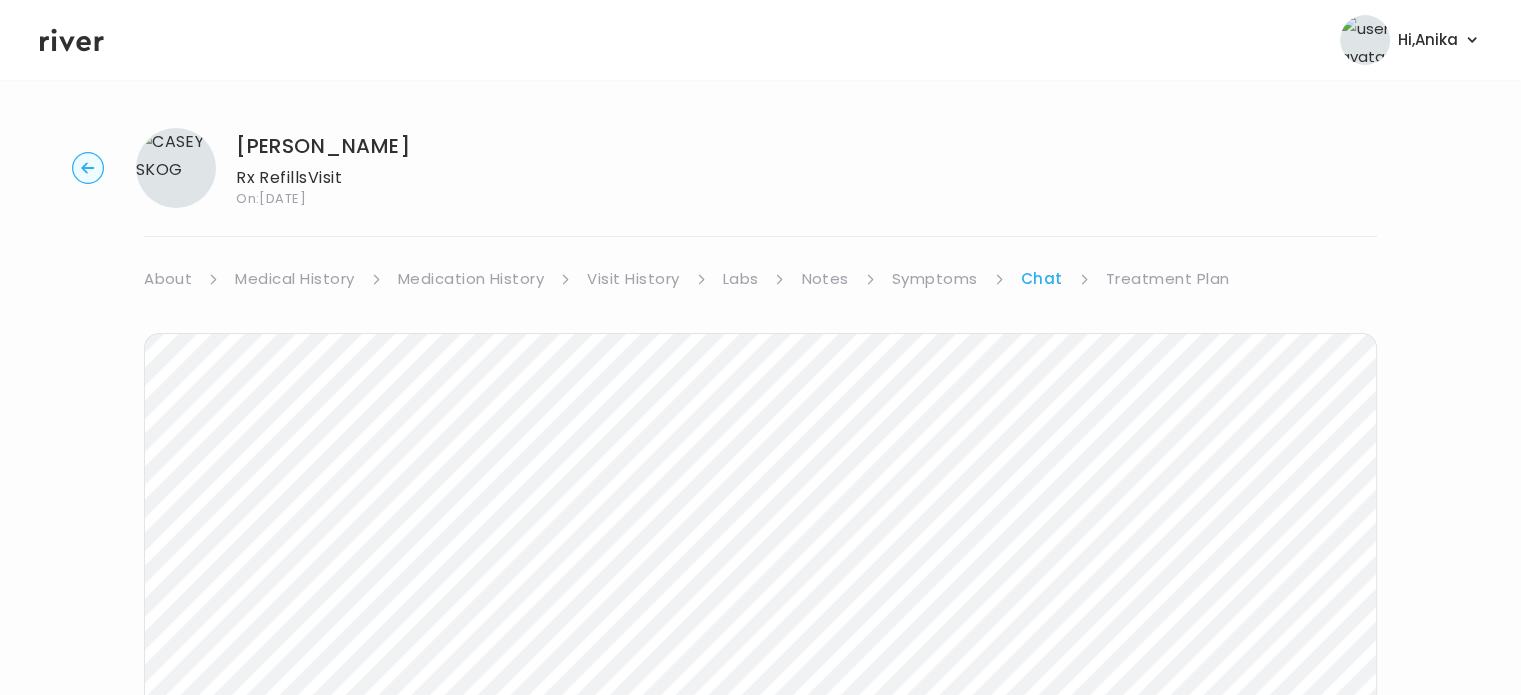 click on "Treatment Plan" at bounding box center (1168, 279) 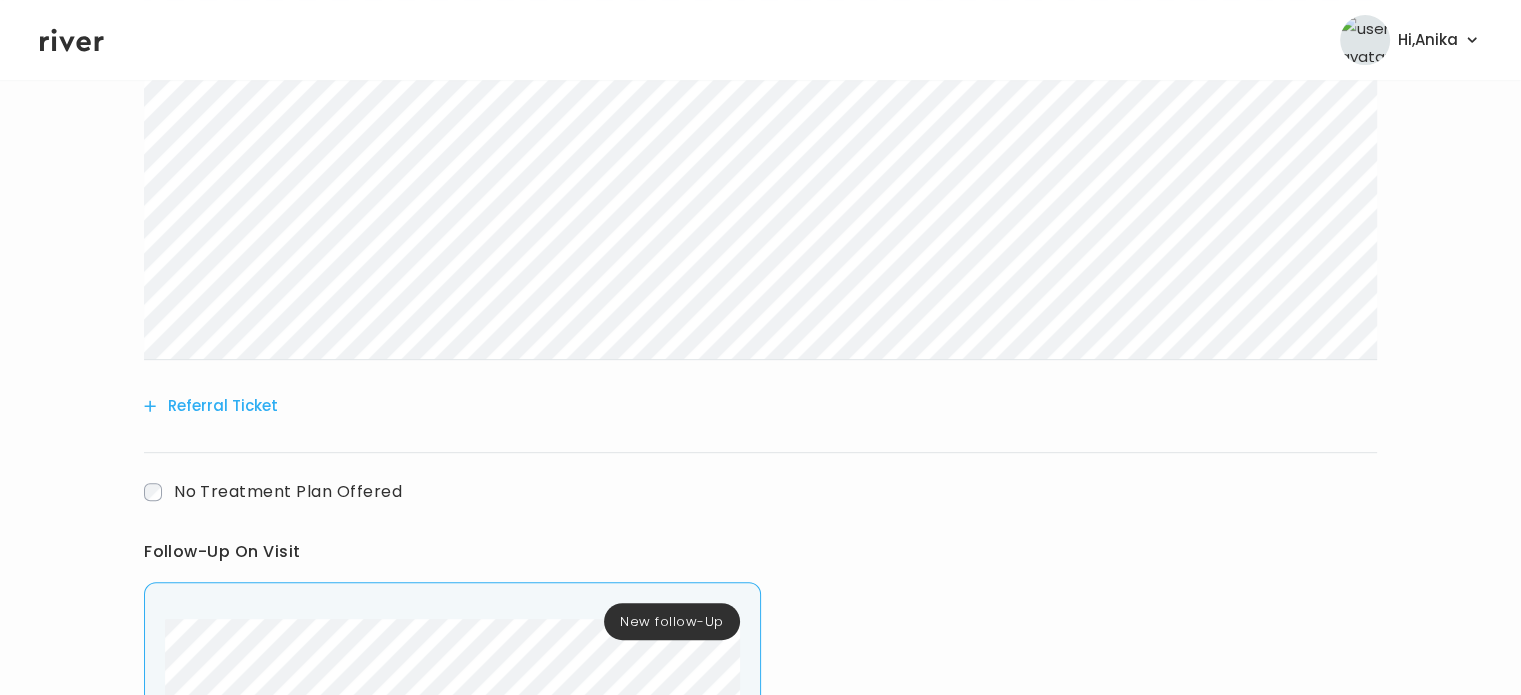 scroll, scrollTop: 1070, scrollLeft: 0, axis: vertical 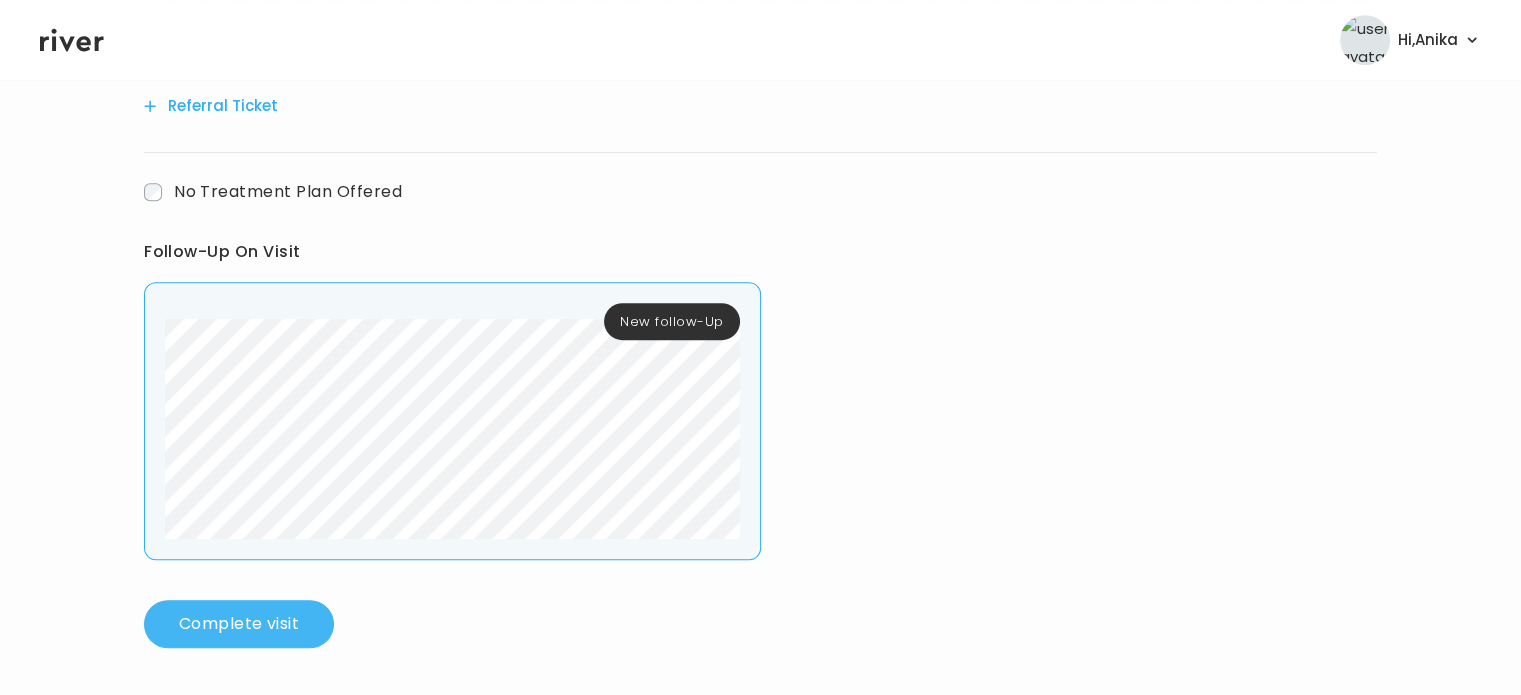 click on "Complete visit" at bounding box center (239, 624) 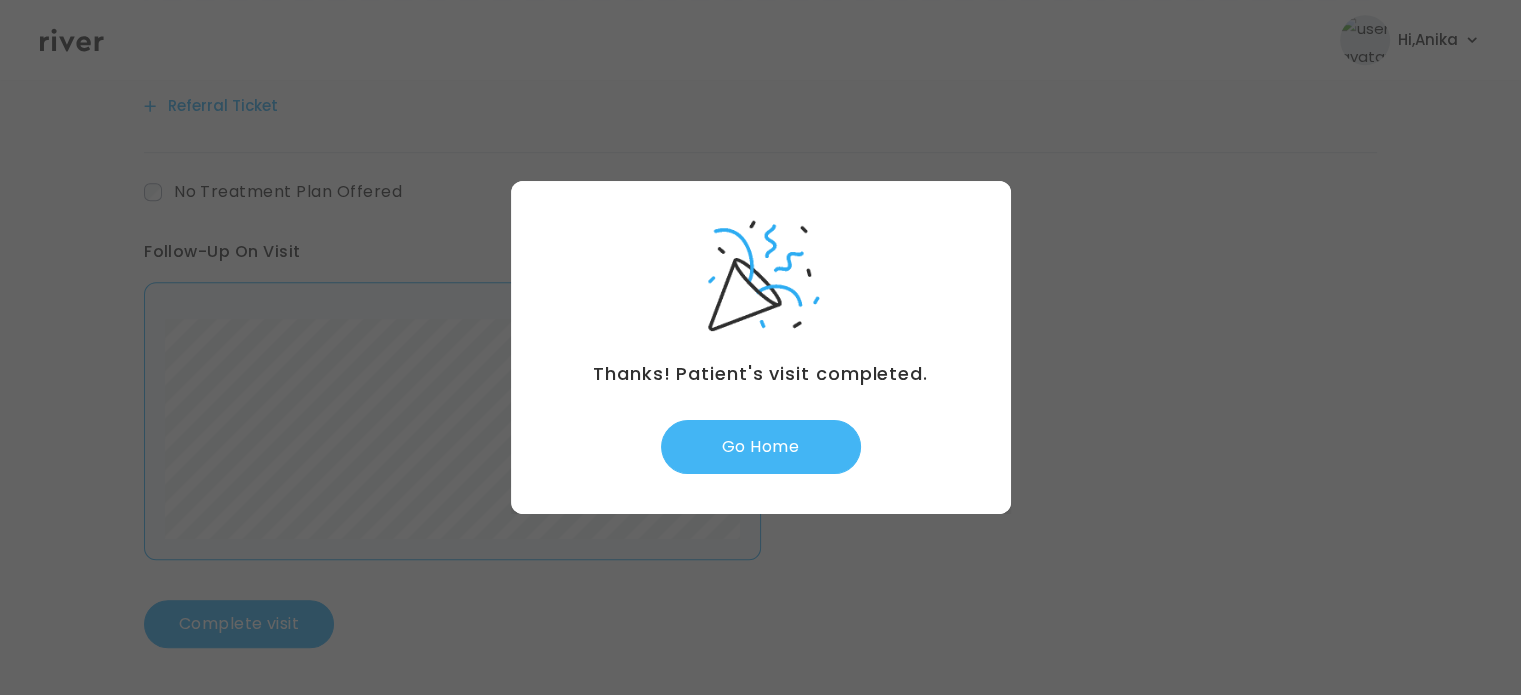 click on "Go Home" at bounding box center (761, 447) 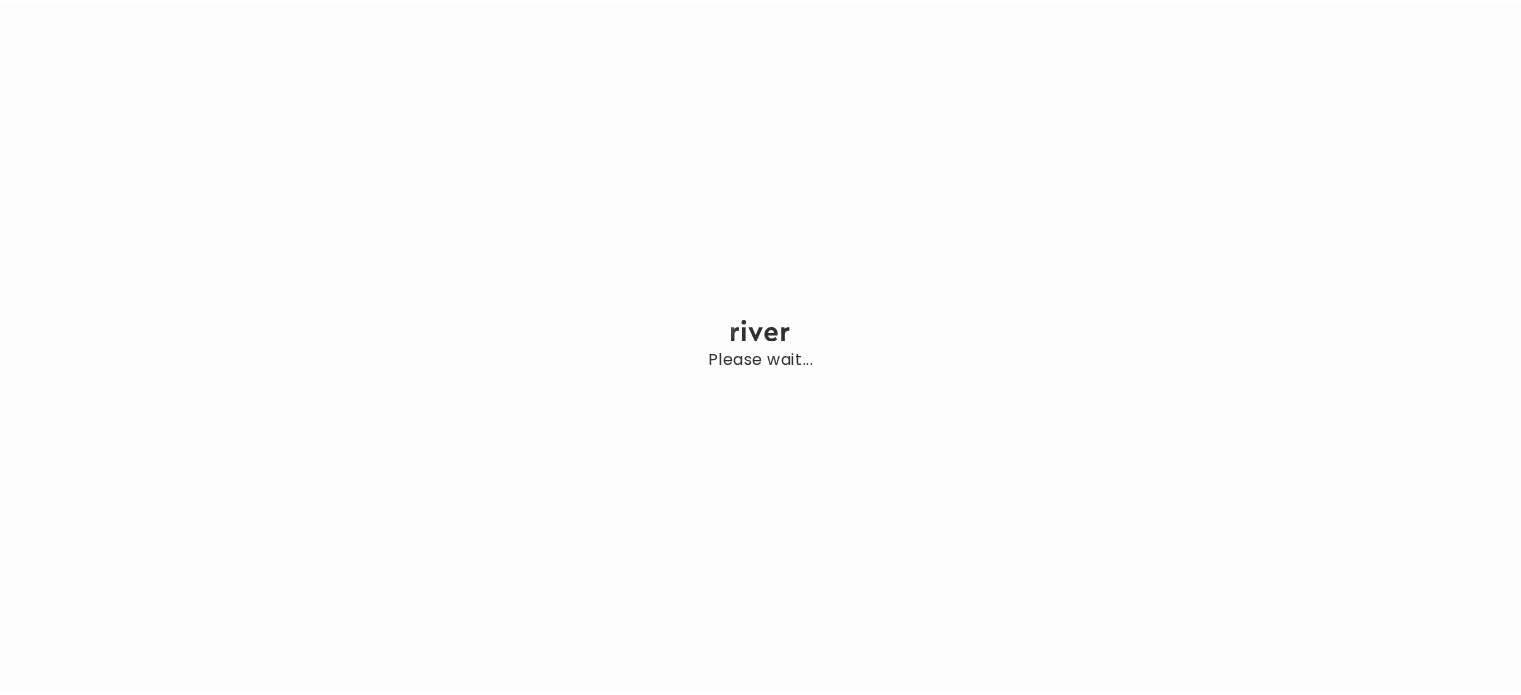 scroll, scrollTop: 0, scrollLeft: 0, axis: both 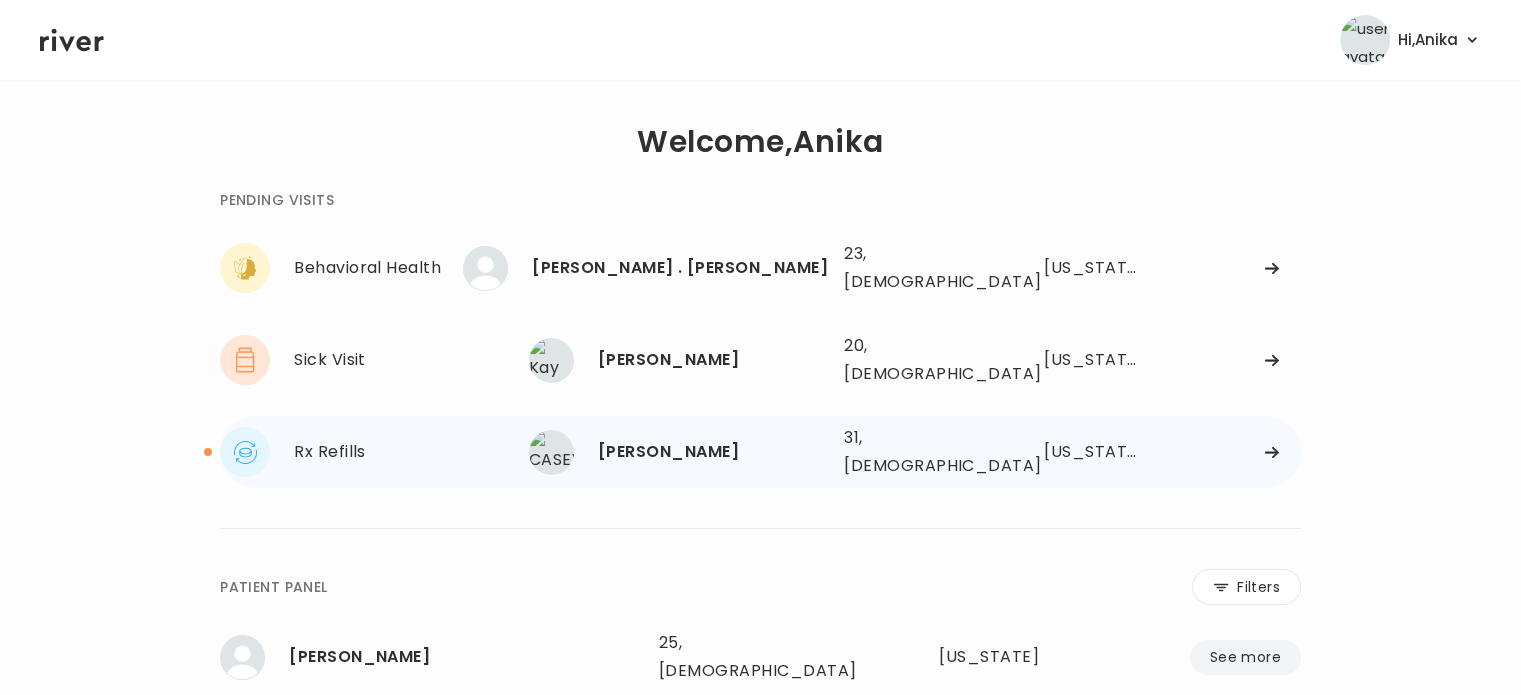 click on "[PERSON_NAME]" at bounding box center (713, 452) 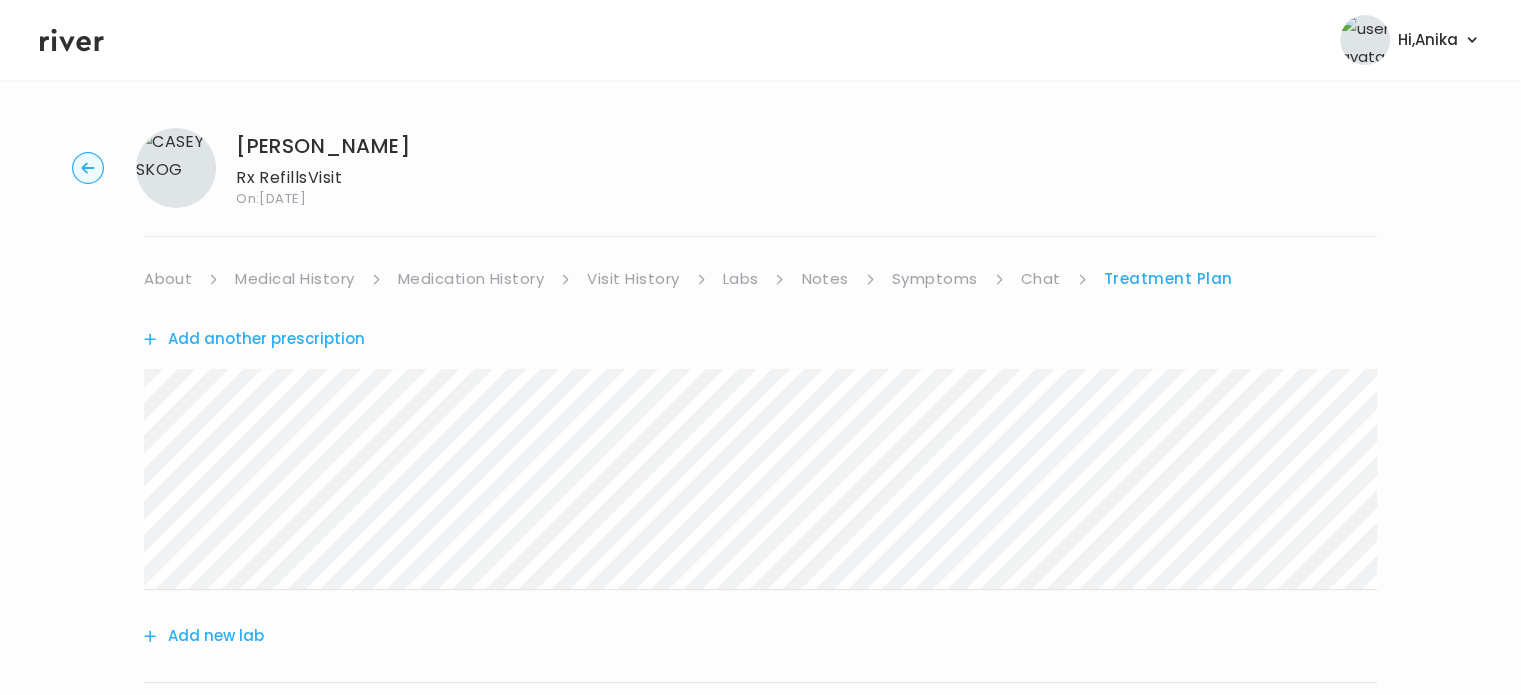 click on "About" at bounding box center [168, 279] 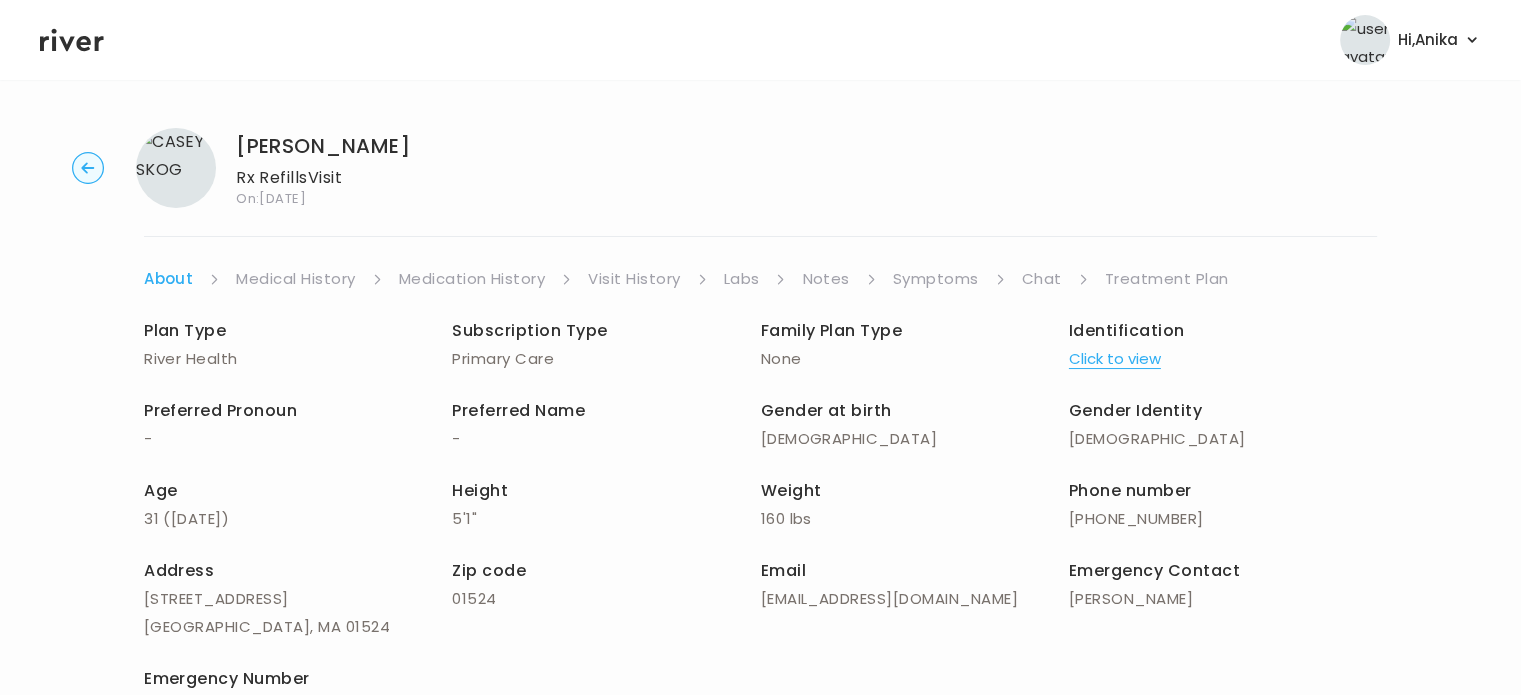 click on "Medical History" at bounding box center (295, 279) 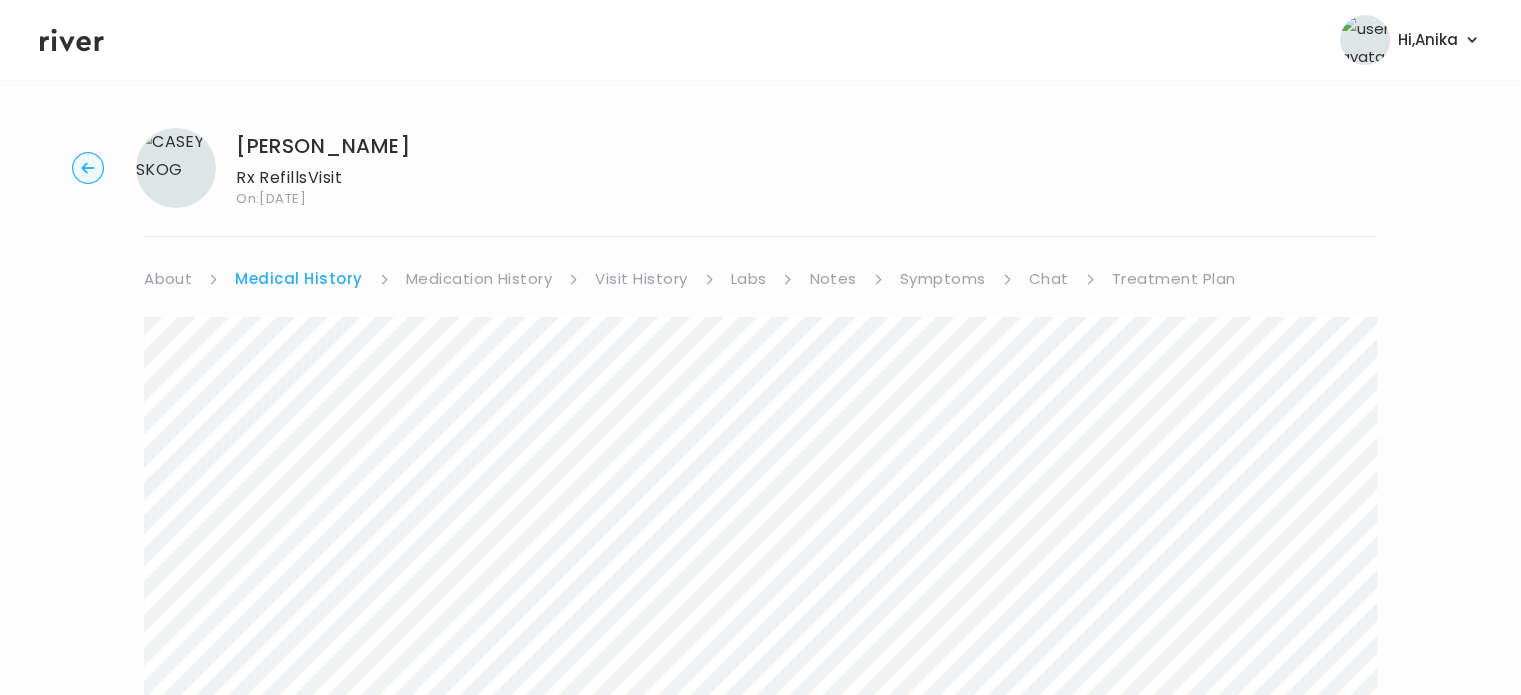 click on "Medication History" at bounding box center (479, 279) 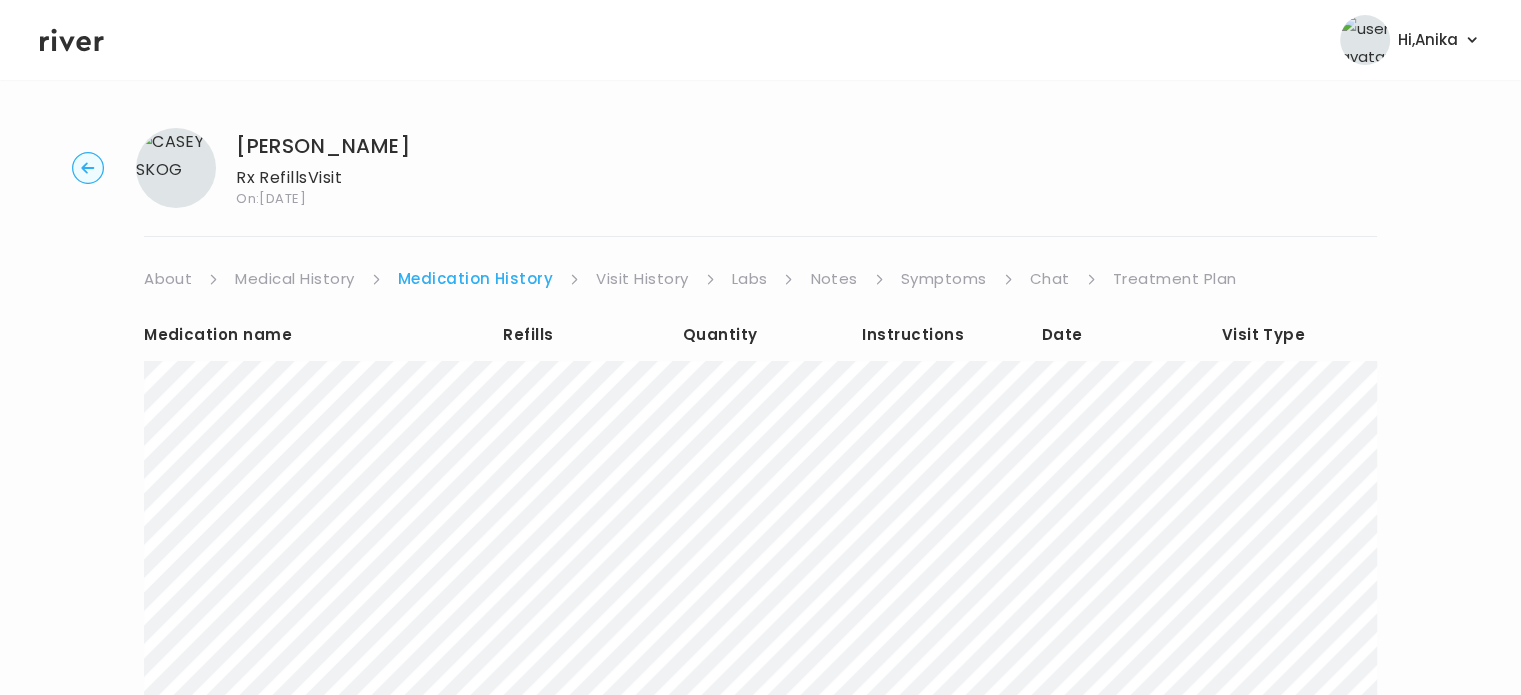 click on "Visit History" at bounding box center (642, 279) 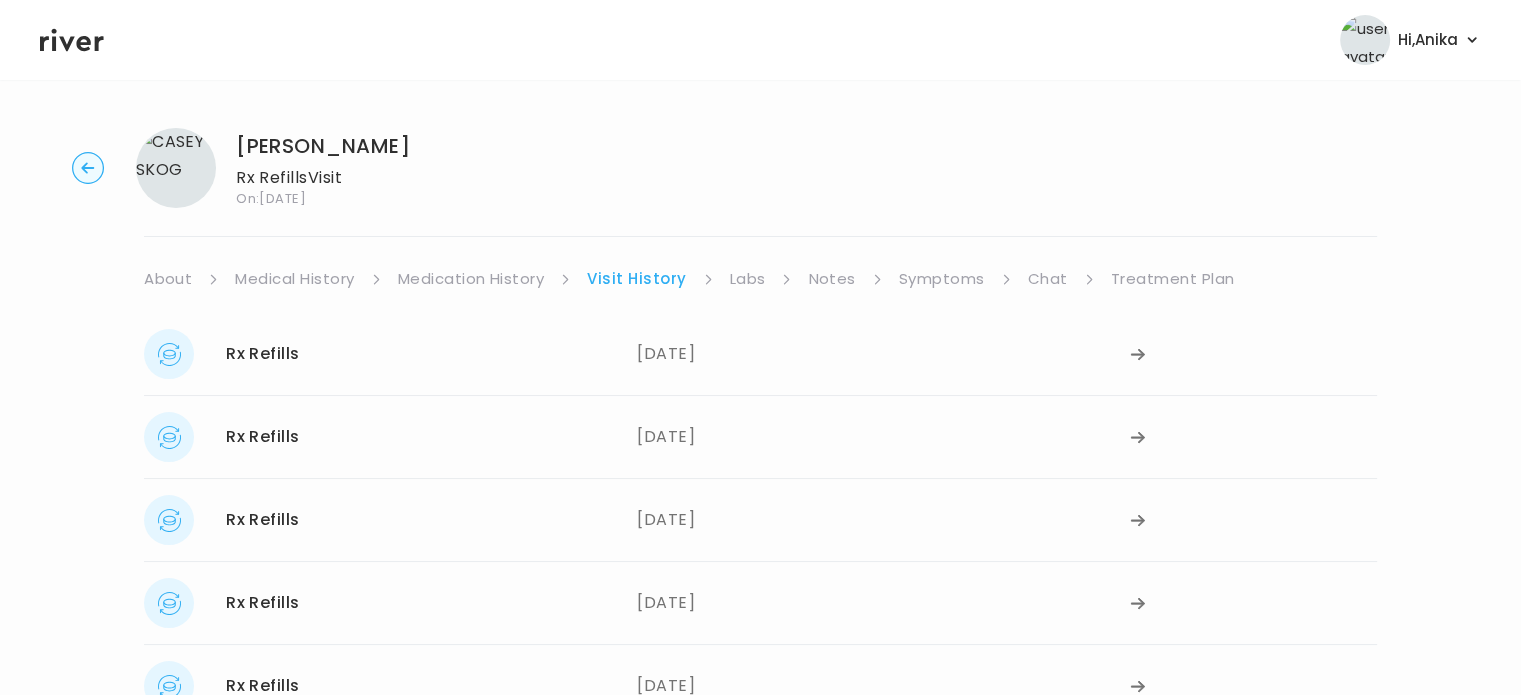 click on "Labs" at bounding box center (748, 279) 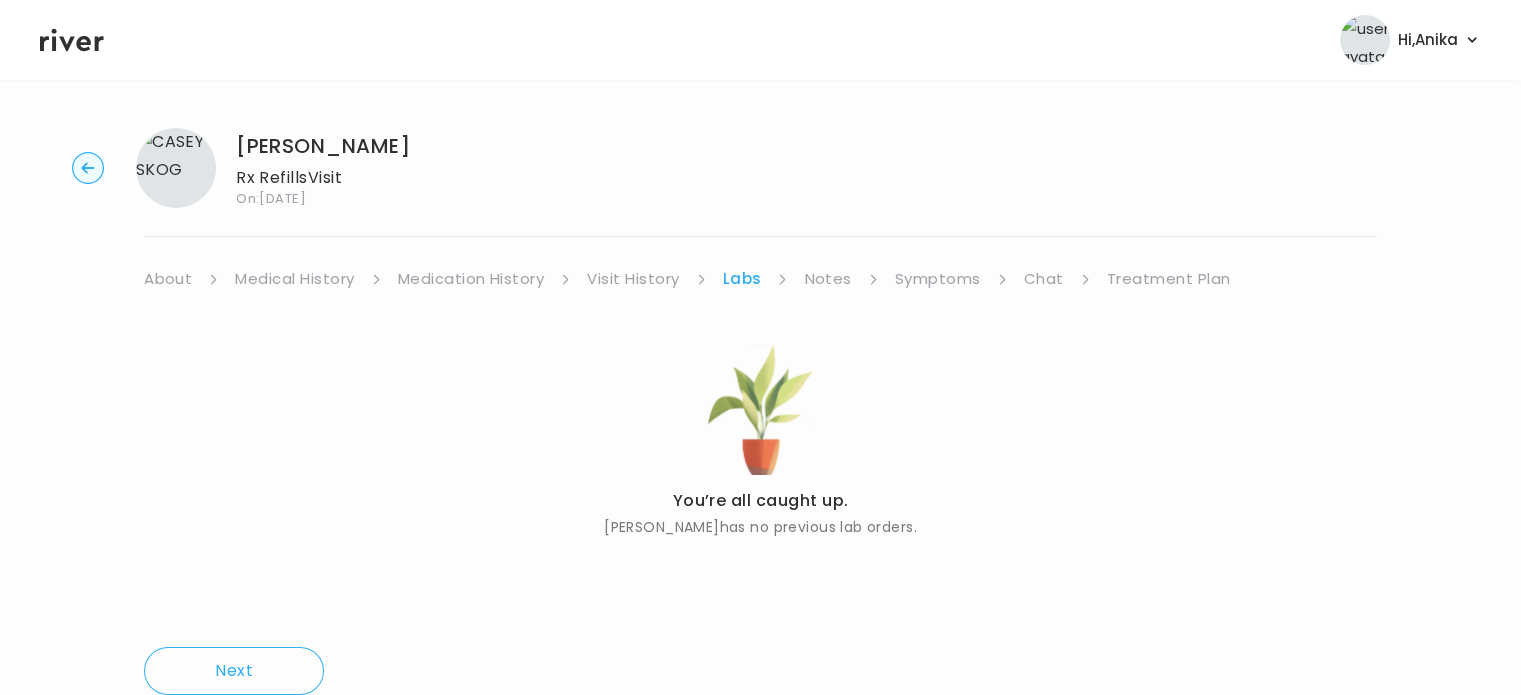 click on "Notes" at bounding box center (827, 279) 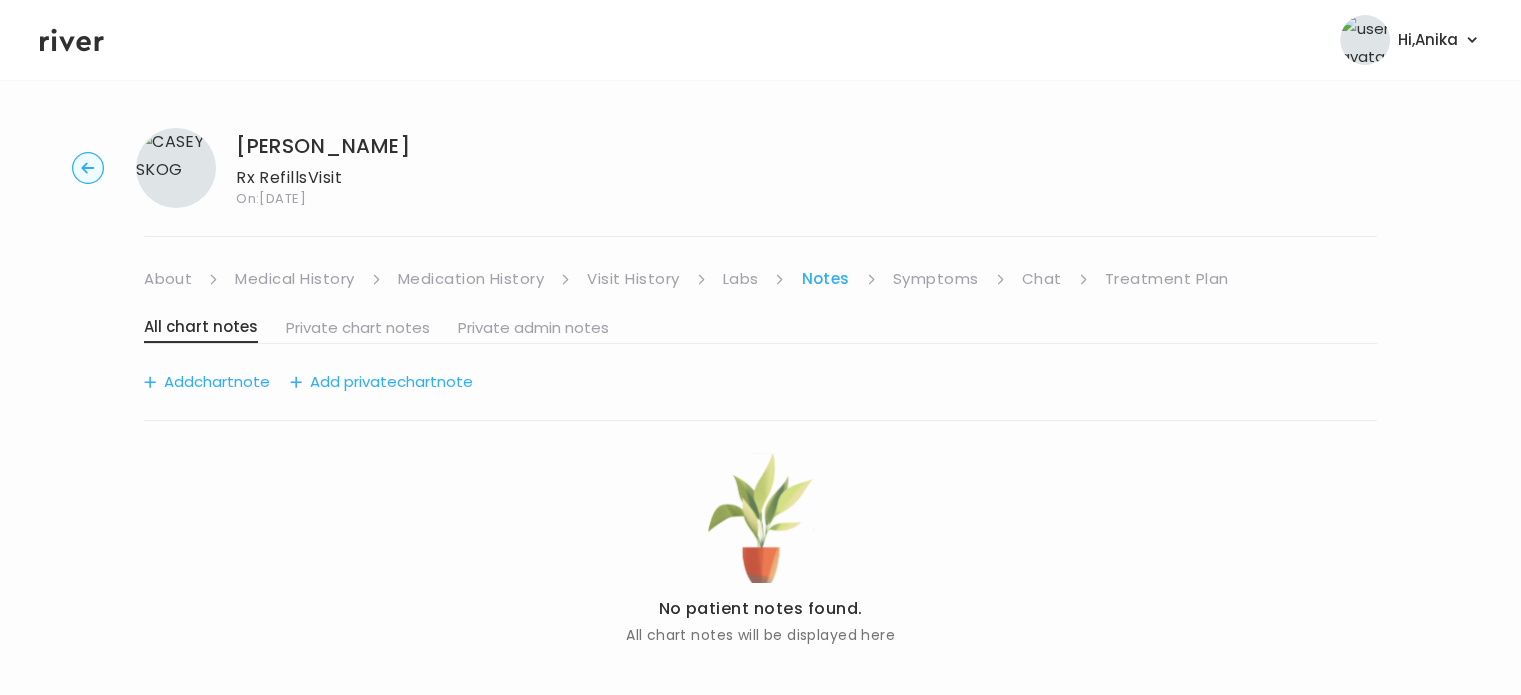 click on "Symptoms" at bounding box center (936, 279) 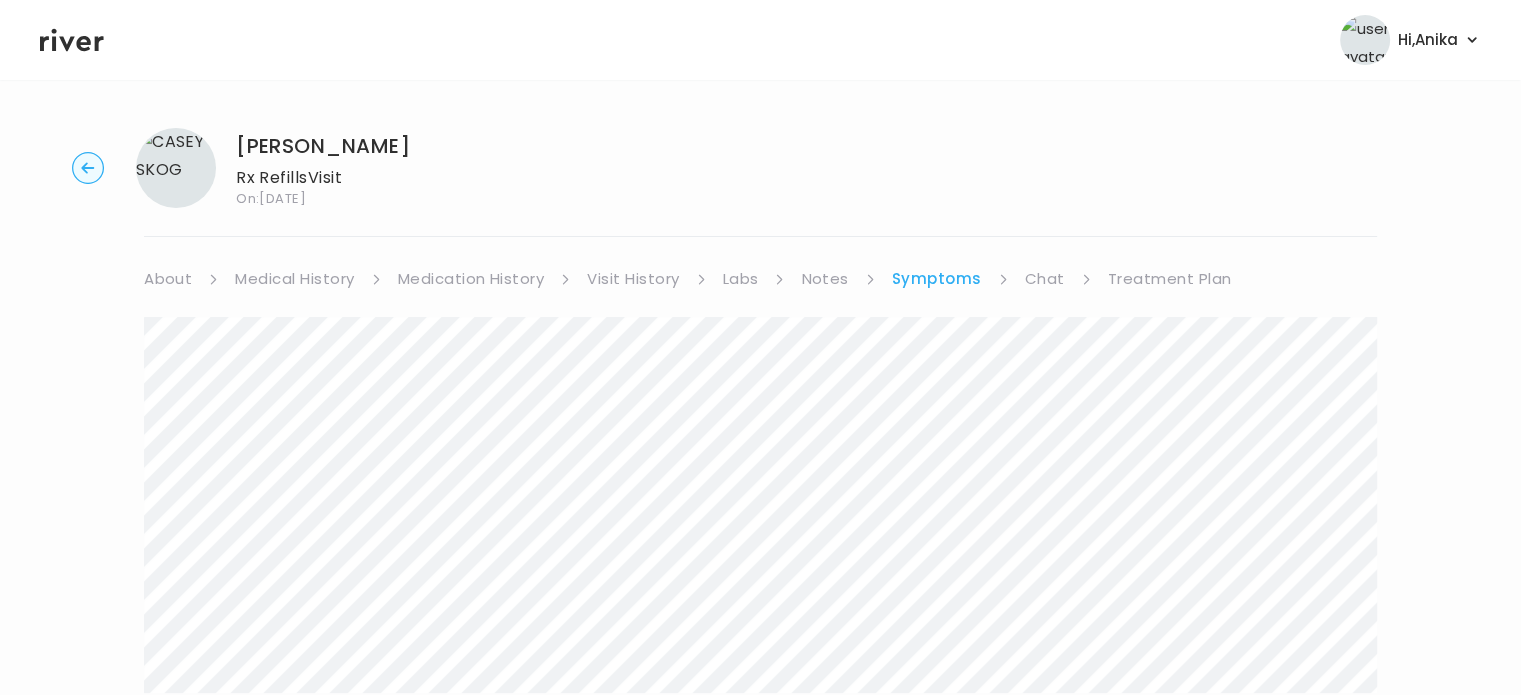 click on "Chat" at bounding box center (1045, 279) 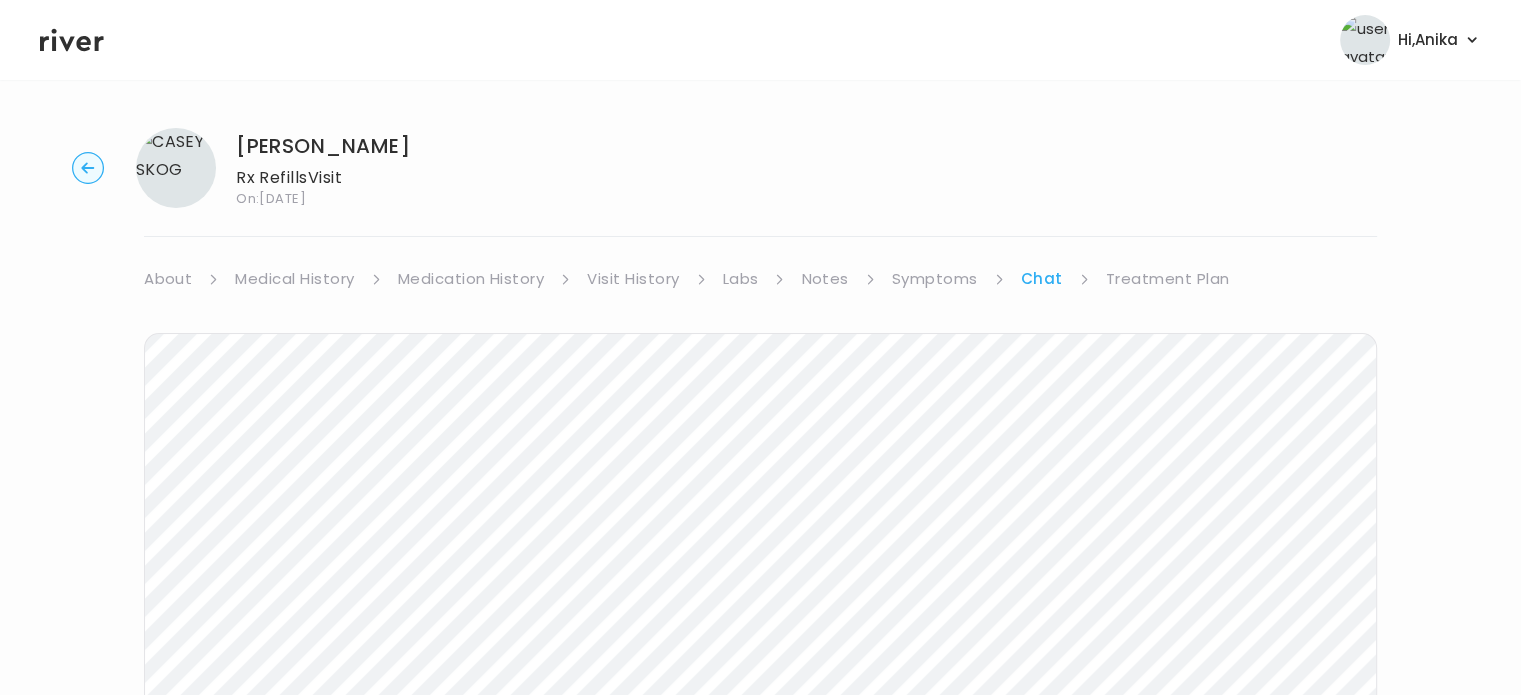 click 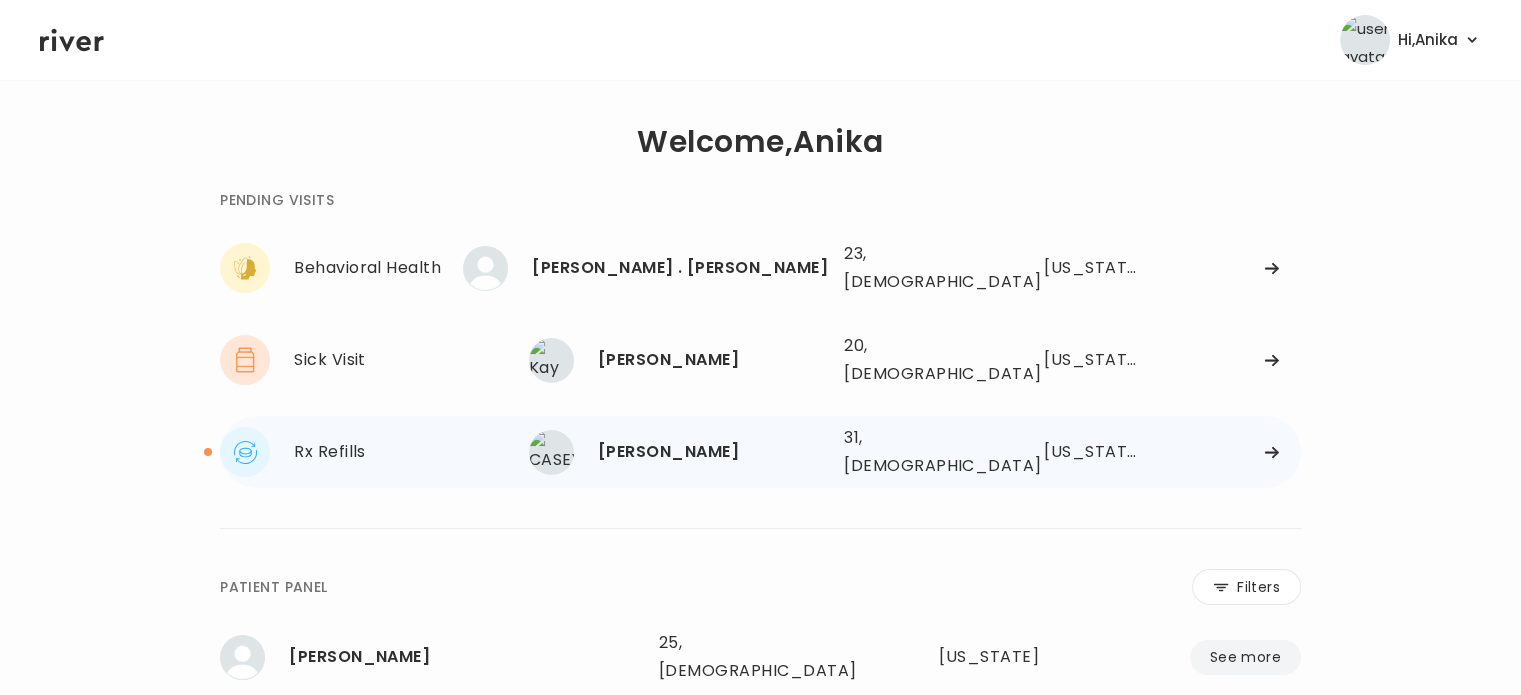 click on "Rx Refills CASEY SKOG" at bounding box center (374, 452) 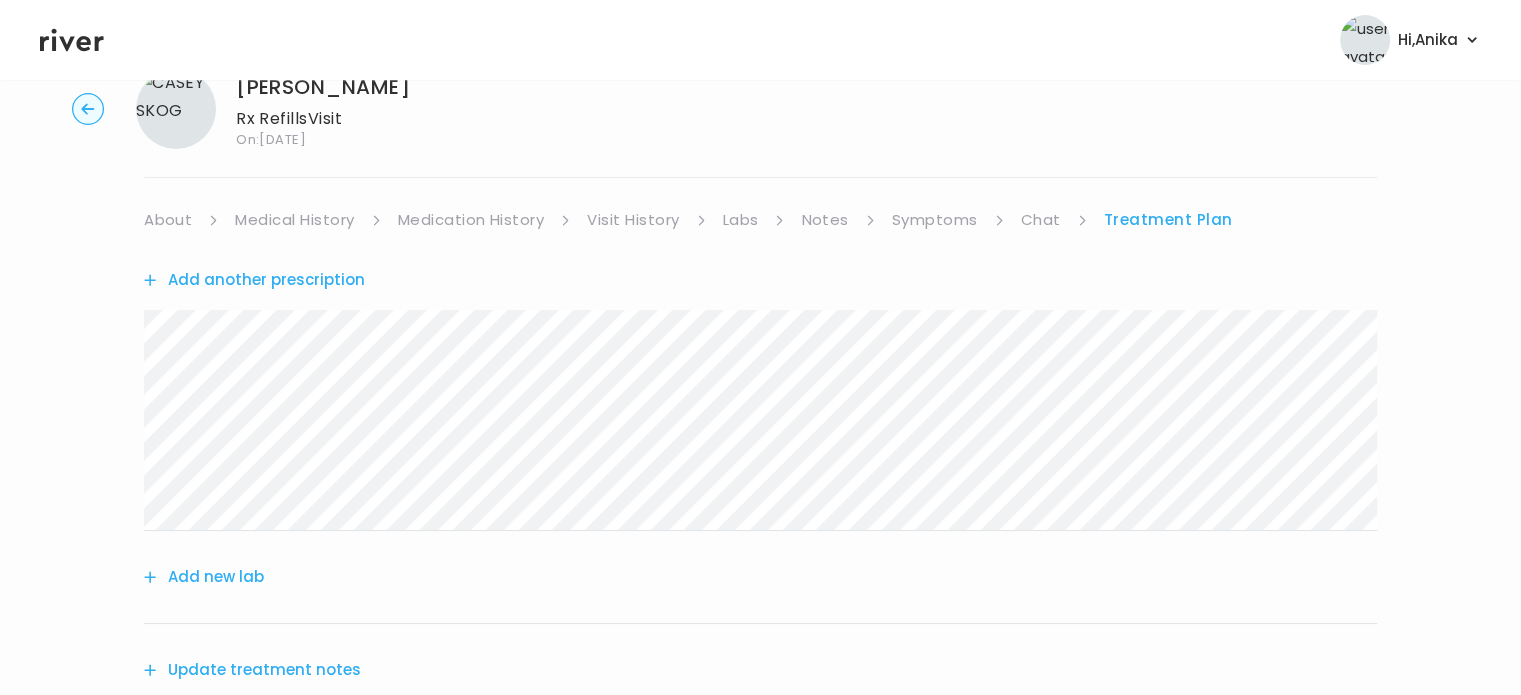 scroll, scrollTop: 0, scrollLeft: 0, axis: both 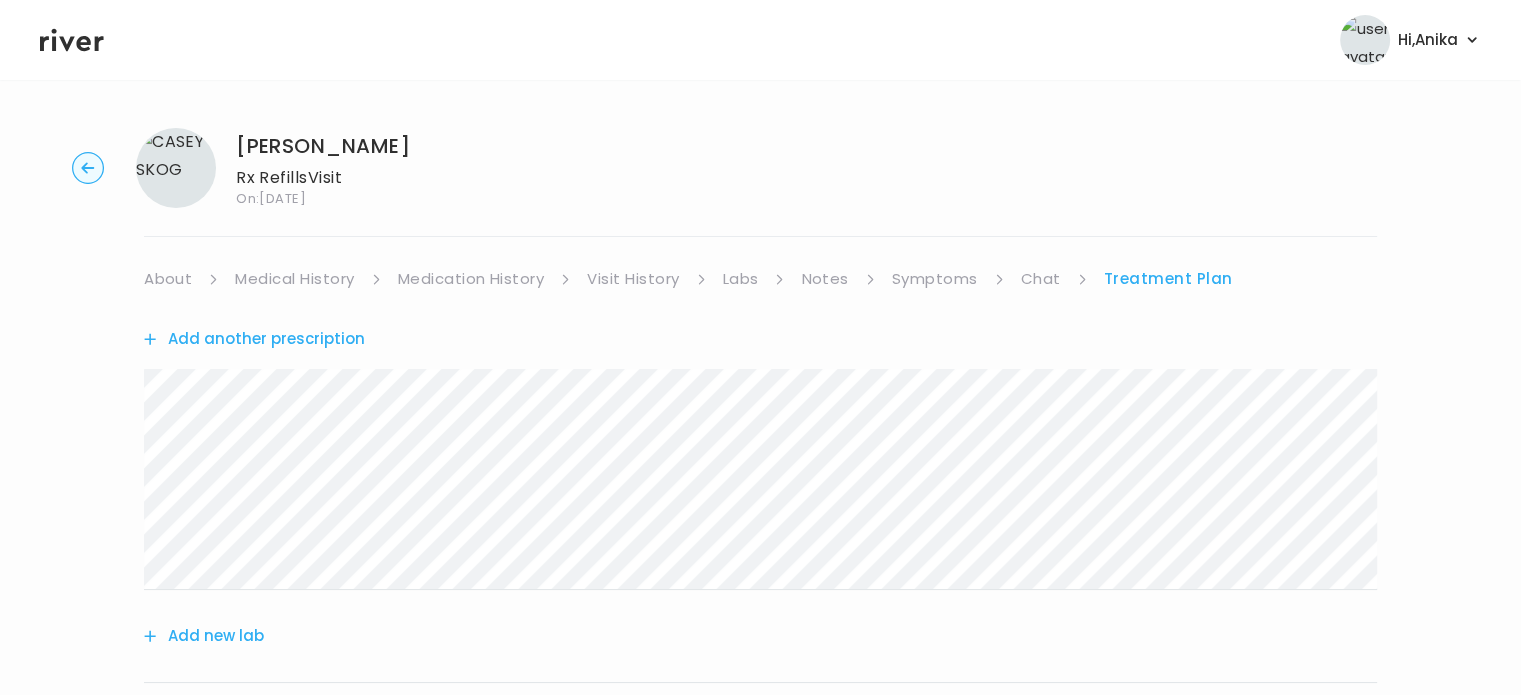 click on "About" at bounding box center (168, 279) 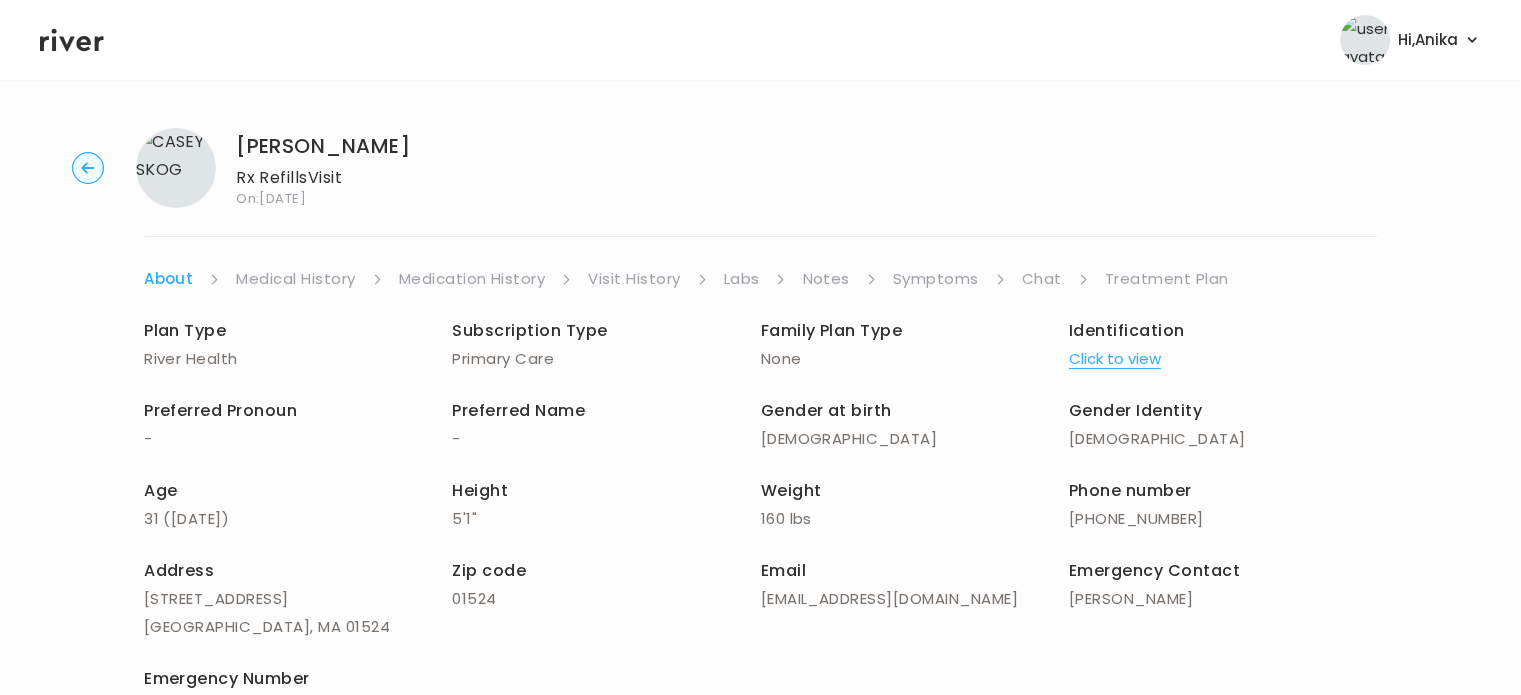 click on "Medical History" at bounding box center [295, 279] 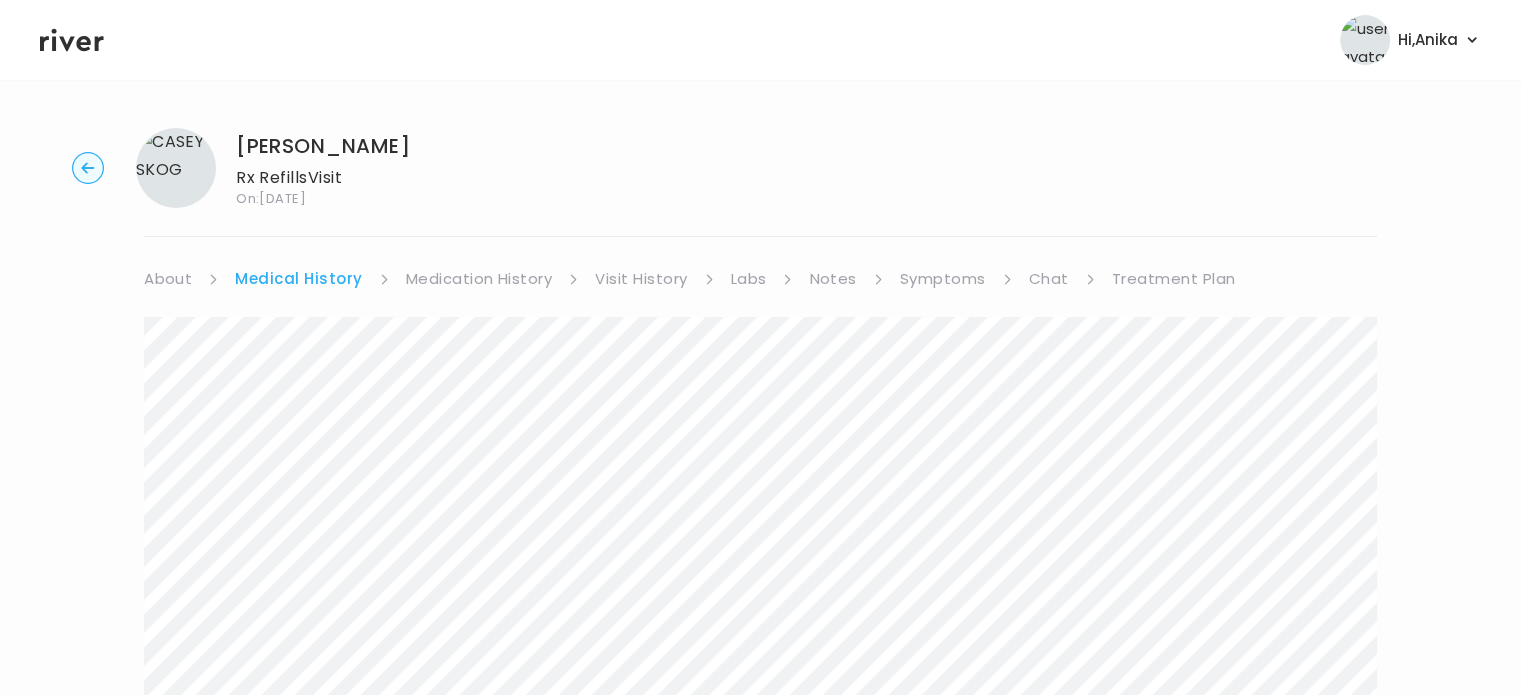 click on "Medication History" at bounding box center (479, 279) 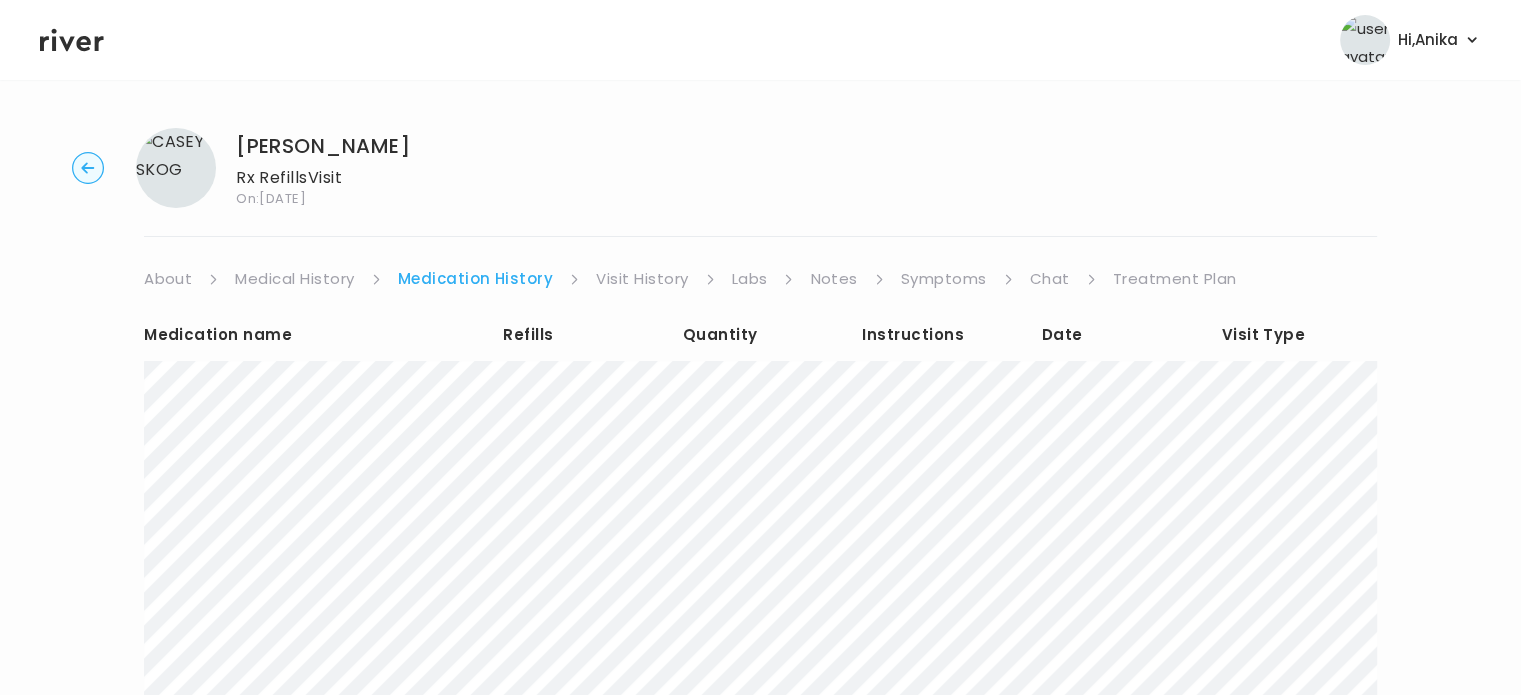 click on "Visit History" at bounding box center [642, 279] 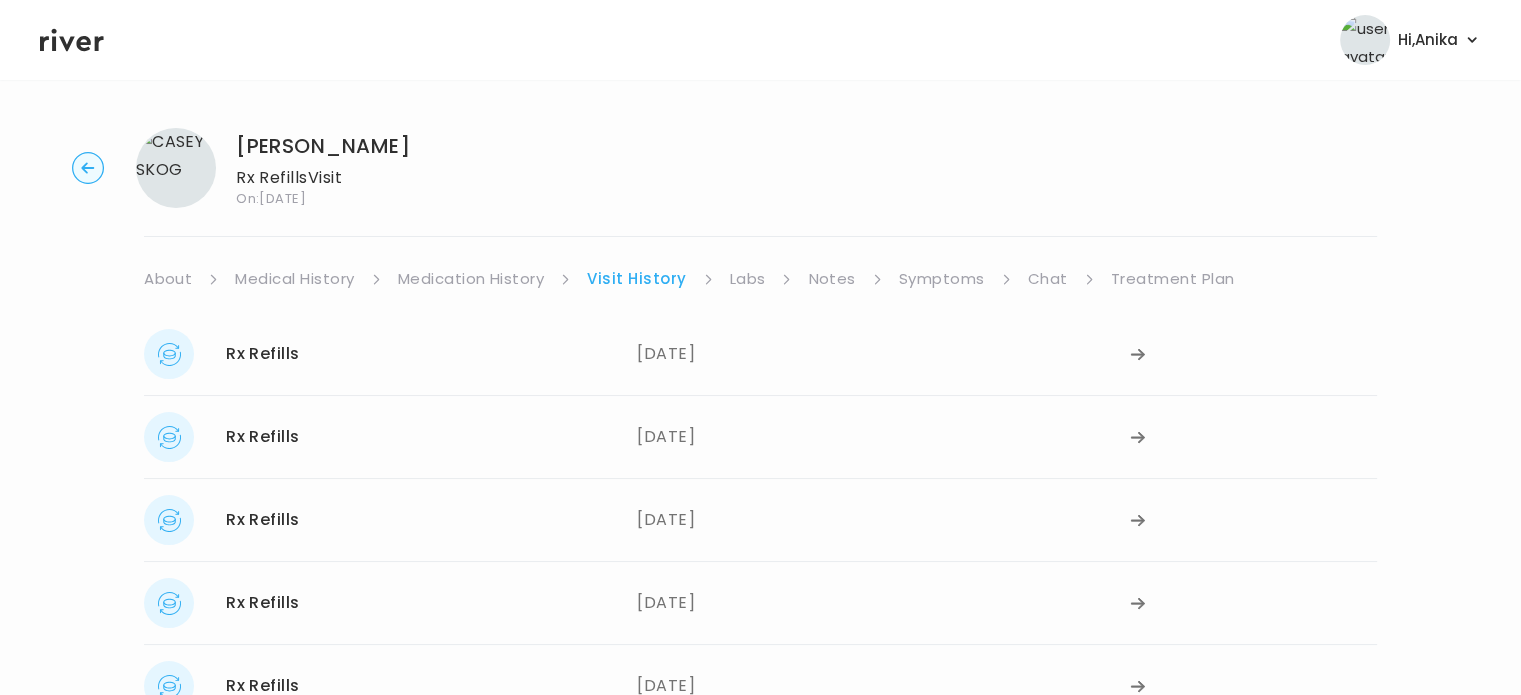 click on "Labs" at bounding box center [748, 279] 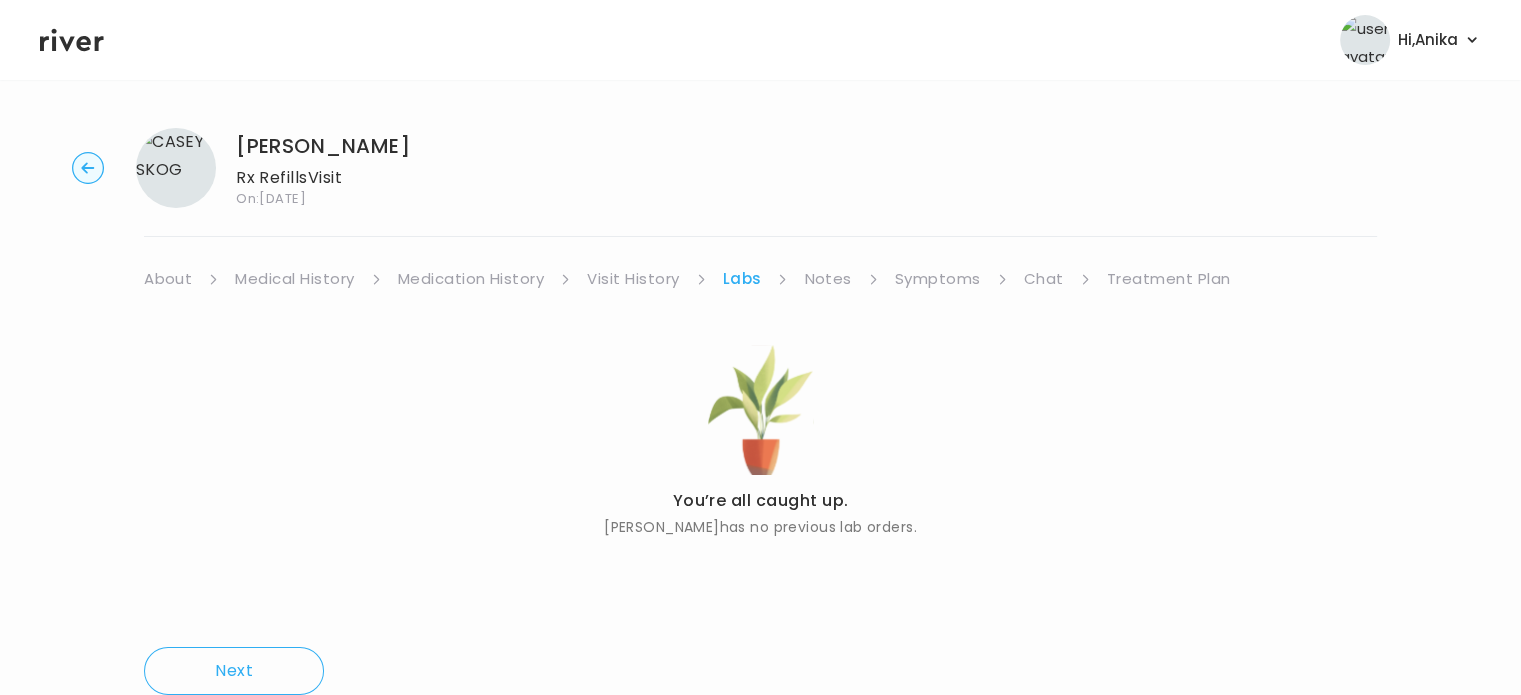 click on "Notes" at bounding box center [827, 279] 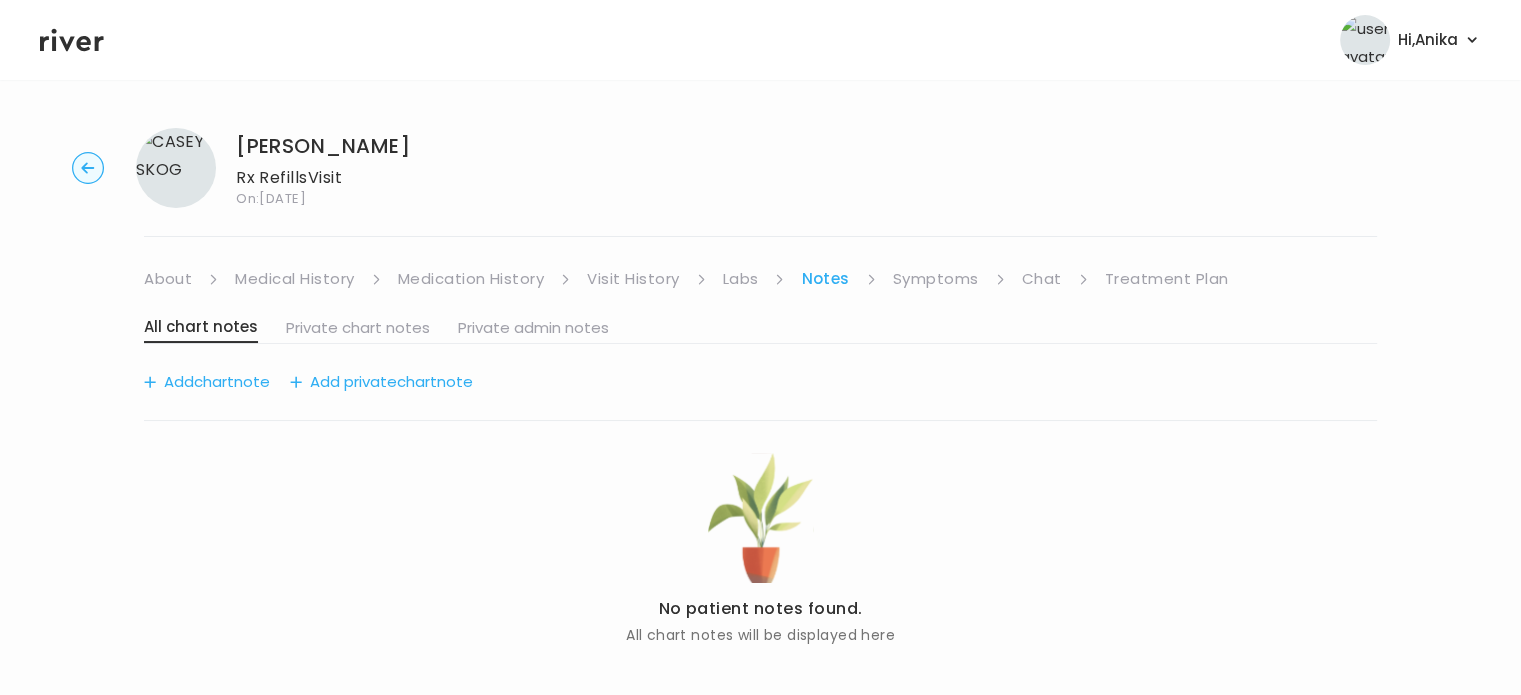 click on "Symptoms" at bounding box center (936, 279) 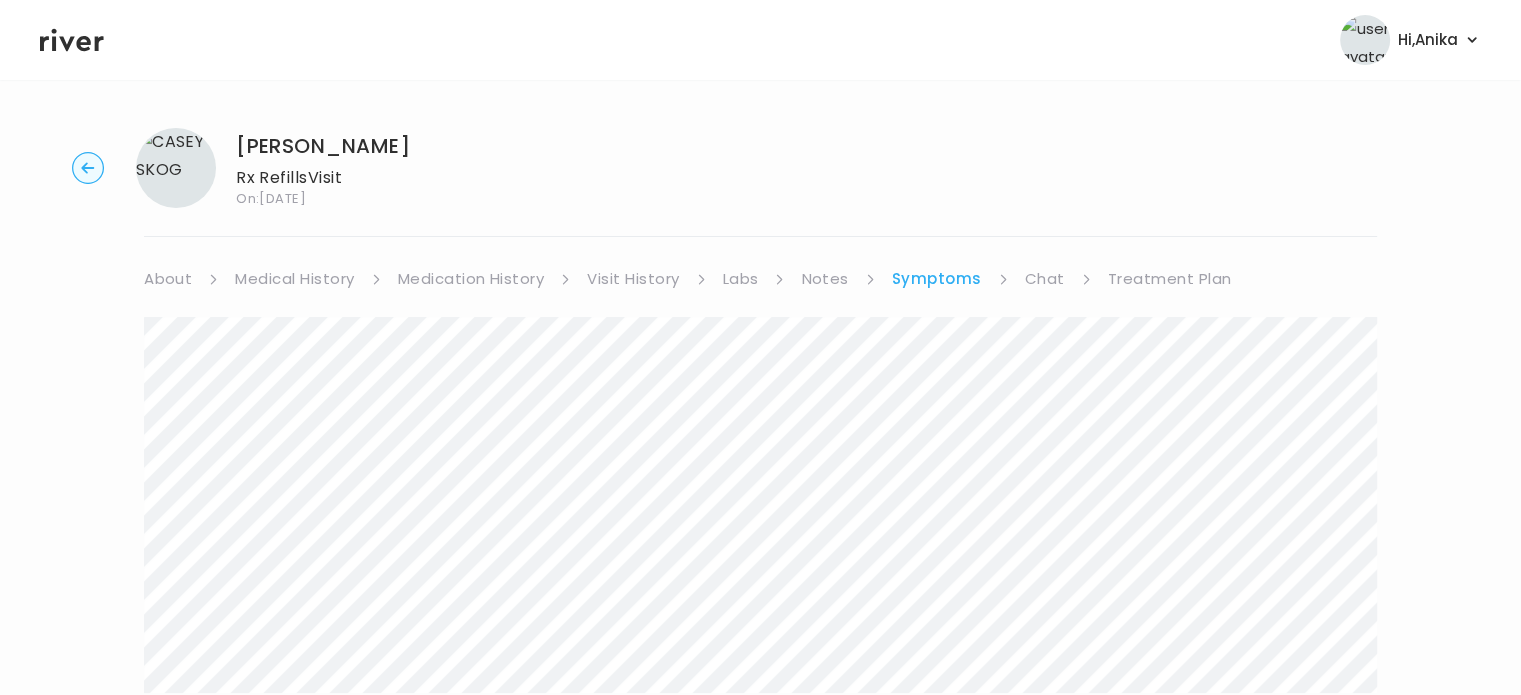 click on "Chat" at bounding box center [1045, 279] 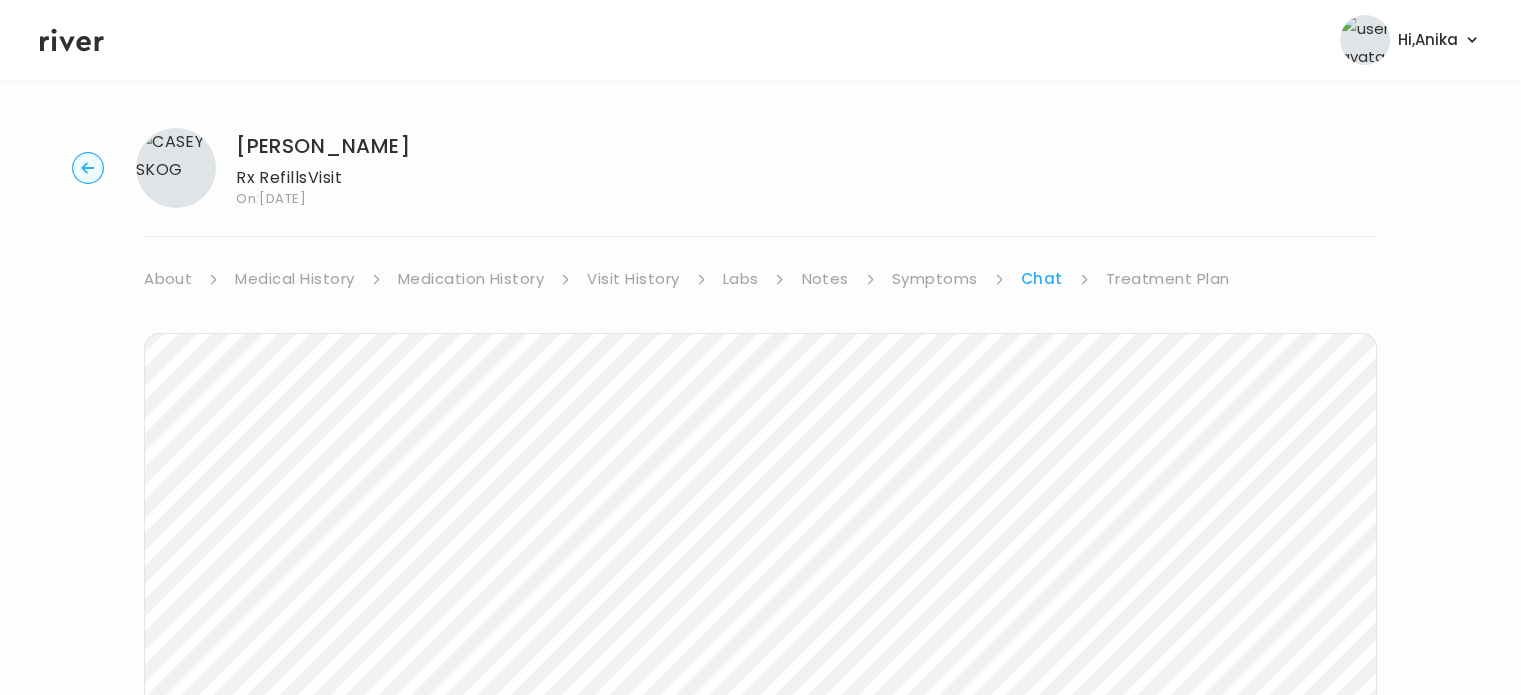 click on "Treatment Plan" at bounding box center (1168, 279) 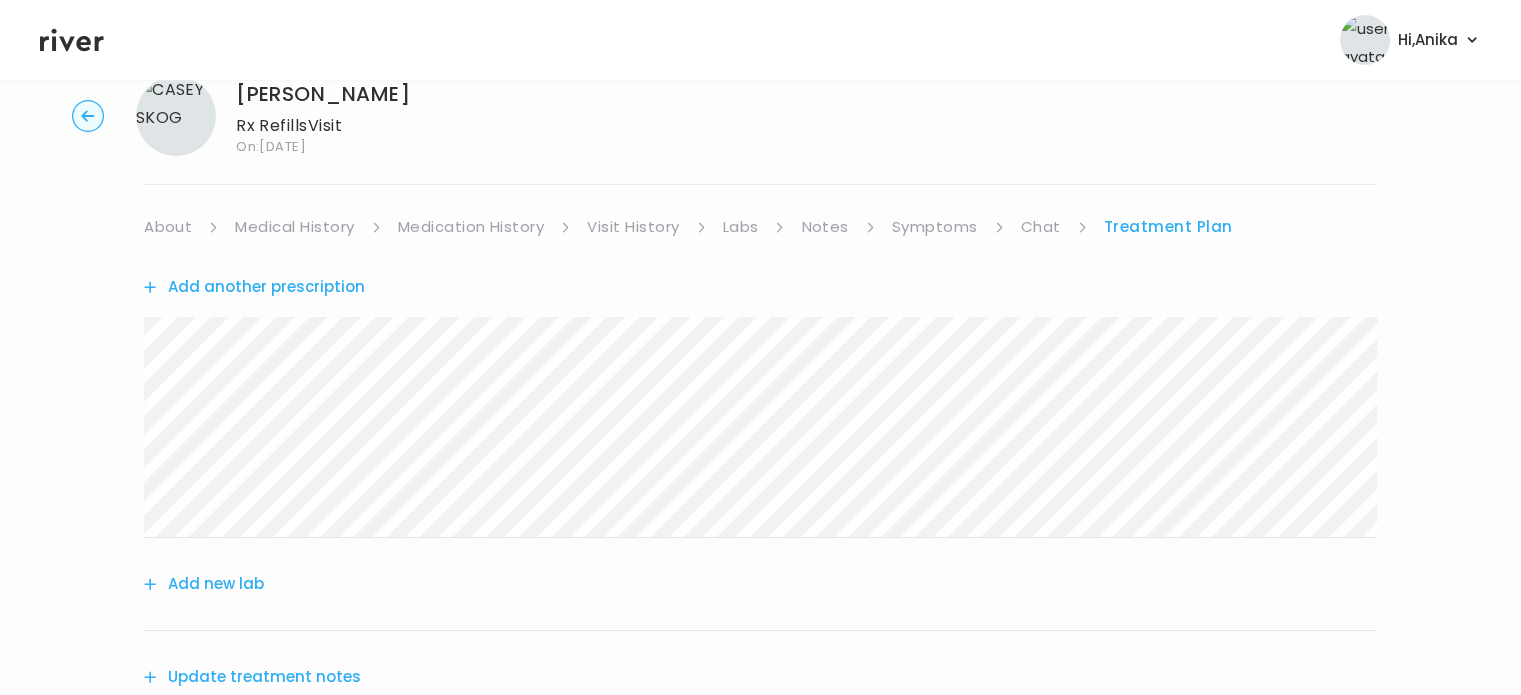 scroll, scrollTop: 0, scrollLeft: 0, axis: both 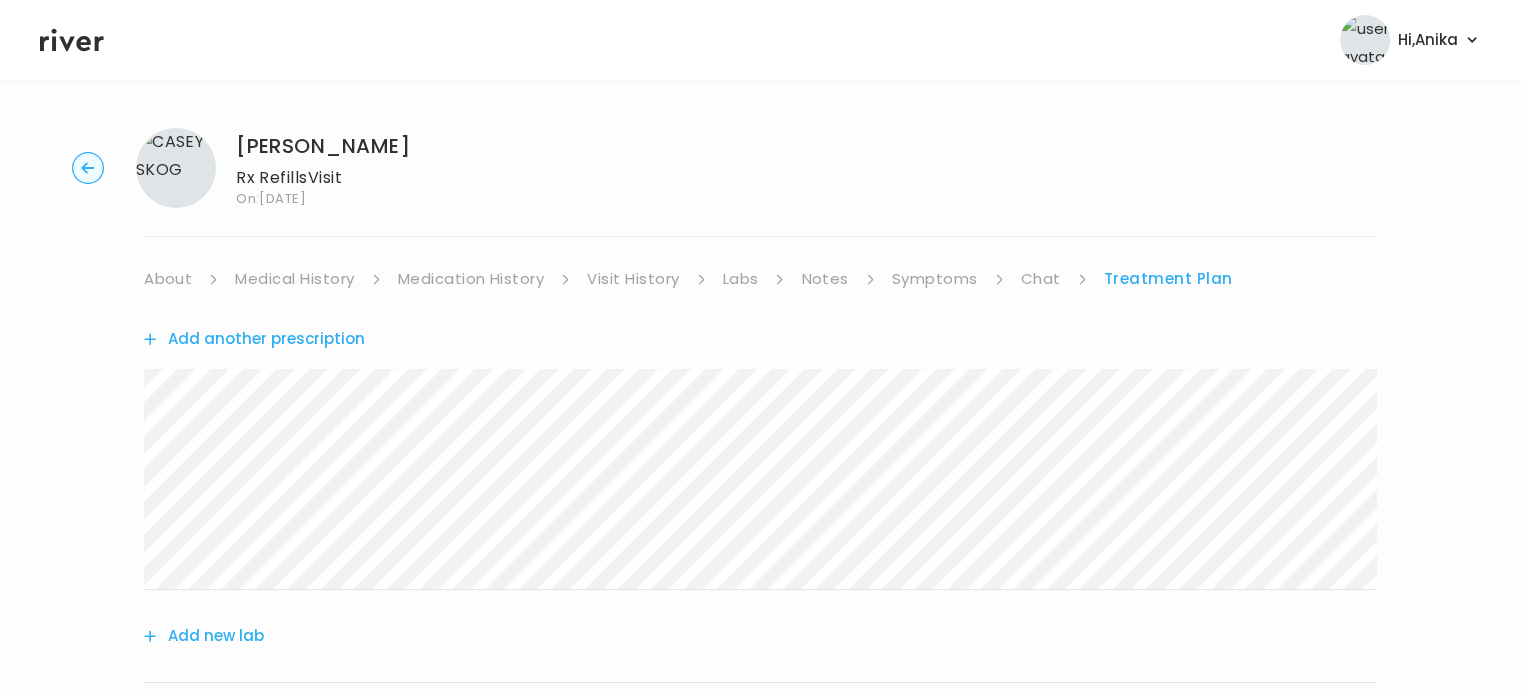 click 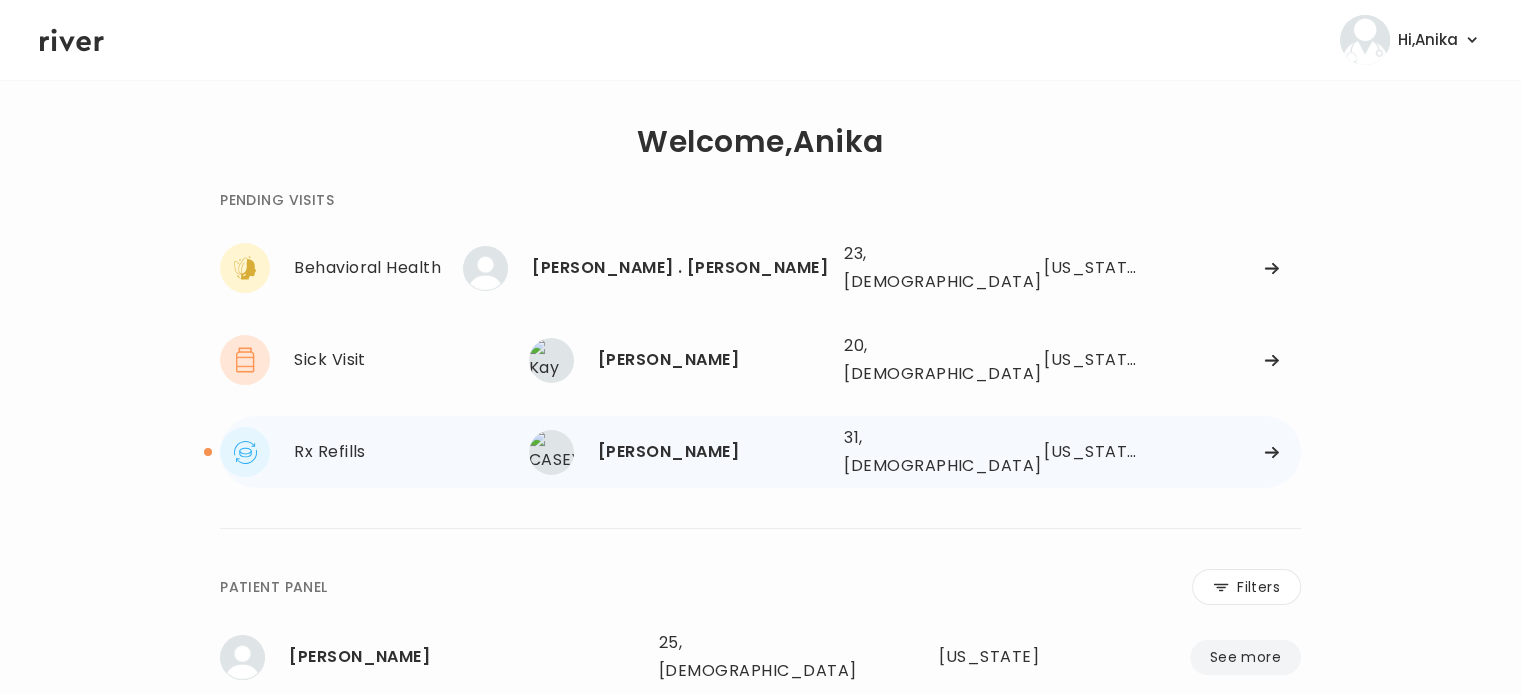 click on "31, Female" at bounding box center [915, 452] 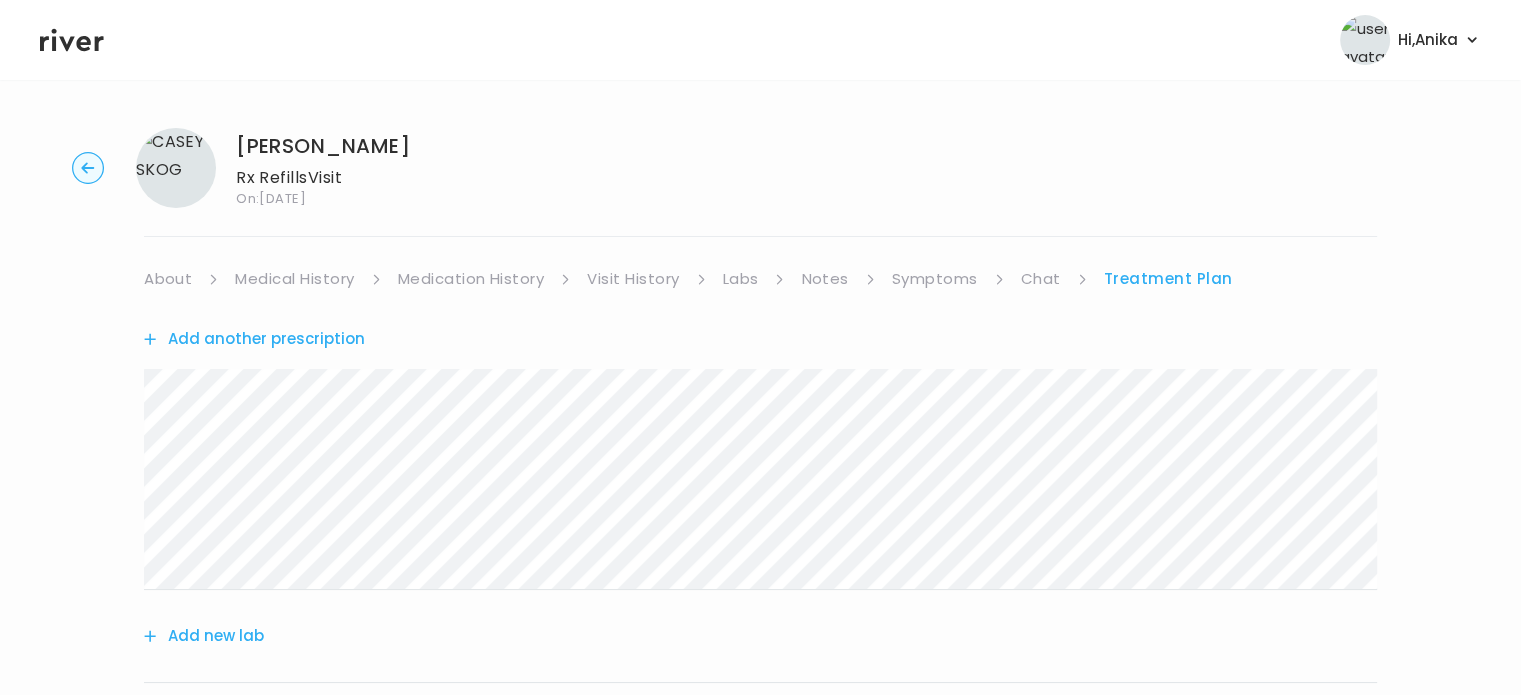 click 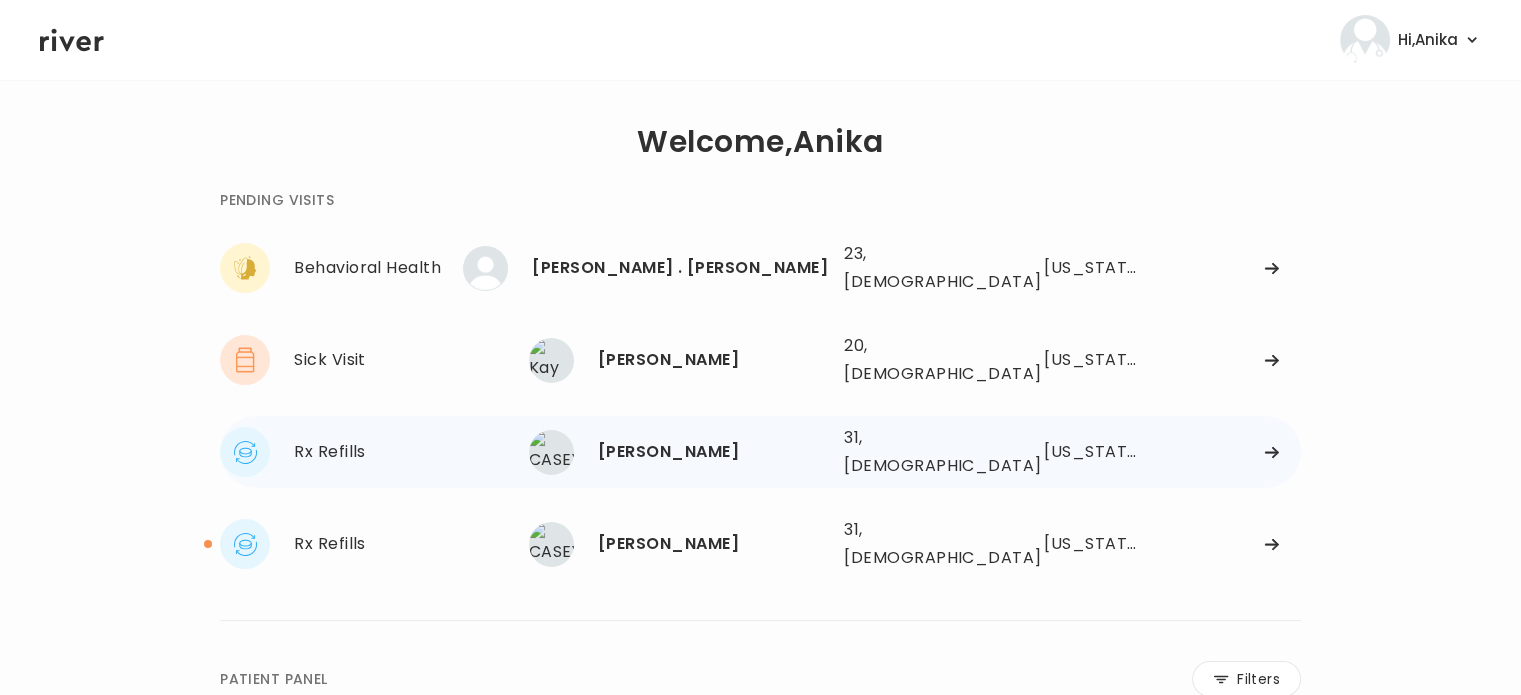 click on "CASEY SKOG" at bounding box center [713, 452] 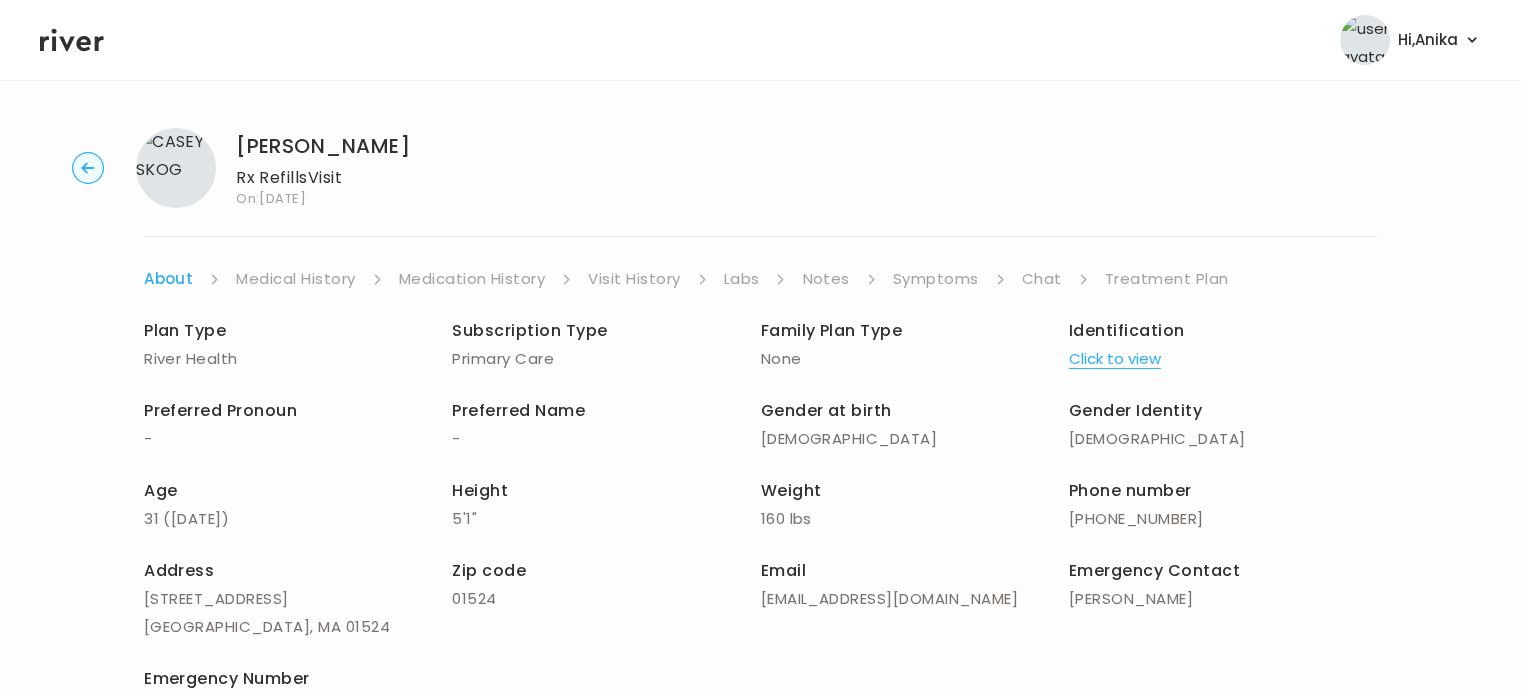 click on "Treatment Plan" at bounding box center [1167, 279] 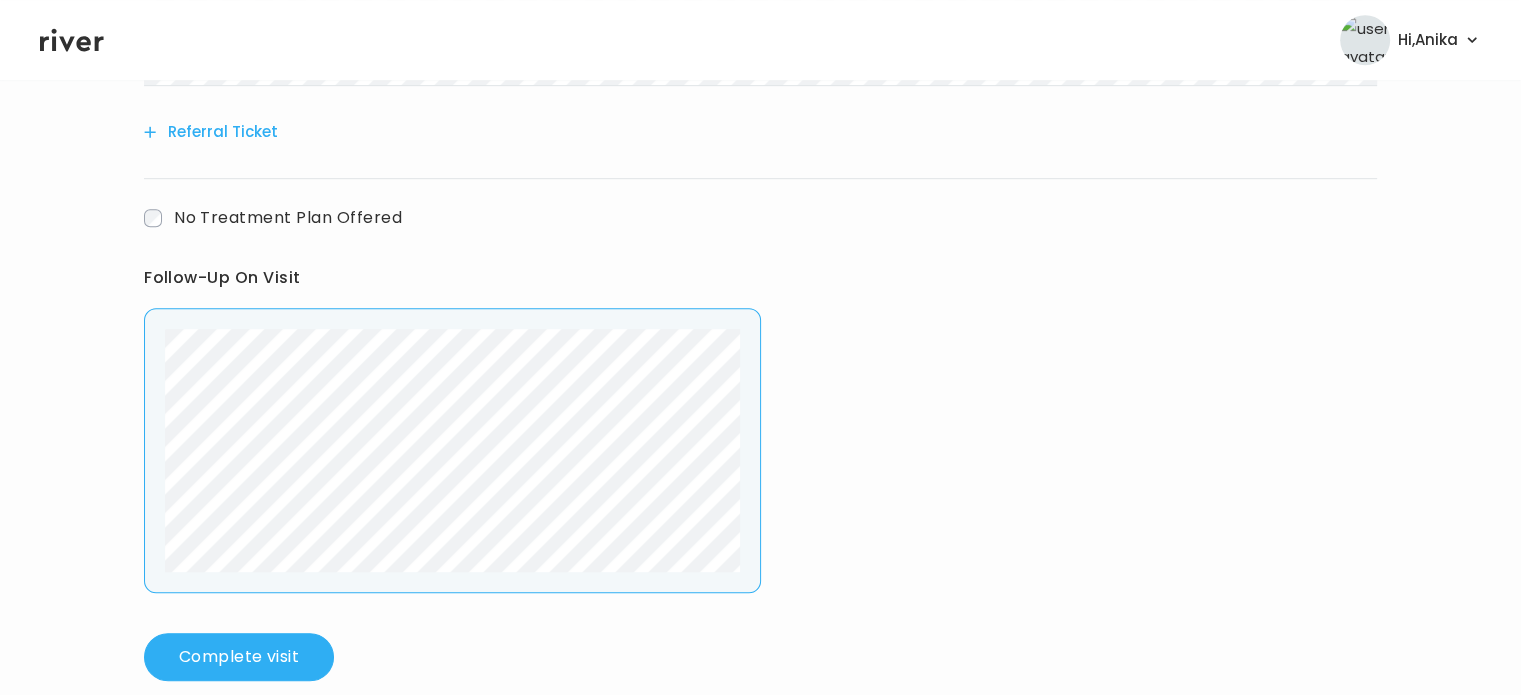 scroll, scrollTop: 1070, scrollLeft: 0, axis: vertical 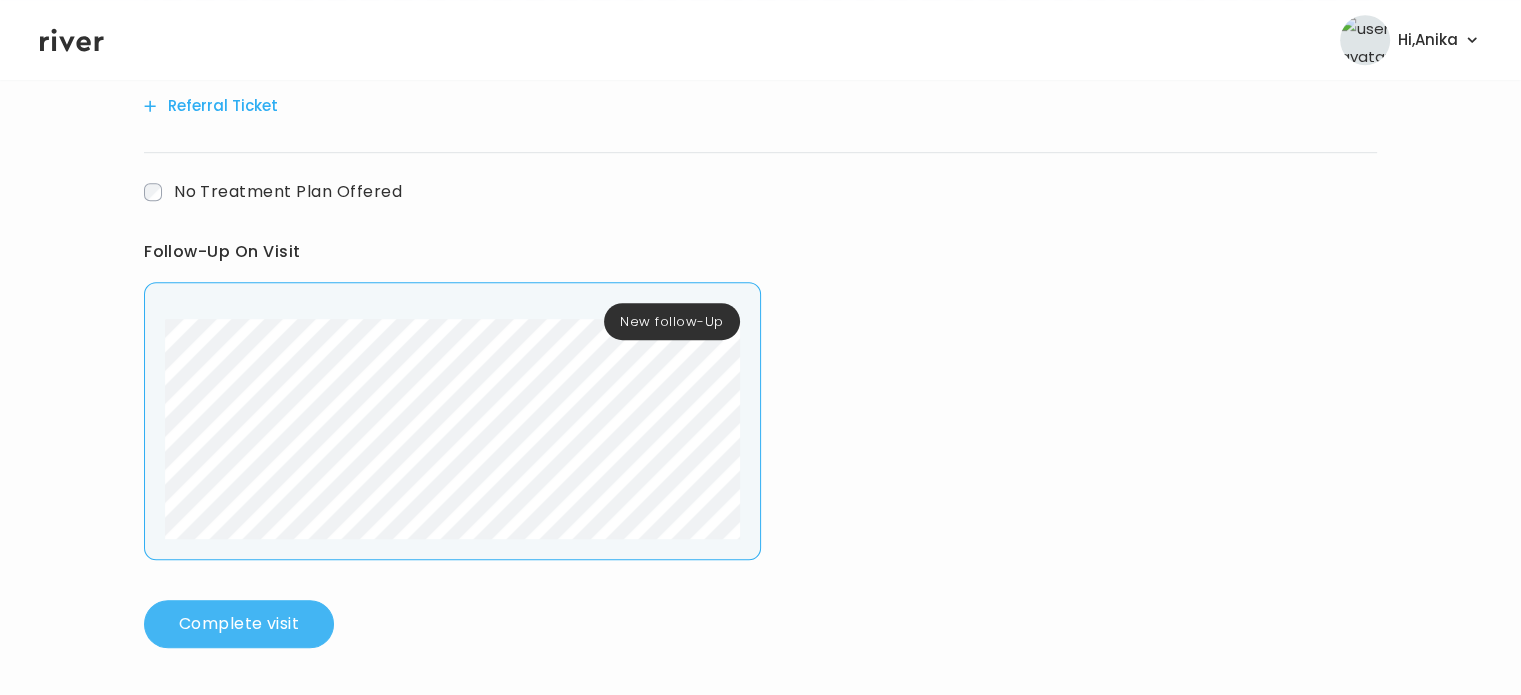 click on "Complete visit" at bounding box center [239, 624] 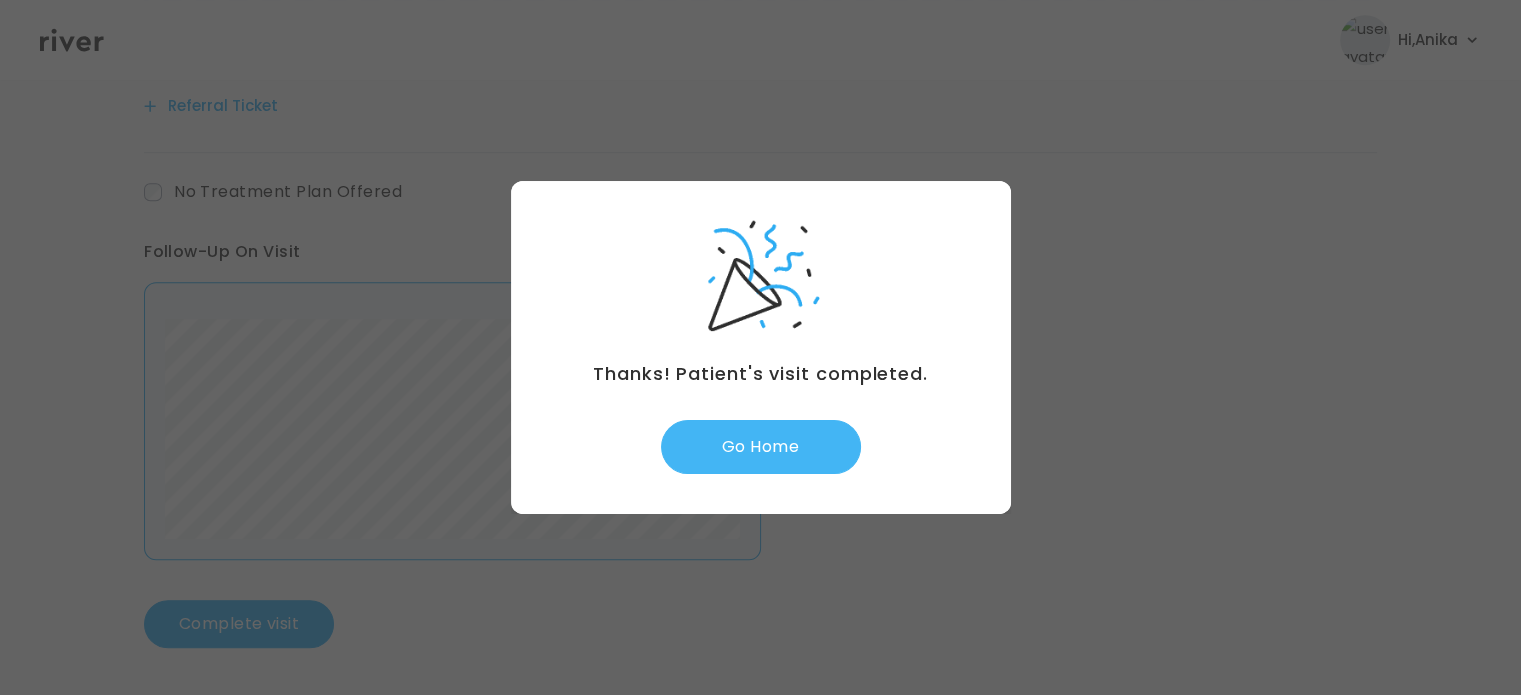 click on "Go Home" at bounding box center (761, 447) 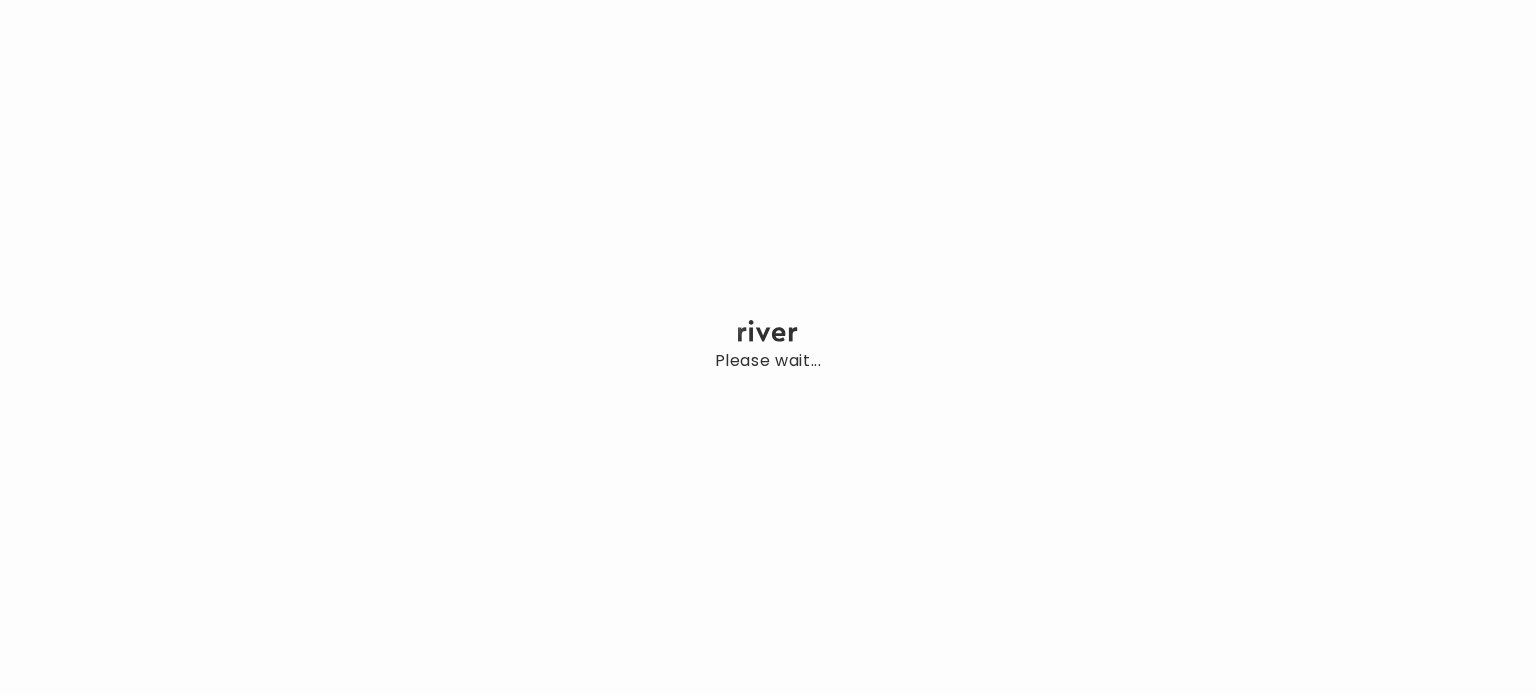 scroll, scrollTop: 0, scrollLeft: 0, axis: both 